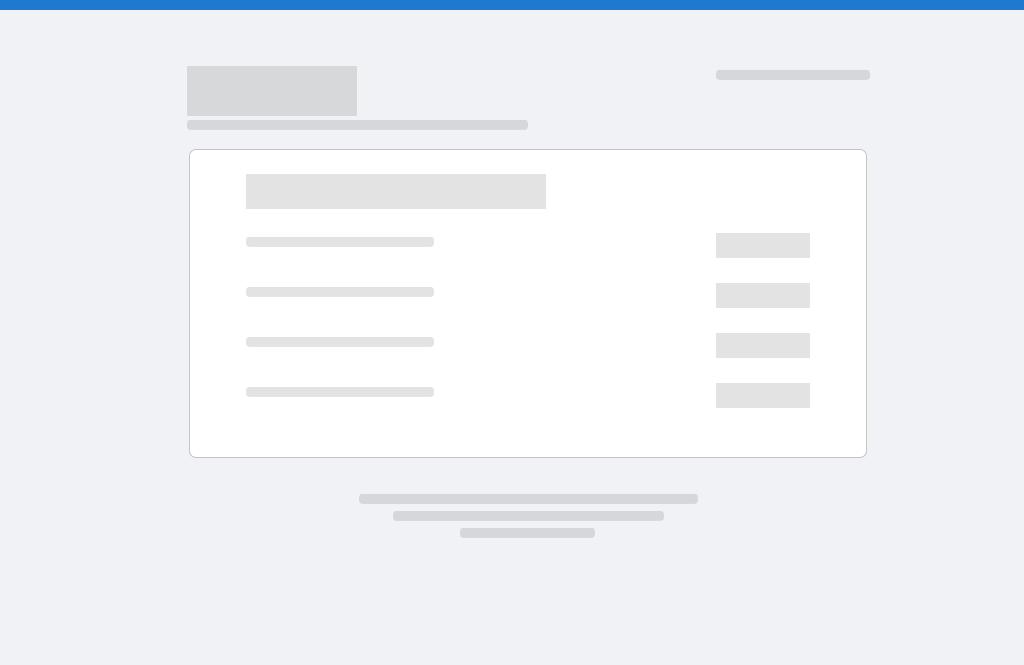 scroll, scrollTop: 0, scrollLeft: 0, axis: both 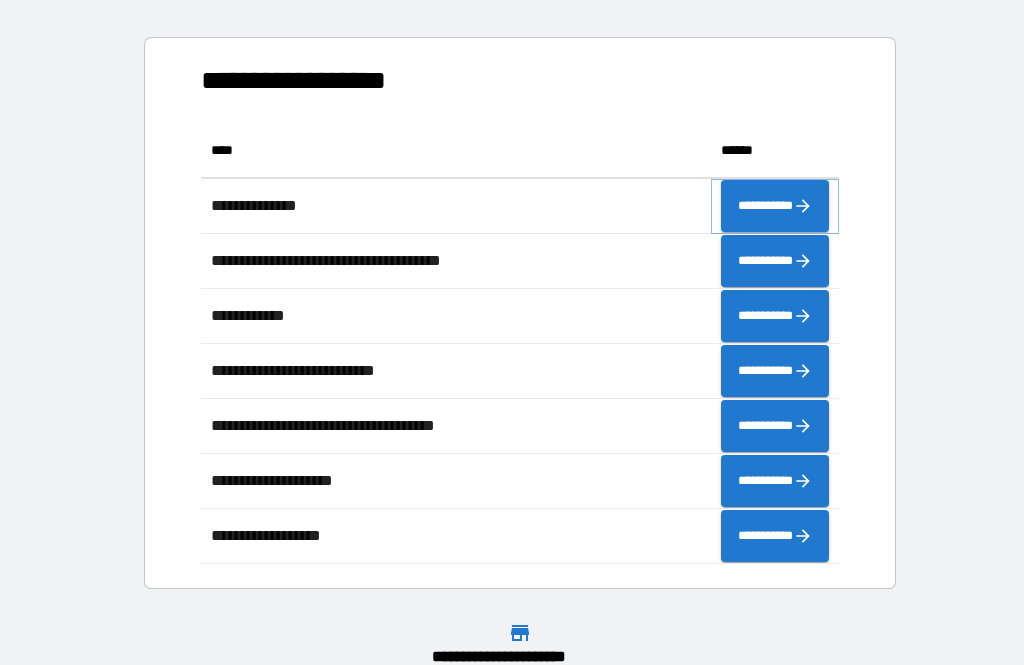 click on "**********" at bounding box center [775, 206] 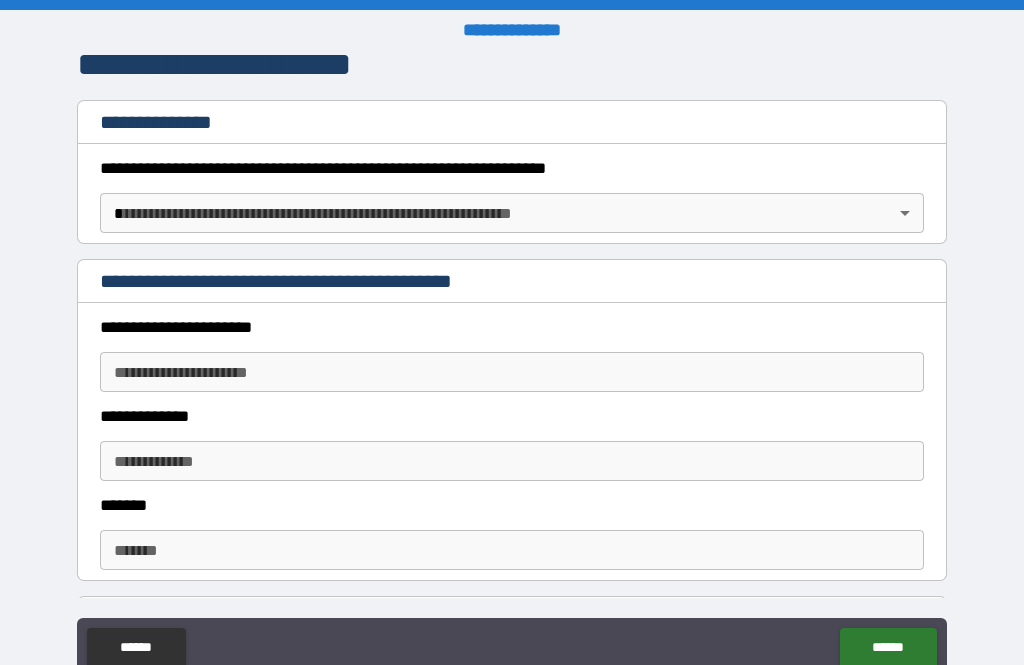scroll, scrollTop: 233, scrollLeft: 0, axis: vertical 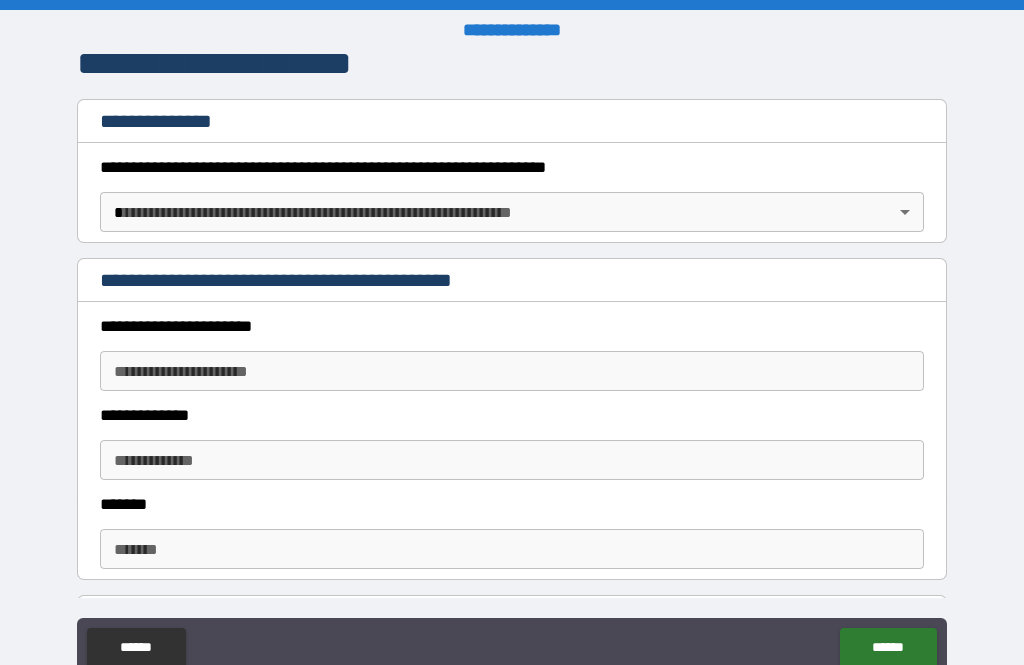 click on "******" at bounding box center (136, 648) 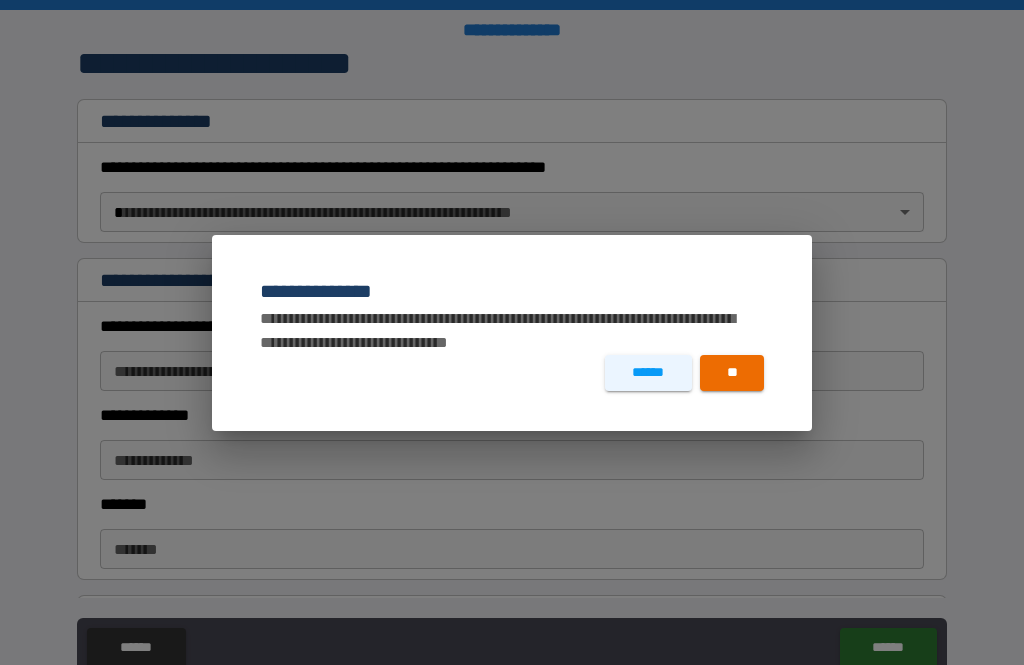click on "******" at bounding box center (648, 373) 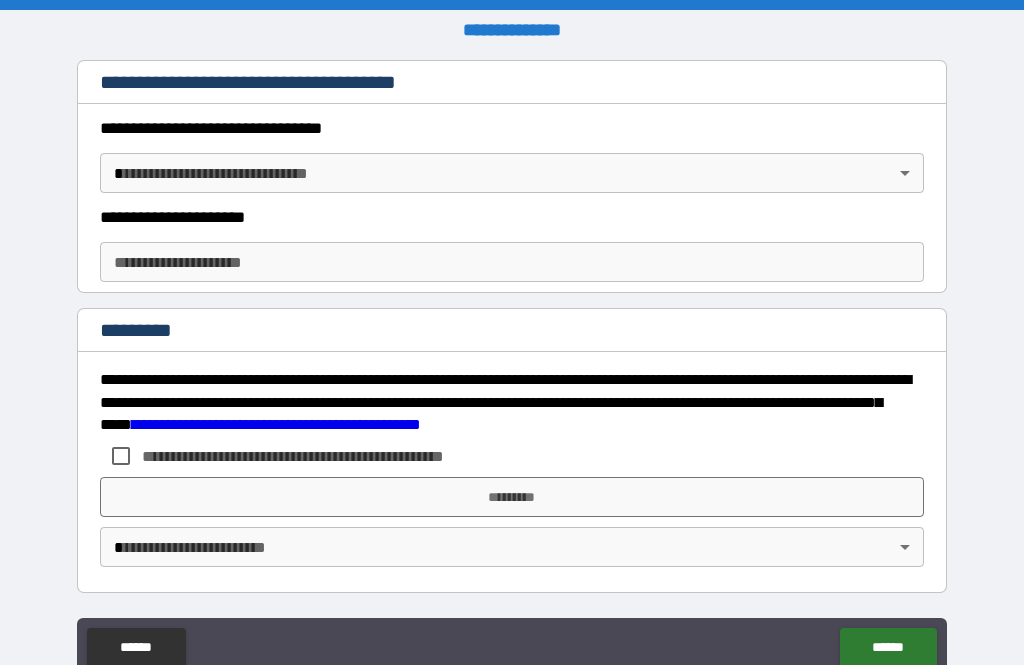 scroll, scrollTop: 2878, scrollLeft: 0, axis: vertical 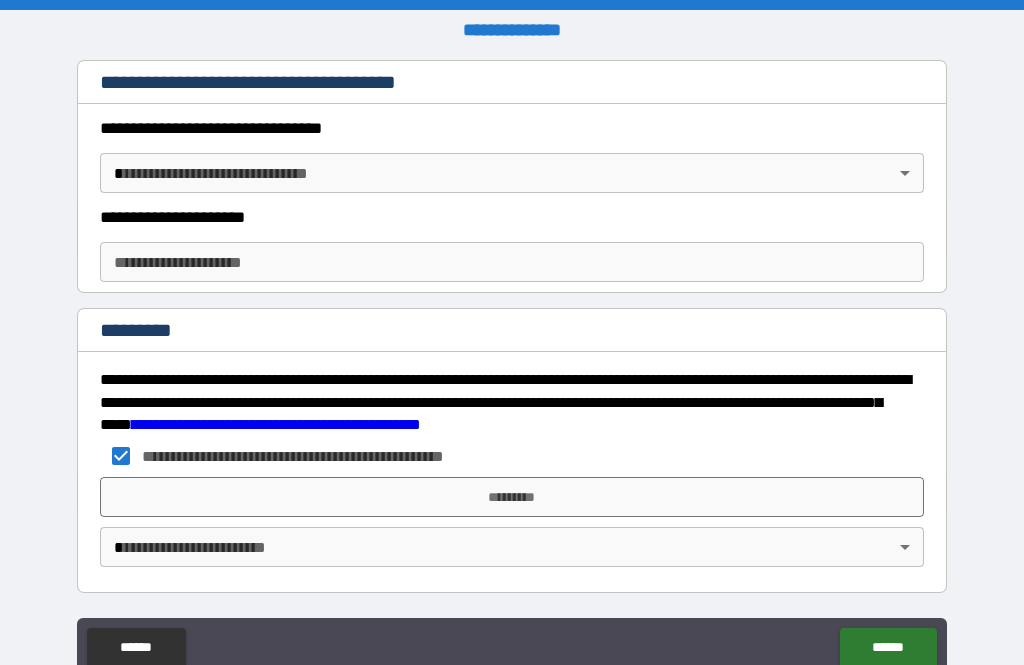 click on "*********" at bounding box center (512, 497) 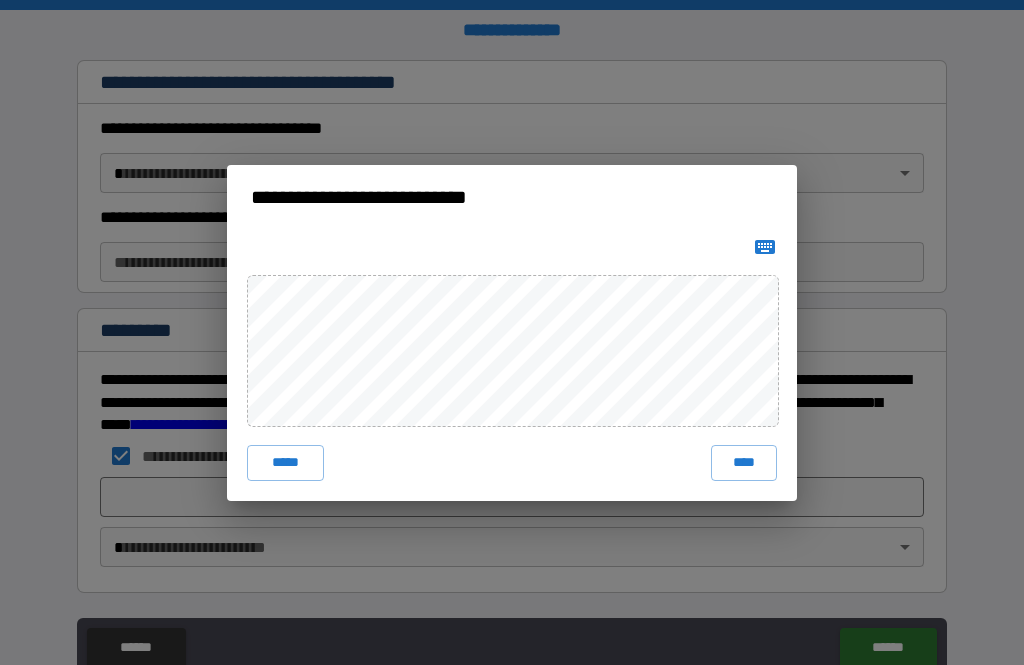 click on "****" at bounding box center (744, 463) 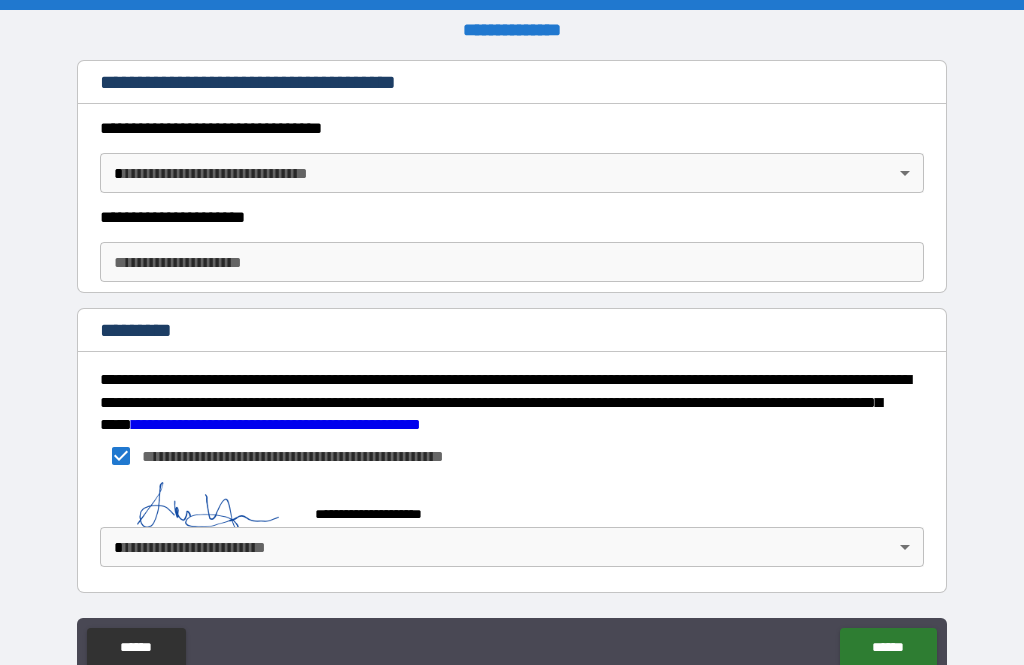 scroll, scrollTop: 2868, scrollLeft: 0, axis: vertical 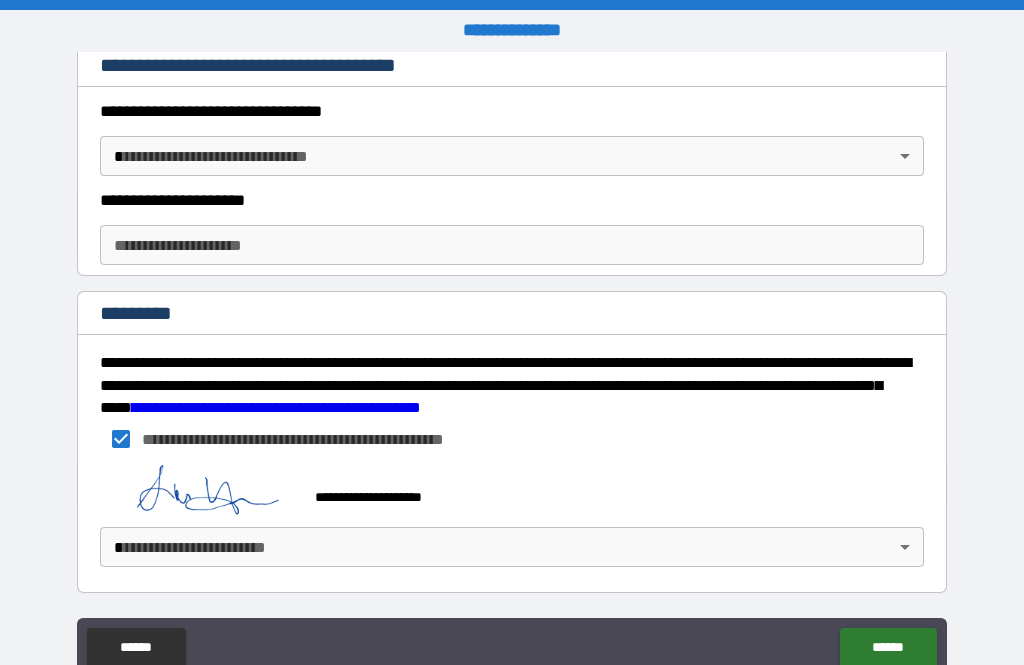 click on "**********" at bounding box center [512, 364] 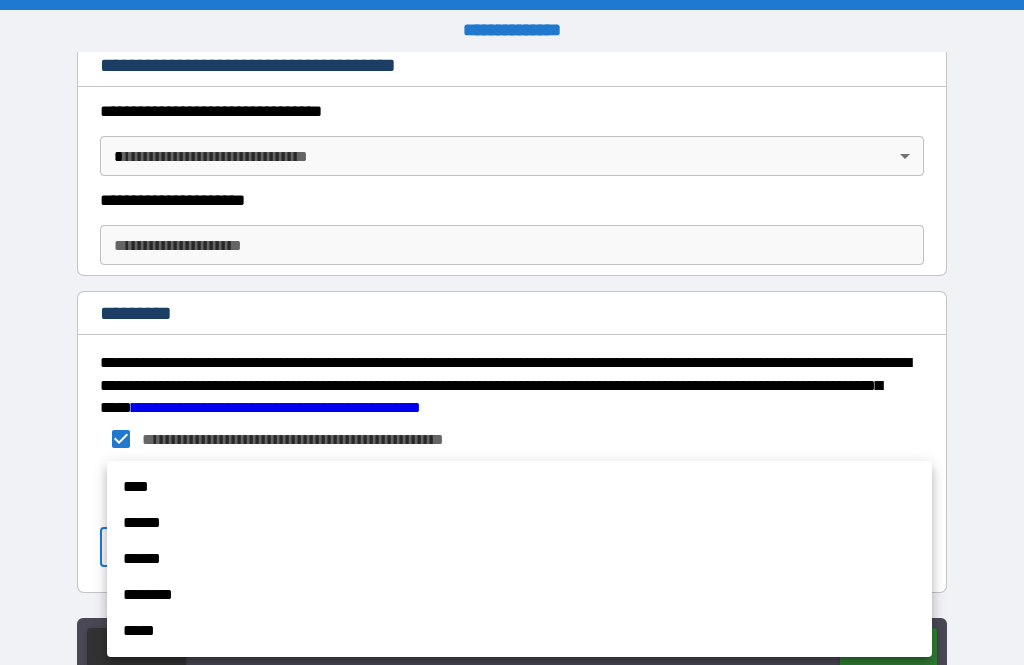 click on "****" at bounding box center [519, 487] 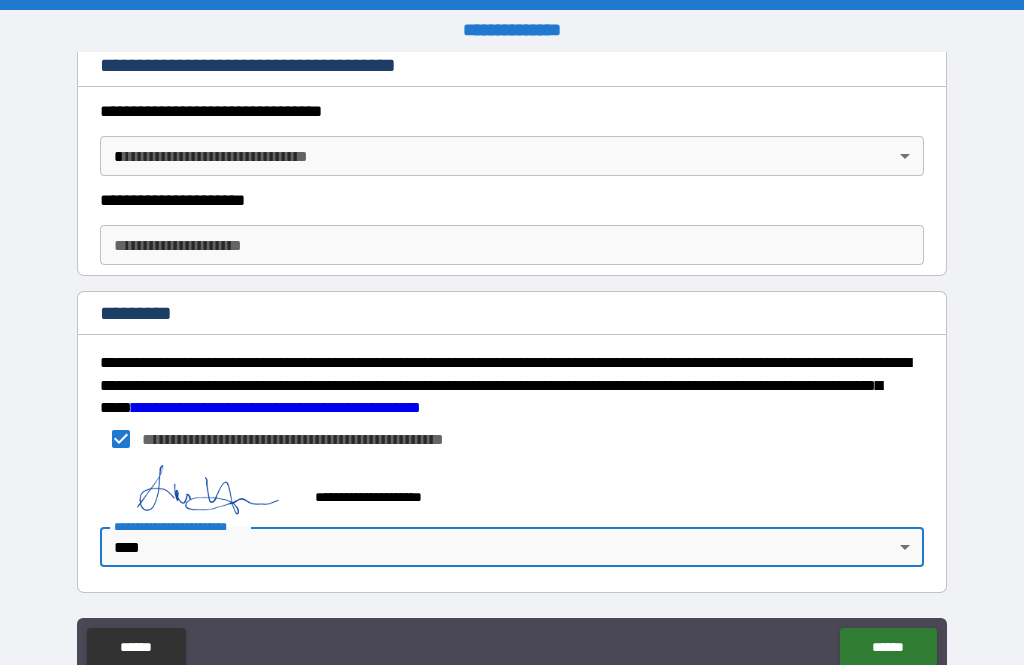click on "******" at bounding box center [888, 648] 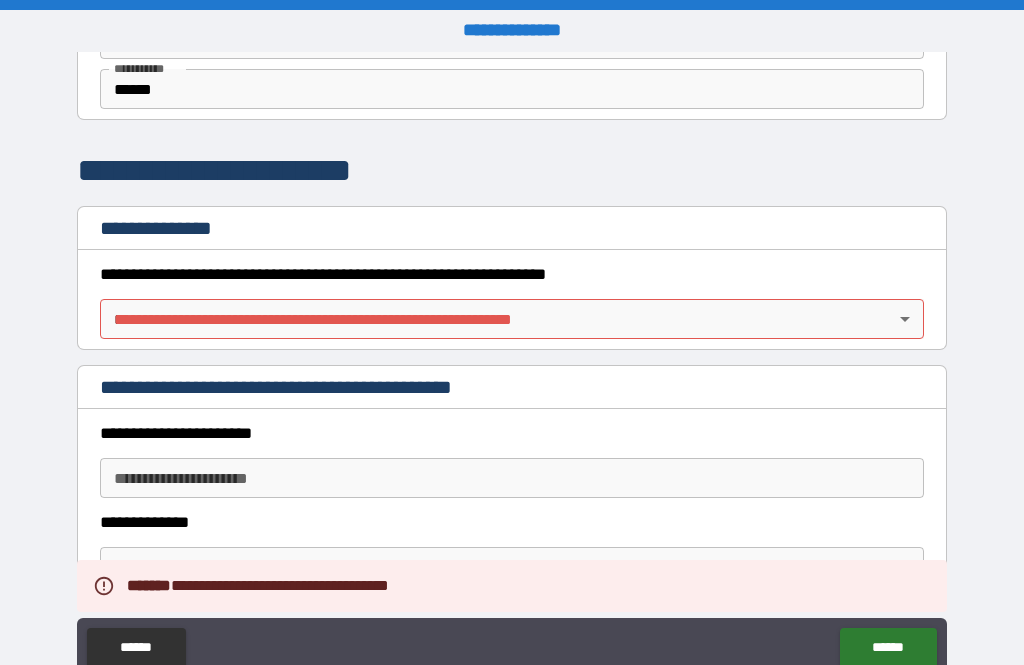scroll, scrollTop: 38, scrollLeft: 0, axis: vertical 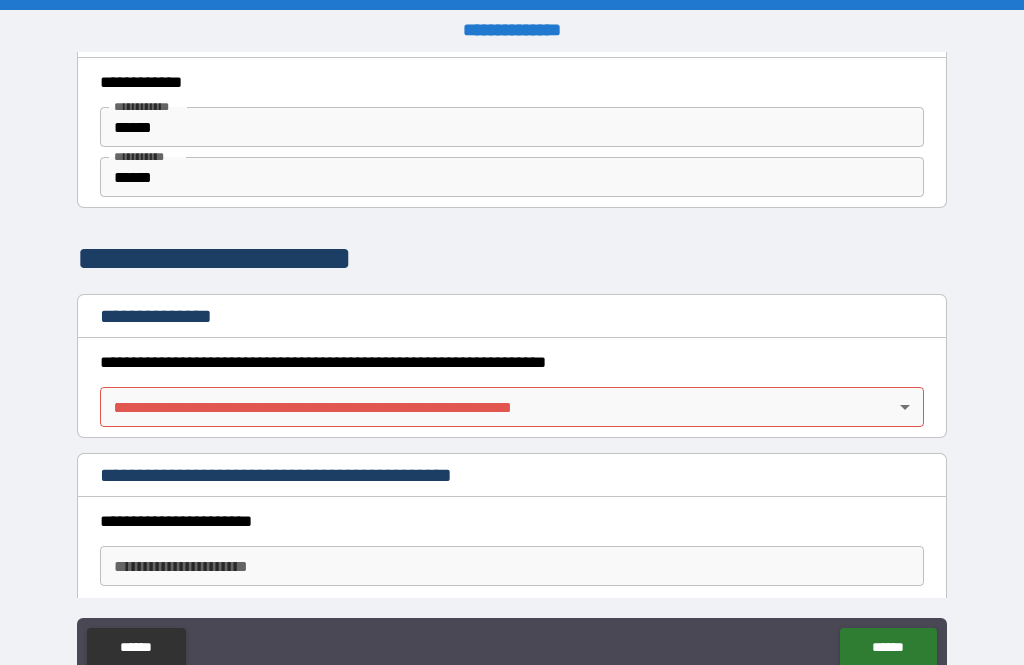 click on "**********" at bounding box center (512, 364) 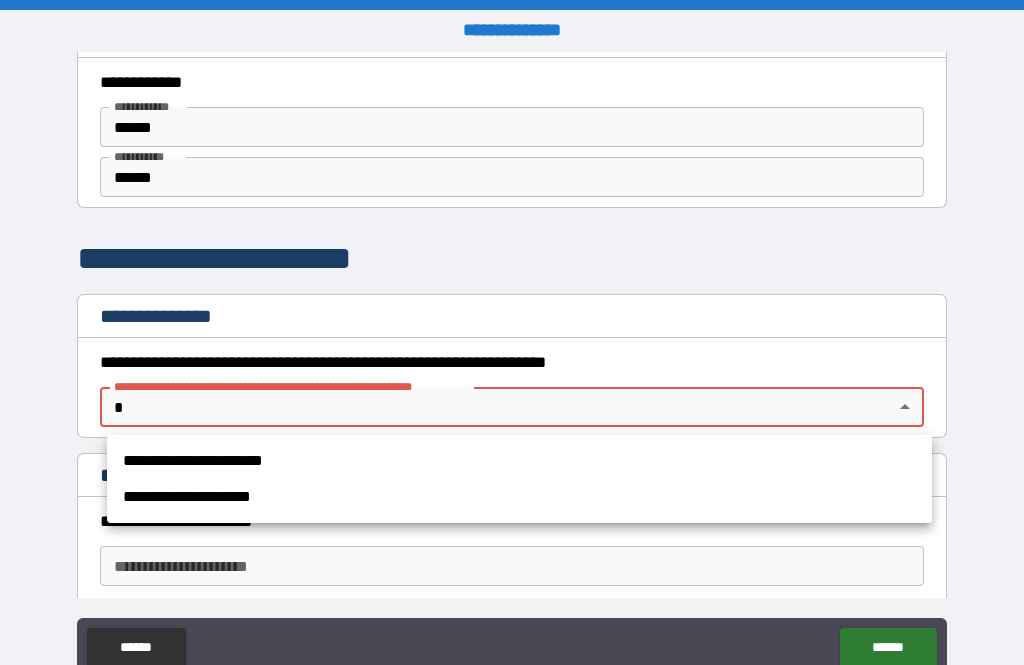 click on "**********" at bounding box center [519, 461] 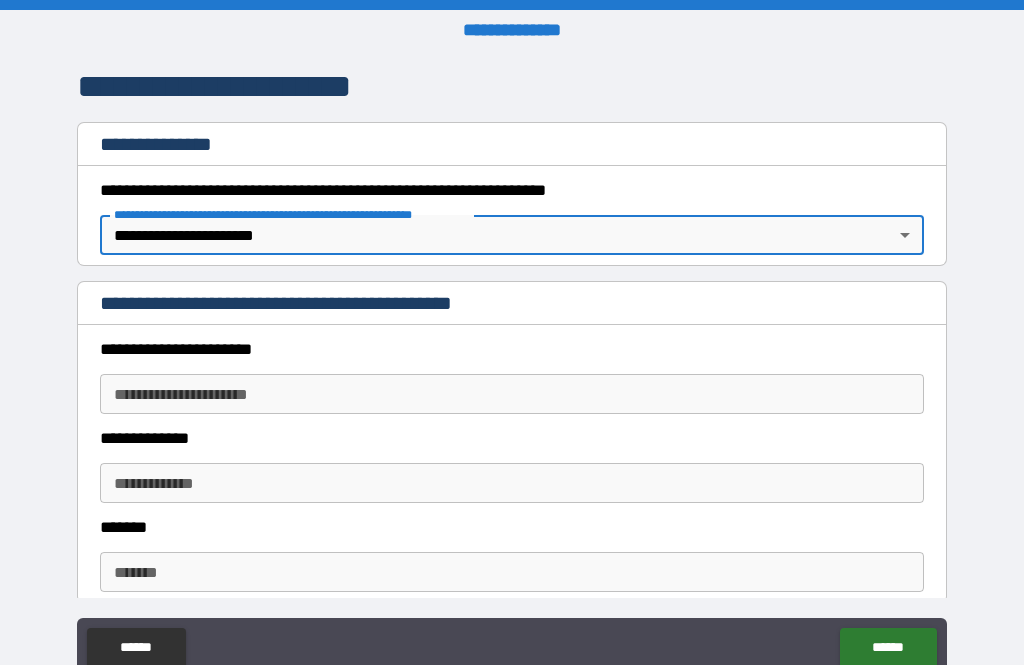scroll, scrollTop: 215, scrollLeft: 0, axis: vertical 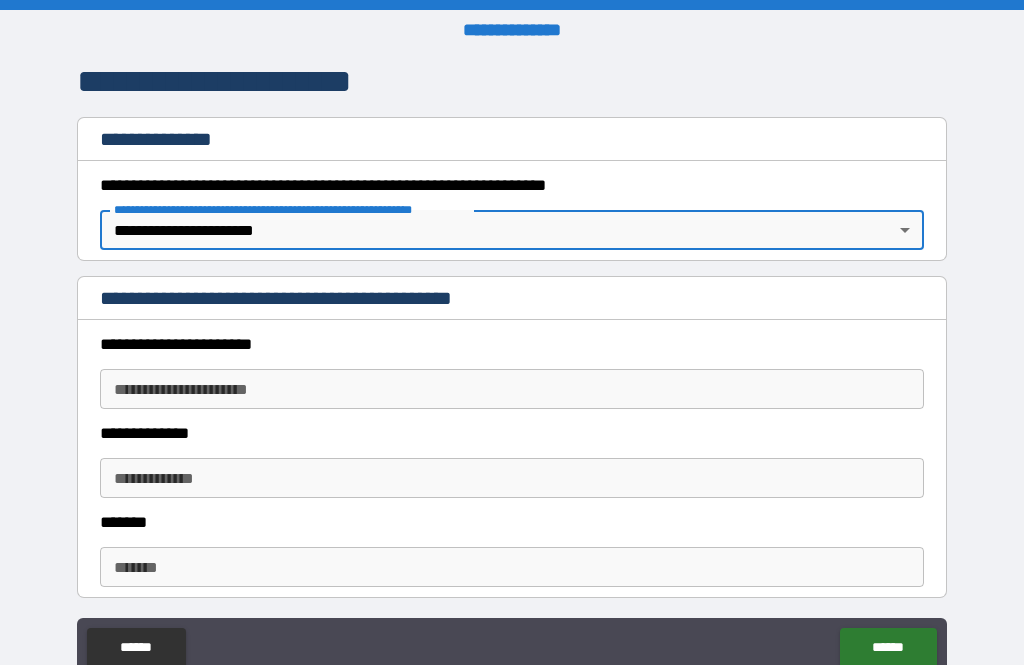 click on "******" at bounding box center [888, 648] 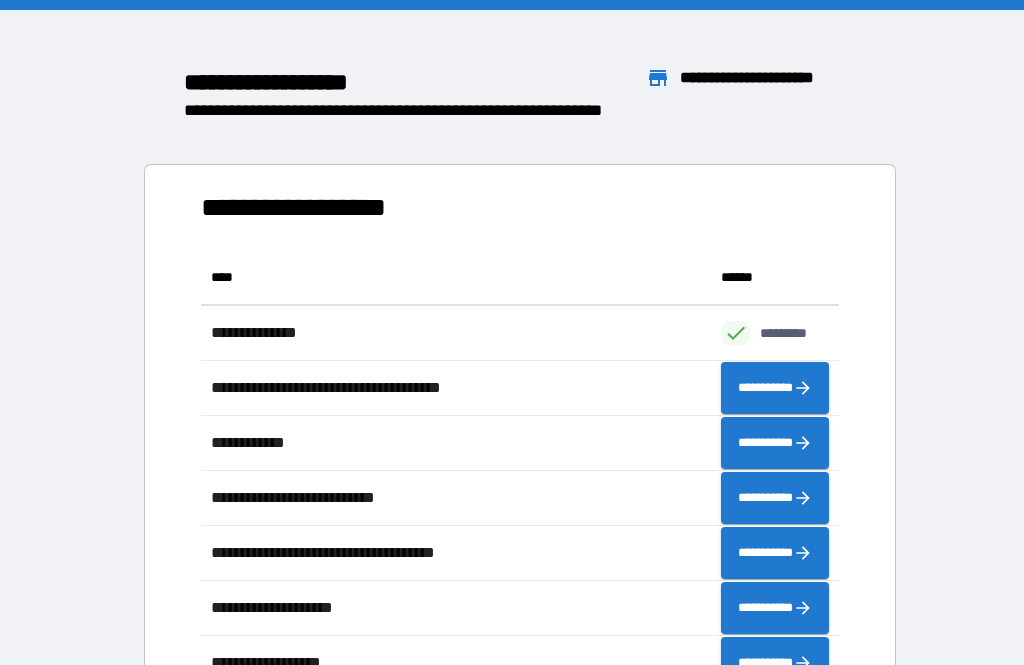 scroll, scrollTop: 1, scrollLeft: 1, axis: both 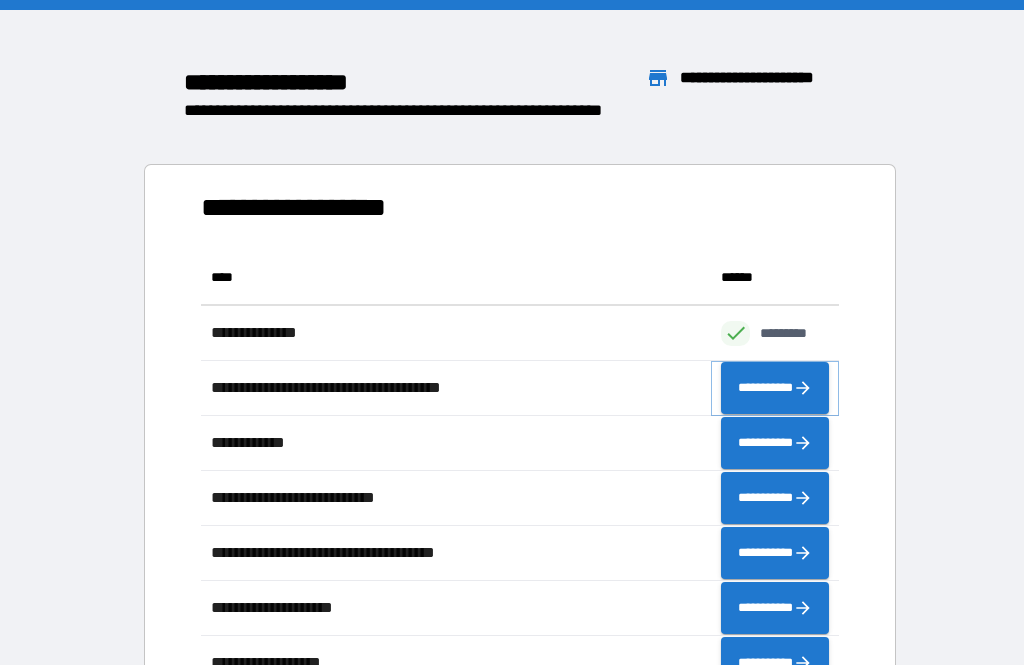 click on "**********" at bounding box center [775, 388] 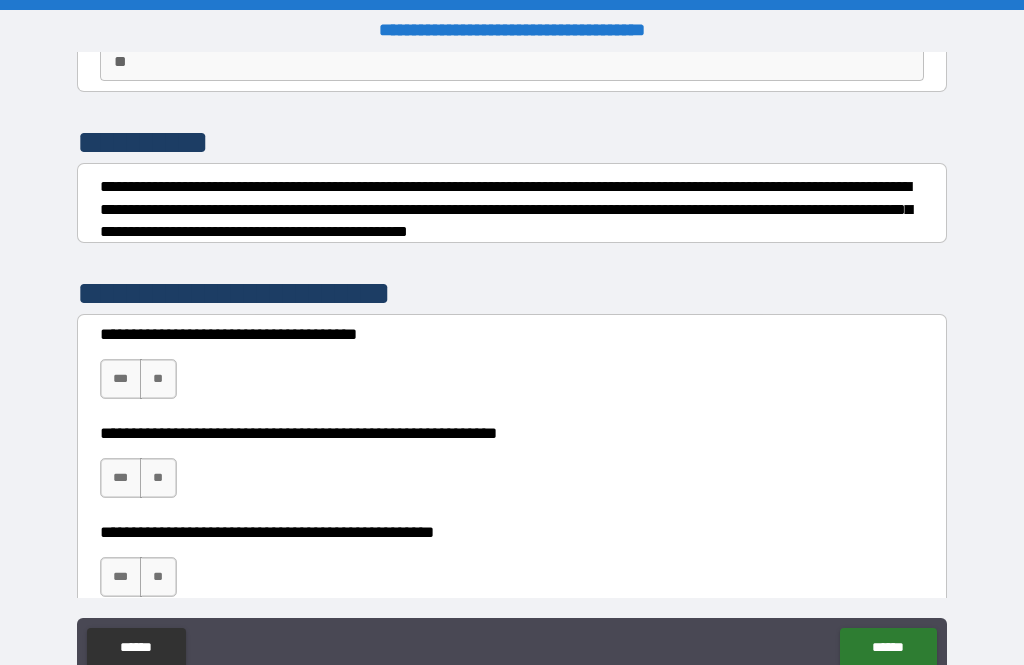 scroll, scrollTop: 205, scrollLeft: 0, axis: vertical 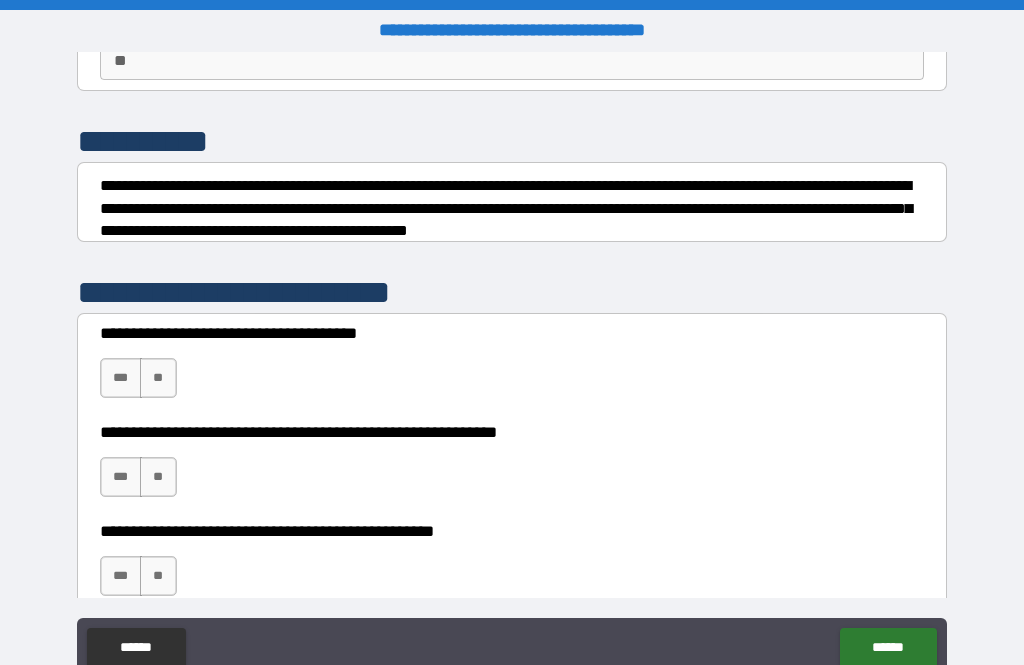 click on "***" at bounding box center [121, 378] 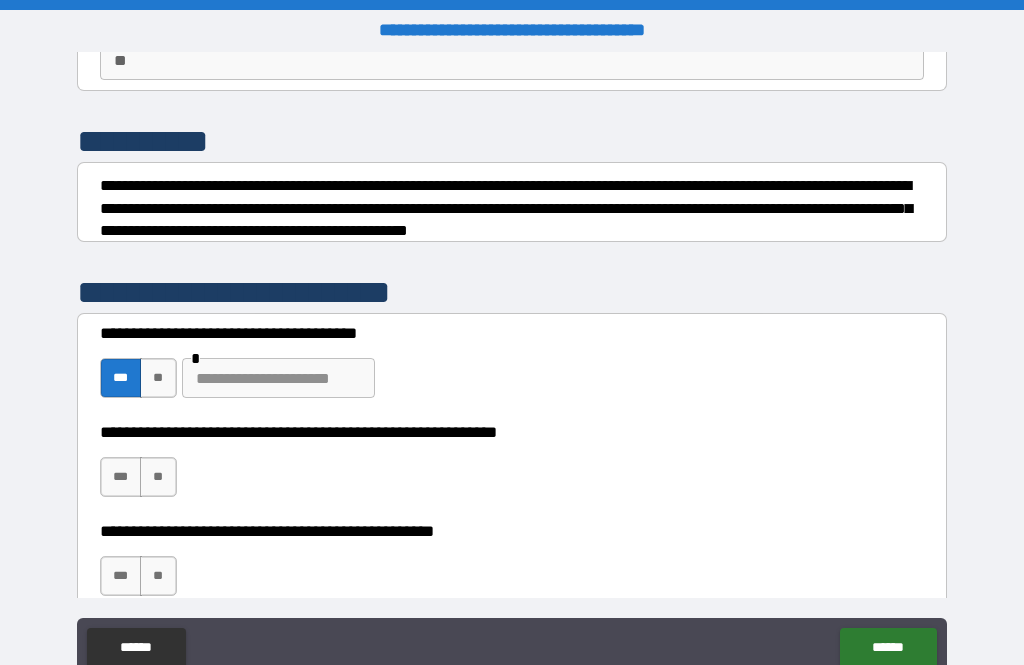 click on "***" at bounding box center [121, 477] 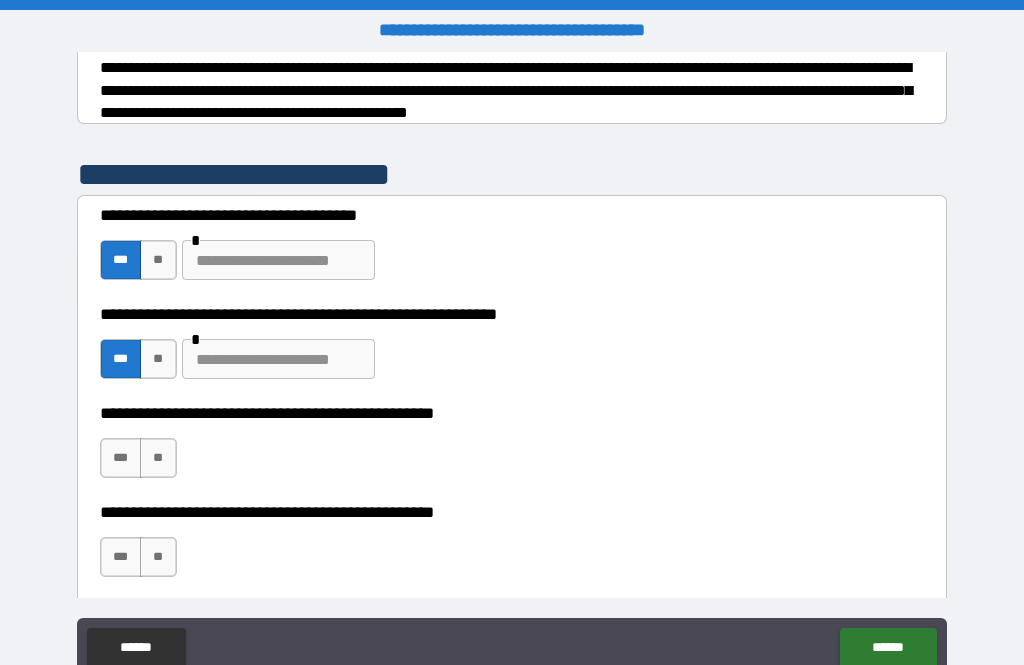 scroll, scrollTop: 318, scrollLeft: 0, axis: vertical 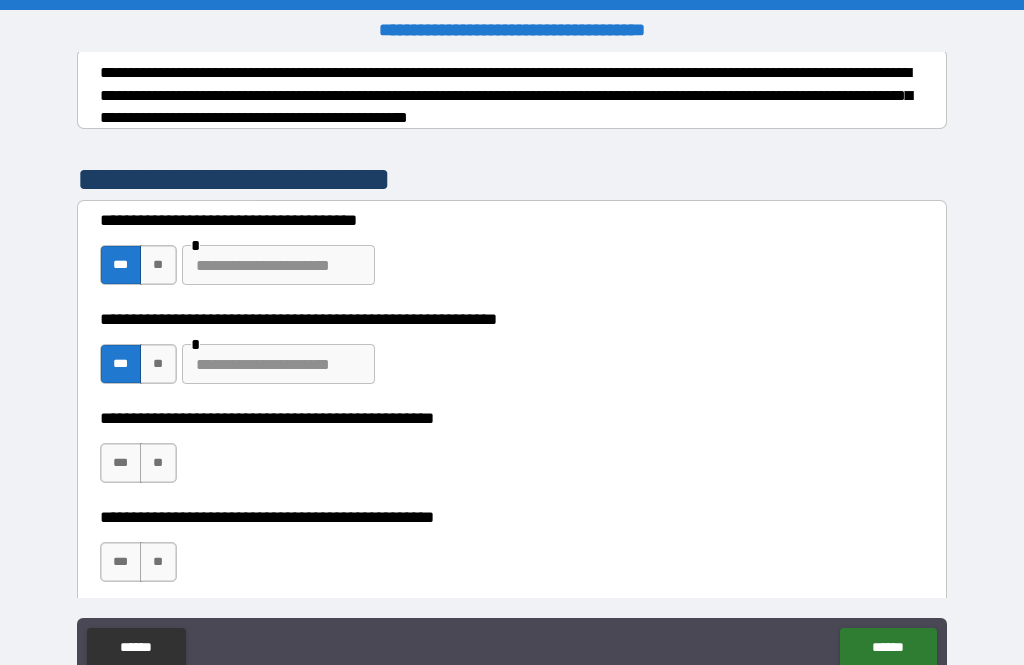 click on "**********" at bounding box center (512, 453) 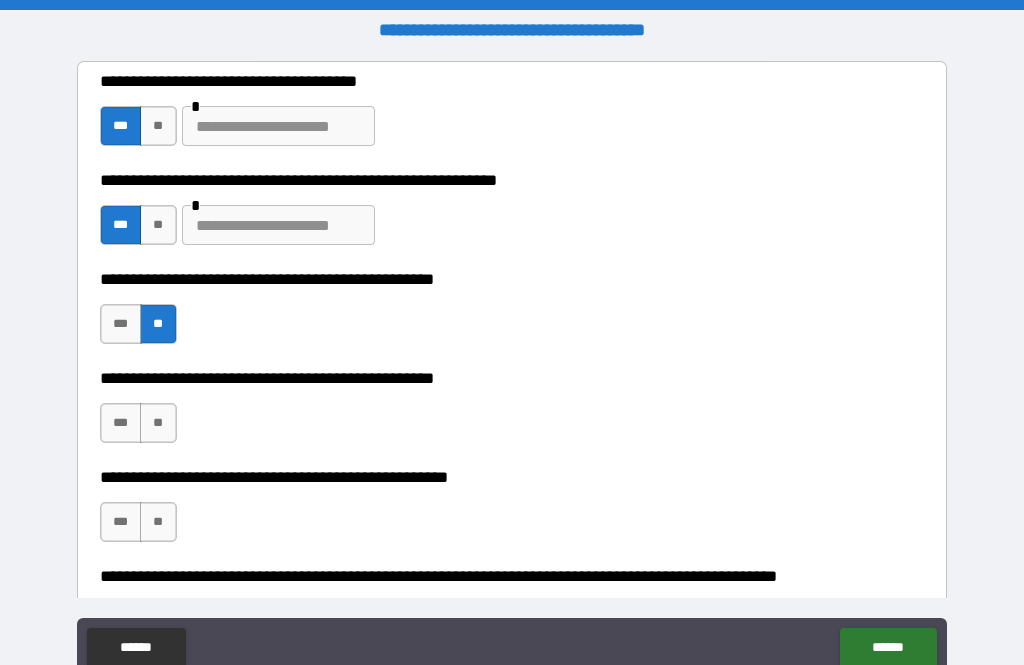 scroll, scrollTop: 478, scrollLeft: 0, axis: vertical 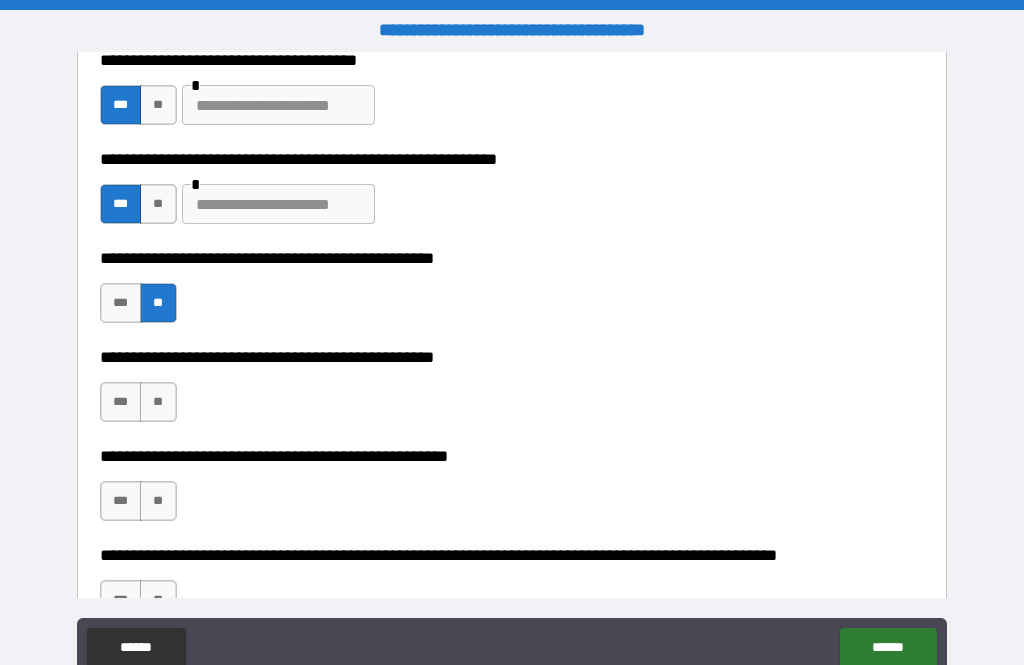 click on "***" at bounding box center (121, 402) 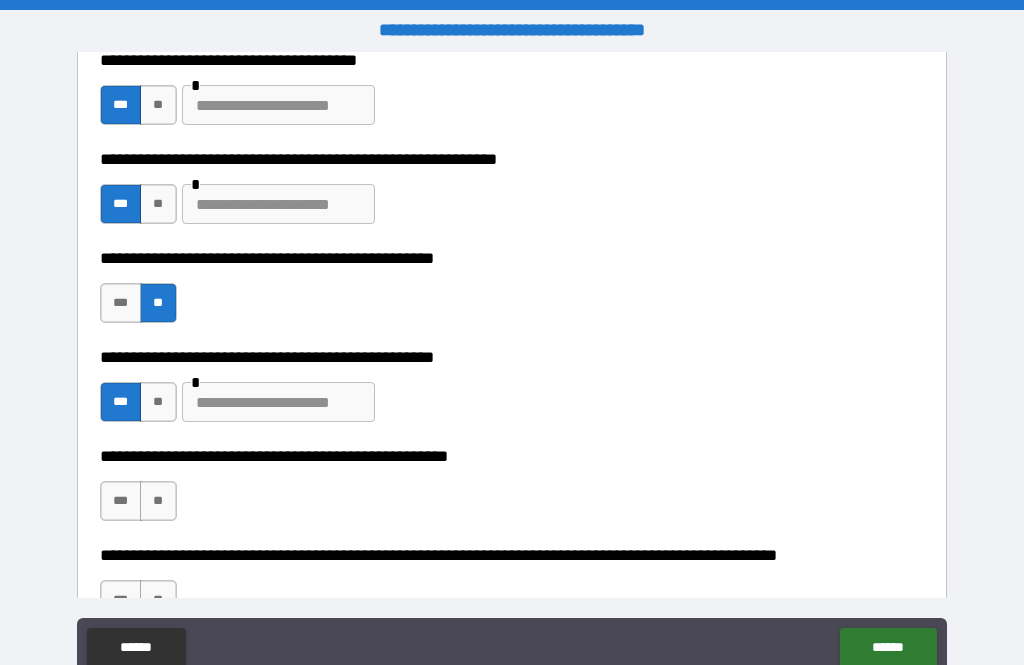 click on "**" at bounding box center [158, 501] 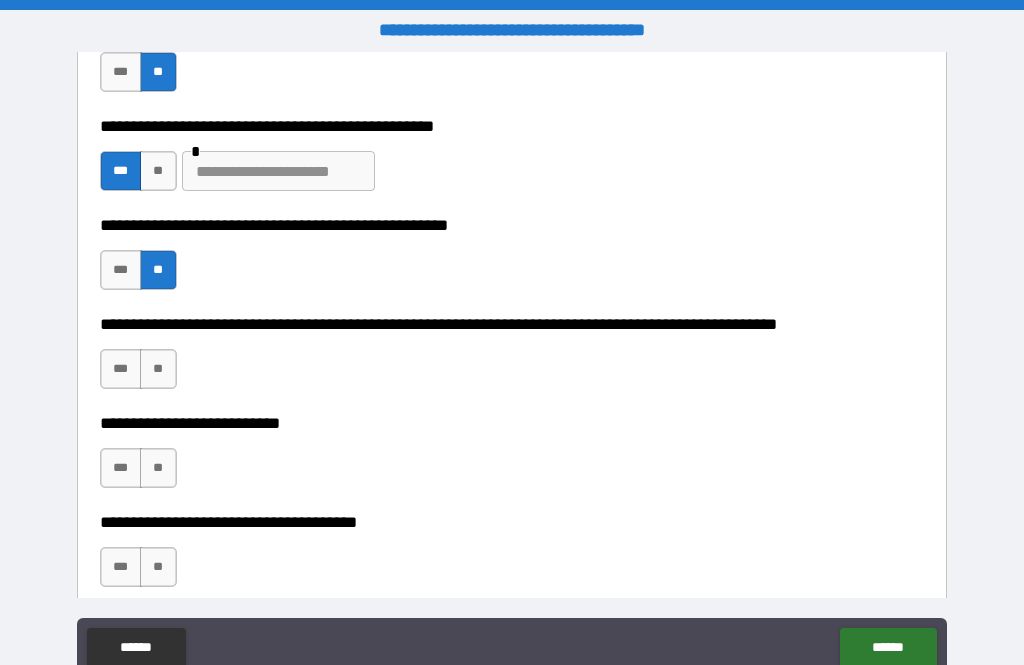 scroll, scrollTop: 710, scrollLeft: 0, axis: vertical 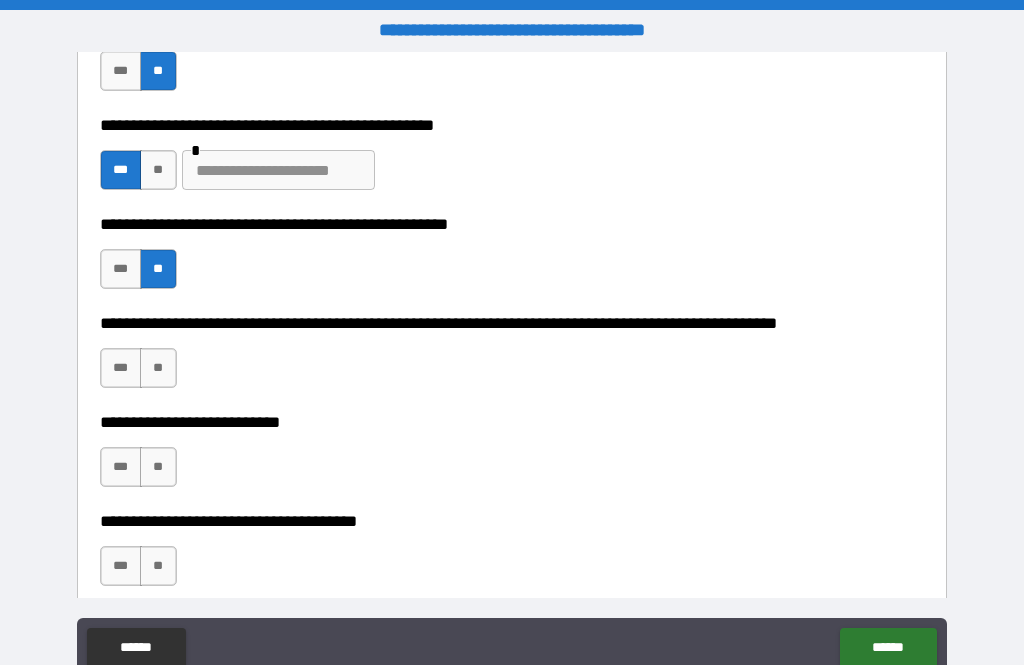 click on "**" at bounding box center [158, 368] 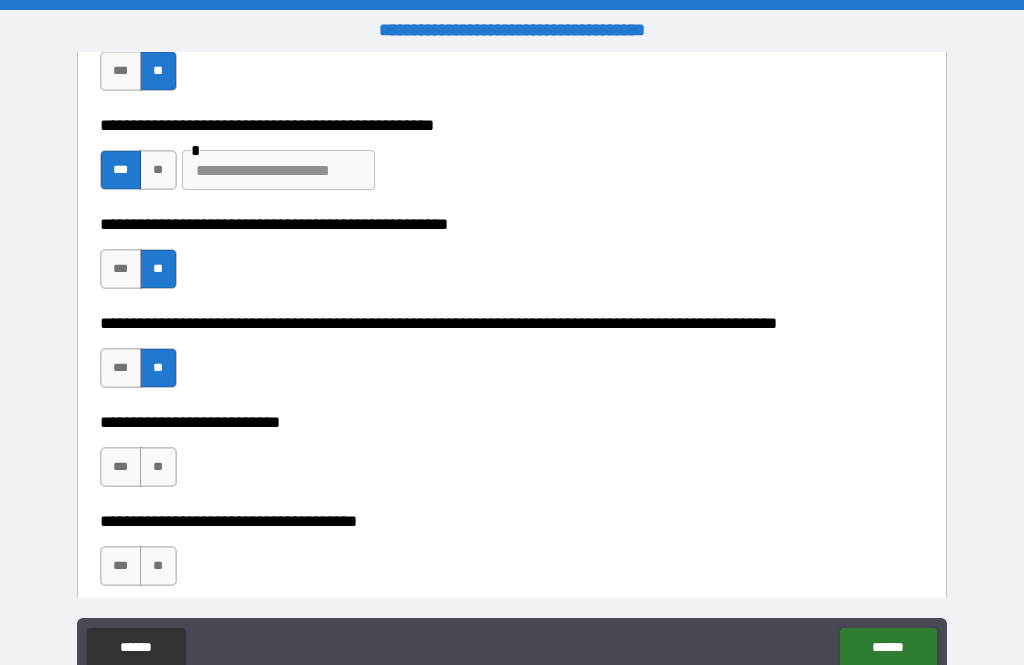 click on "**" at bounding box center [158, 368] 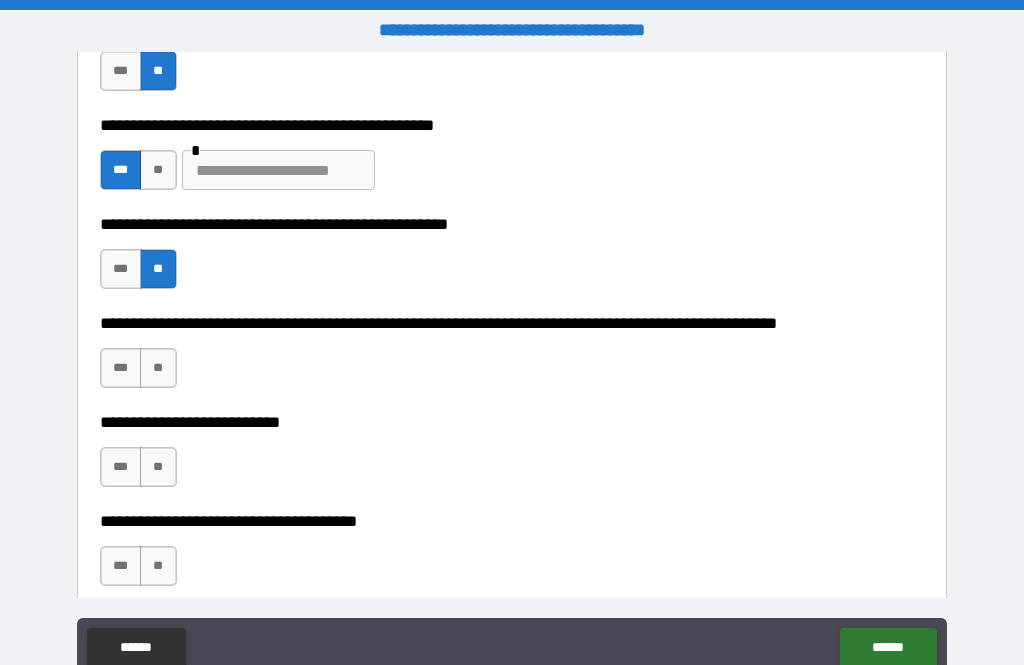 click on "**" at bounding box center (158, 467) 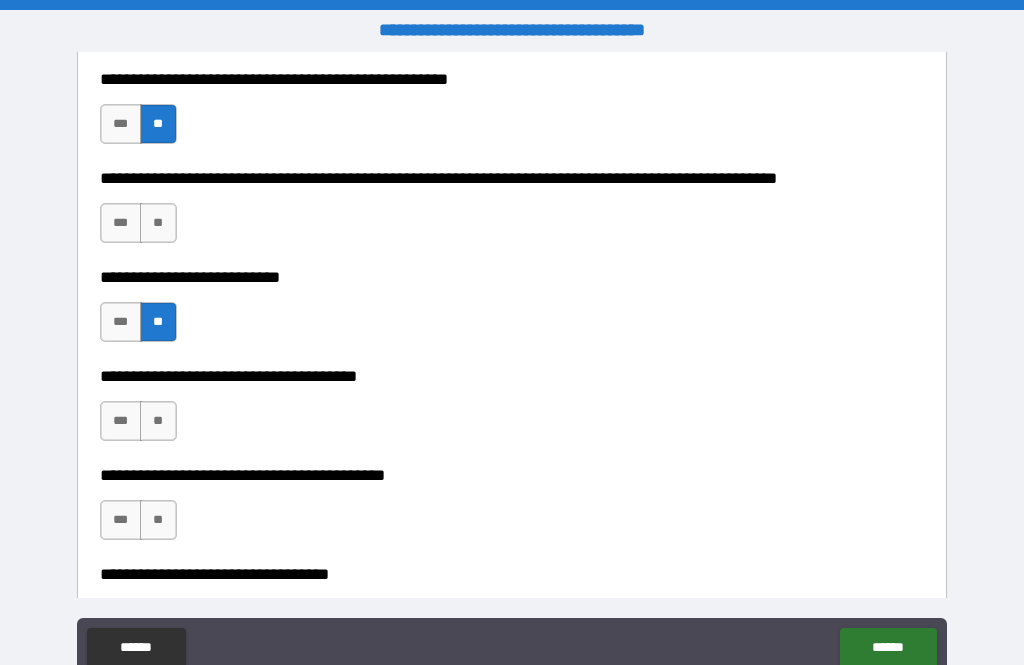 scroll, scrollTop: 855, scrollLeft: 0, axis: vertical 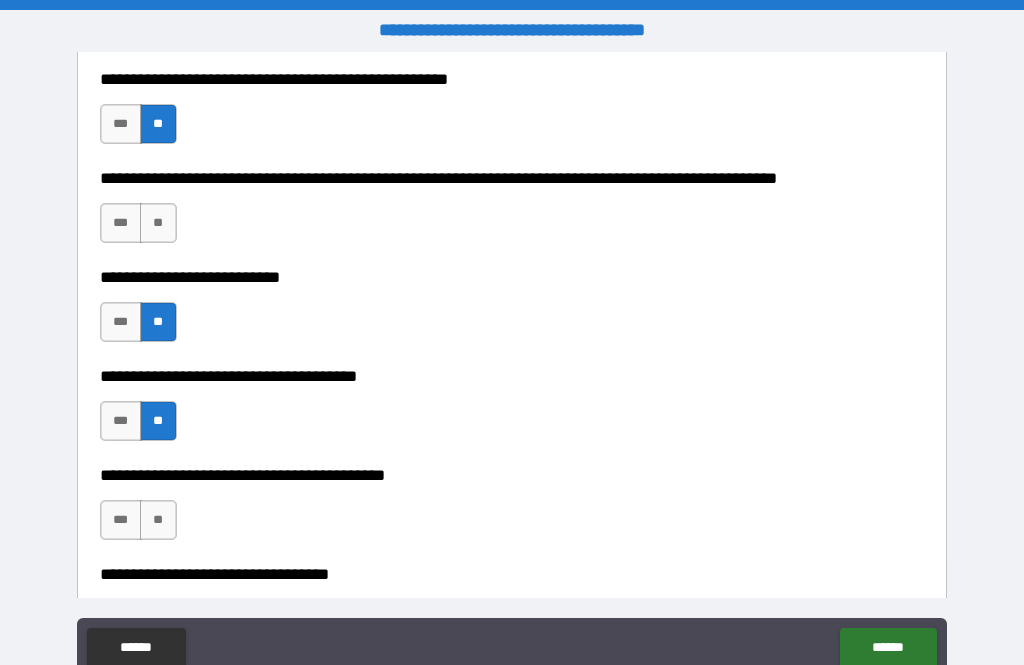 click on "**" at bounding box center (158, 520) 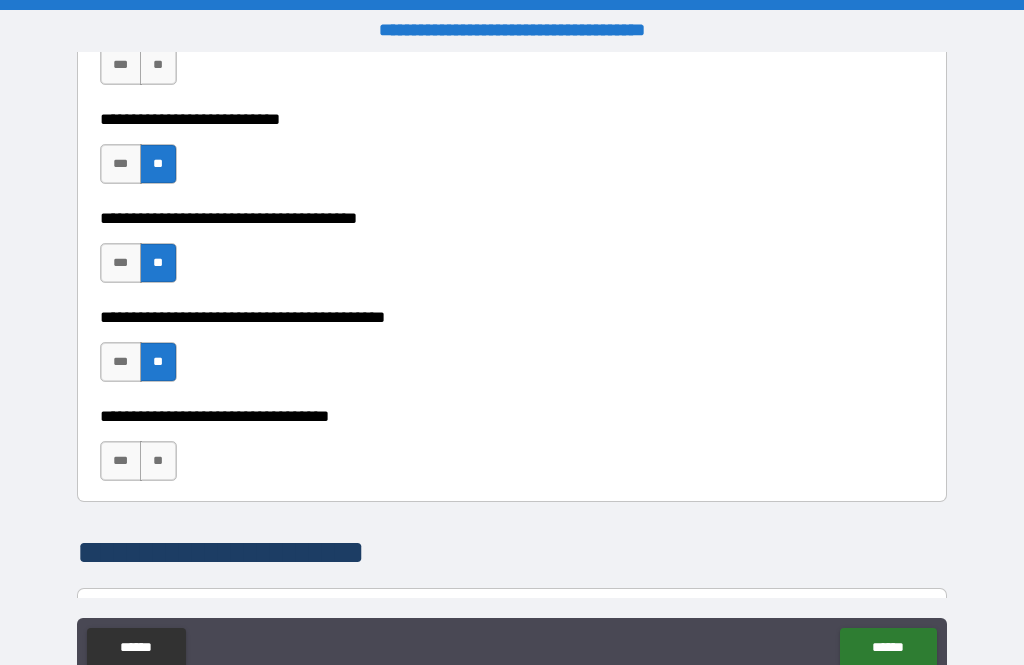 scroll, scrollTop: 1067, scrollLeft: 0, axis: vertical 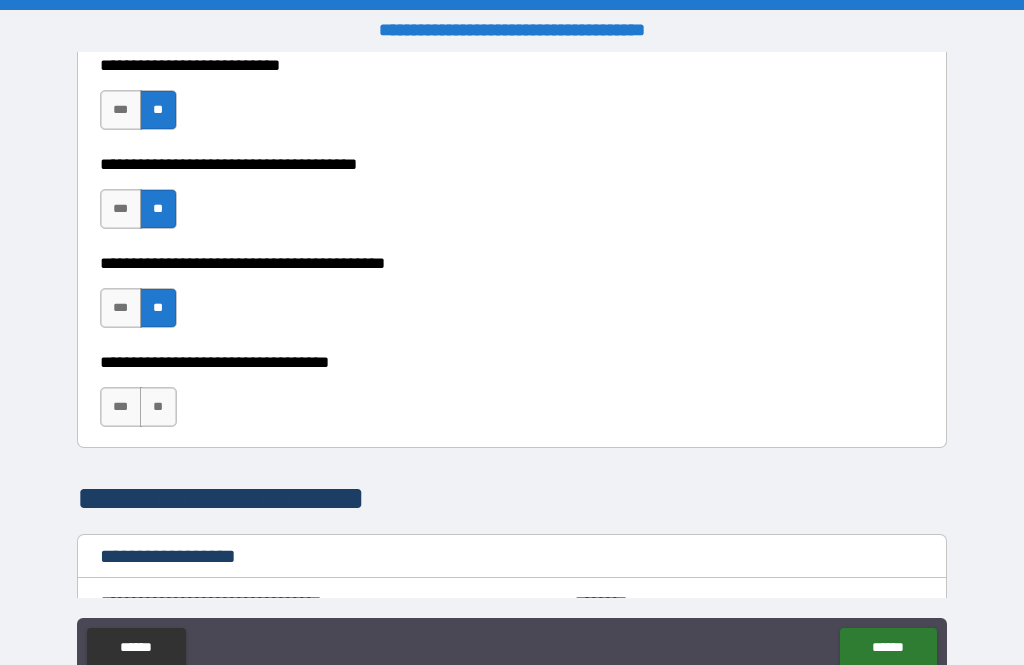 click on "**********" at bounding box center (512, 367) 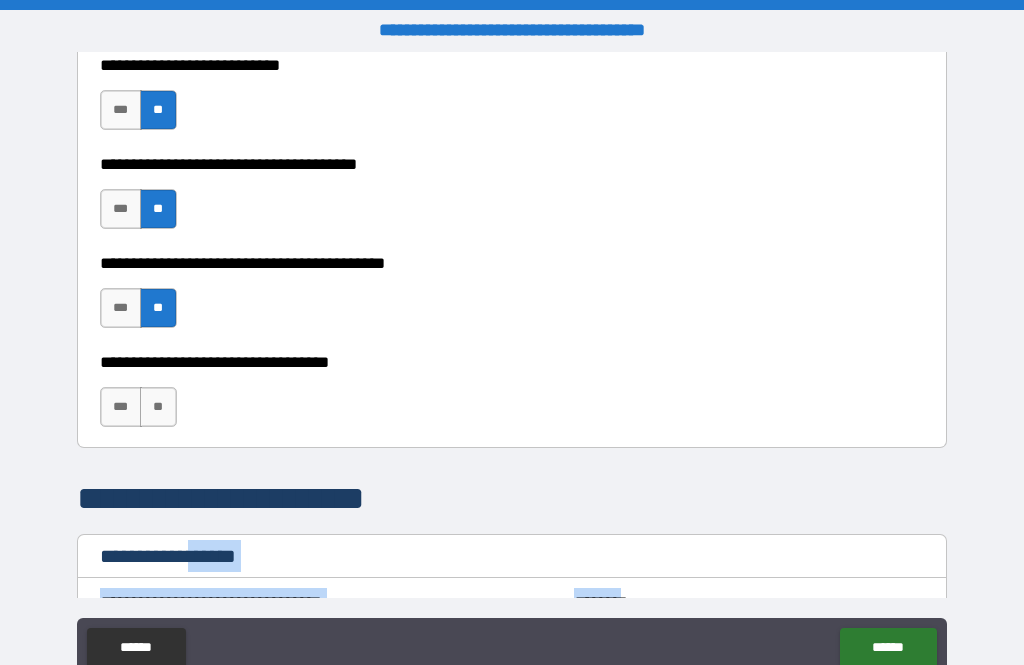 click on "**********" at bounding box center [512, 558] 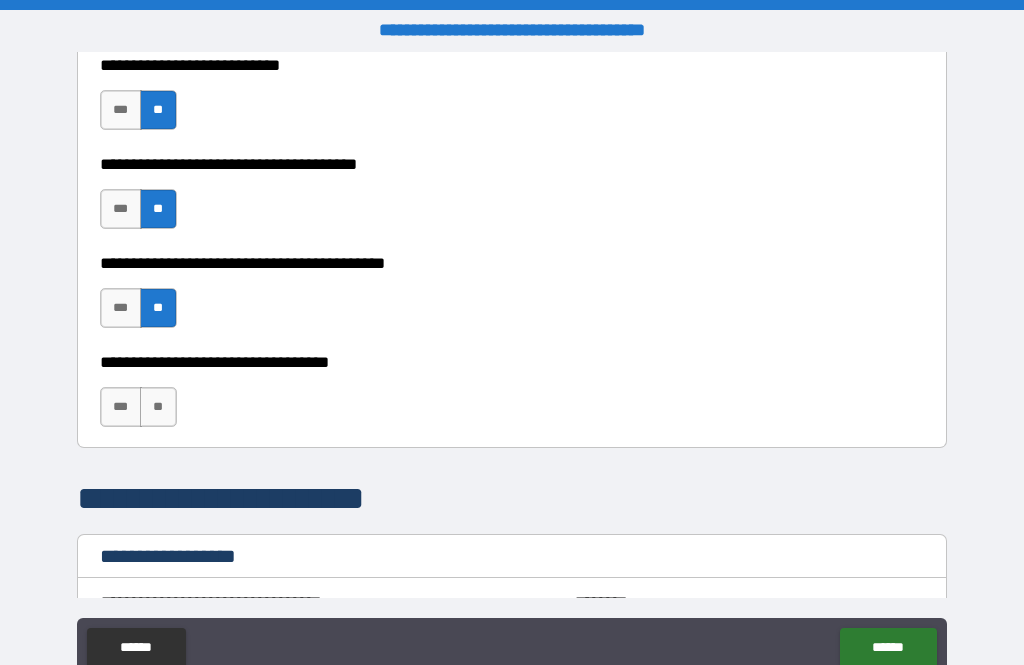click on "**" at bounding box center [158, 407] 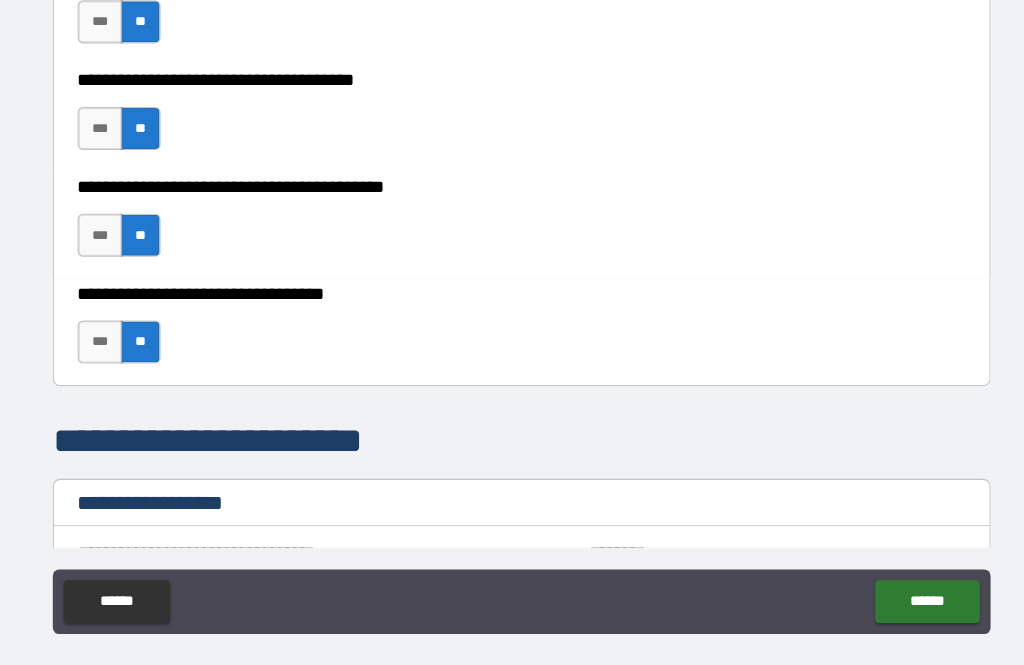 scroll, scrollTop: 64, scrollLeft: 0, axis: vertical 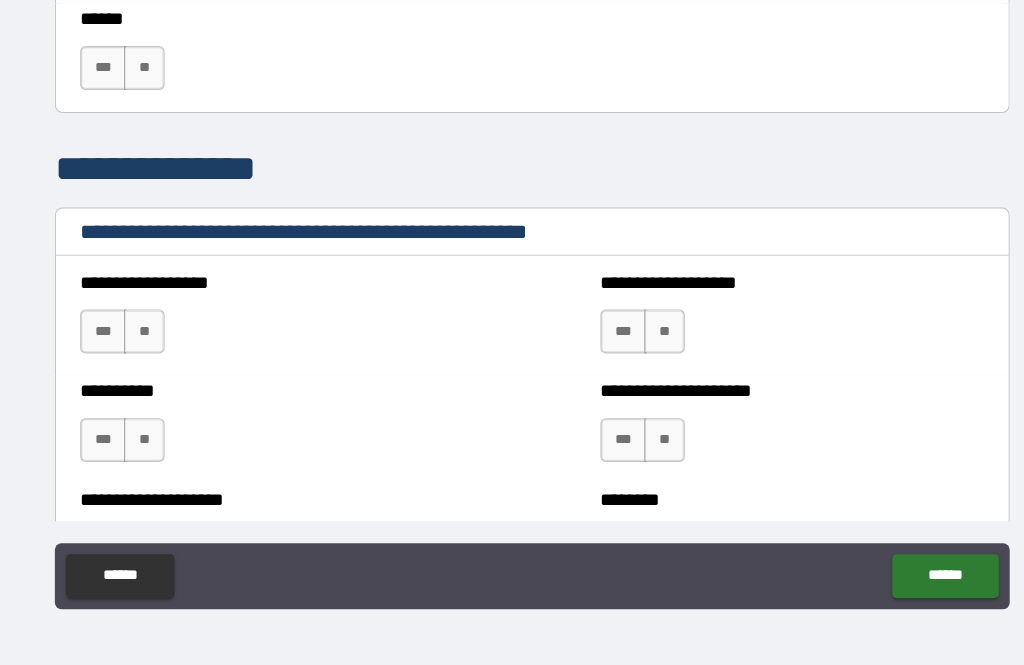 click on "**" at bounding box center (158, 361) 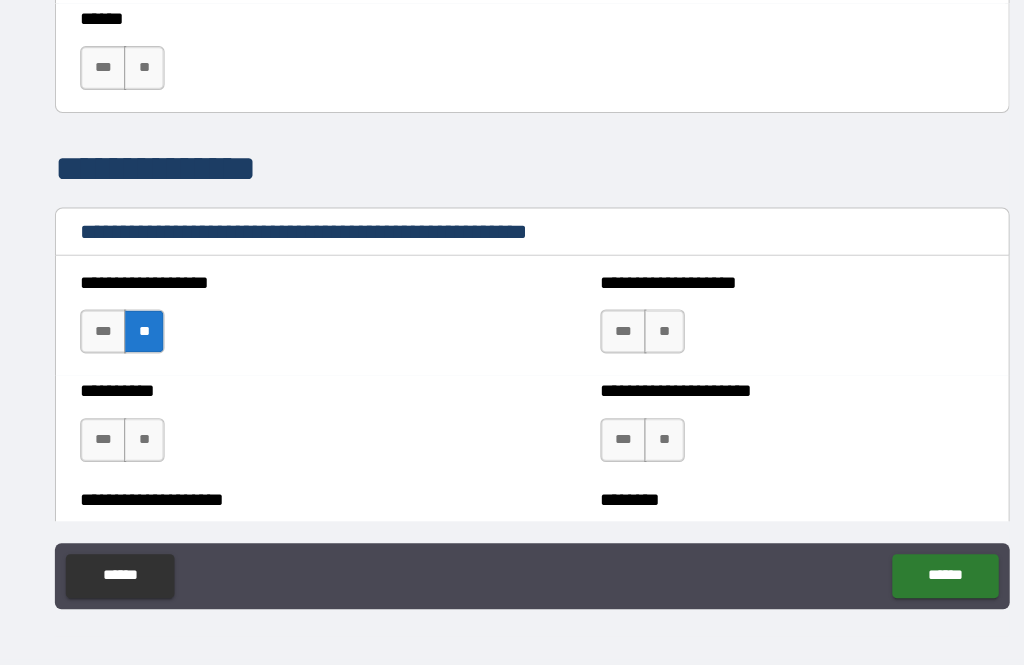 click on "**" at bounding box center (632, 361) 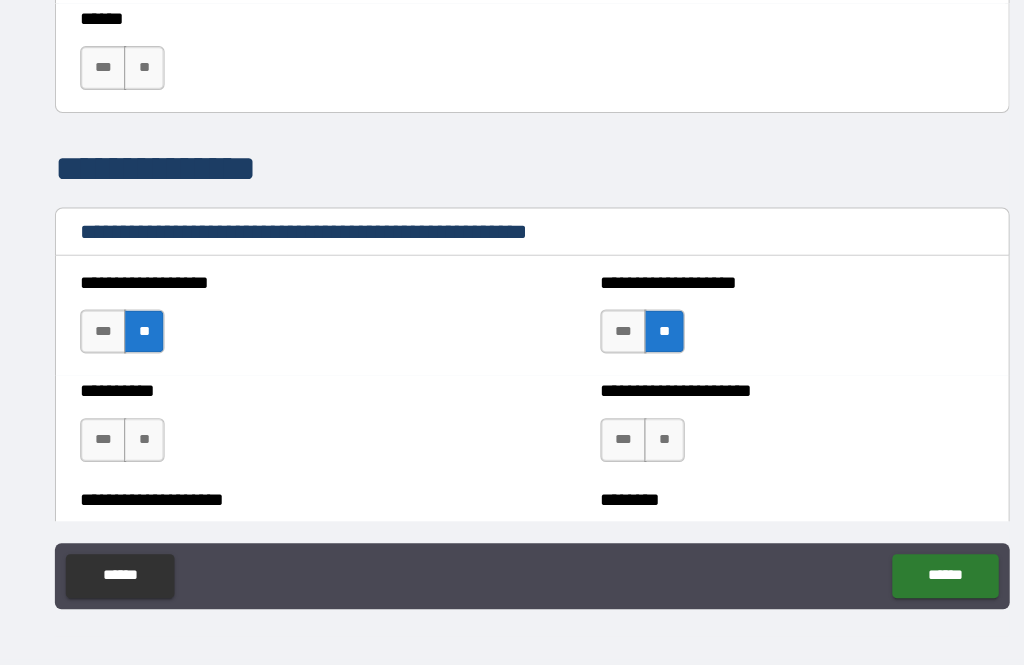 click on "**" at bounding box center [158, 460] 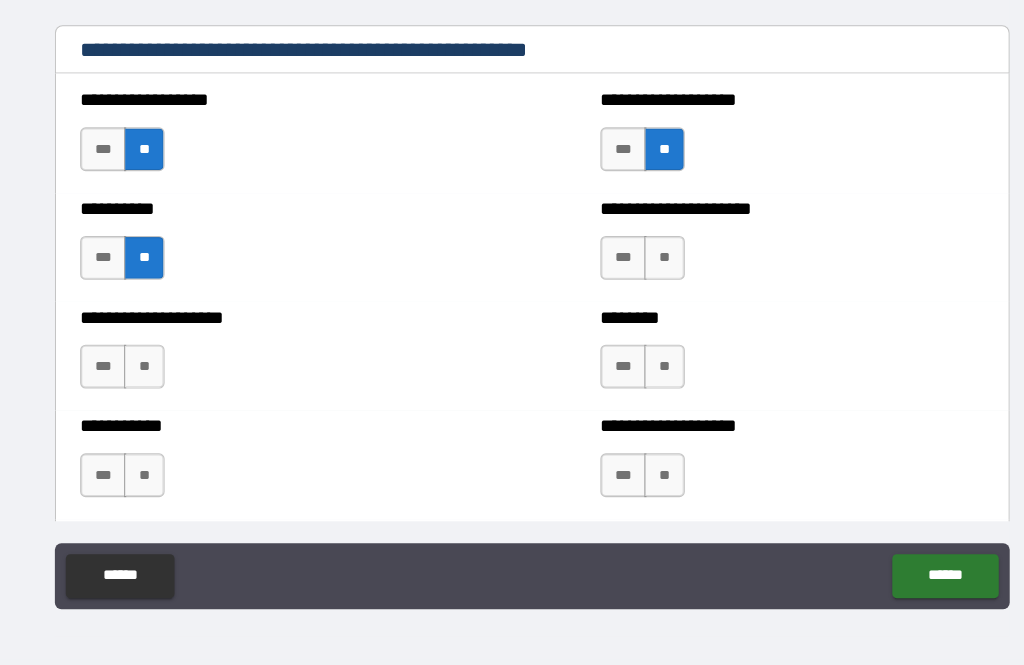 scroll, scrollTop: 2360, scrollLeft: 0, axis: vertical 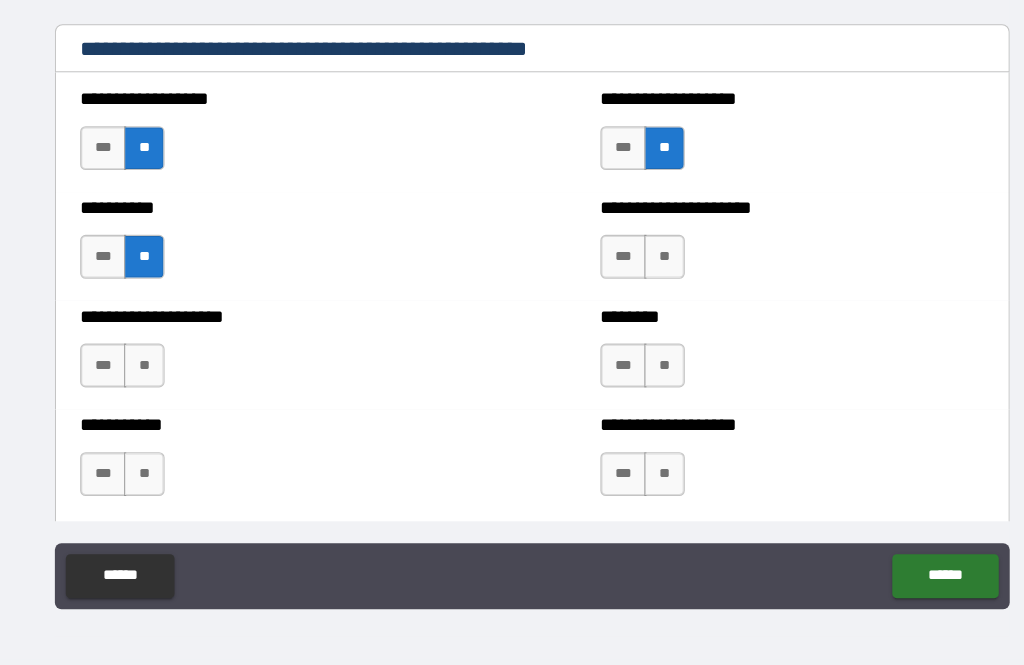 click on "***" at bounding box center [595, 194] 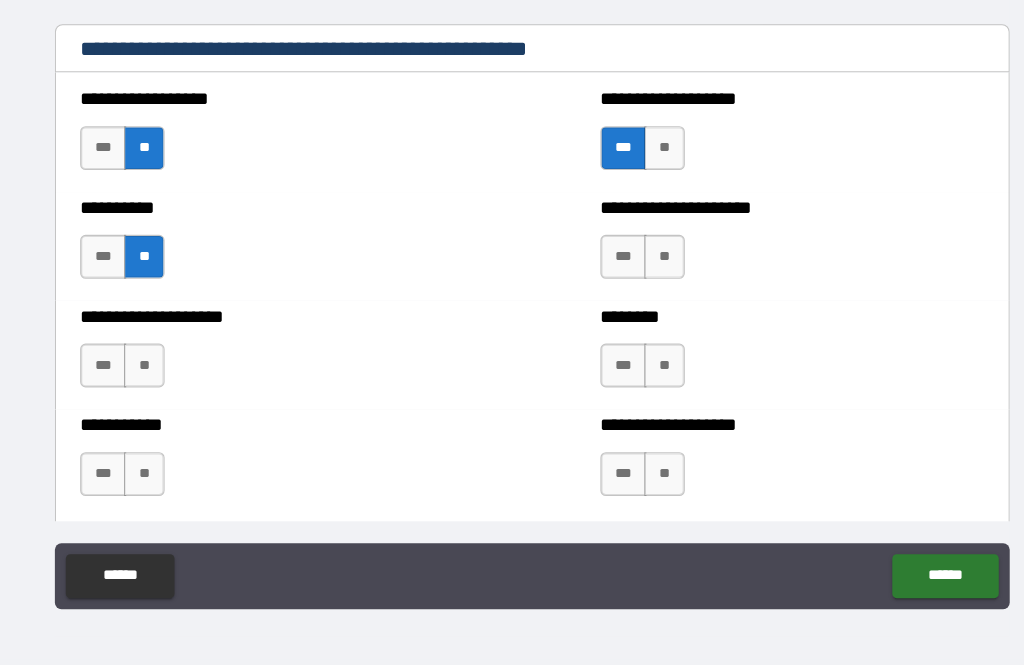 click on "***" at bounding box center [595, 293] 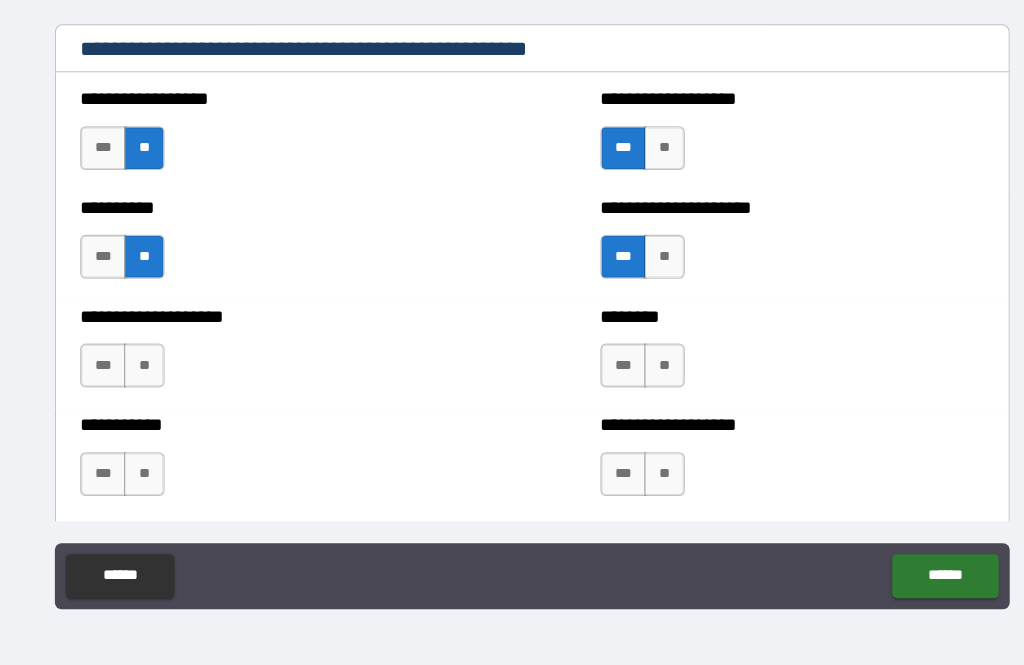 click on "**" at bounding box center (158, 392) 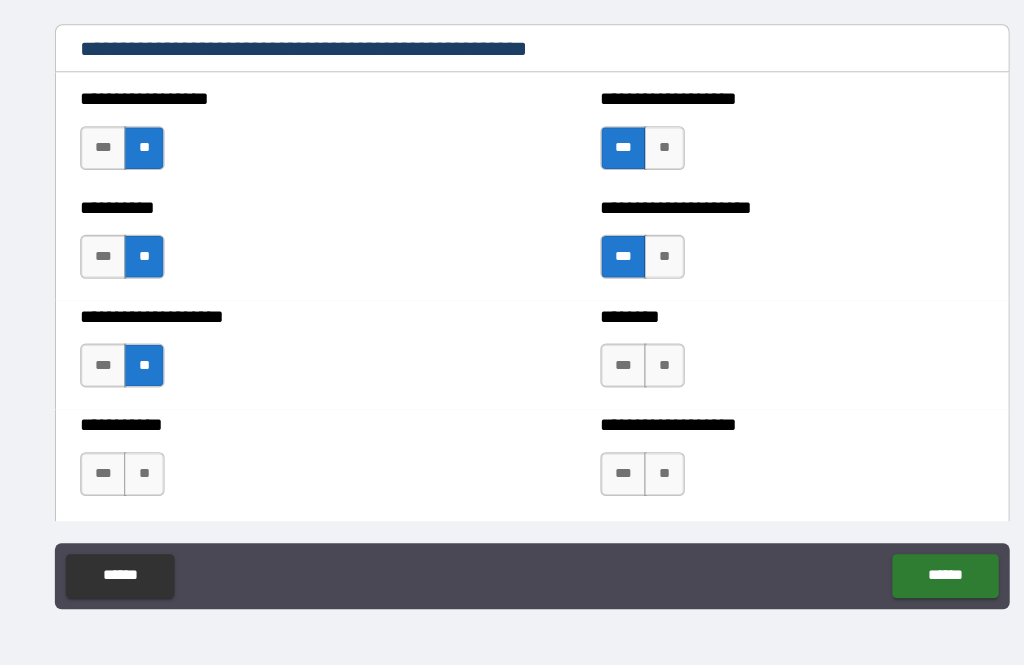click on "**" at bounding box center [158, 491] 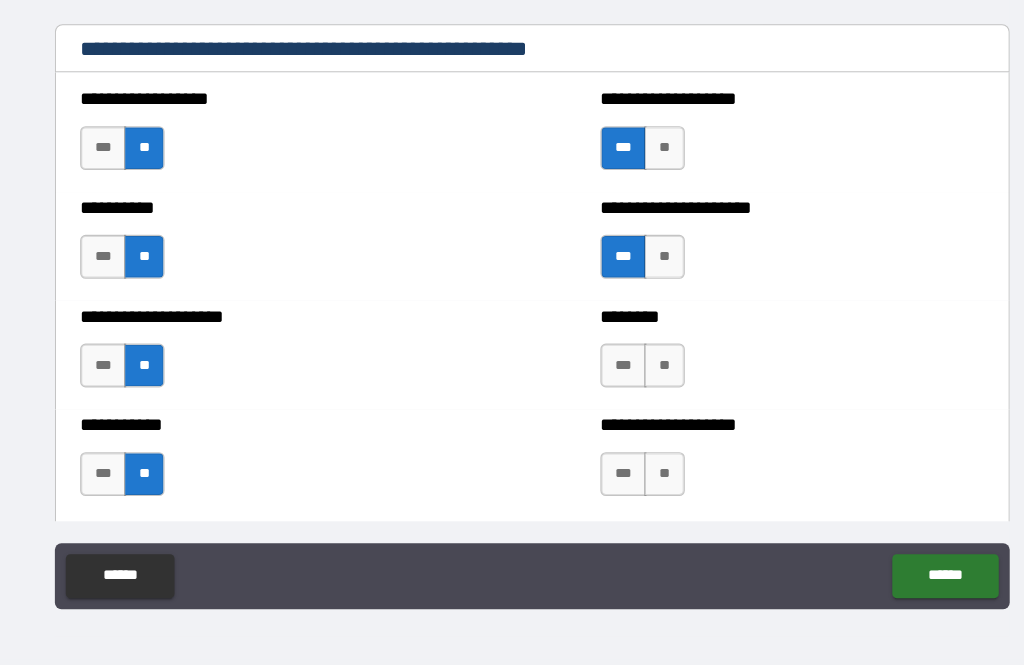 click on "**" at bounding box center (632, 392) 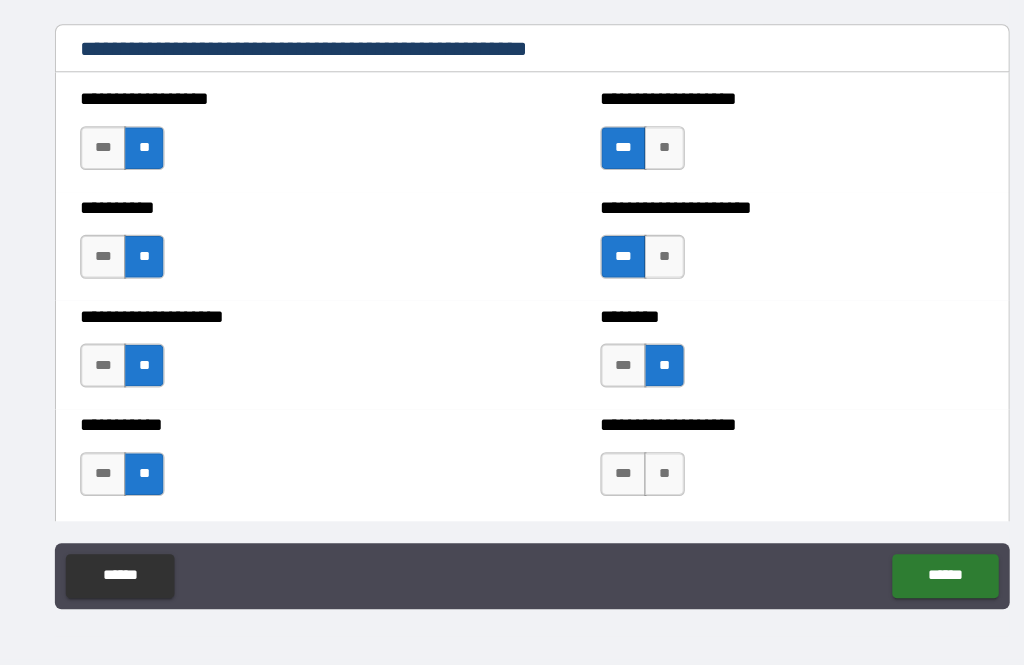 click on "***" at bounding box center (595, 491) 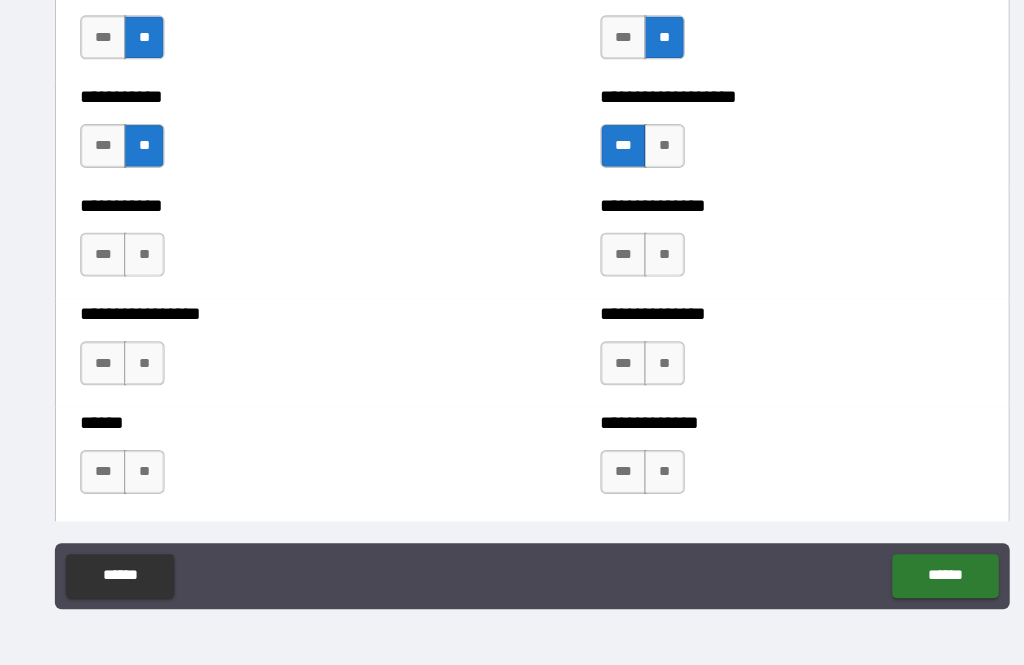 scroll, scrollTop: 2661, scrollLeft: 0, axis: vertical 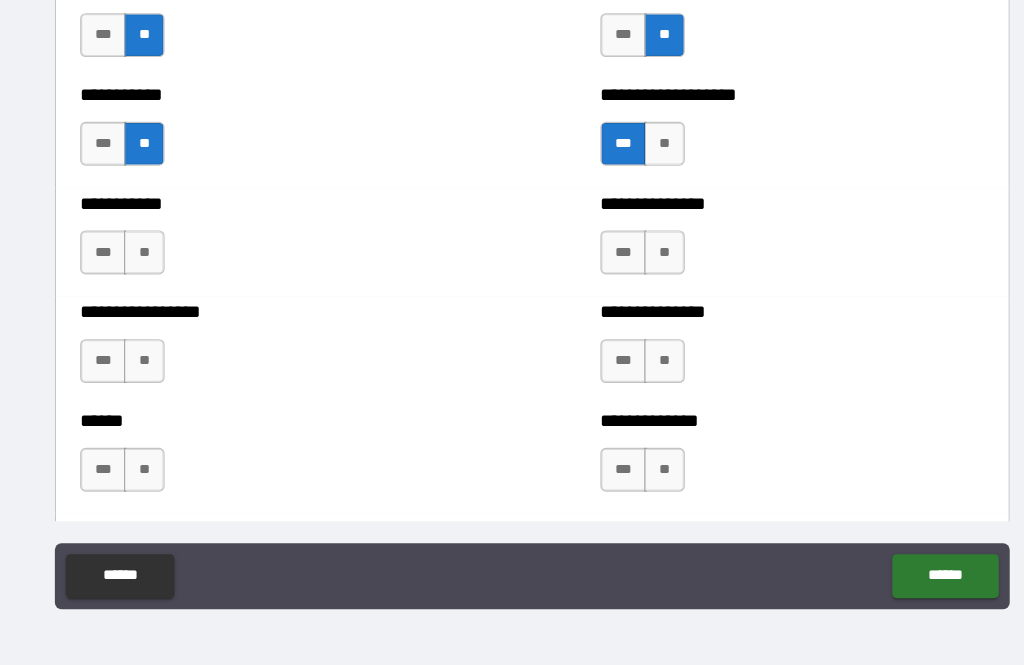 click on "**" at bounding box center [158, 289] 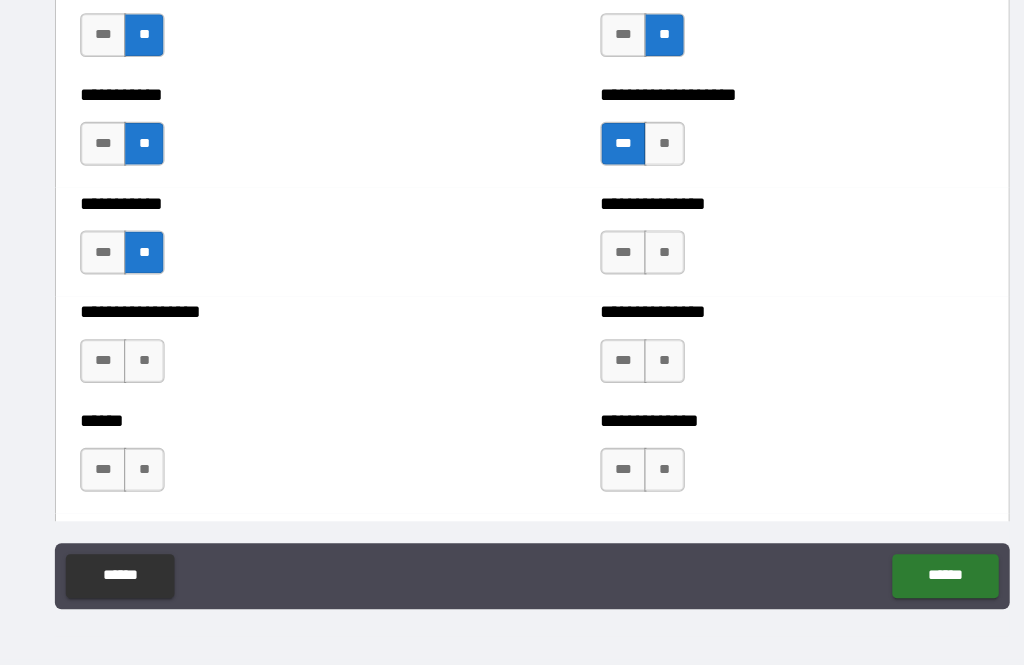 click on "**" at bounding box center [632, 289] 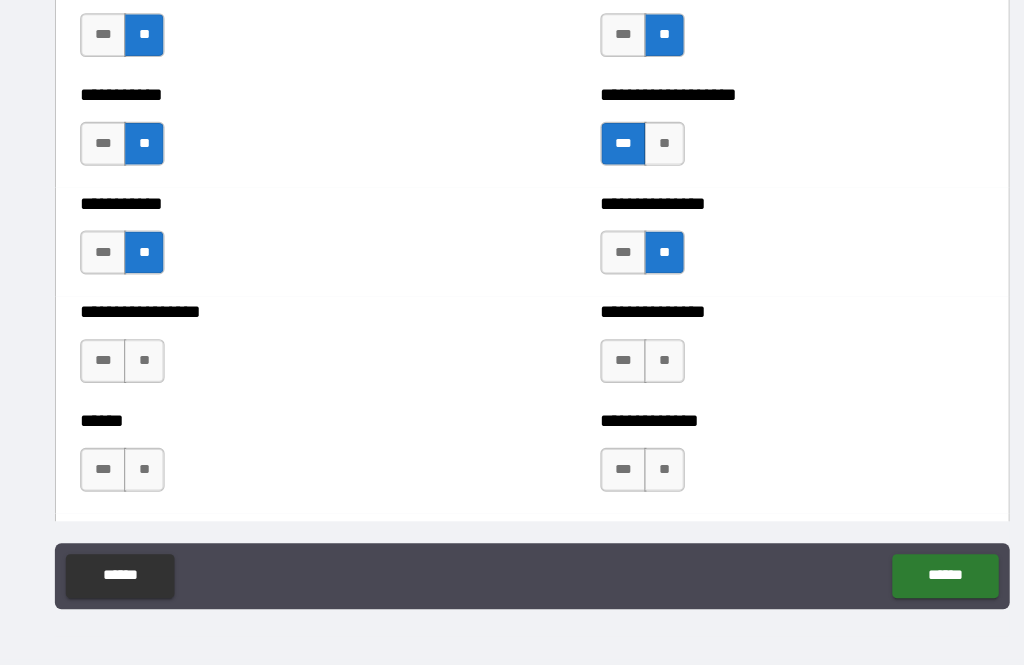 click on "**" at bounding box center [158, 388] 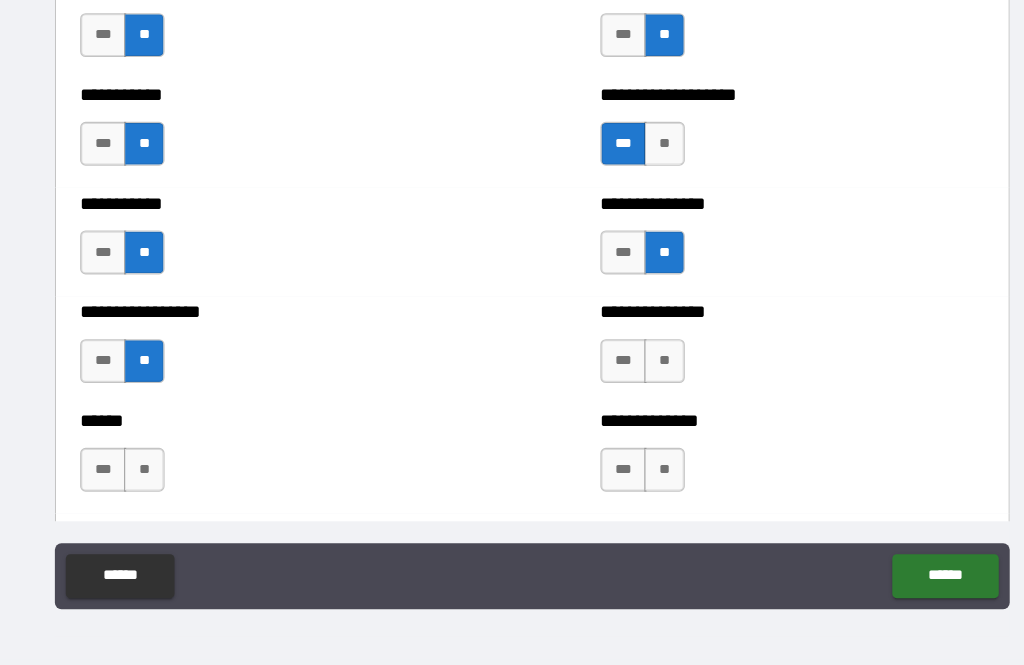 click on "**" at bounding box center [632, 388] 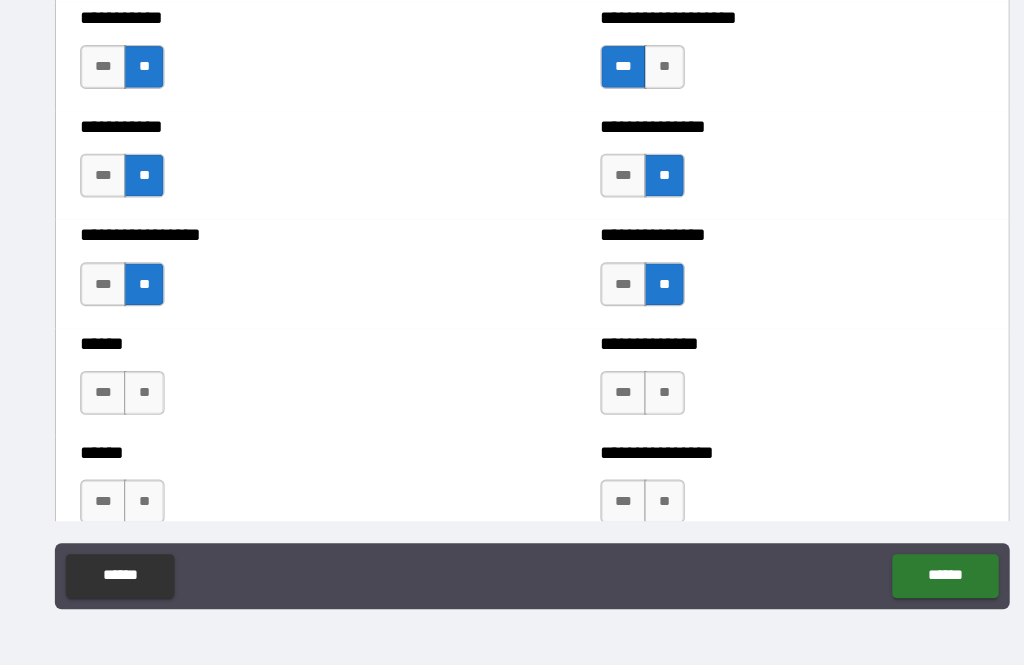 scroll, scrollTop: 2770, scrollLeft: 0, axis: vertical 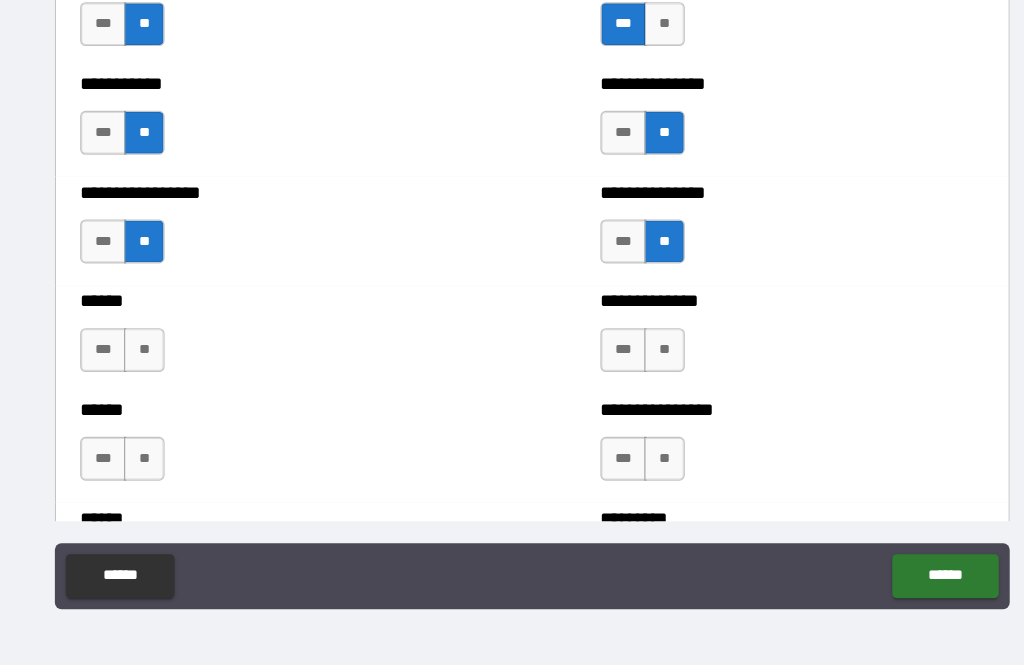 click on "**" at bounding box center [158, 378] 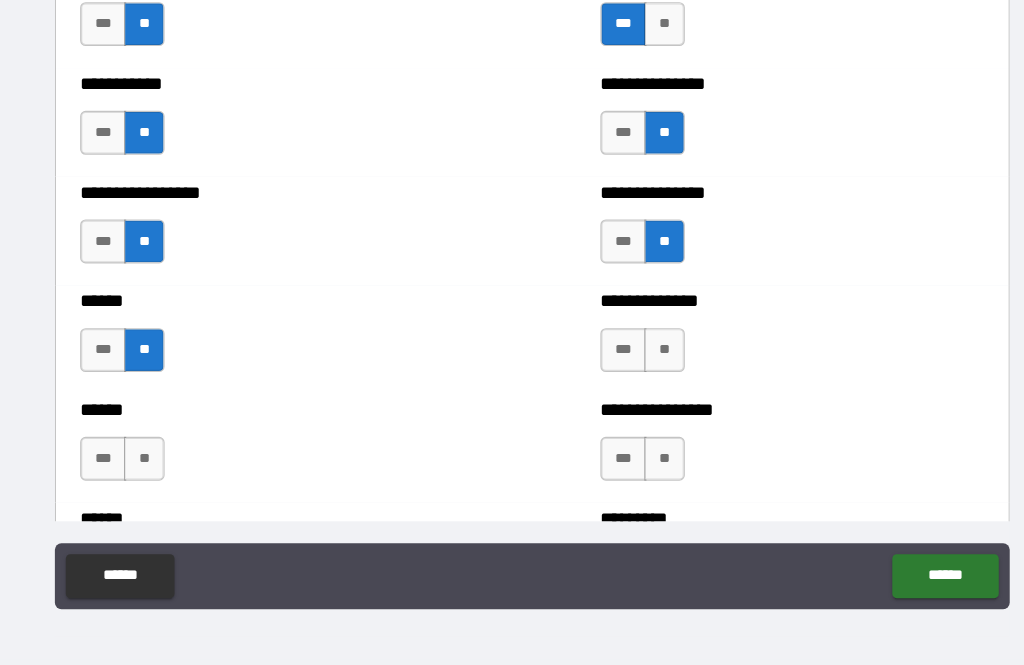 click on "***" at bounding box center (595, 378) 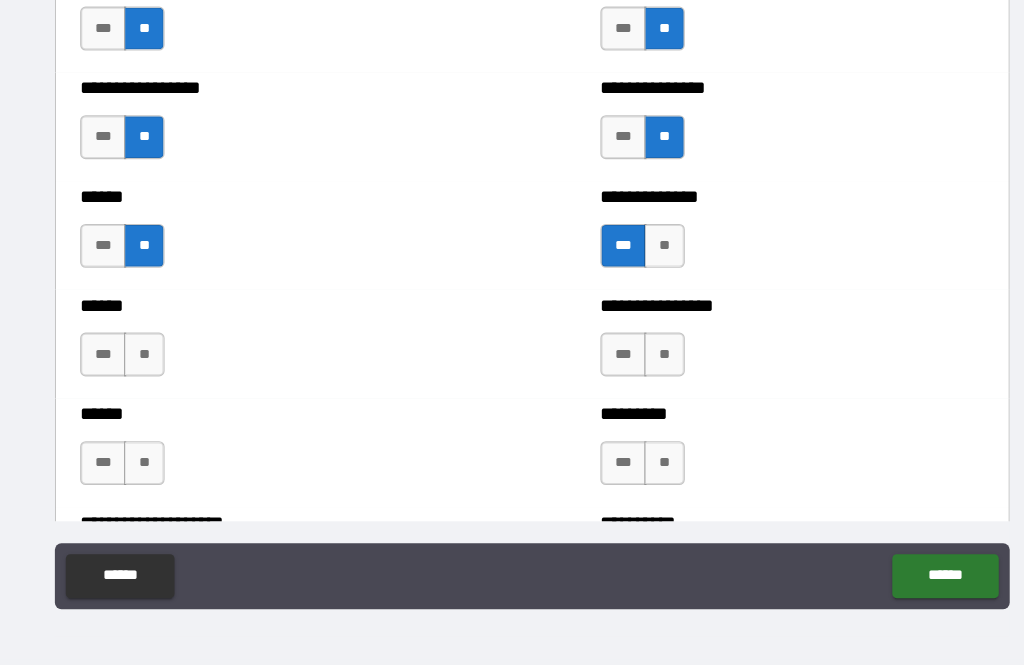 scroll, scrollTop: 2872, scrollLeft: 0, axis: vertical 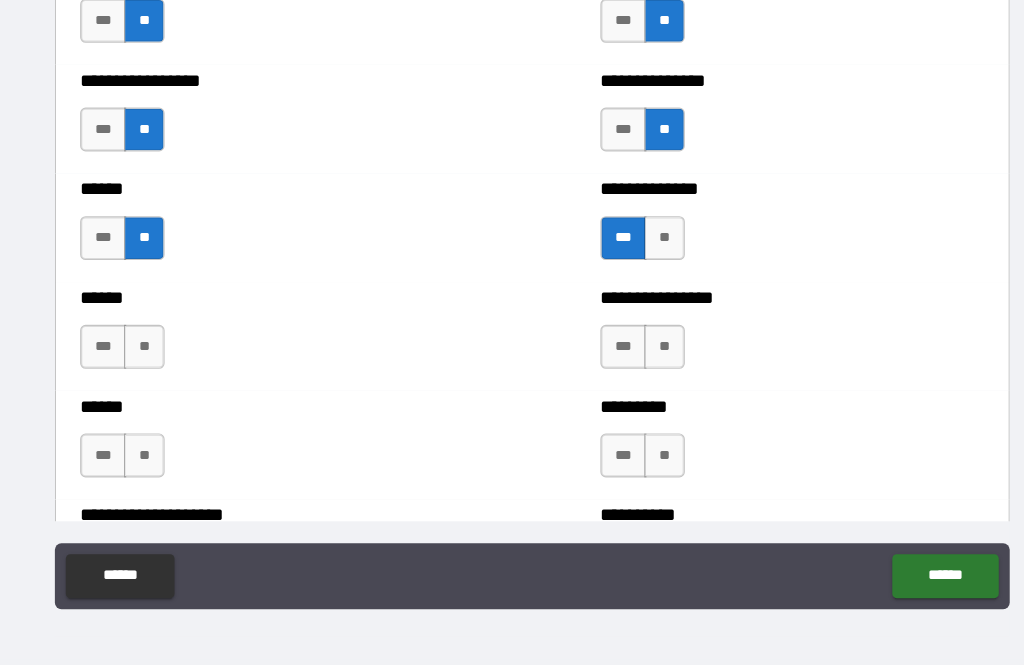 click on "**" at bounding box center [158, 375] 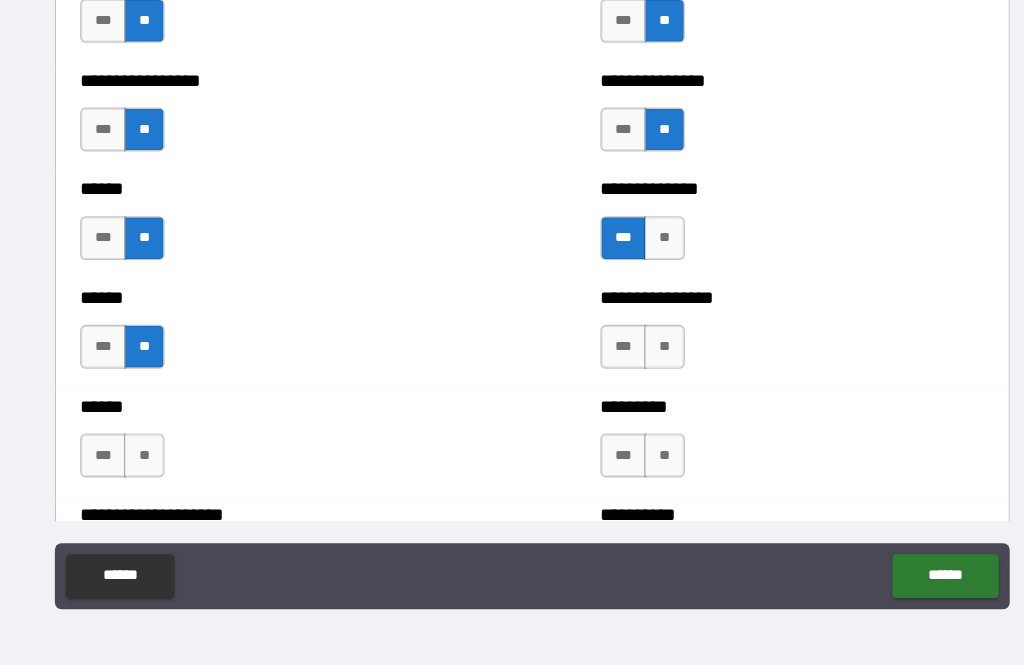 click on "**" at bounding box center (632, 375) 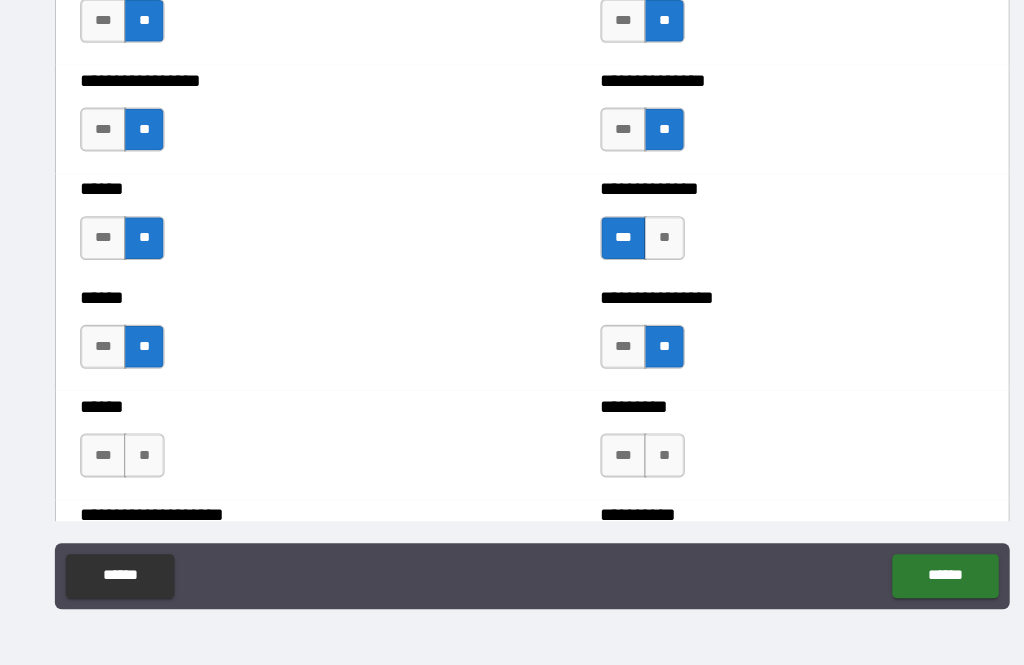 click on "**" at bounding box center (158, 474) 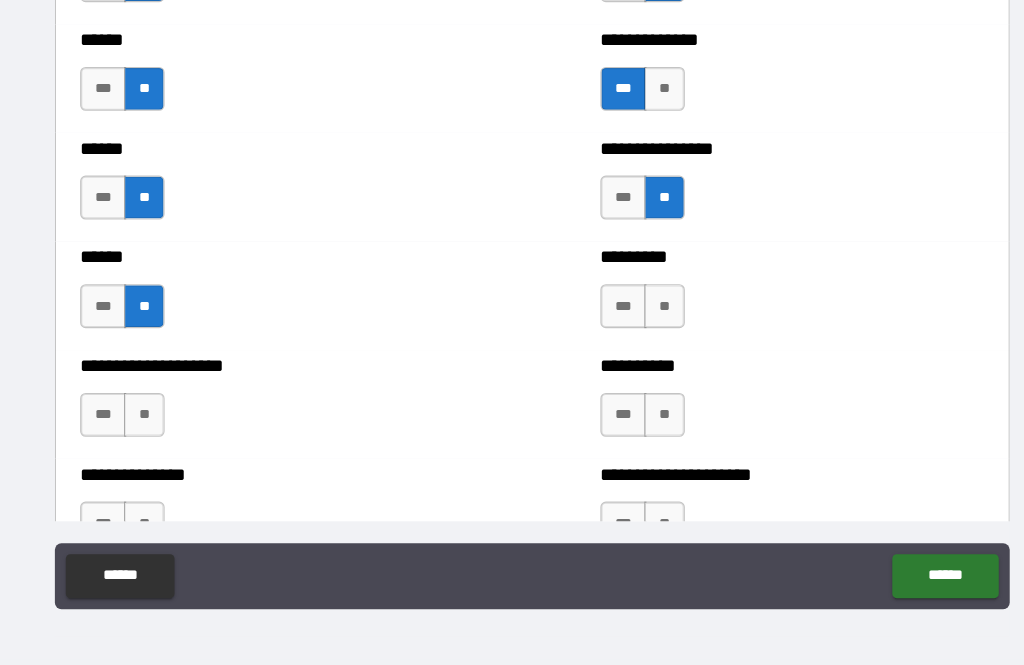 scroll, scrollTop: 3018, scrollLeft: 0, axis: vertical 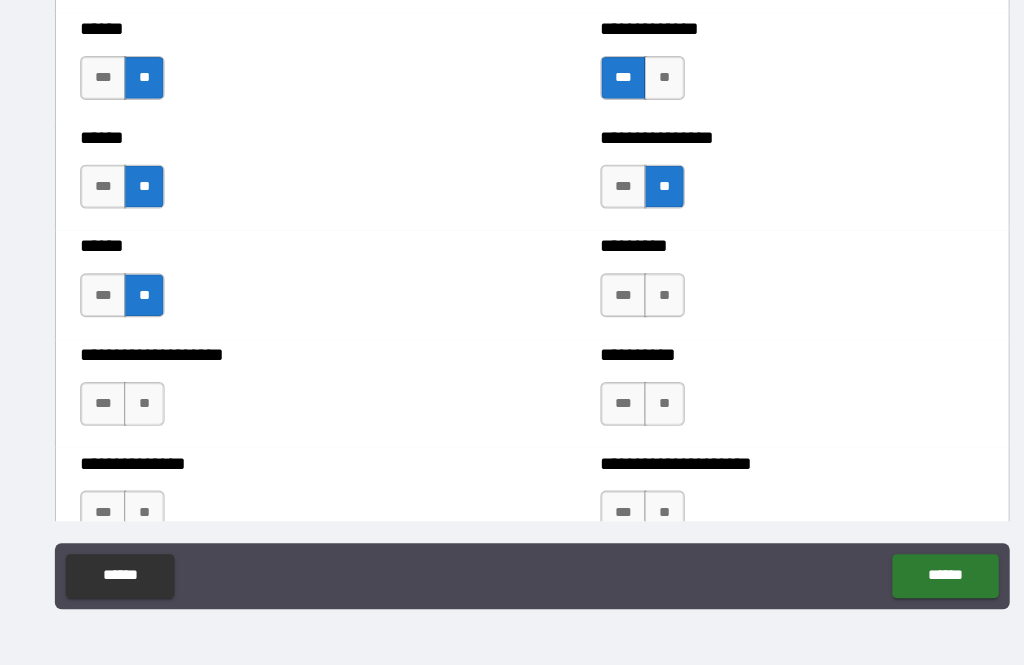 click on "**" at bounding box center [632, 328] 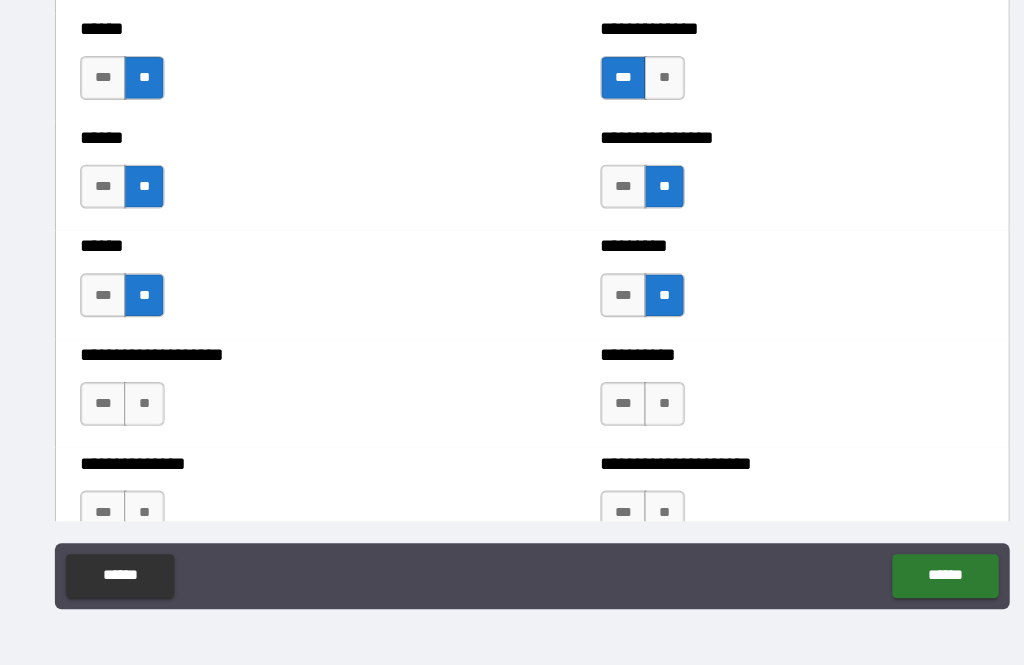 click on "***" at bounding box center (121, 427) 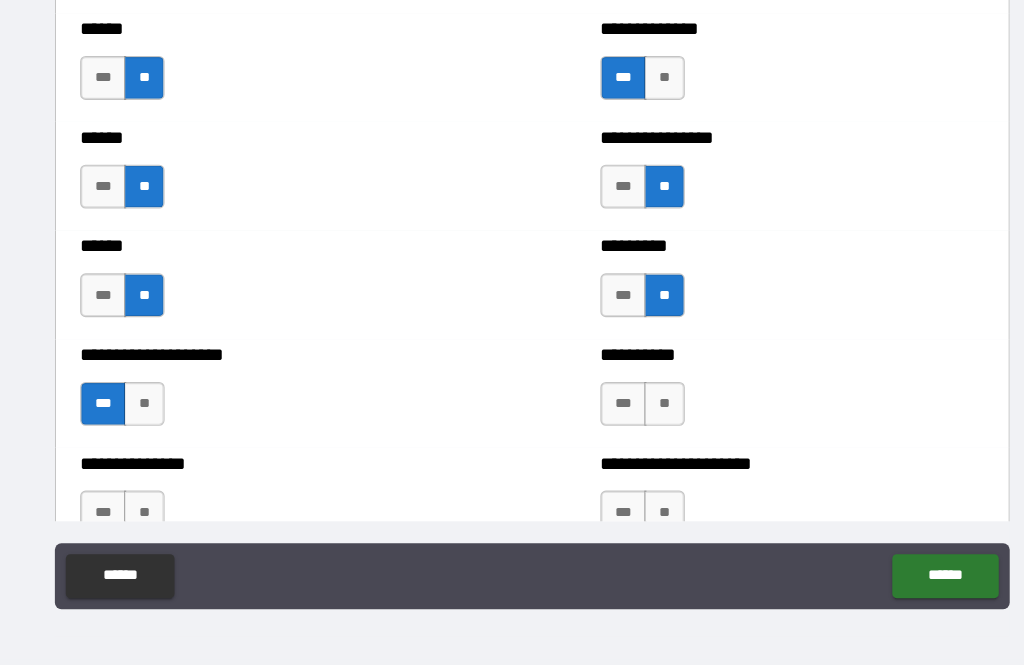 click on "***" at bounding box center (595, 427) 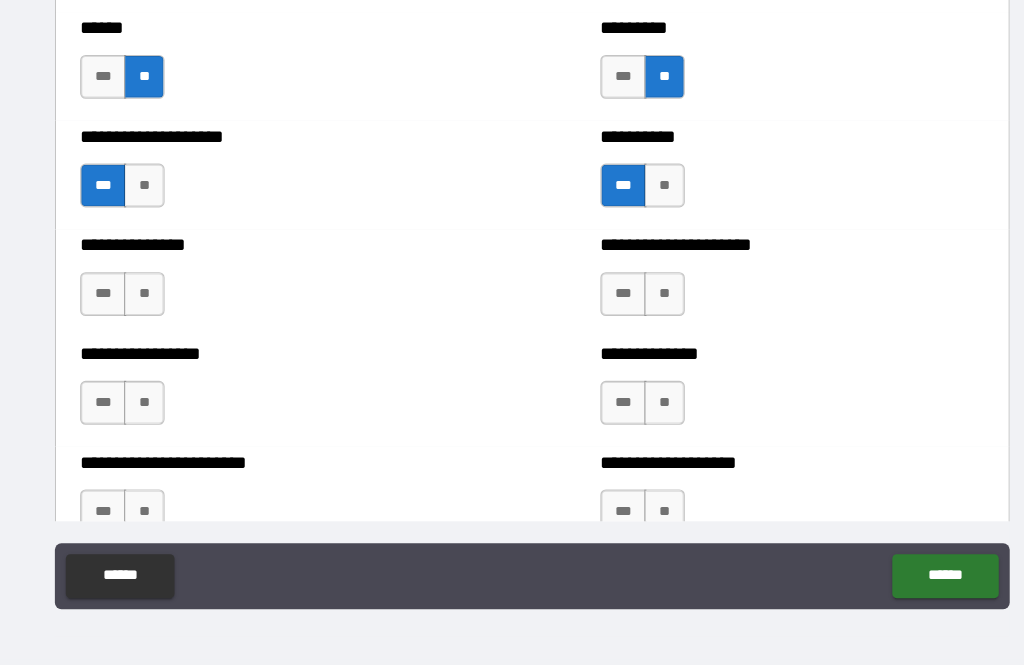 scroll, scrollTop: 3216, scrollLeft: 0, axis: vertical 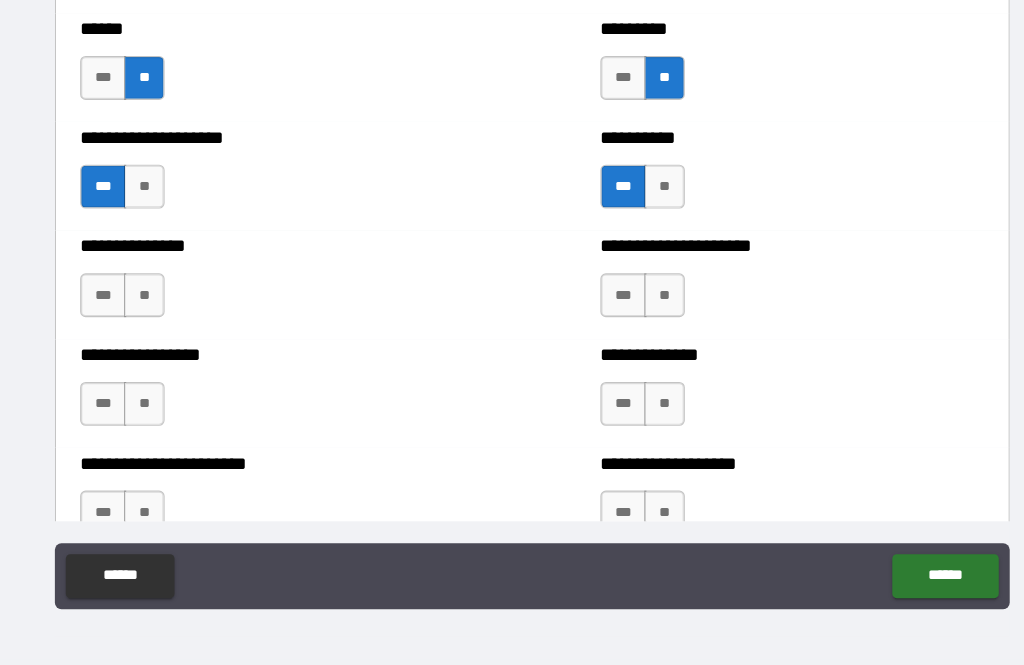 click on "***" at bounding box center [121, 328] 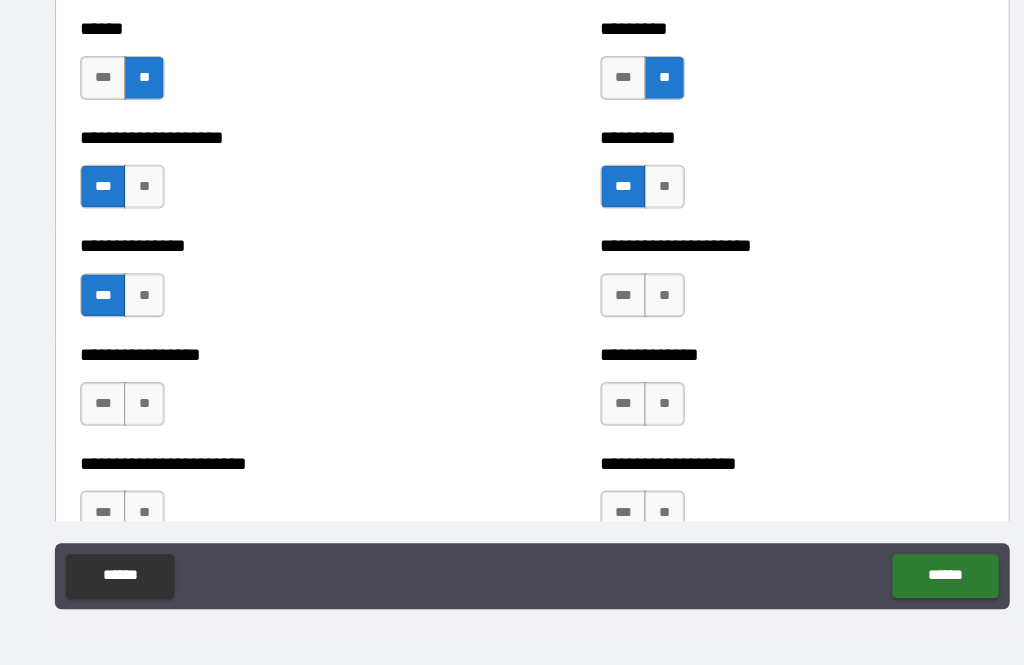 click on "**" at bounding box center [632, 328] 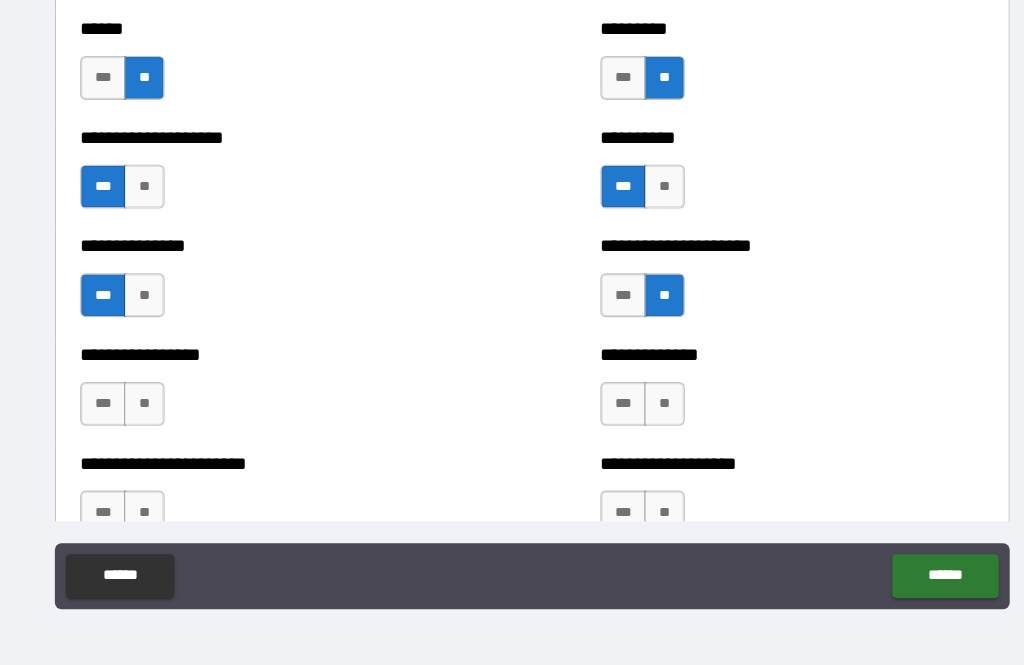 click on "***" at bounding box center [121, 427] 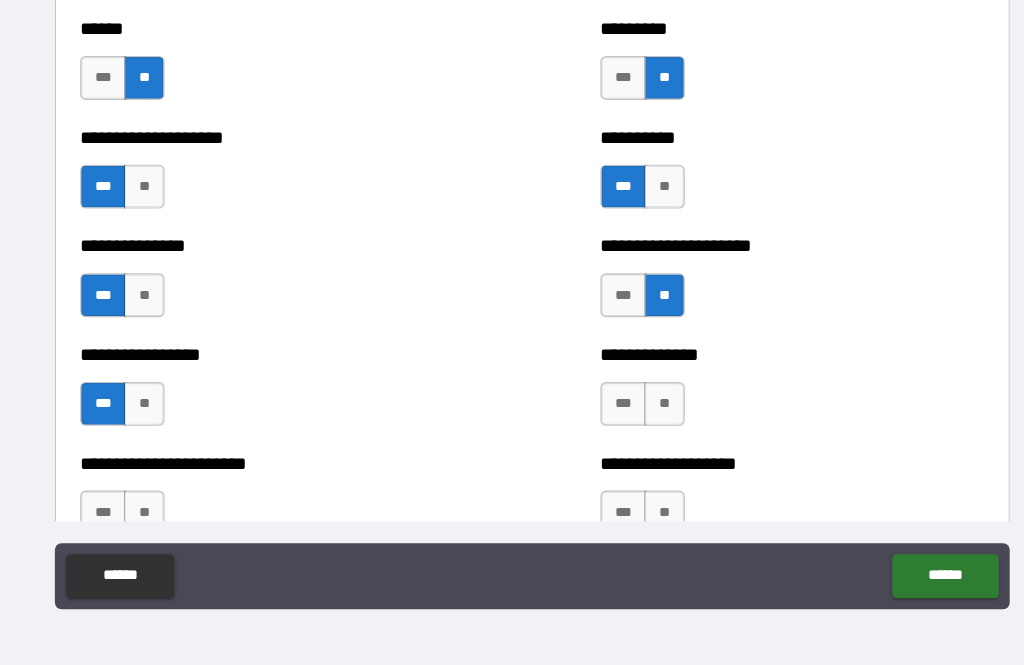 click on "**" at bounding box center (632, 427) 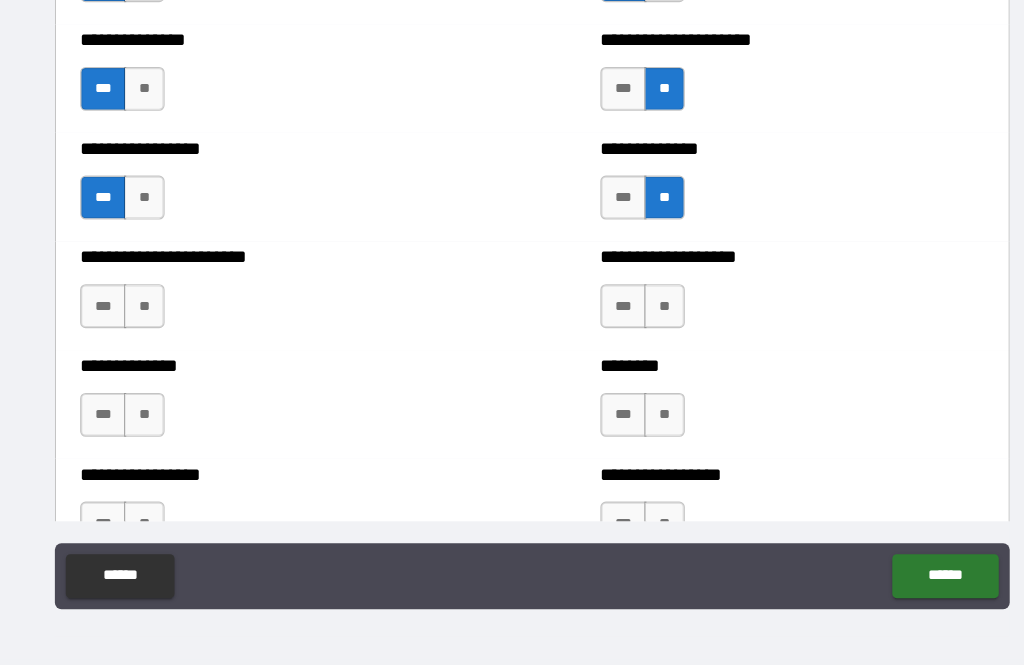 scroll, scrollTop: 3407, scrollLeft: 0, axis: vertical 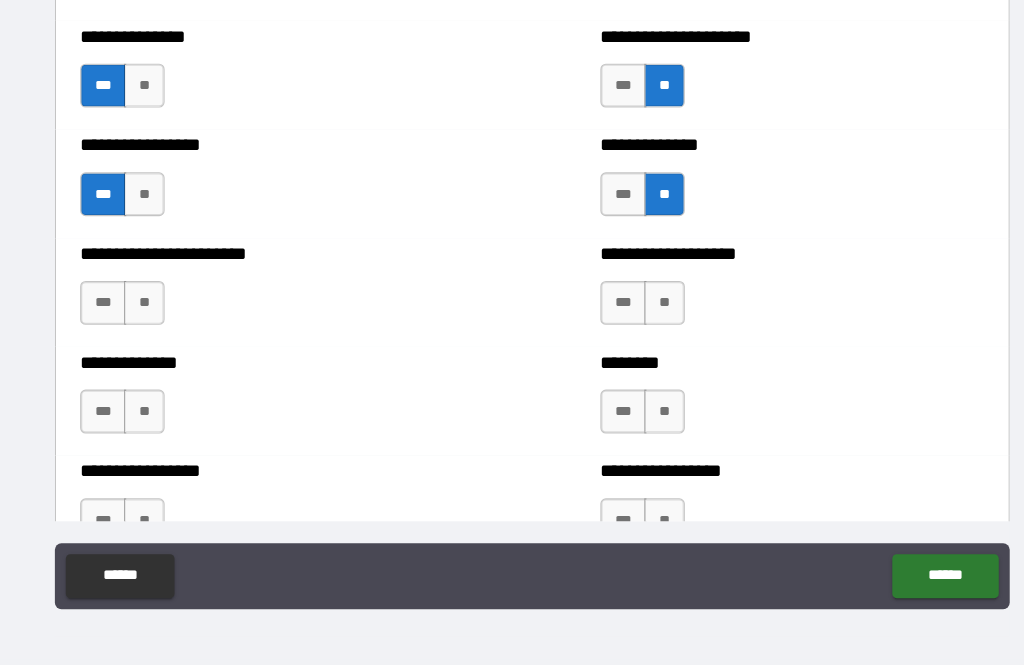 click on "**********" at bounding box center (275, 325) 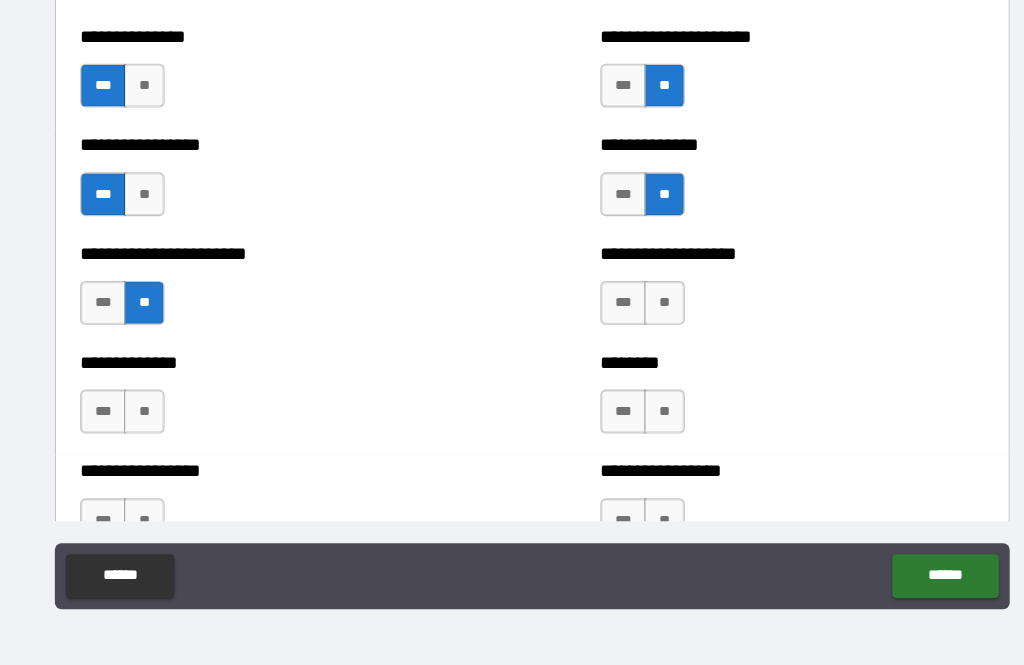 click on "**" at bounding box center (632, 335) 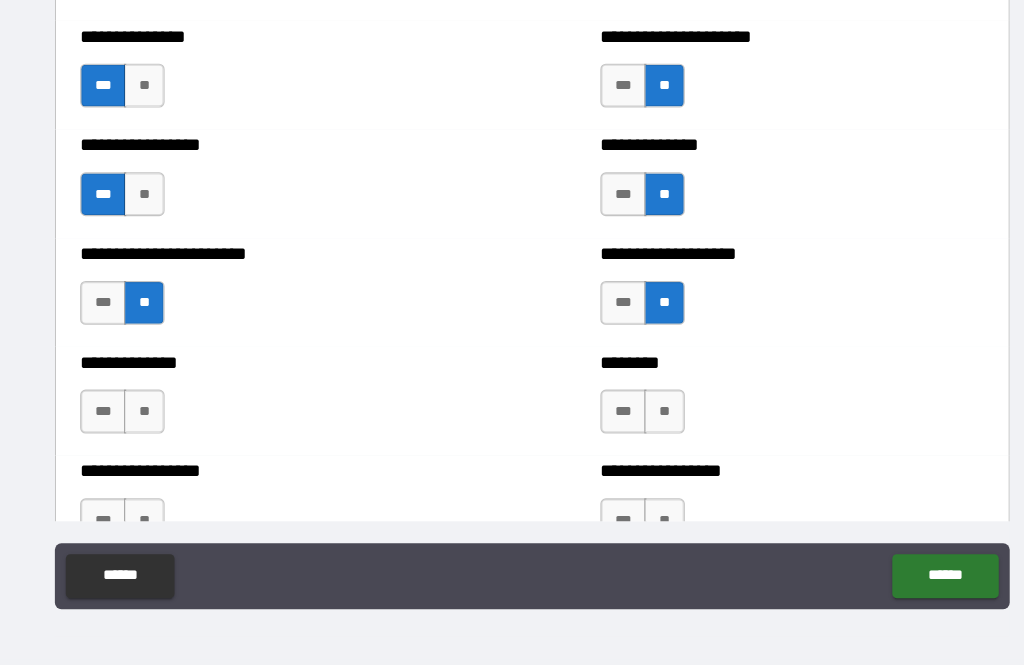 click on "**" at bounding box center [158, 434] 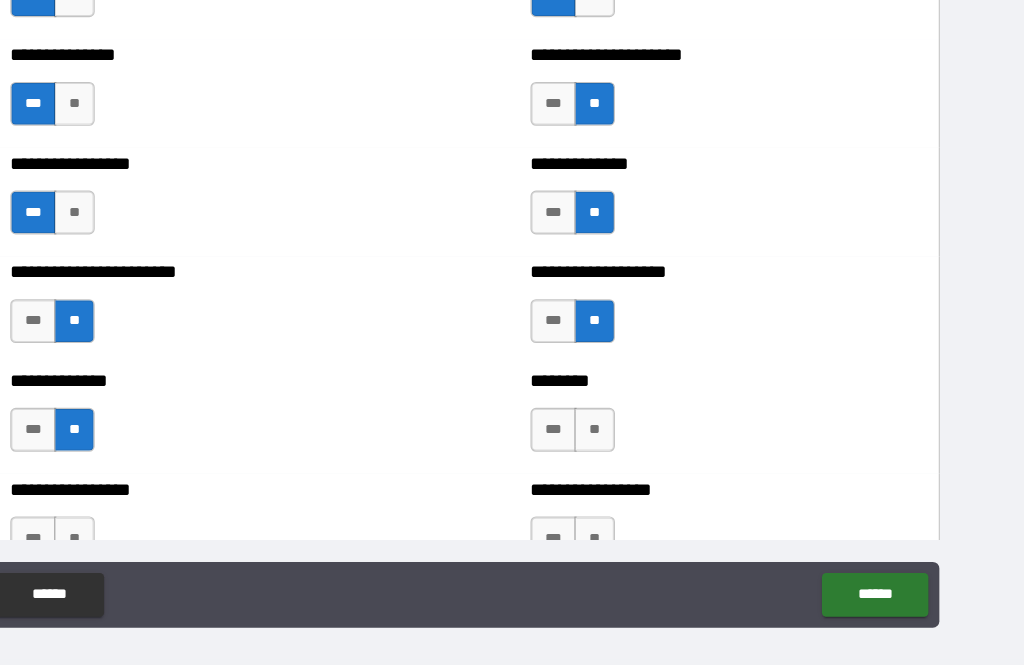 scroll, scrollTop: 0, scrollLeft: 0, axis: both 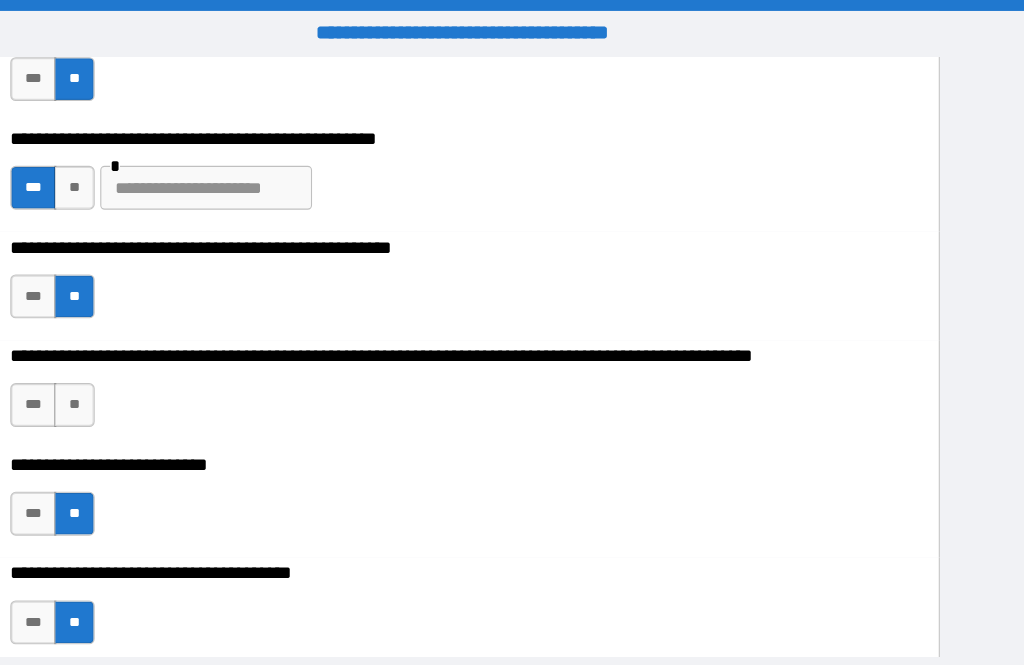 click on "**" at bounding box center [158, 369] 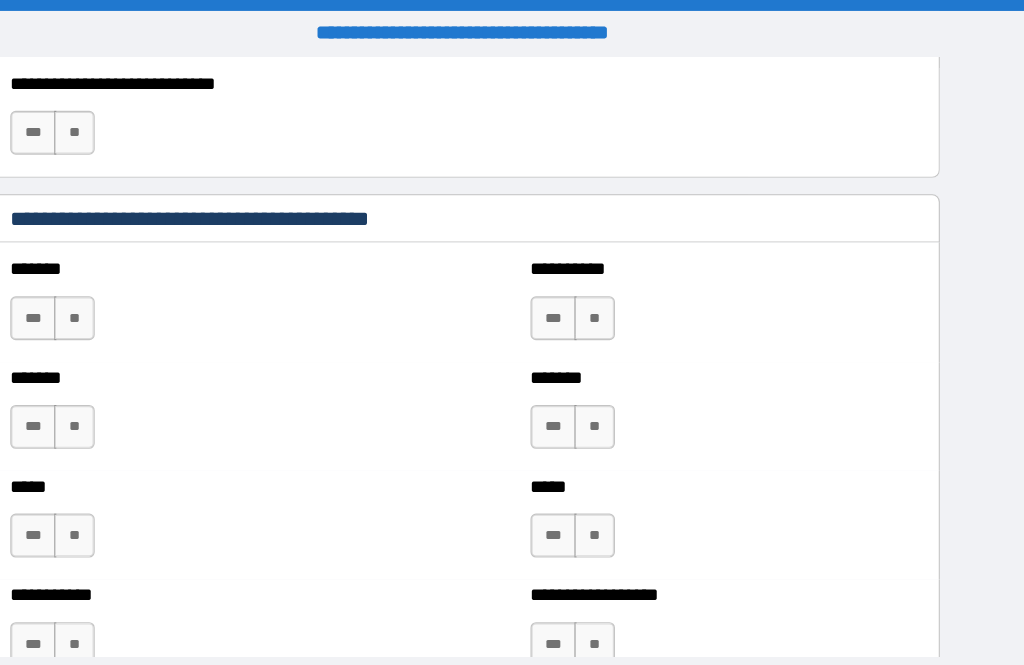scroll, scrollTop: 1693, scrollLeft: 0, axis: vertical 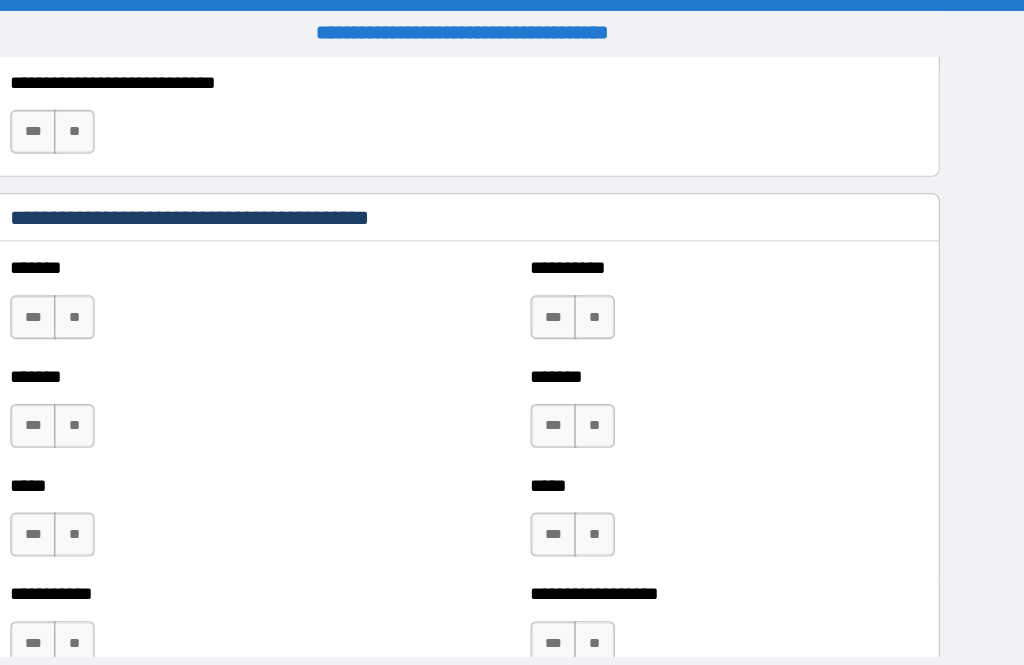 click on "**" at bounding box center (158, 289) 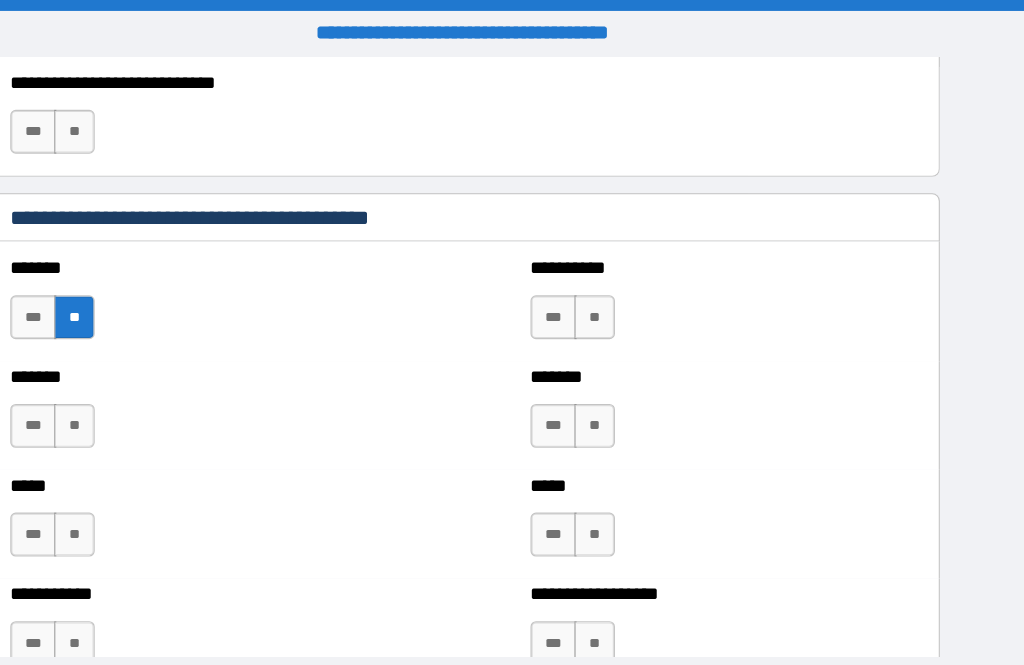 click on "**" at bounding box center (158, 388) 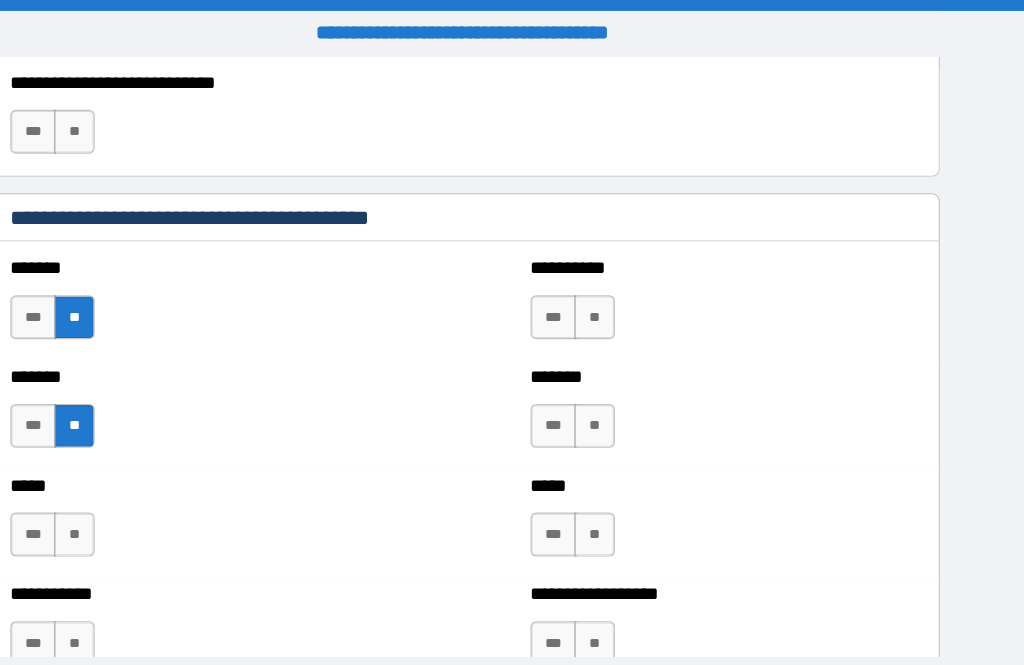 click on "**" at bounding box center [158, 487] 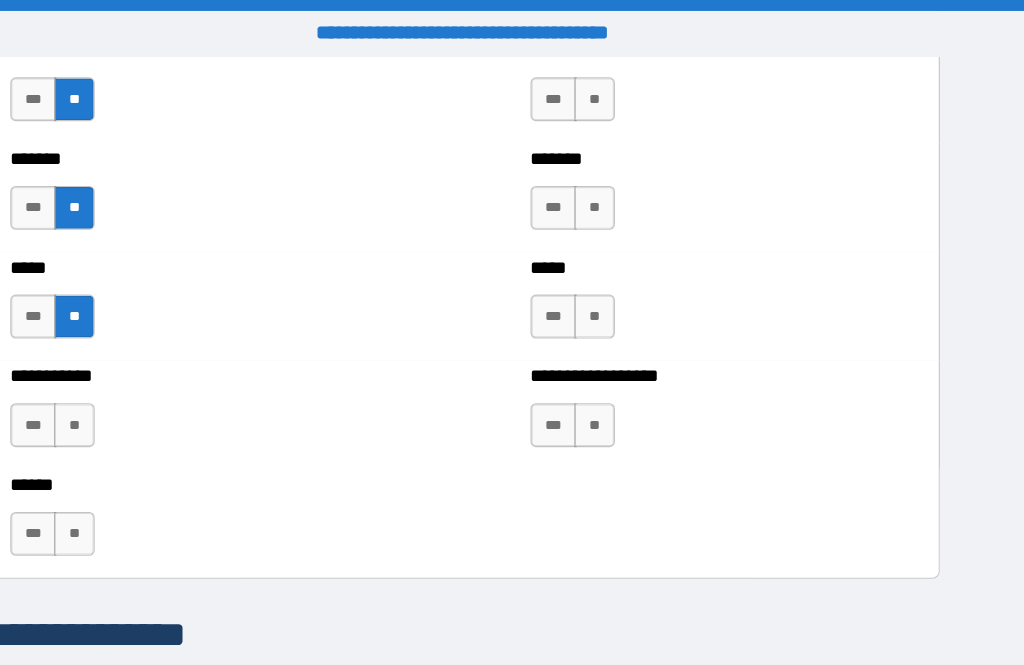 scroll, scrollTop: 1890, scrollLeft: 0, axis: vertical 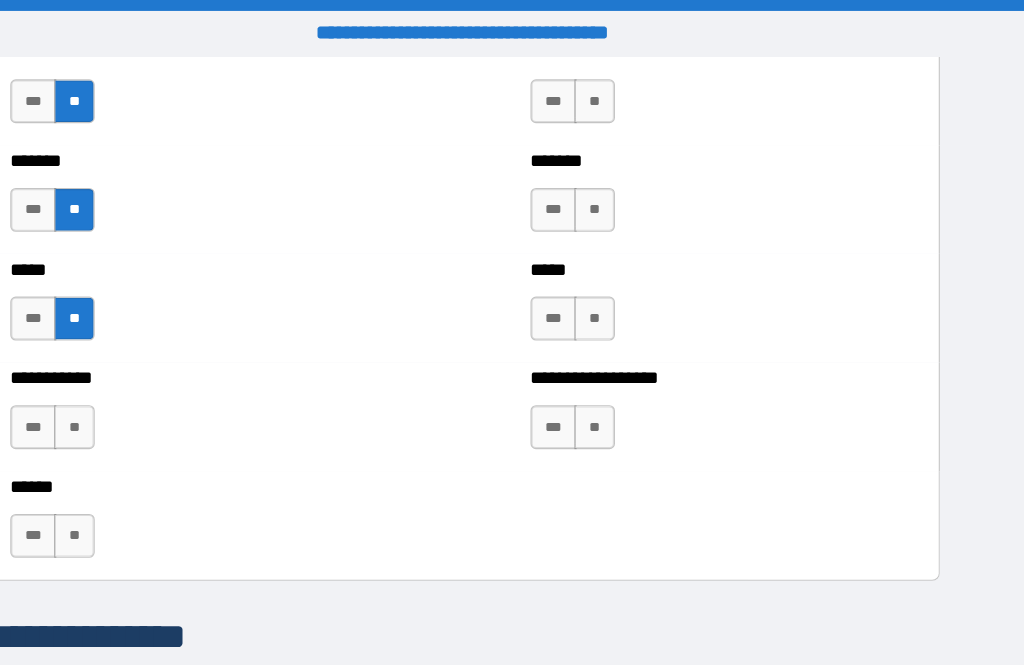 click on "**" at bounding box center [158, 488] 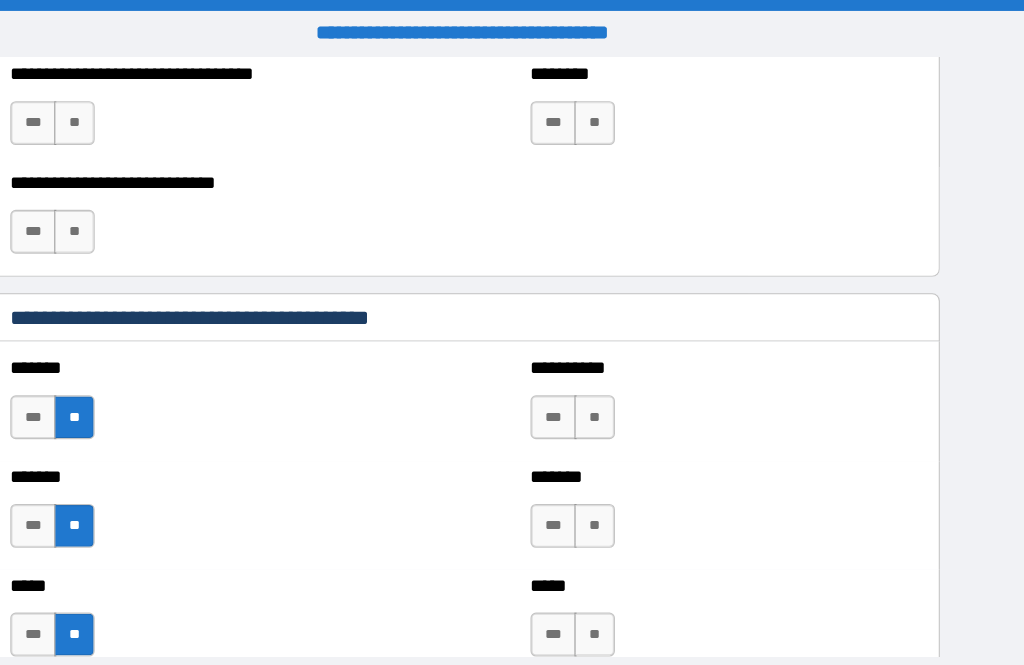 scroll, scrollTop: 1603, scrollLeft: 0, axis: vertical 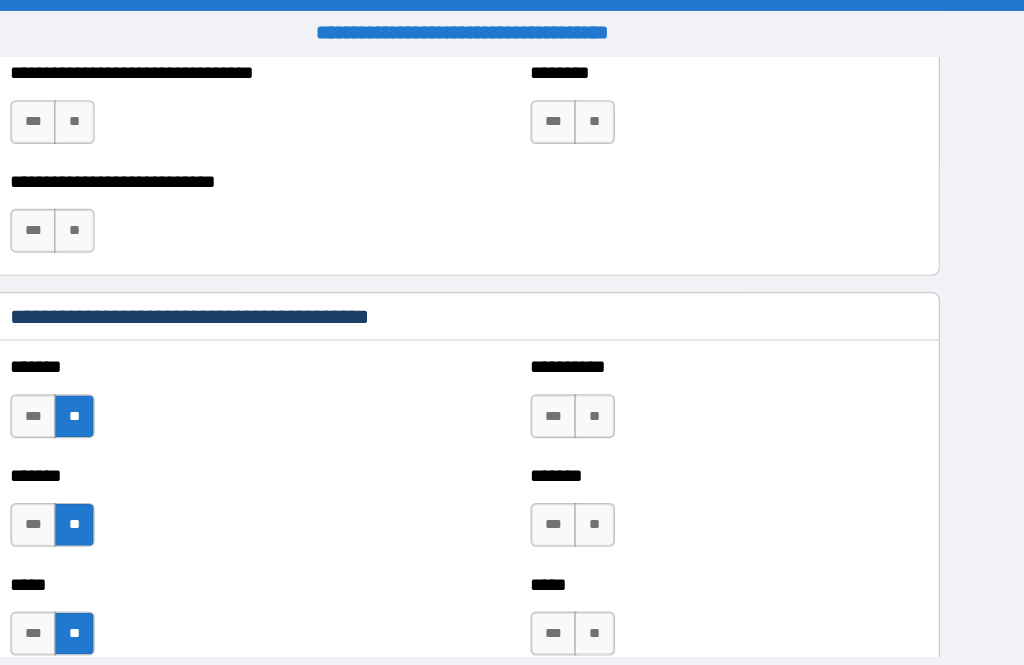 click on "**" at bounding box center (632, 379) 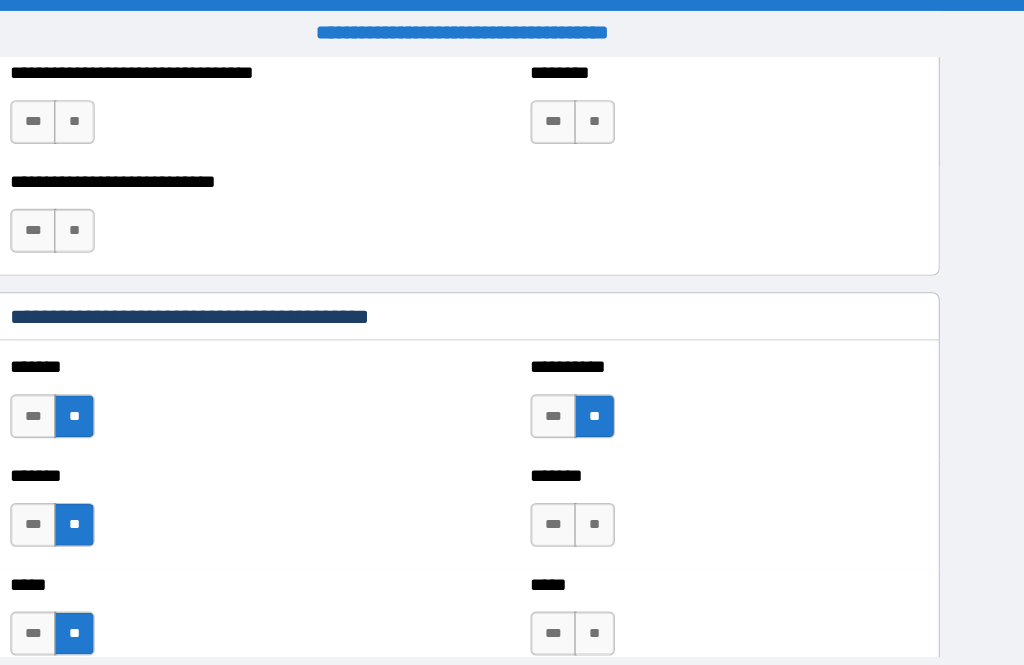 click on "**" at bounding box center [632, 478] 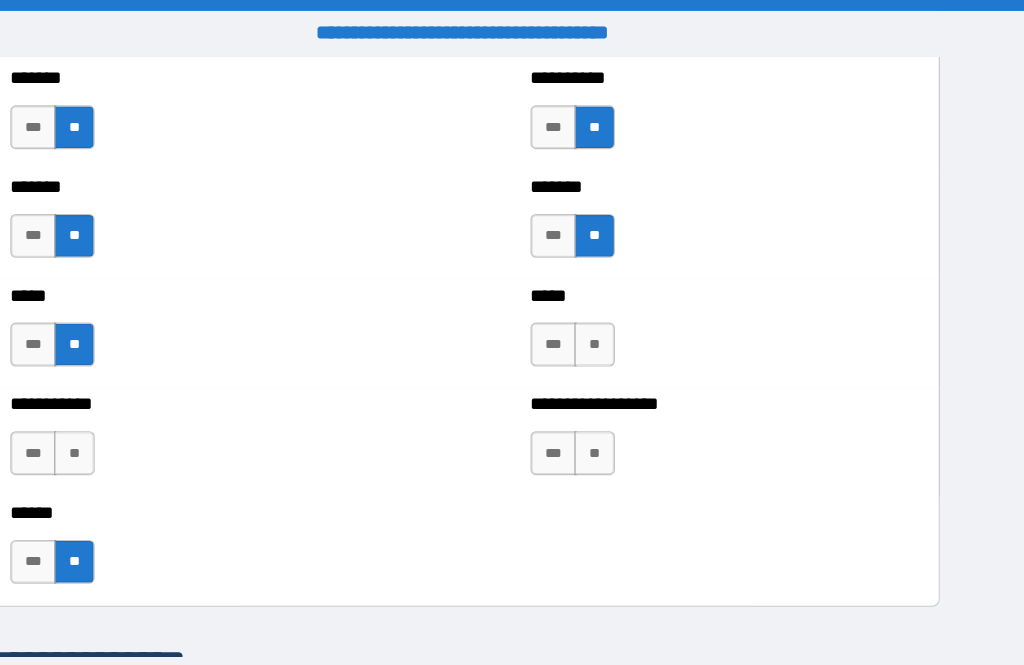 scroll, scrollTop: 1868, scrollLeft: 0, axis: vertical 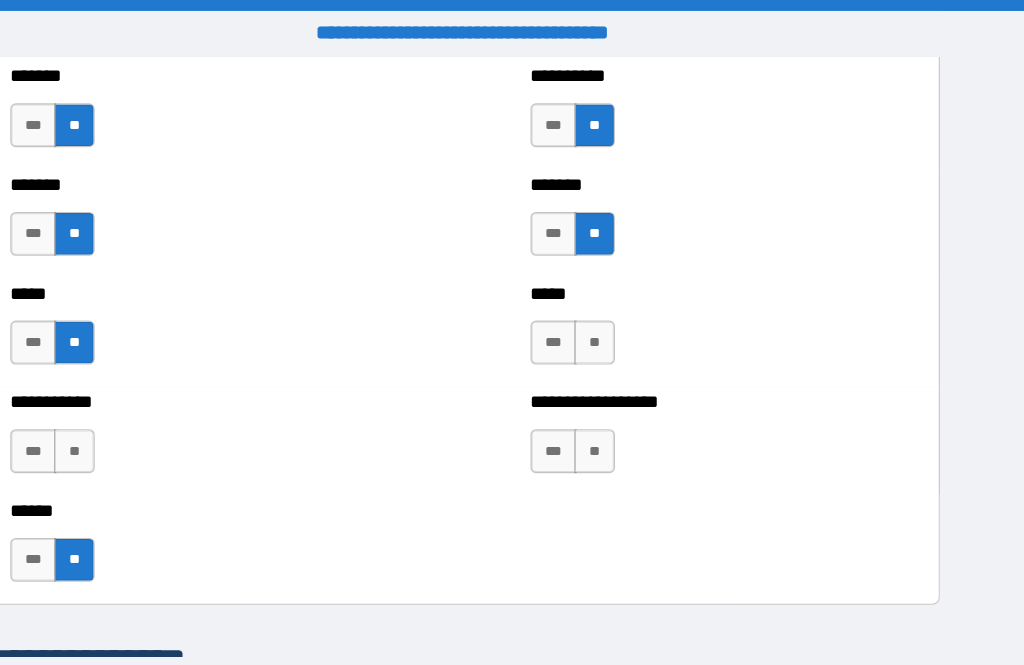 click on "**" at bounding box center [632, 312] 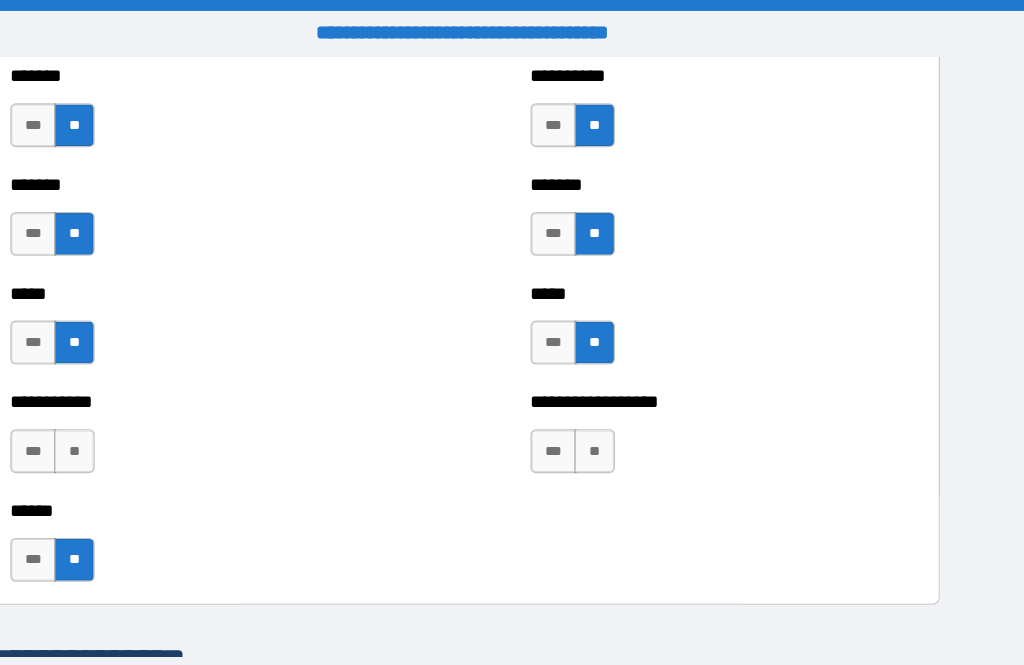 click on "**" at bounding box center [632, 411] 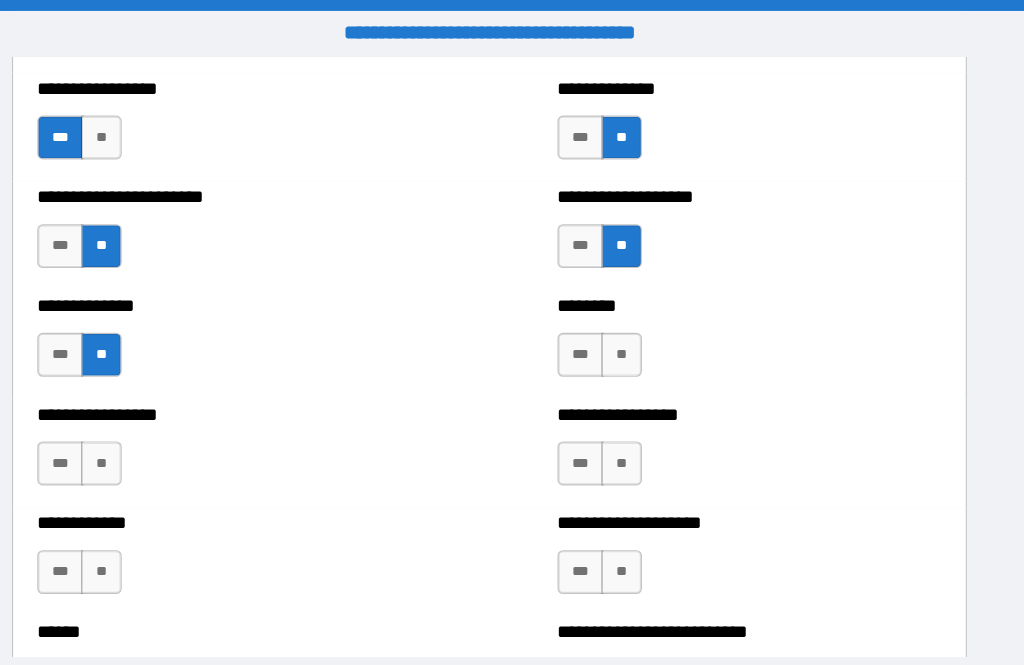 scroll, scrollTop: 3582, scrollLeft: 0, axis: vertical 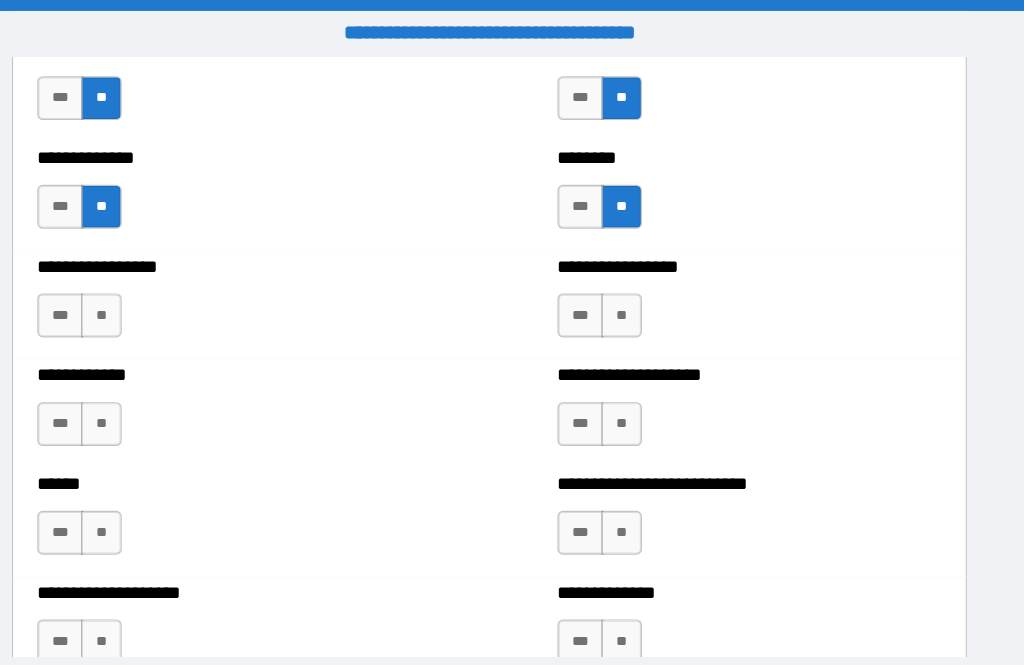 click on "**" at bounding box center [158, 287] 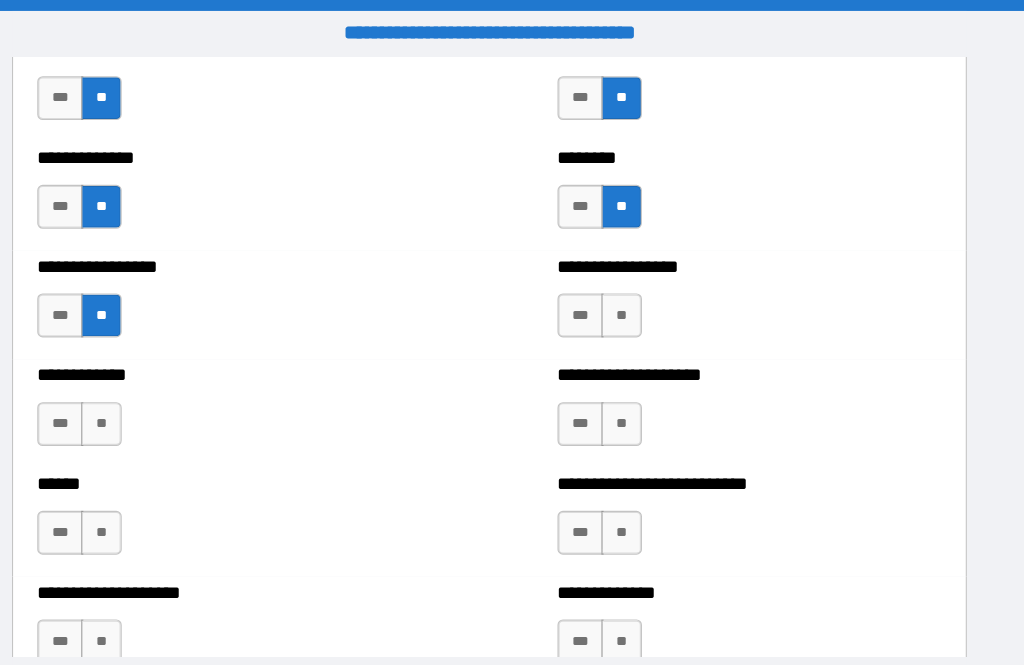 click on "**" at bounding box center (632, 287) 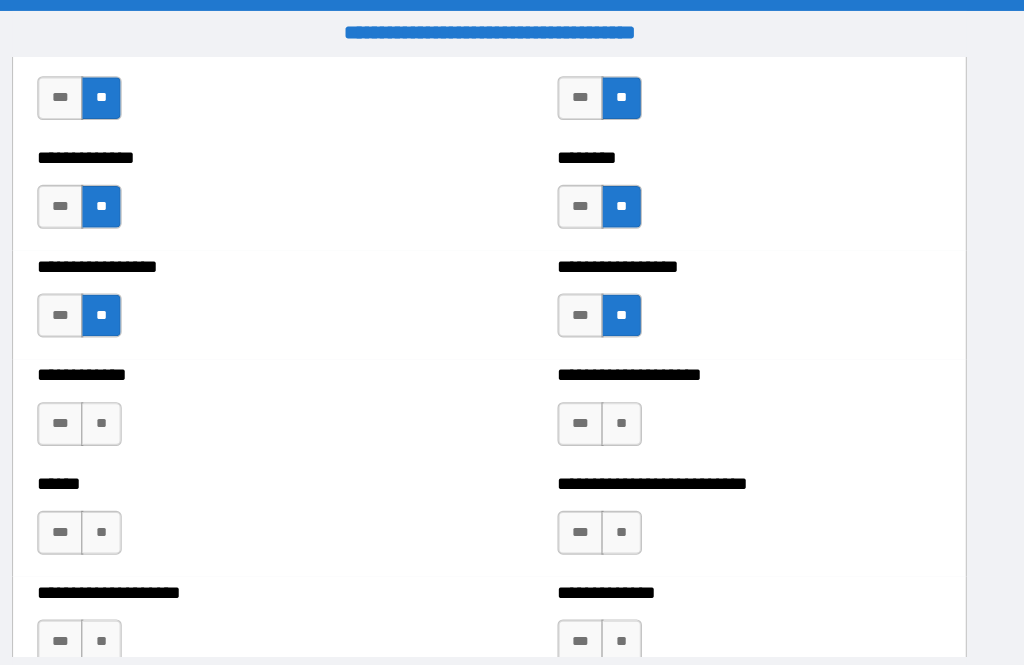 click on "**" at bounding box center (158, 386) 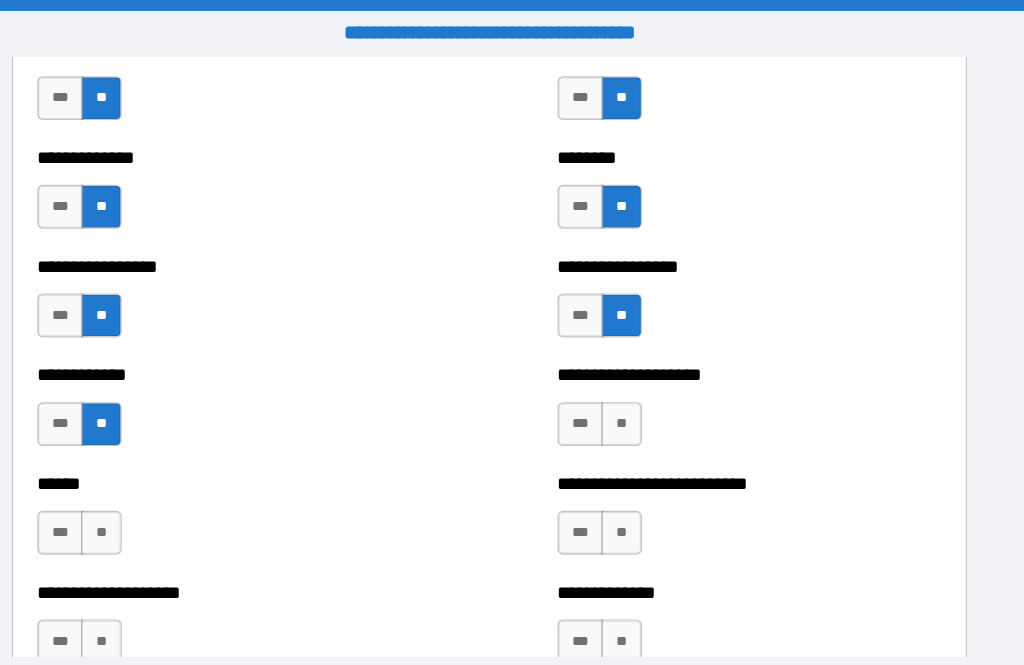 click on "**" at bounding box center (632, 386) 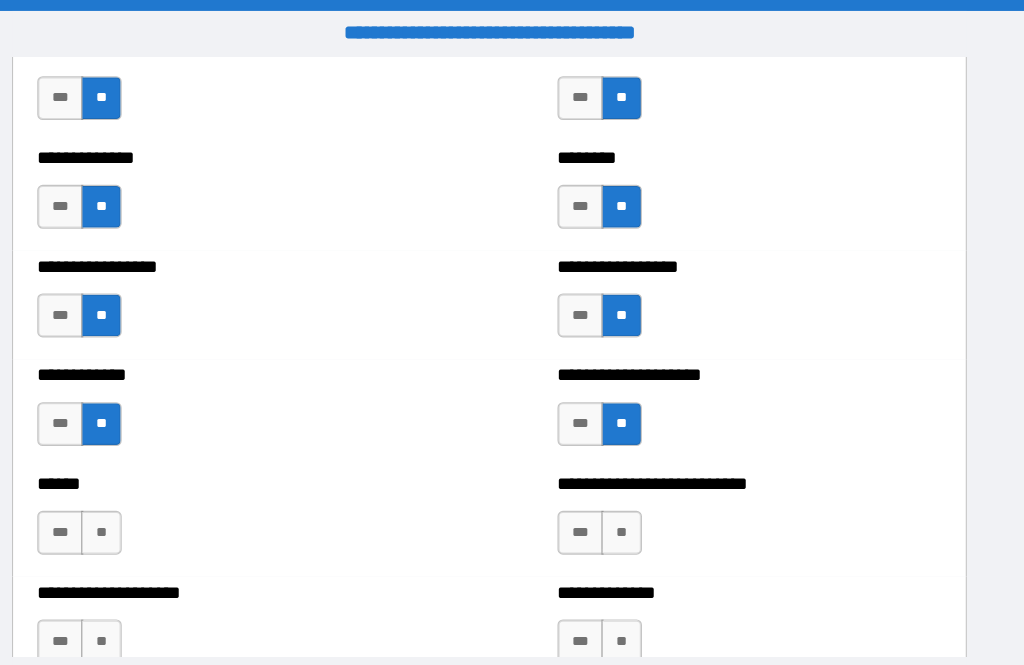 click on "**" at bounding box center [158, 485] 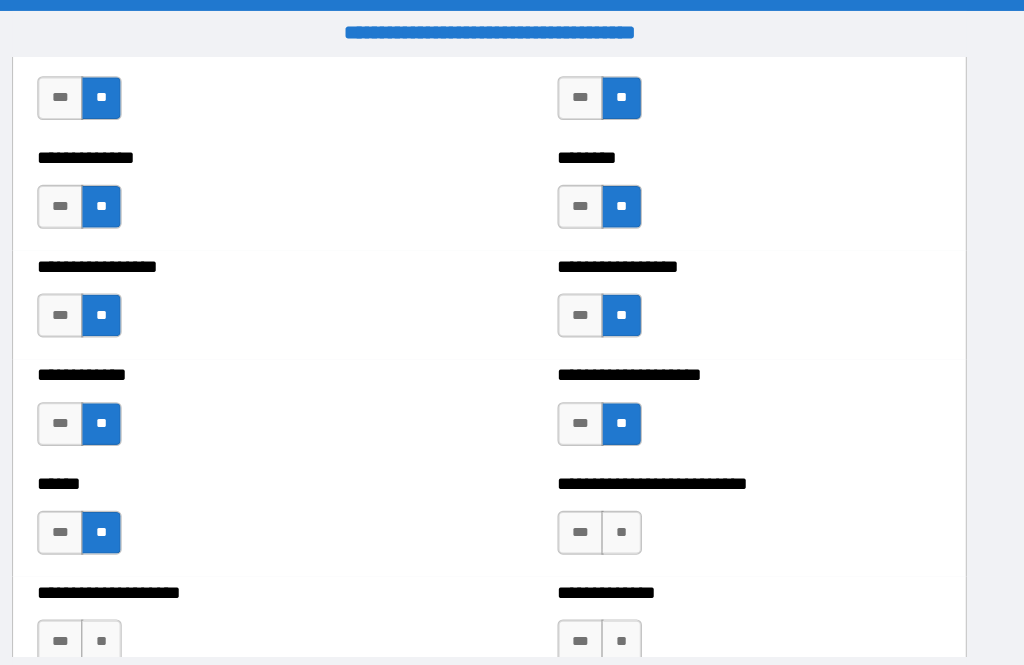 click on "**" at bounding box center (632, 485) 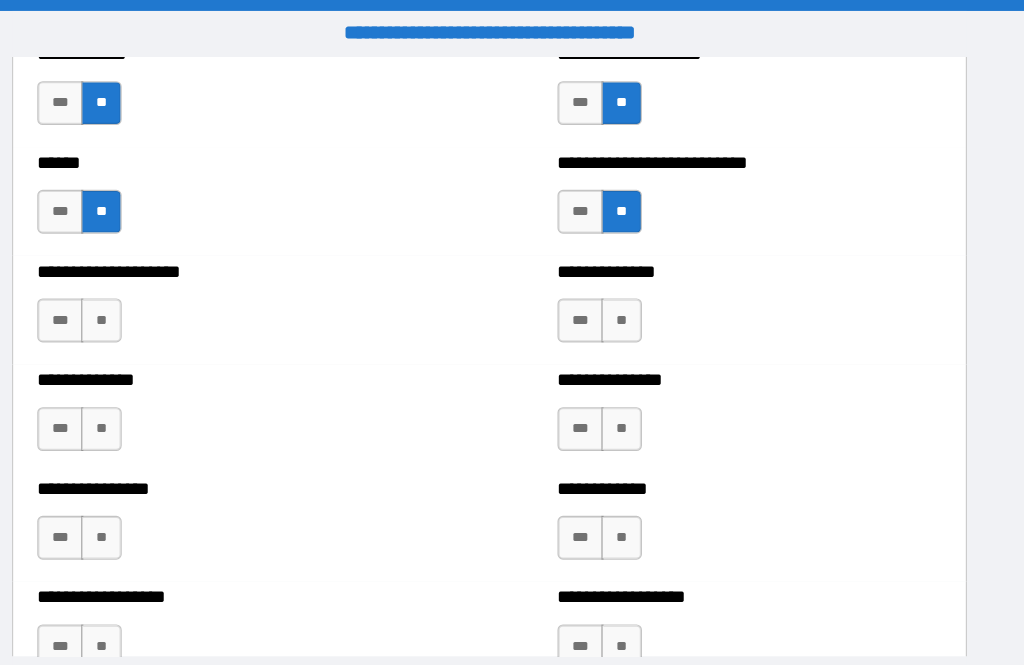 scroll, scrollTop: 4006, scrollLeft: 0, axis: vertical 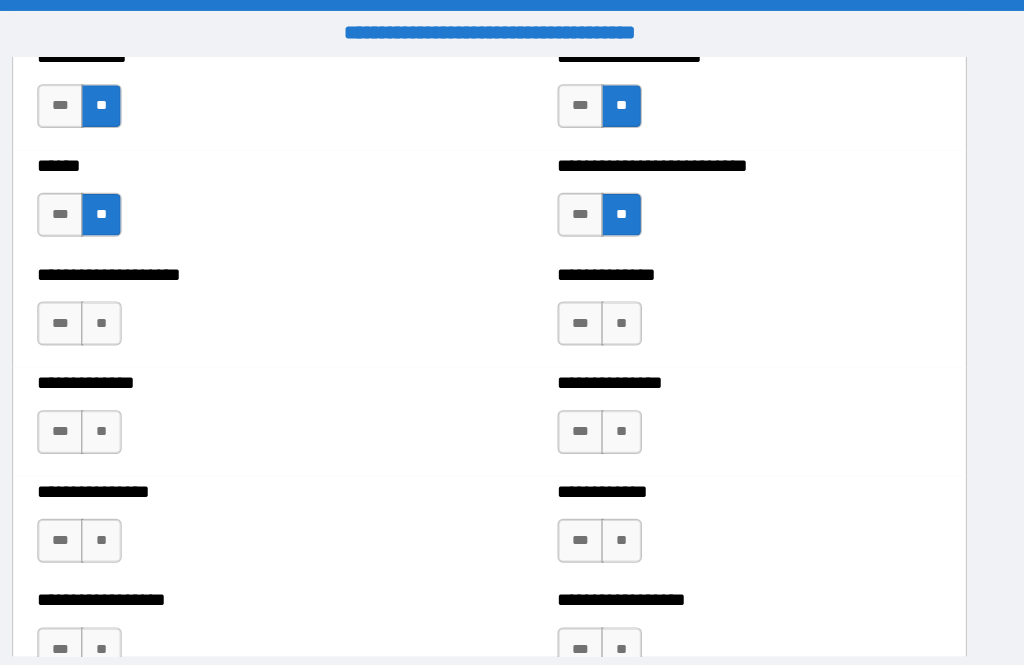 click on "**" at bounding box center (158, 295) 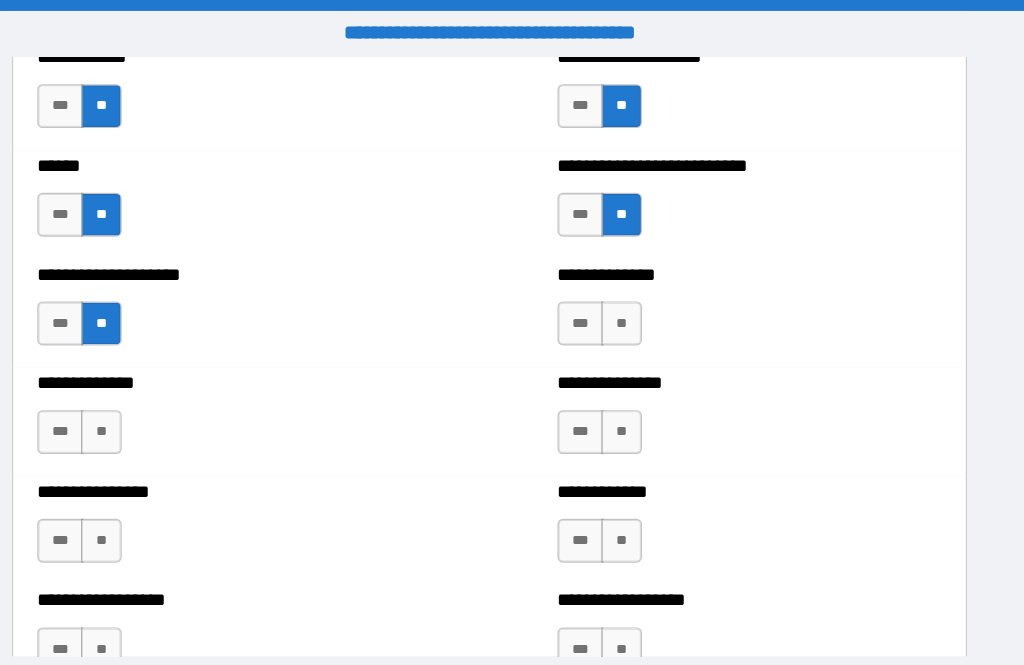 click on "**" at bounding box center (158, 394) 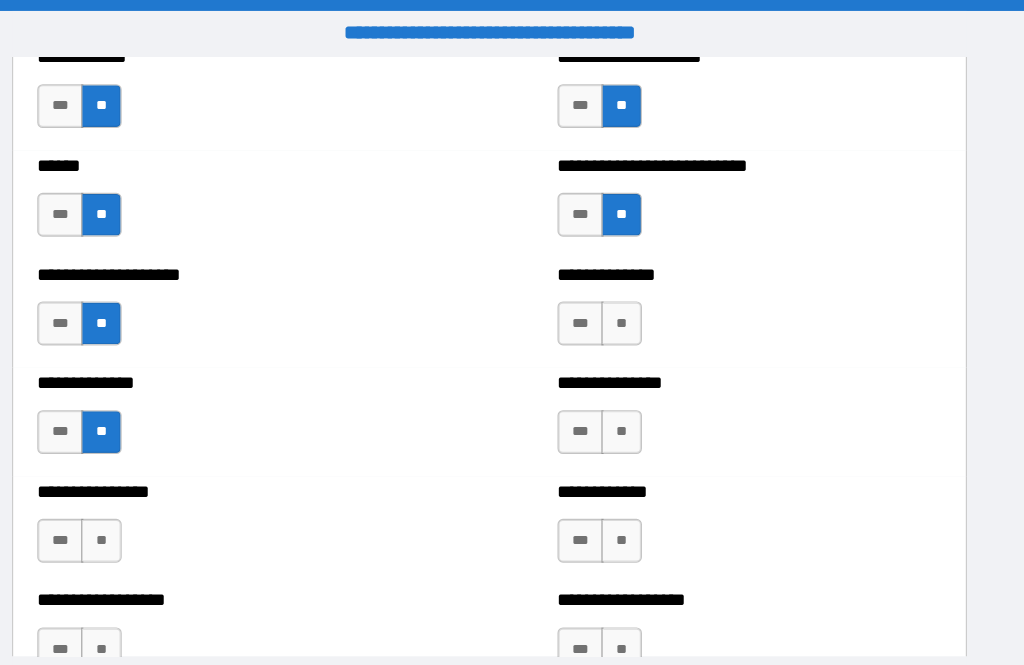 click on "**" at bounding box center [158, 493] 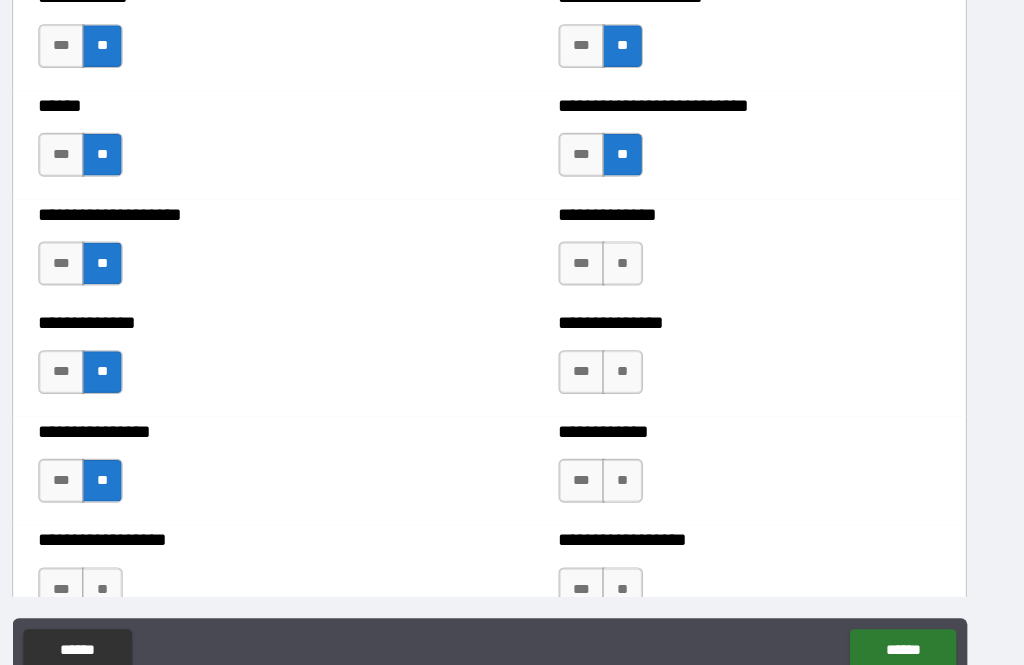 scroll, scrollTop: 54, scrollLeft: 0, axis: vertical 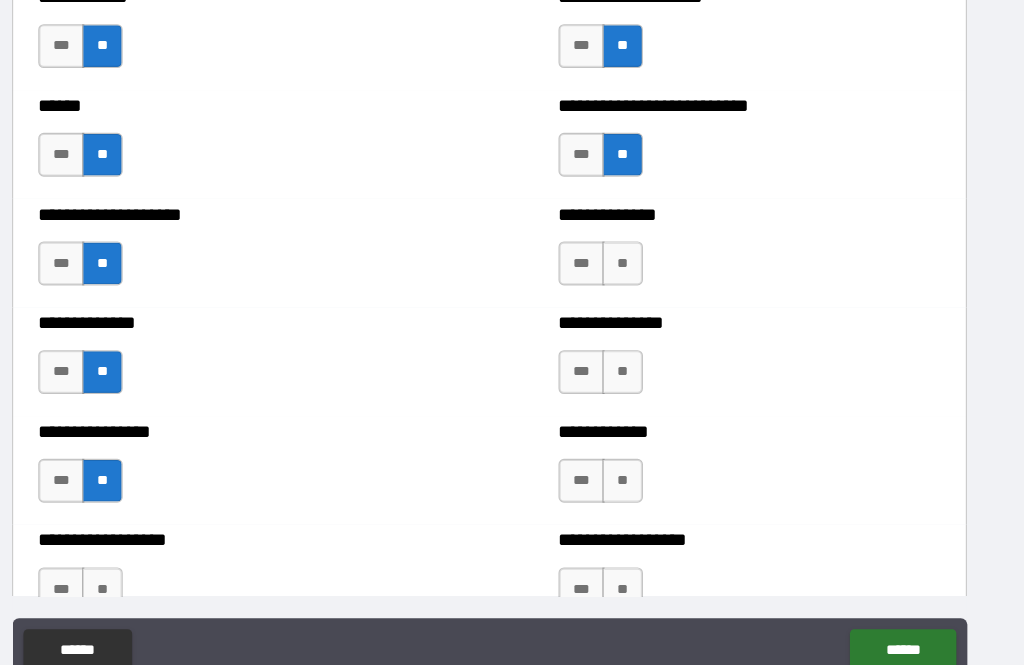 click on "**" at bounding box center [158, 538] 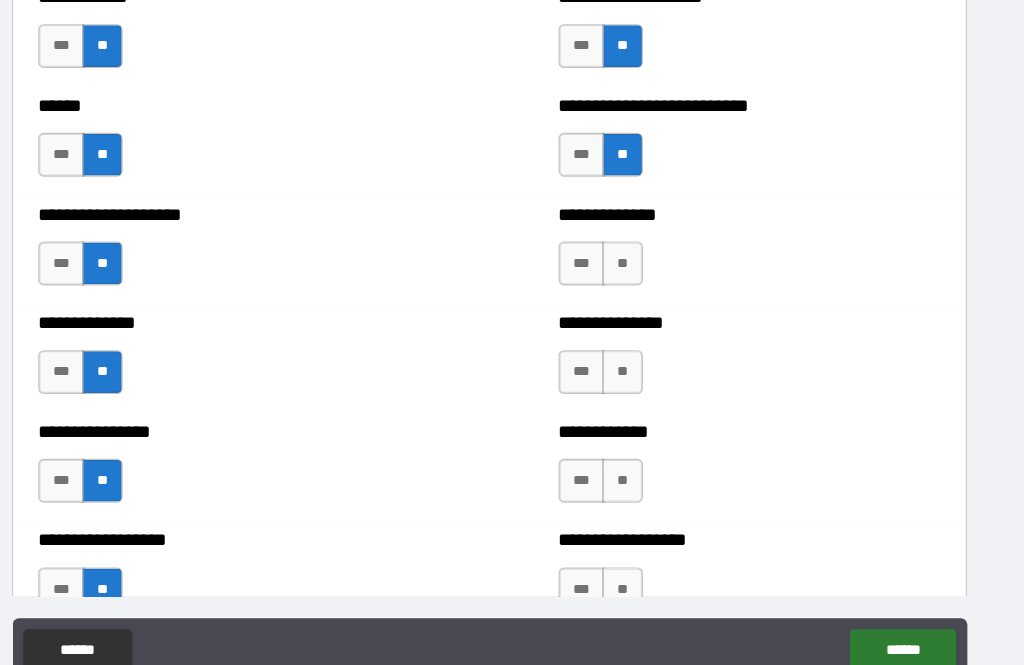 click on "**" at bounding box center (632, 538) 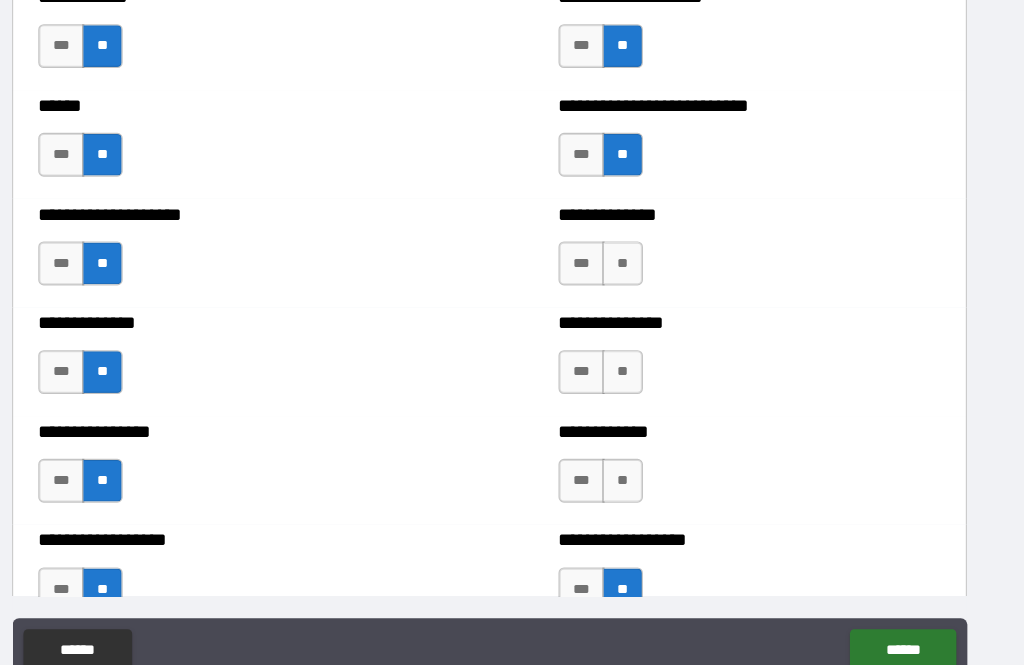 click on "**" at bounding box center (632, 439) 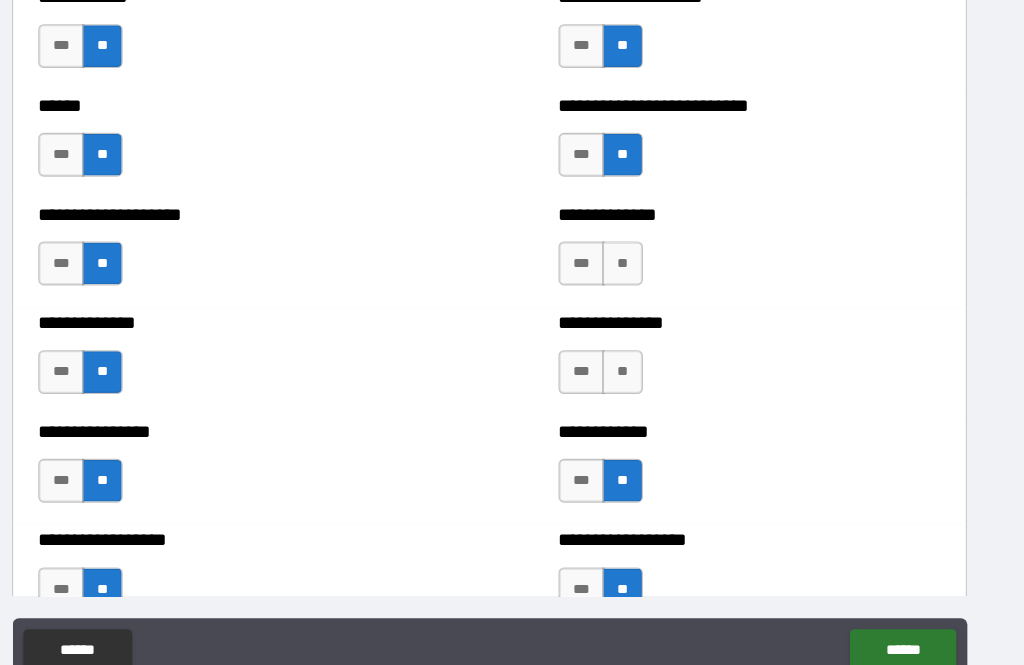 click on "**" at bounding box center (632, 340) 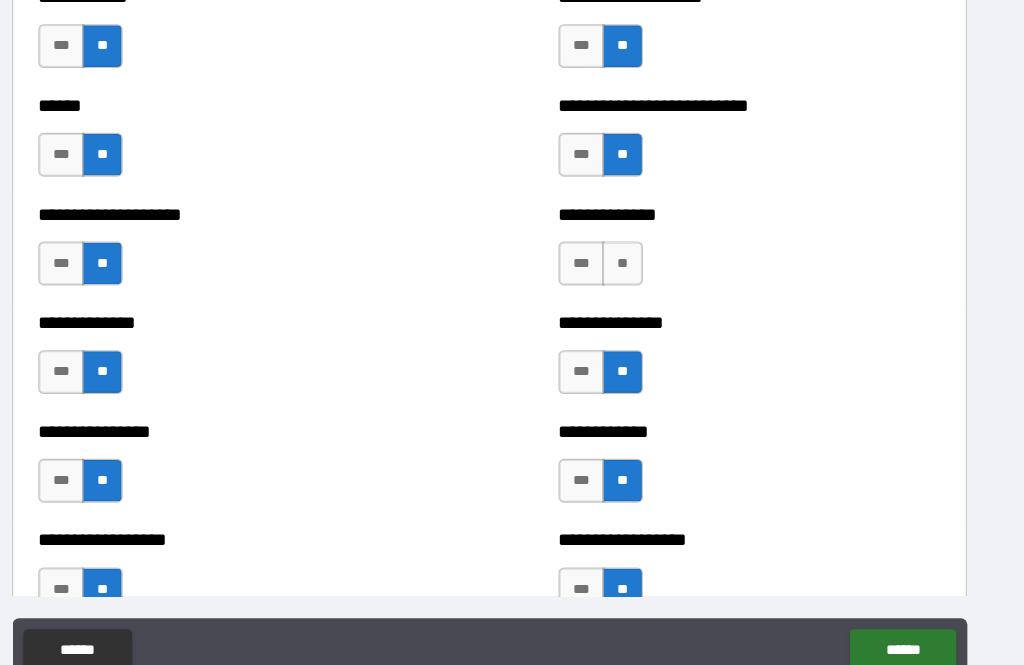 click on "**" at bounding box center [632, 241] 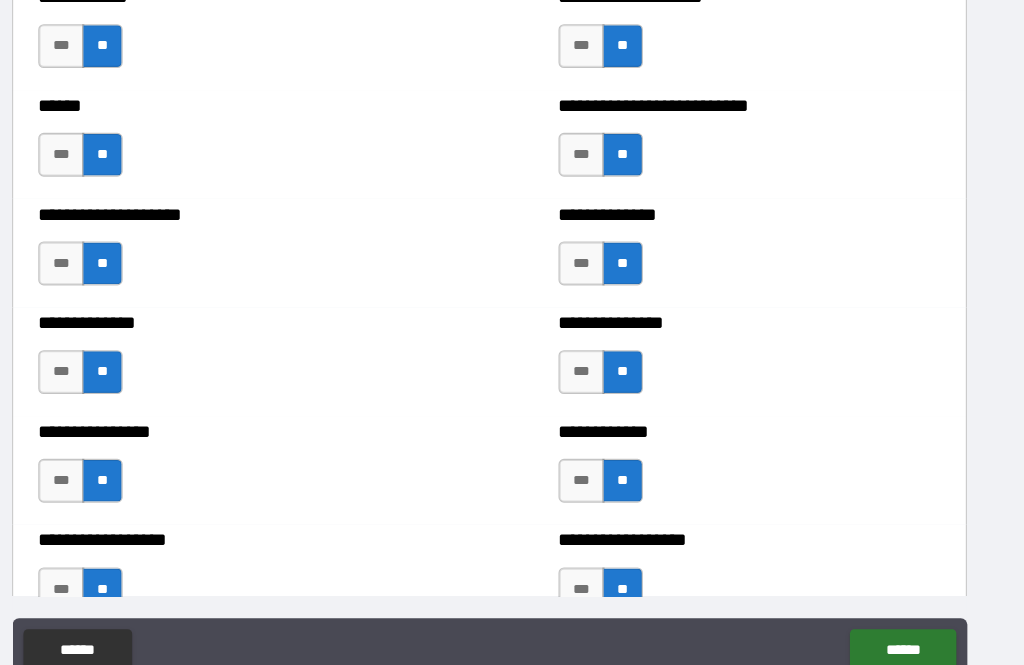 scroll, scrollTop: 64, scrollLeft: 0, axis: vertical 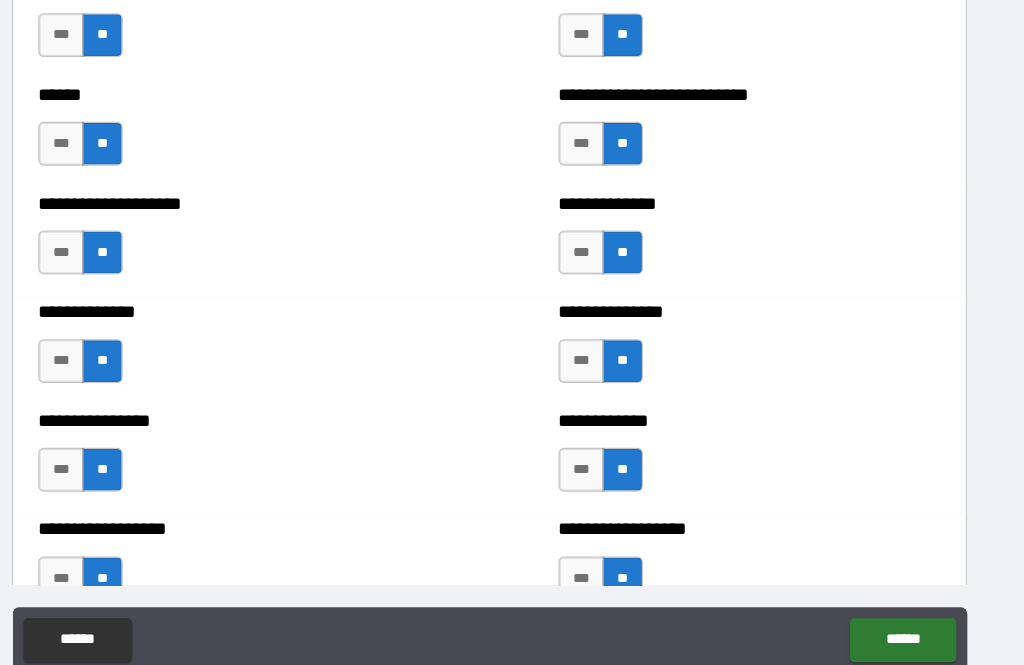 click on "******" at bounding box center [888, 584] 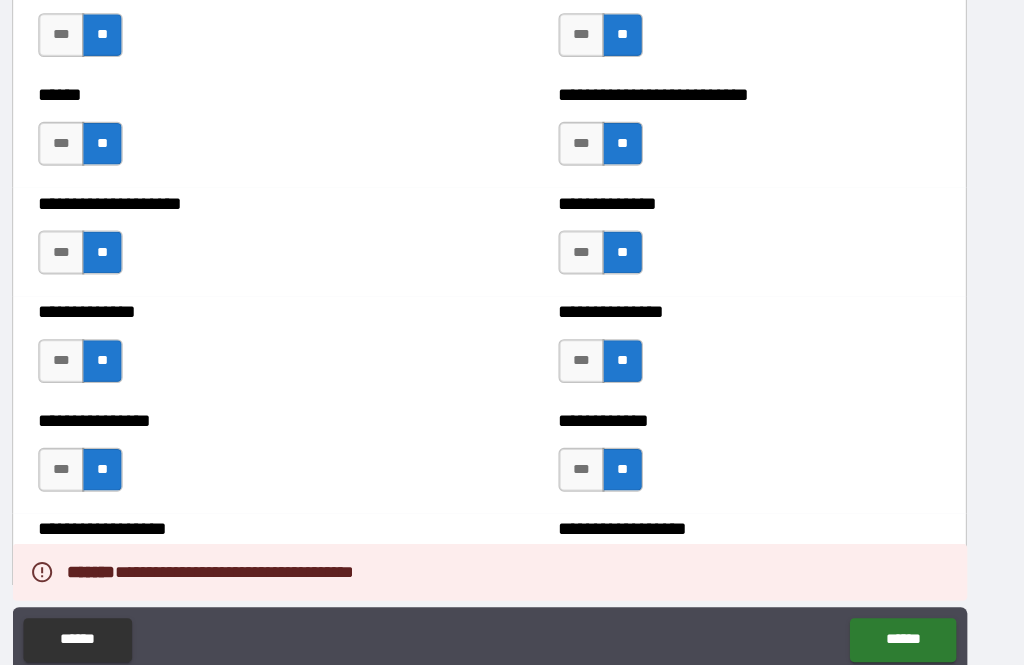 click on "******" at bounding box center (888, 584) 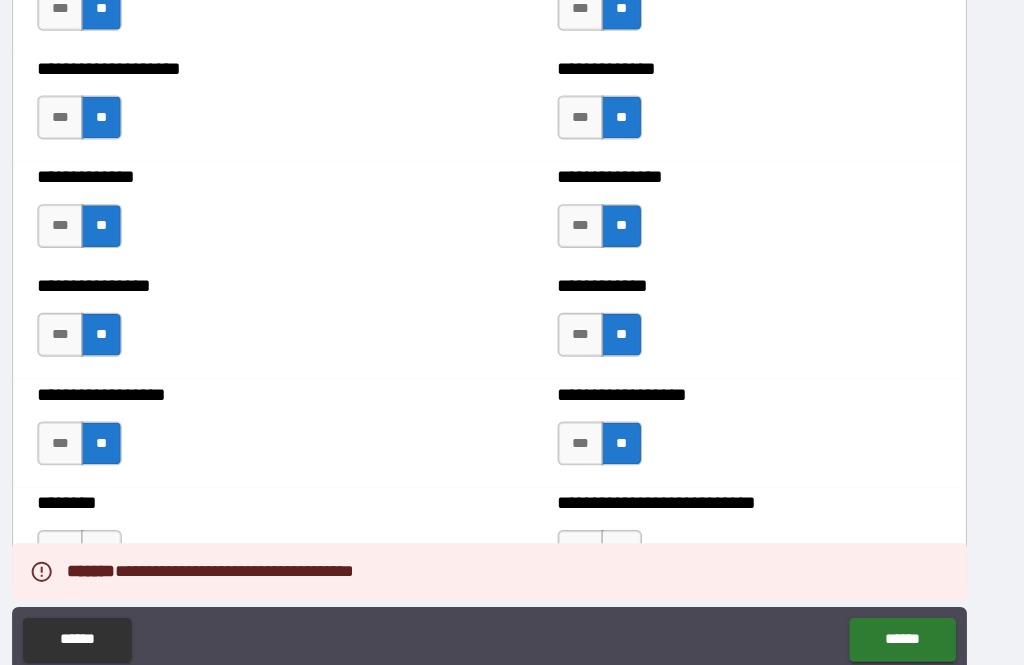 scroll, scrollTop: 4143, scrollLeft: 0, axis: vertical 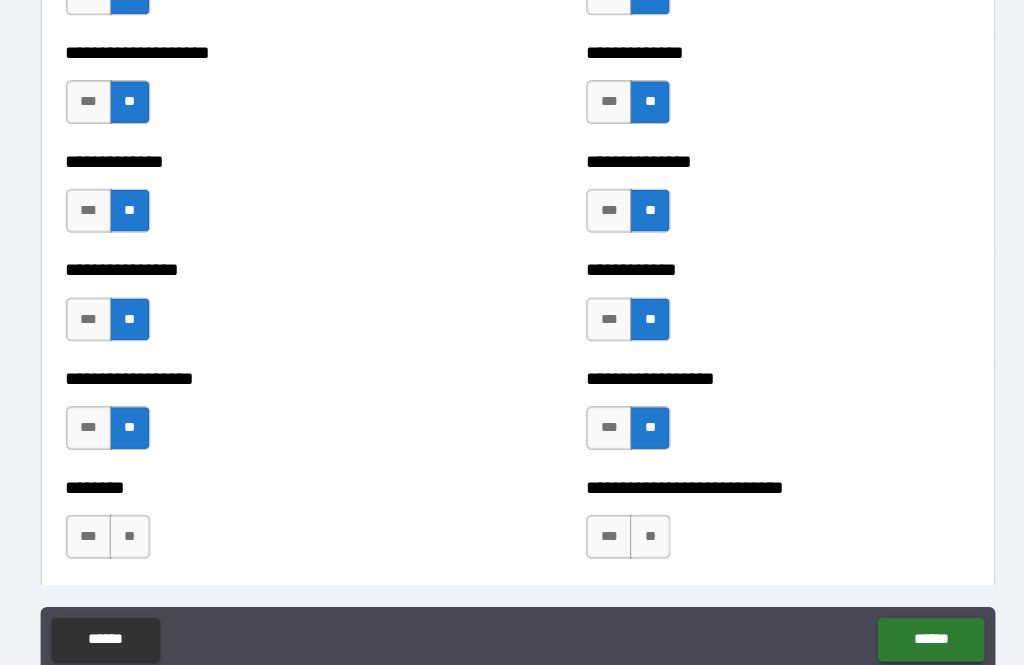 click on "**" at bounding box center [158, 490] 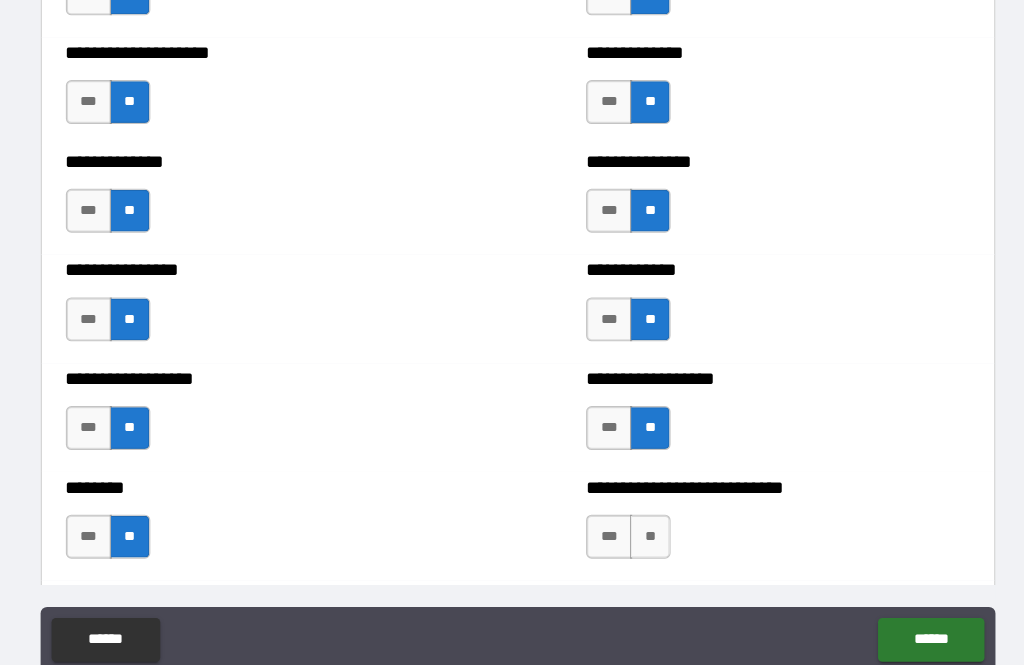 click on "**" at bounding box center (632, 490) 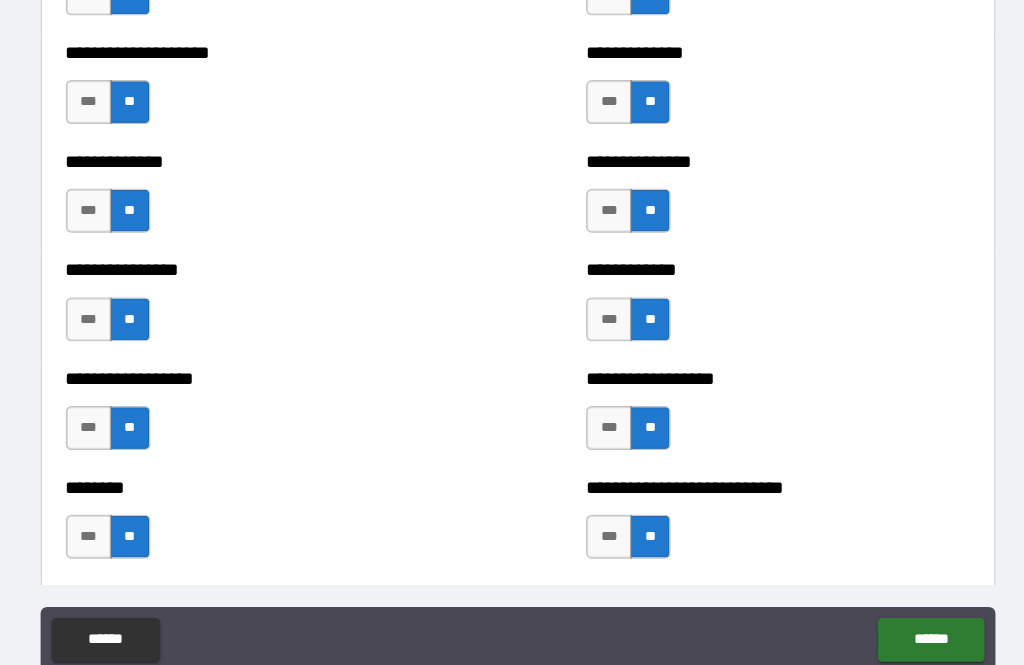 click on "******" at bounding box center [888, 584] 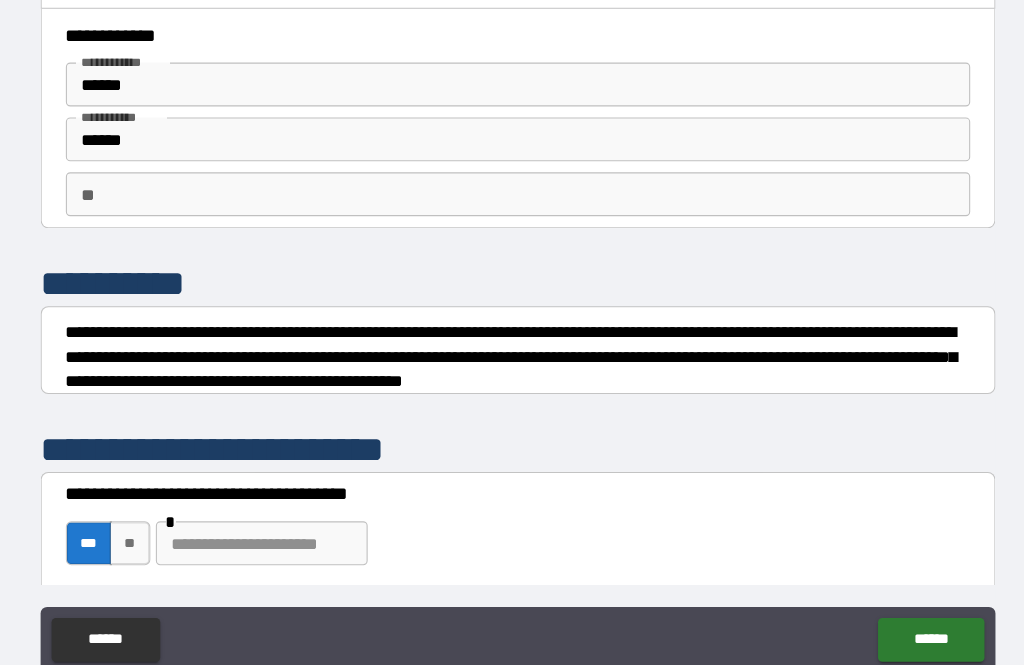 scroll, scrollTop: 23, scrollLeft: 0, axis: vertical 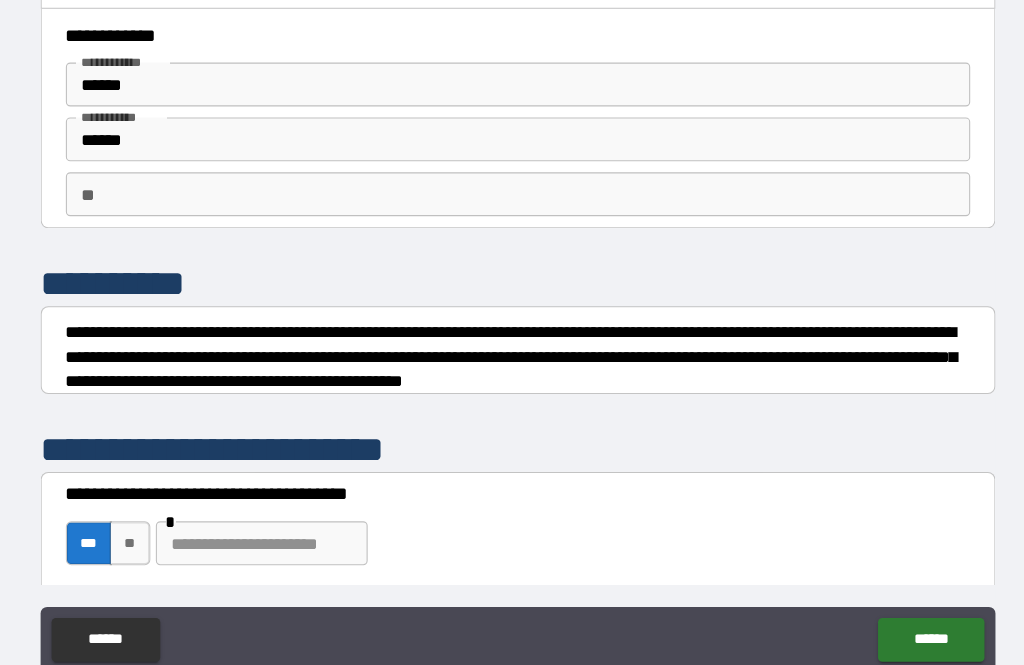 click on "**" at bounding box center [512, 178] 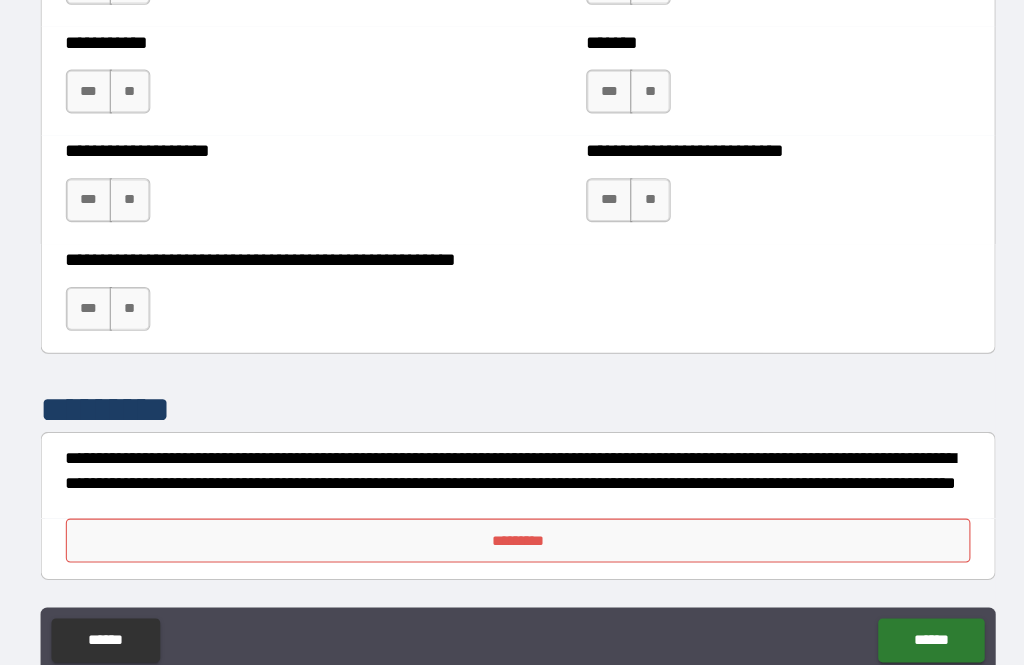 scroll, scrollTop: 8036, scrollLeft: 0, axis: vertical 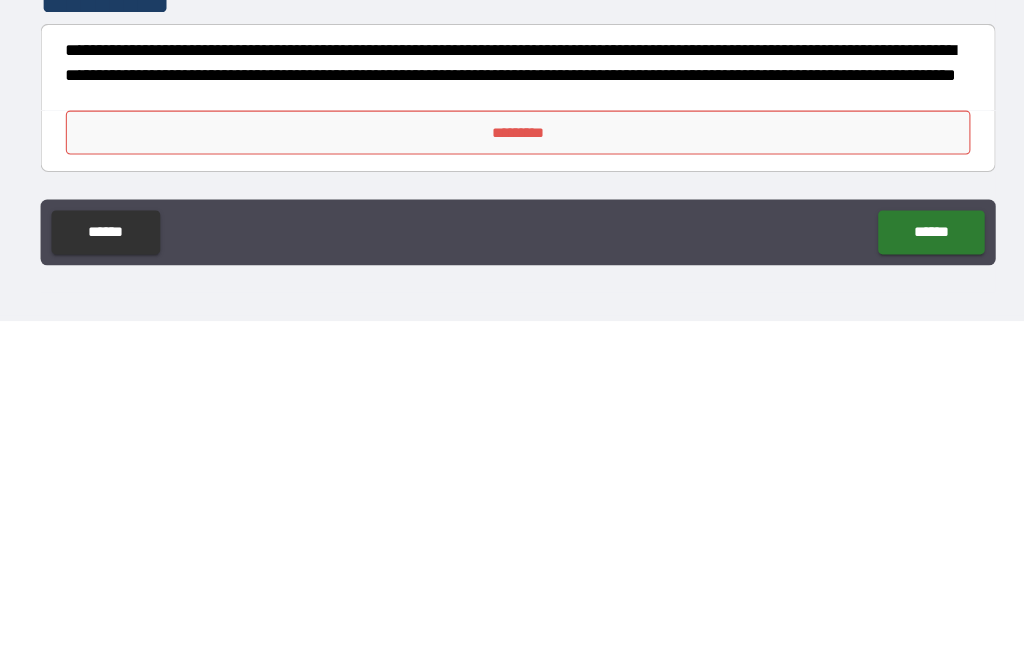 type on "*" 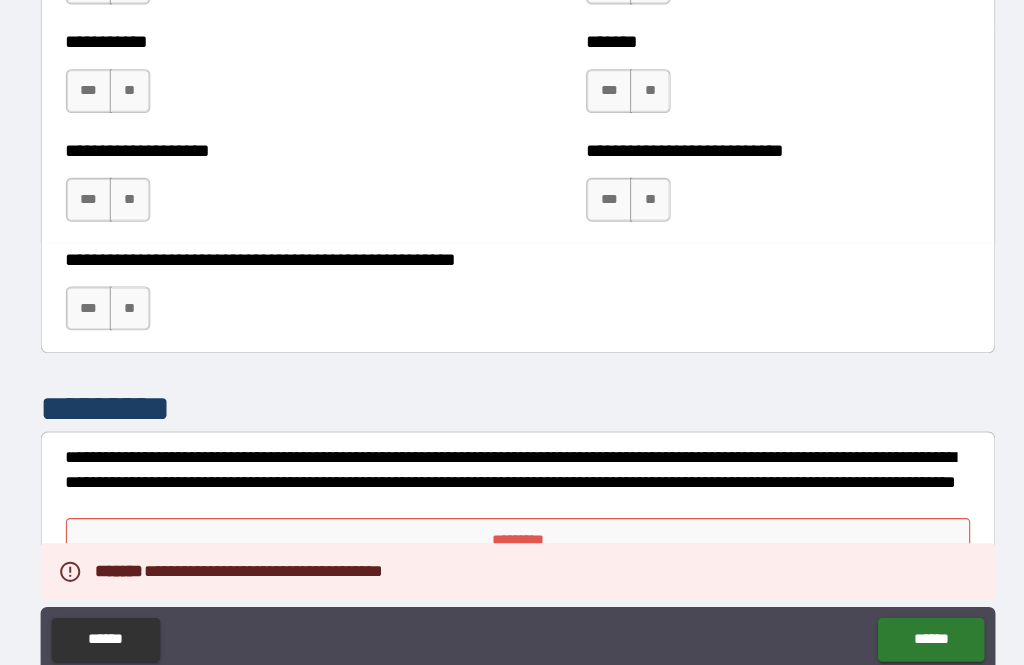 click on "**********" at bounding box center [512, 586] 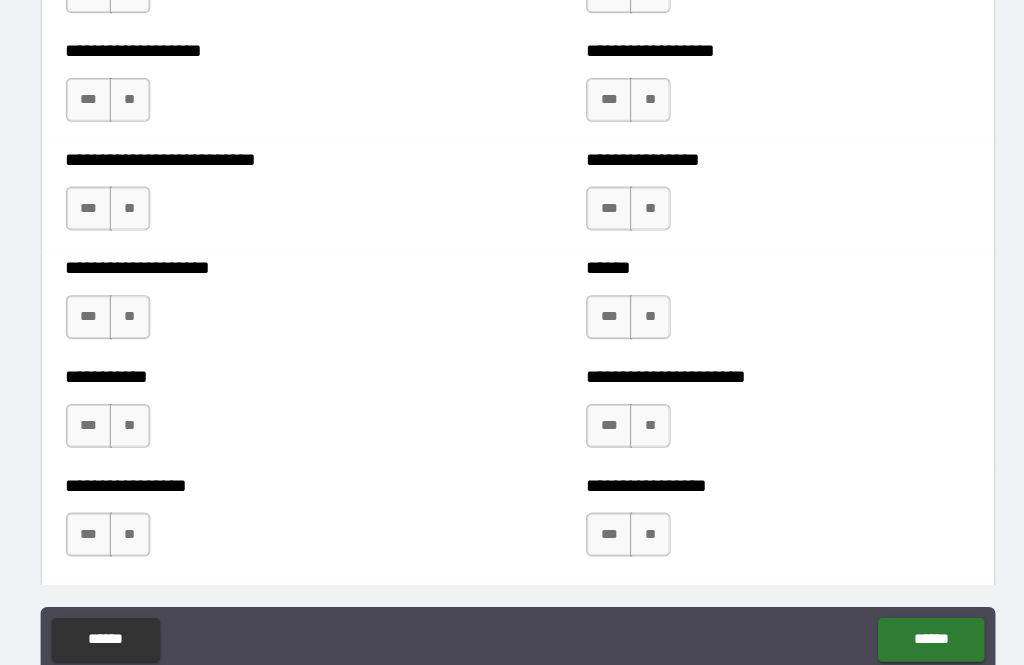 scroll, scrollTop: 5726, scrollLeft: 0, axis: vertical 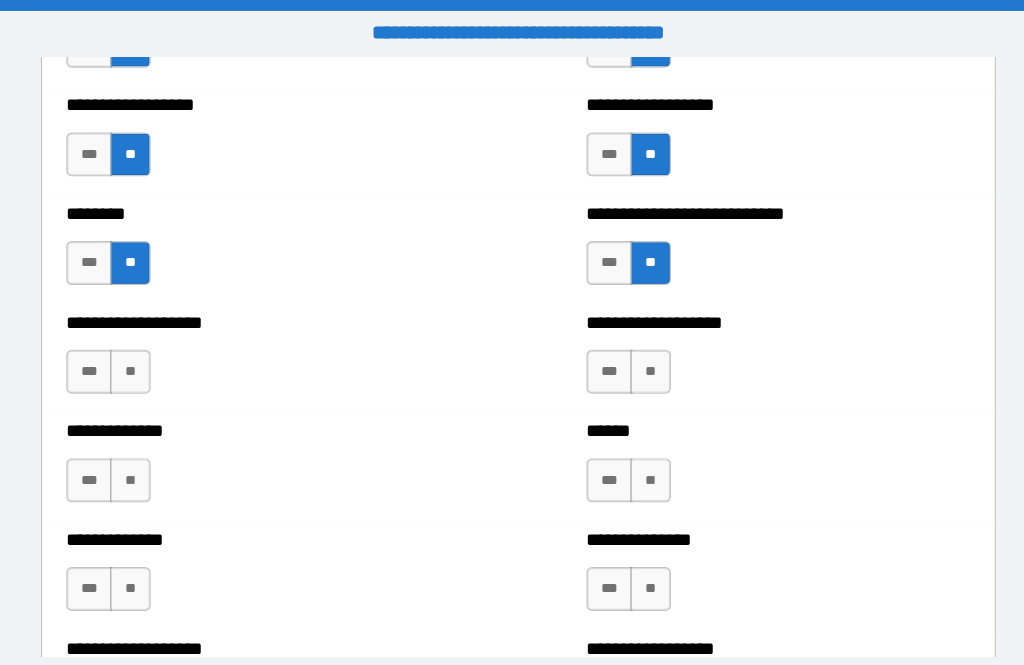 click on "**" at bounding box center [158, 339] 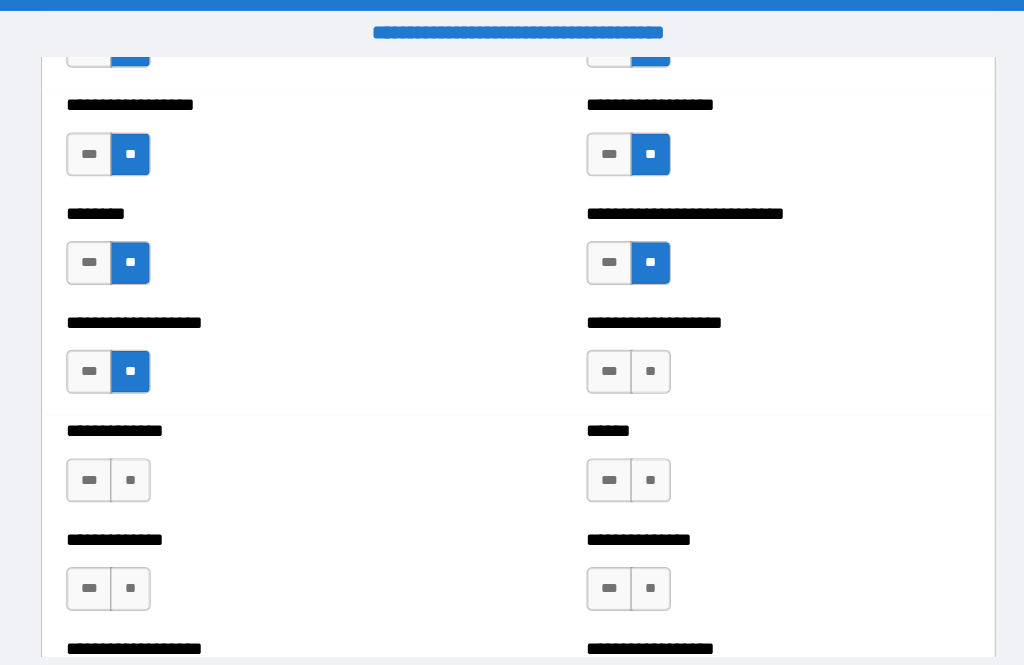 click on "**" at bounding box center [158, 438] 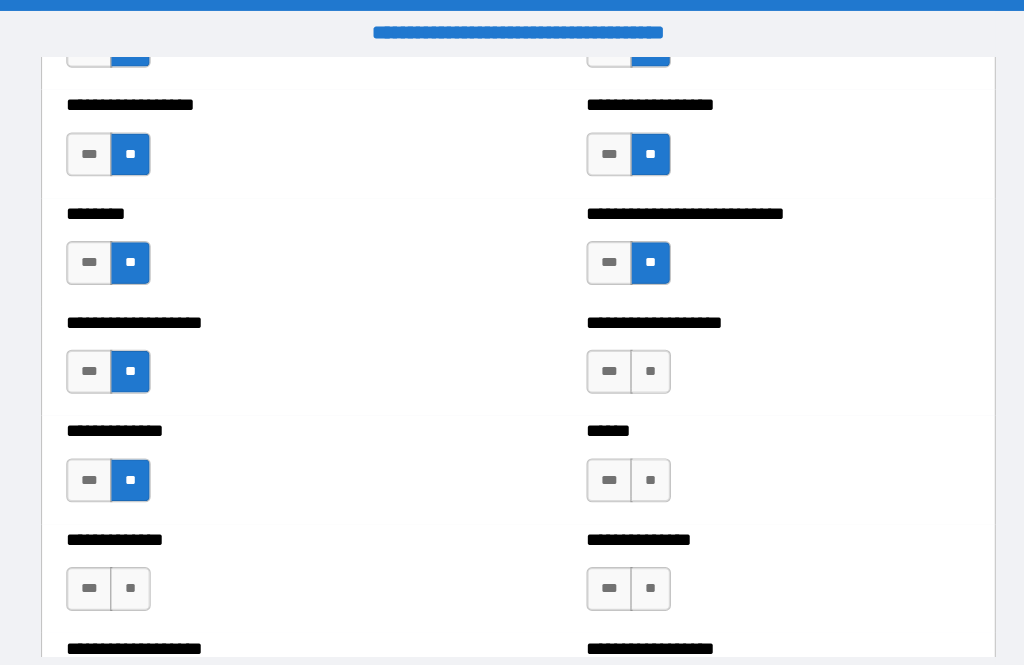 click on "**" at bounding box center [158, 537] 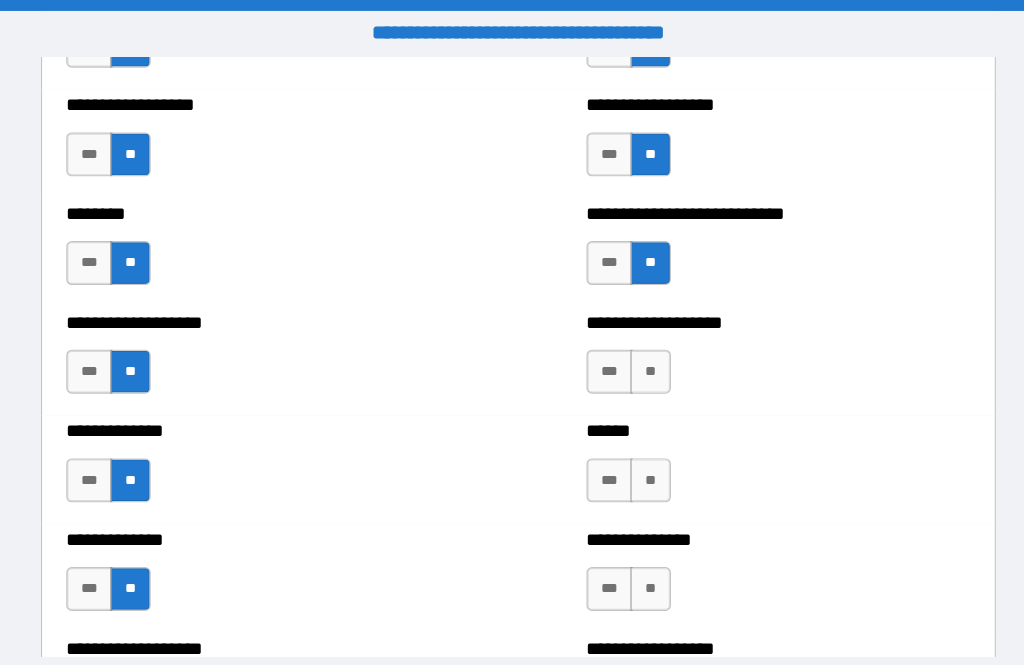 click on "**" at bounding box center [632, 438] 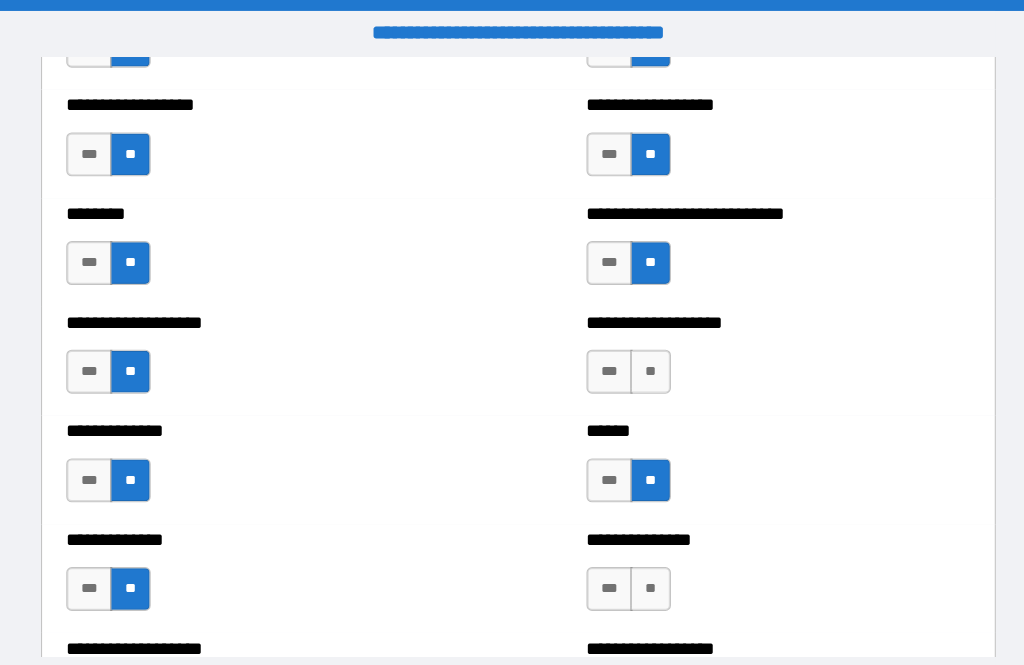 click on "**" at bounding box center (632, 339) 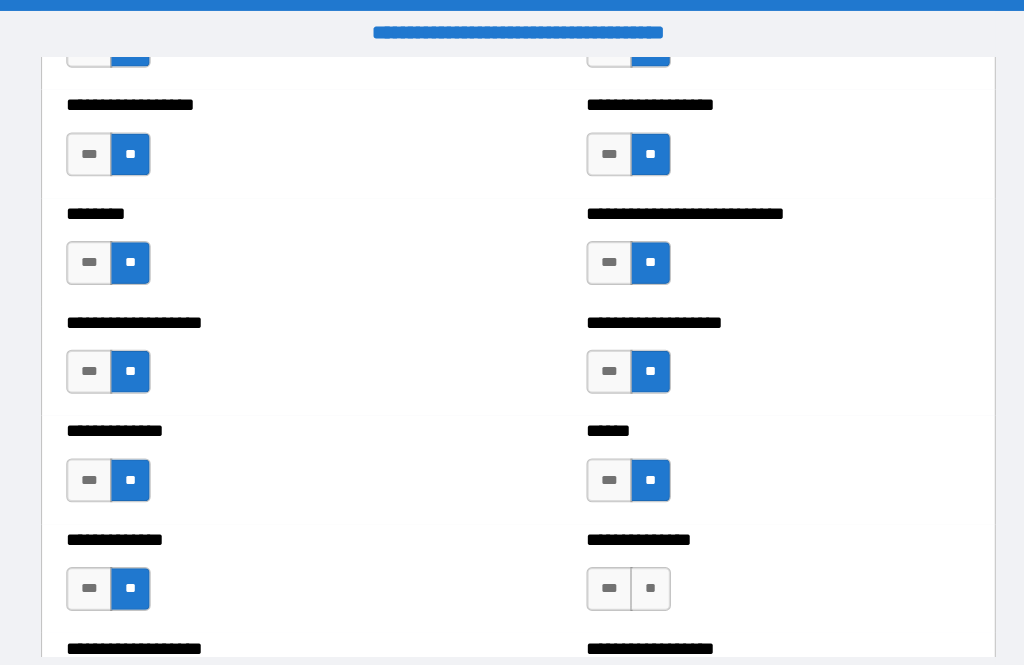 click on "**" at bounding box center (632, 537) 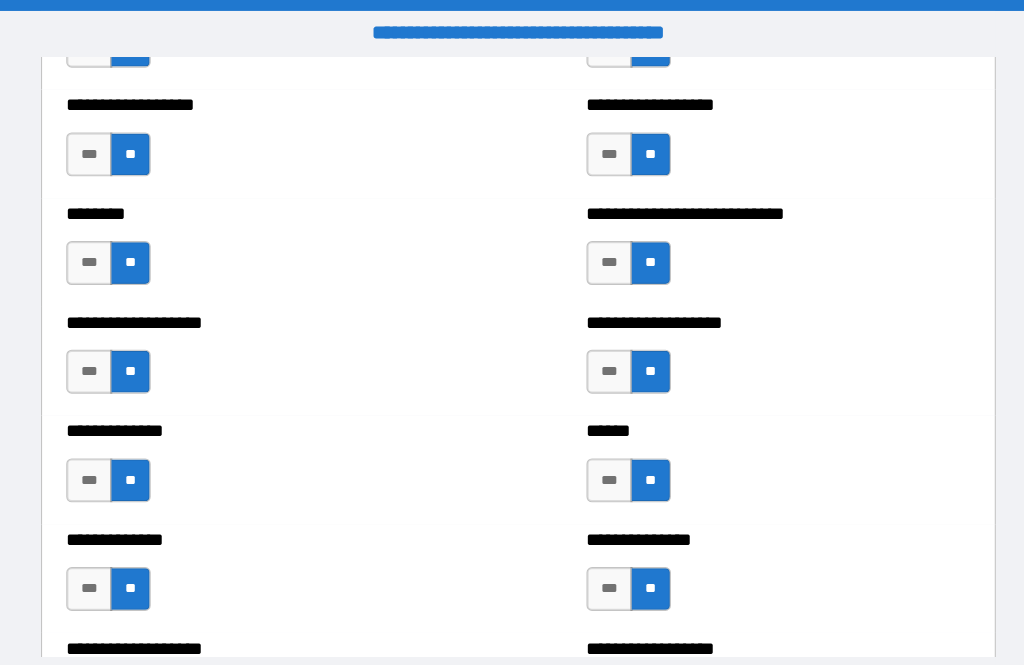 click on "***" at bounding box center (595, 537) 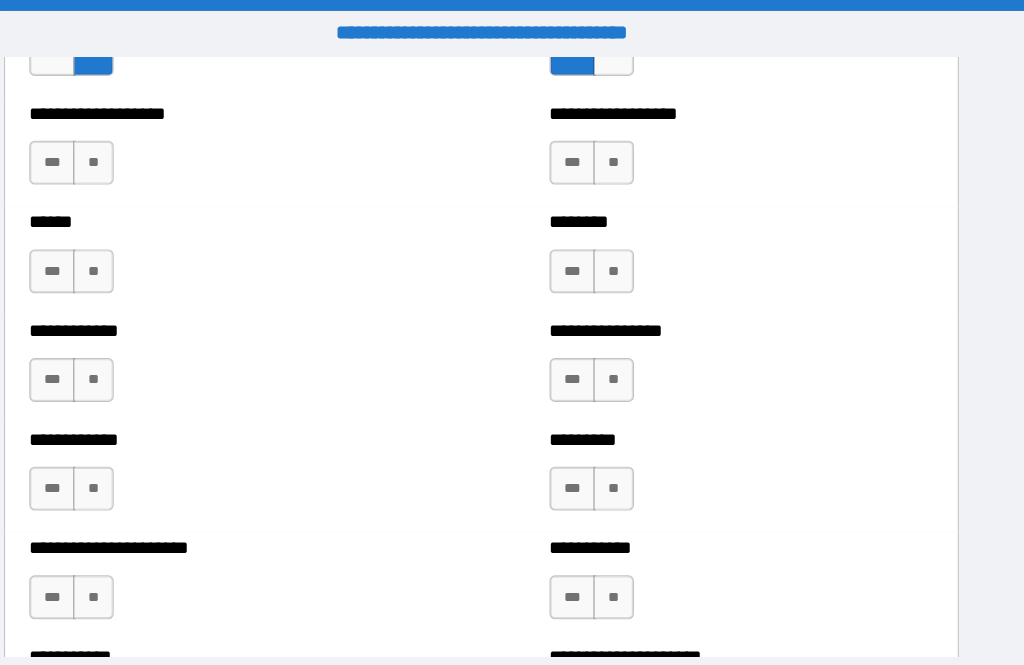 scroll, scrollTop: 4918, scrollLeft: 0, axis: vertical 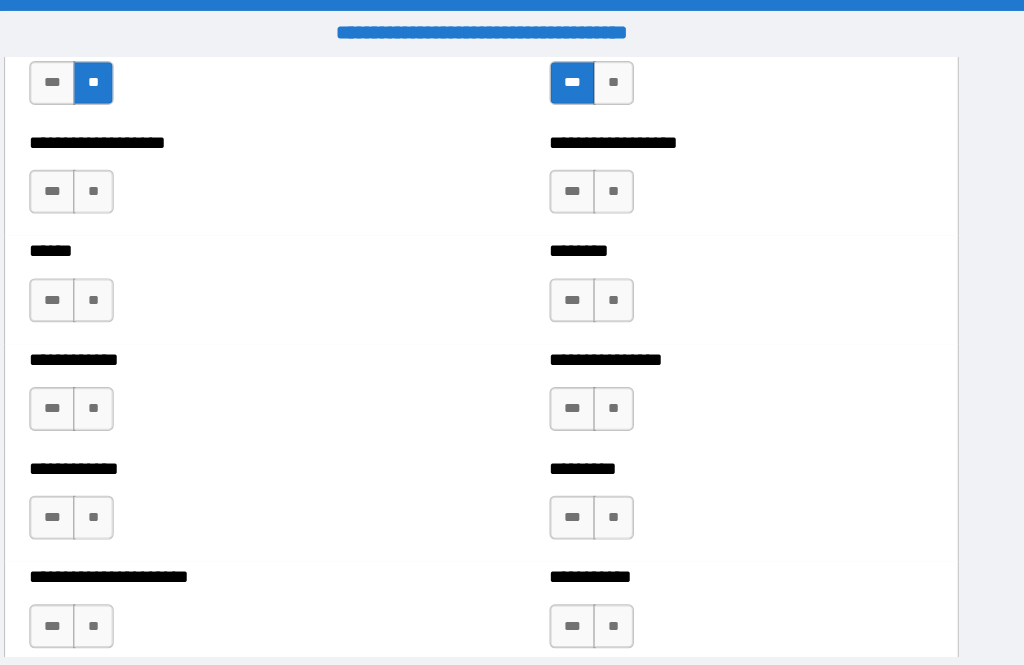 click on "**" at bounding box center [158, 175] 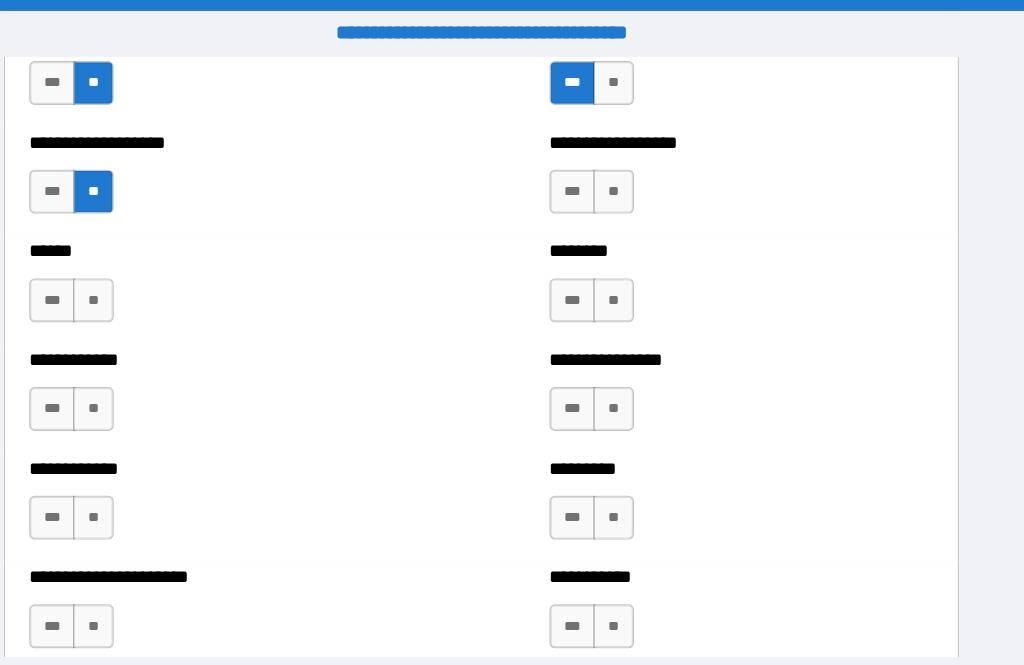 click on "**" at bounding box center (632, 175) 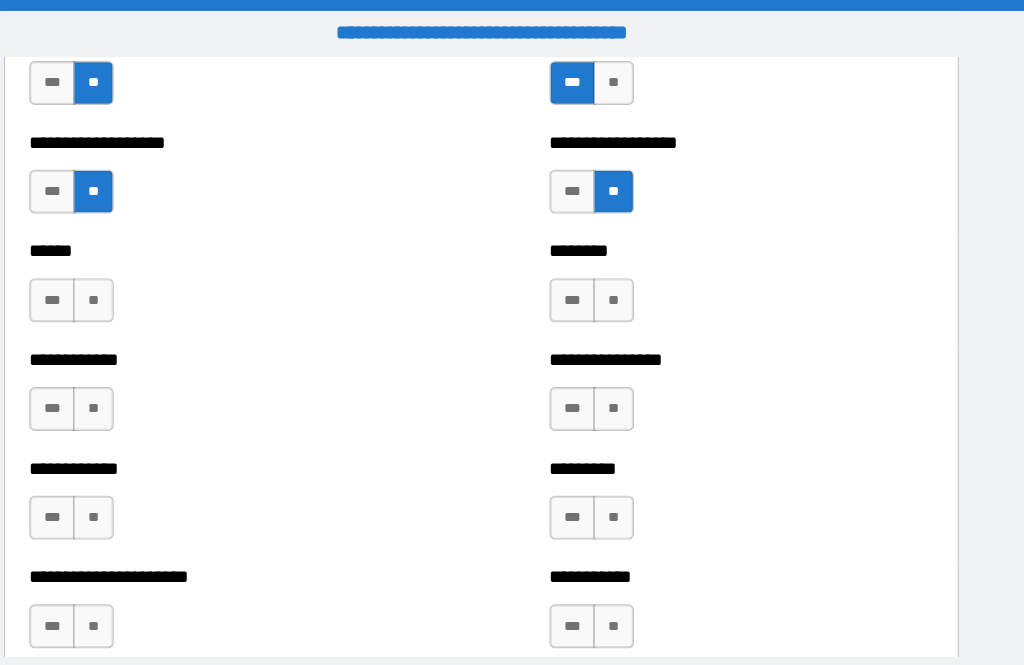 click on "**" at bounding box center (632, 274) 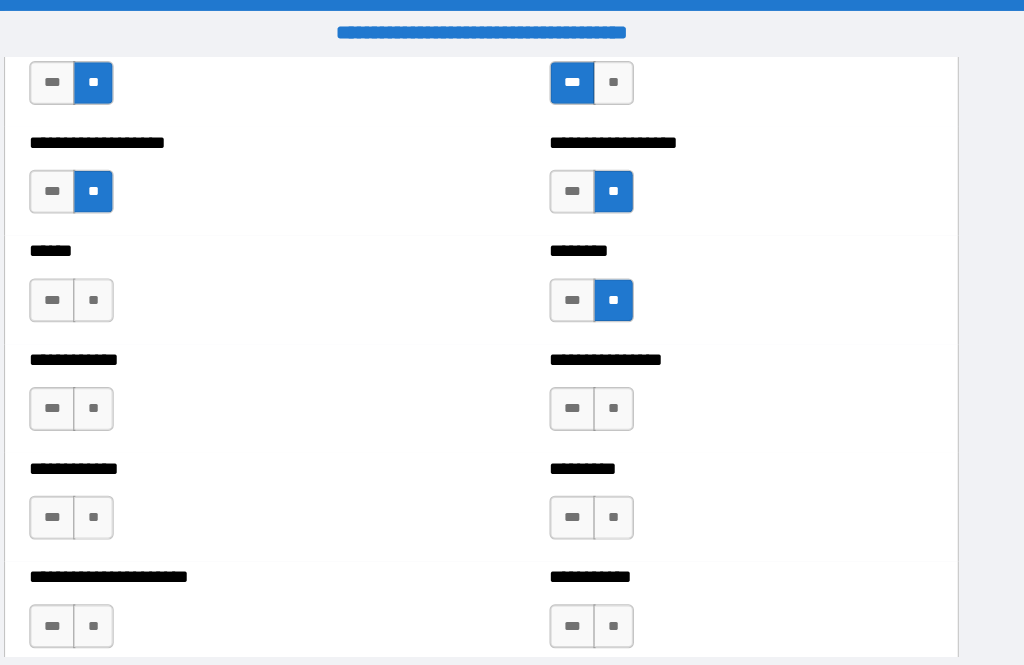 click on "***" at bounding box center (121, 274) 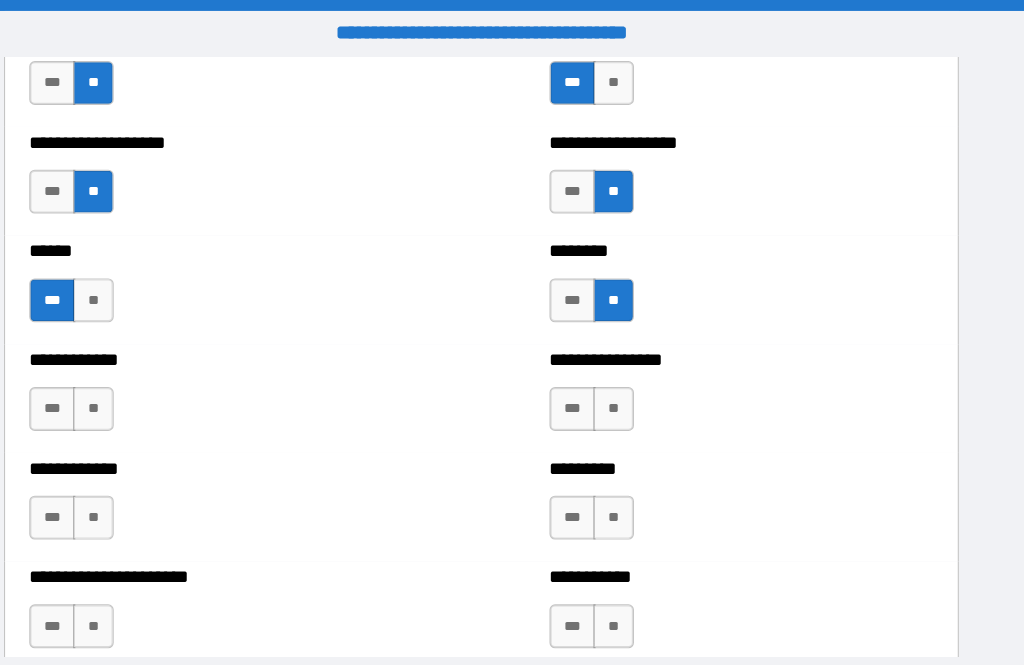 click on "**" at bounding box center (158, 373) 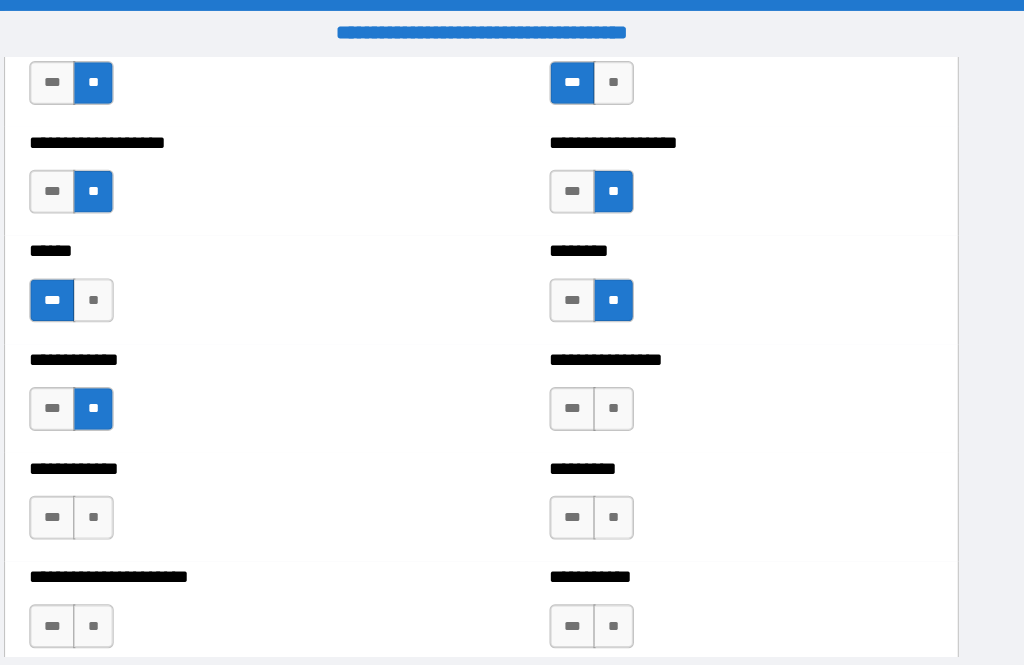 click on "**" at bounding box center (632, 373) 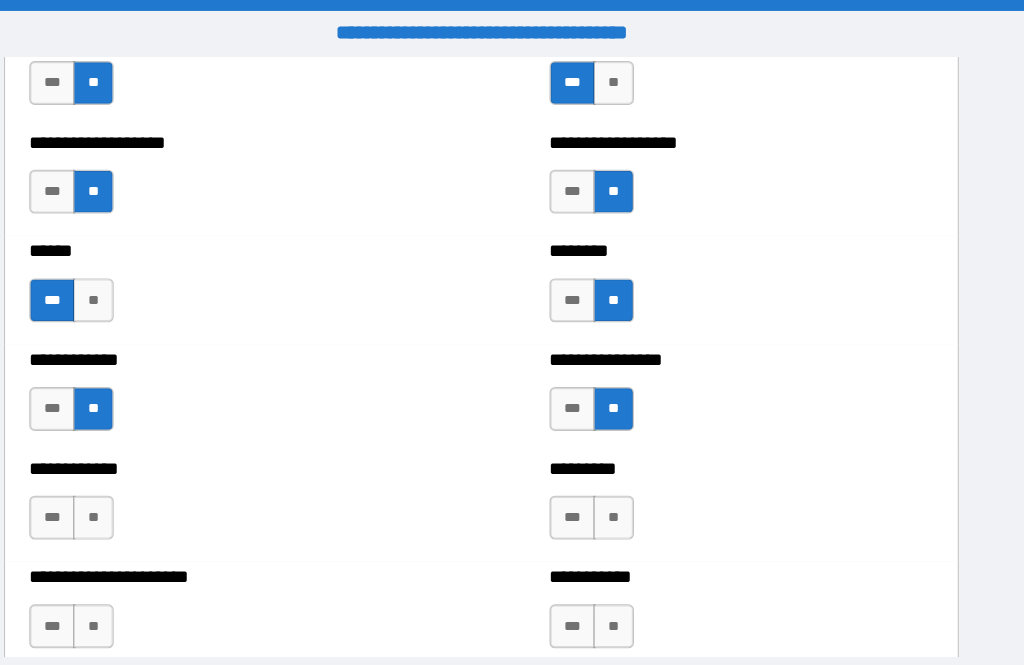click on "***" at bounding box center (121, 472) 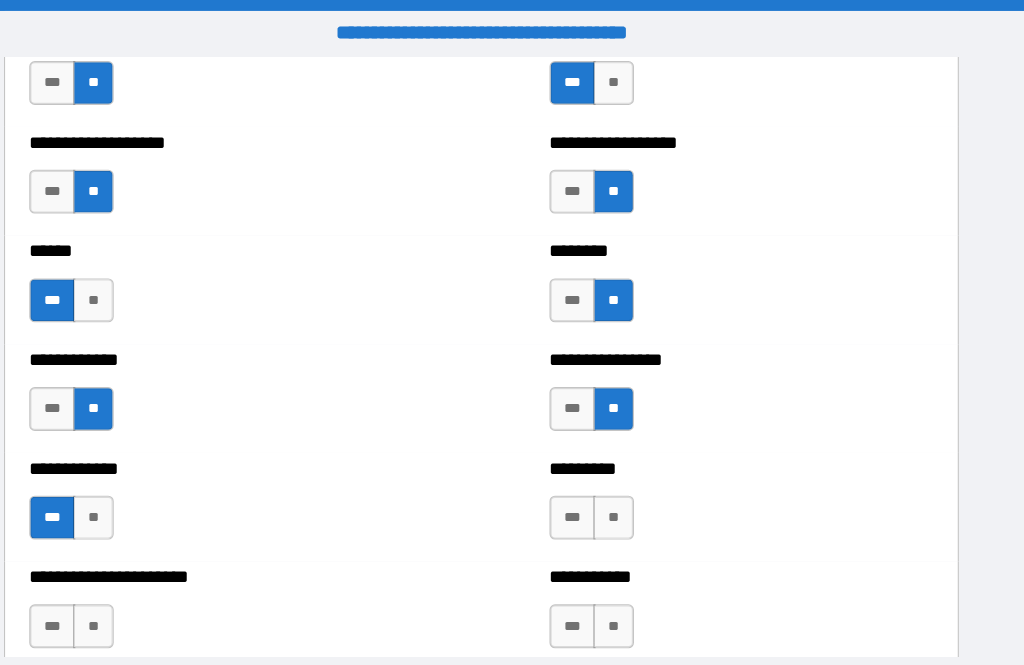 click on "**" at bounding box center (632, 472) 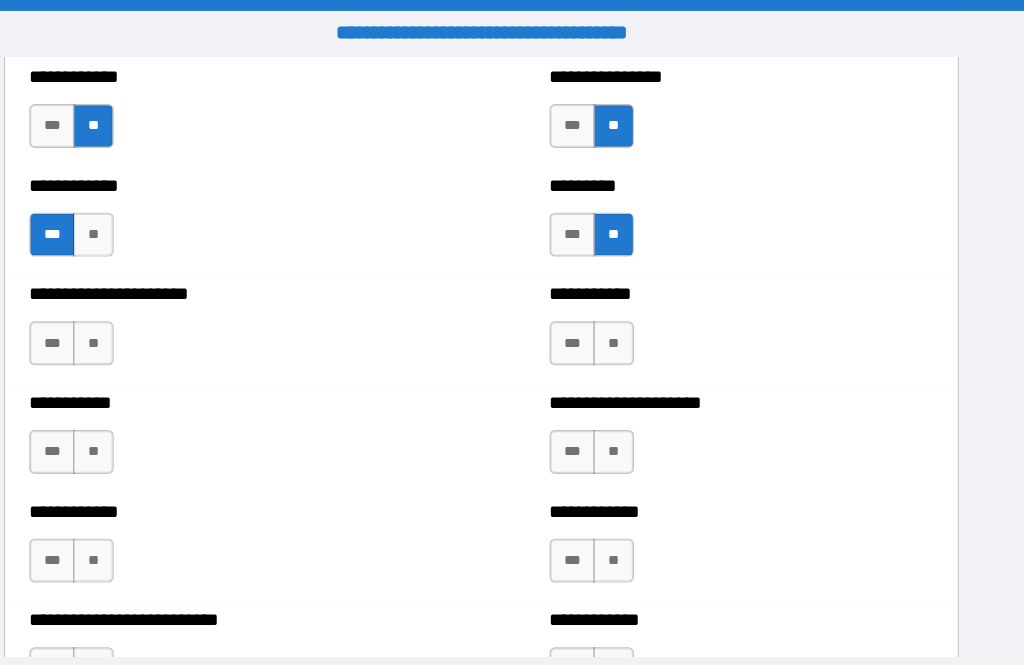 scroll, scrollTop: 5174, scrollLeft: 0, axis: vertical 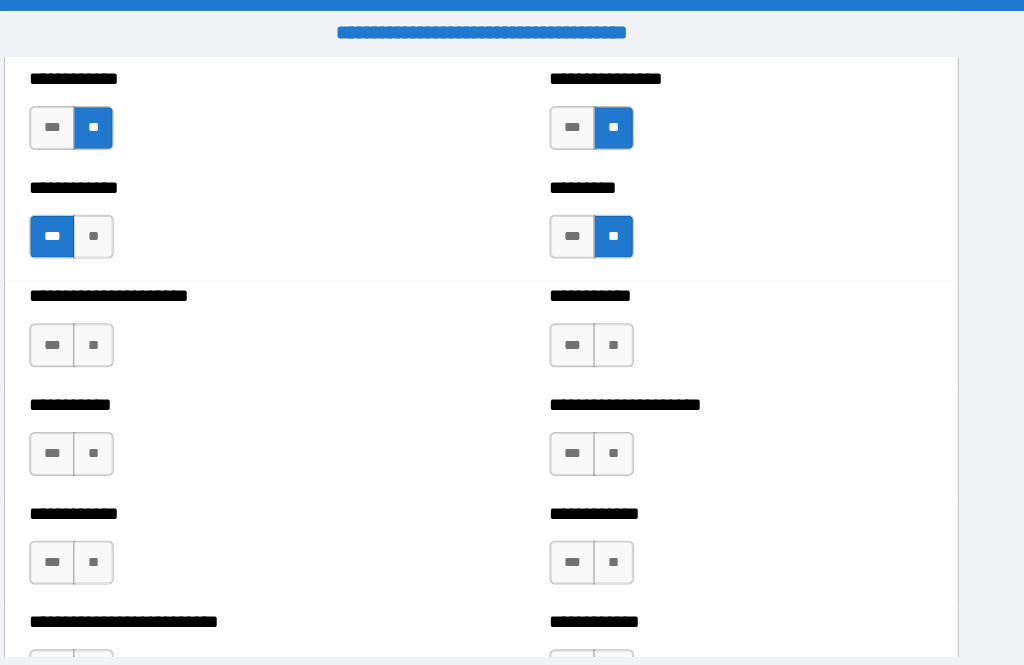 click on "**" at bounding box center (158, 315) 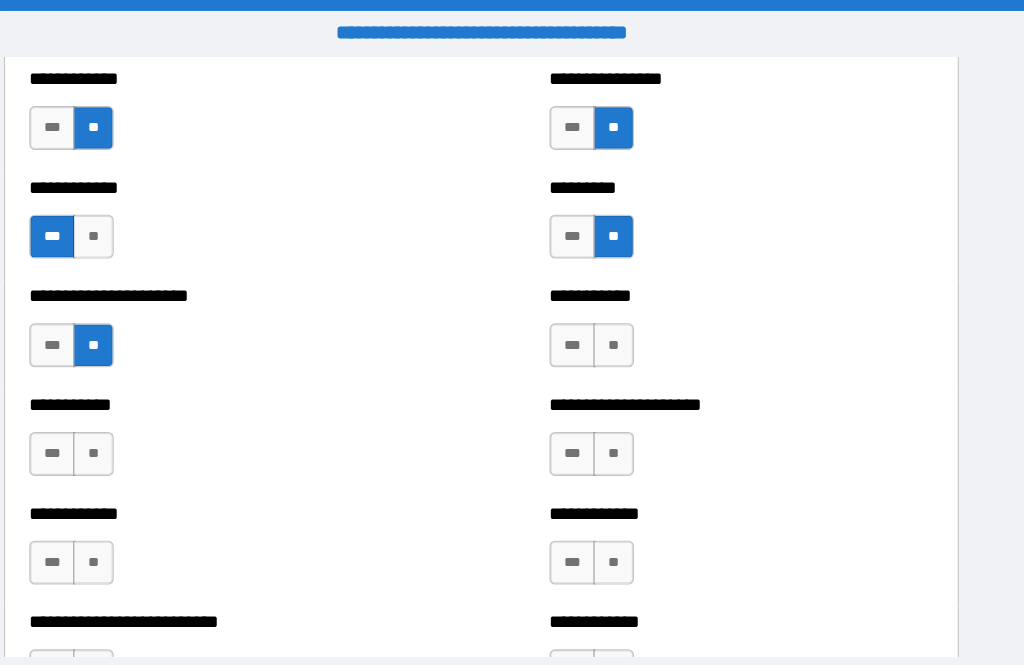 click on "***" at bounding box center (595, 315) 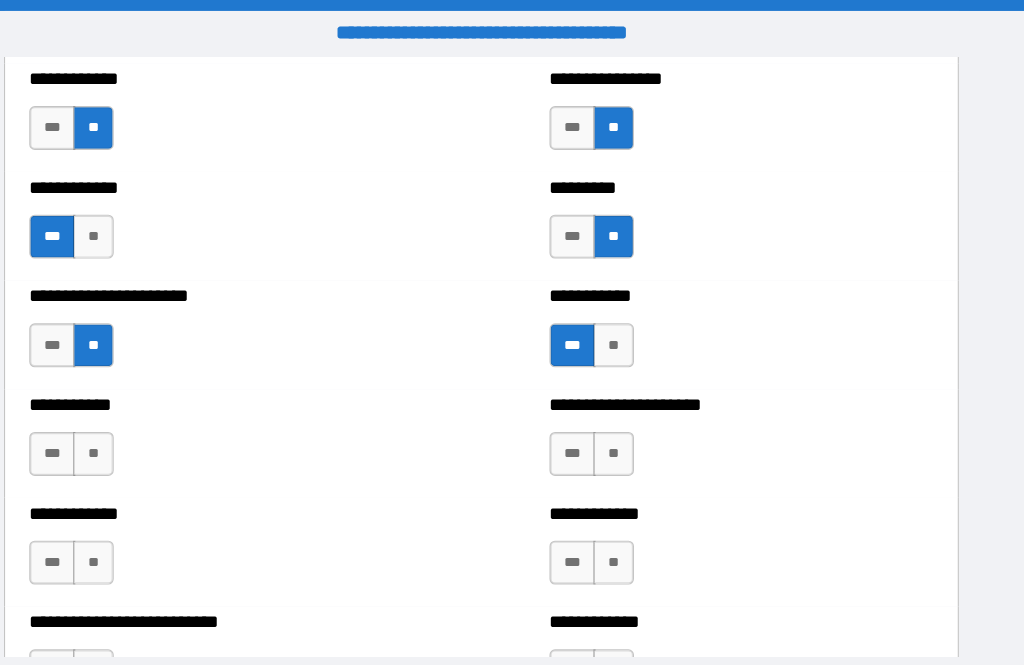 click on "**" at bounding box center (632, 315) 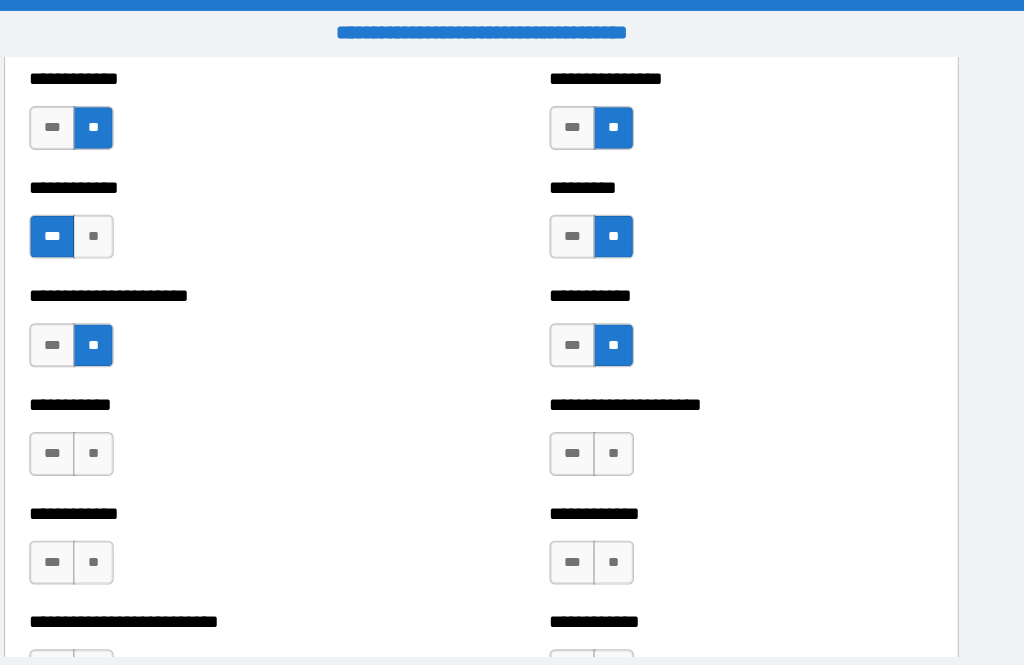 click on "***" at bounding box center [595, 315] 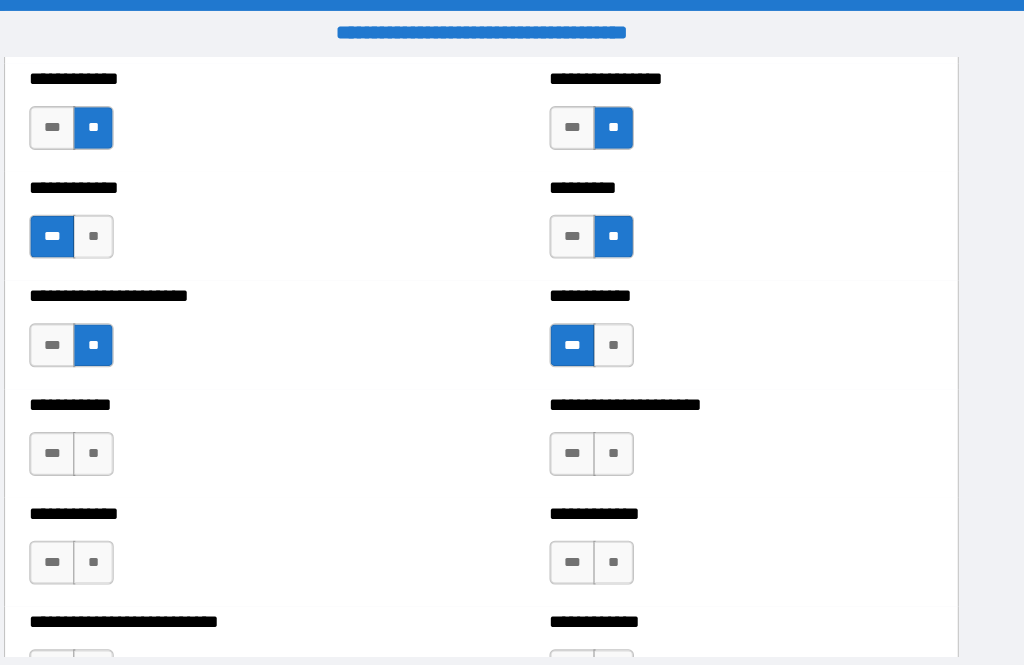 click on "**" at bounding box center [158, 414] 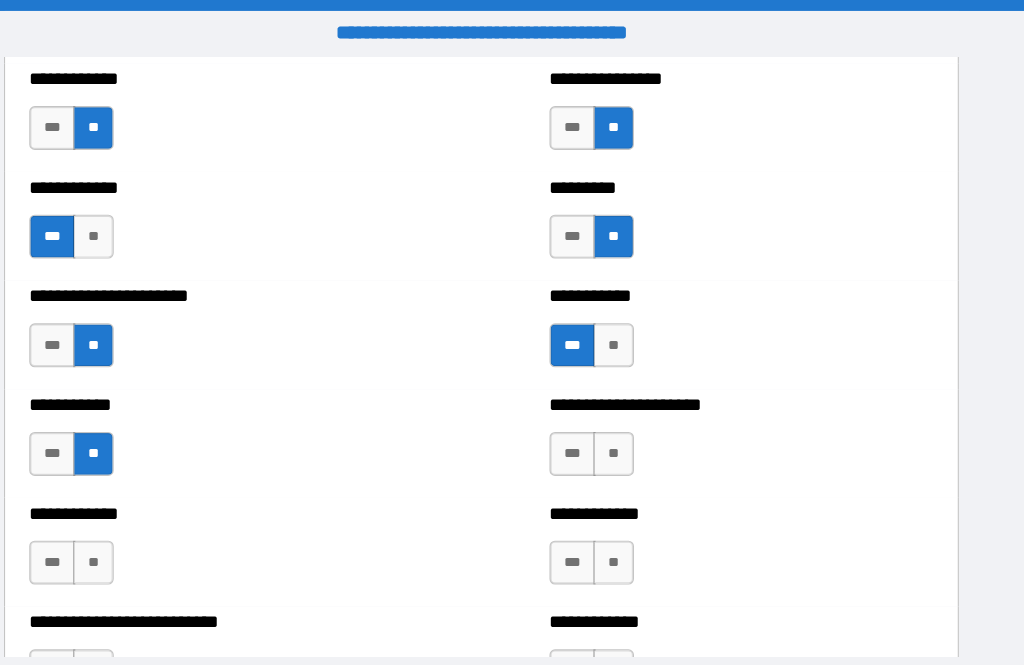 click on "**" at bounding box center (632, 414) 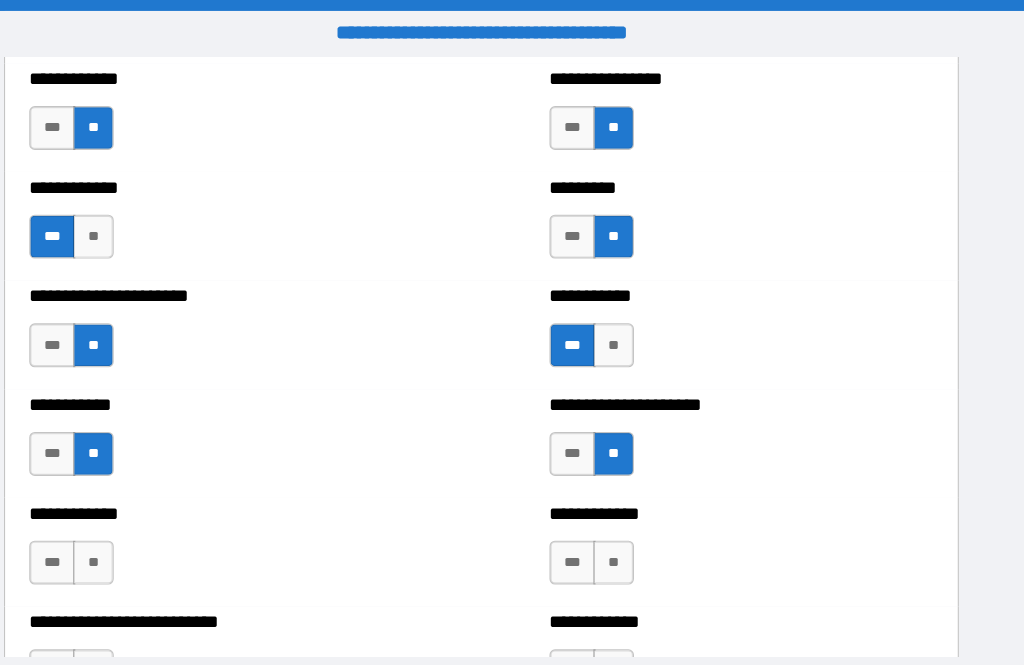 click on "**" at bounding box center (158, 513) 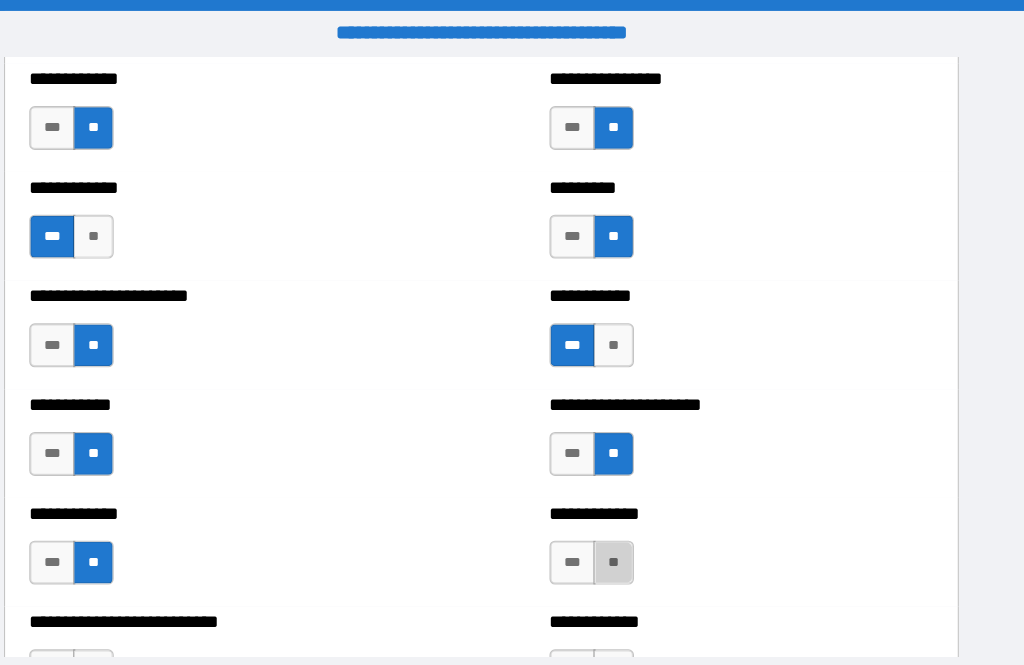 click on "**" at bounding box center (632, 513) 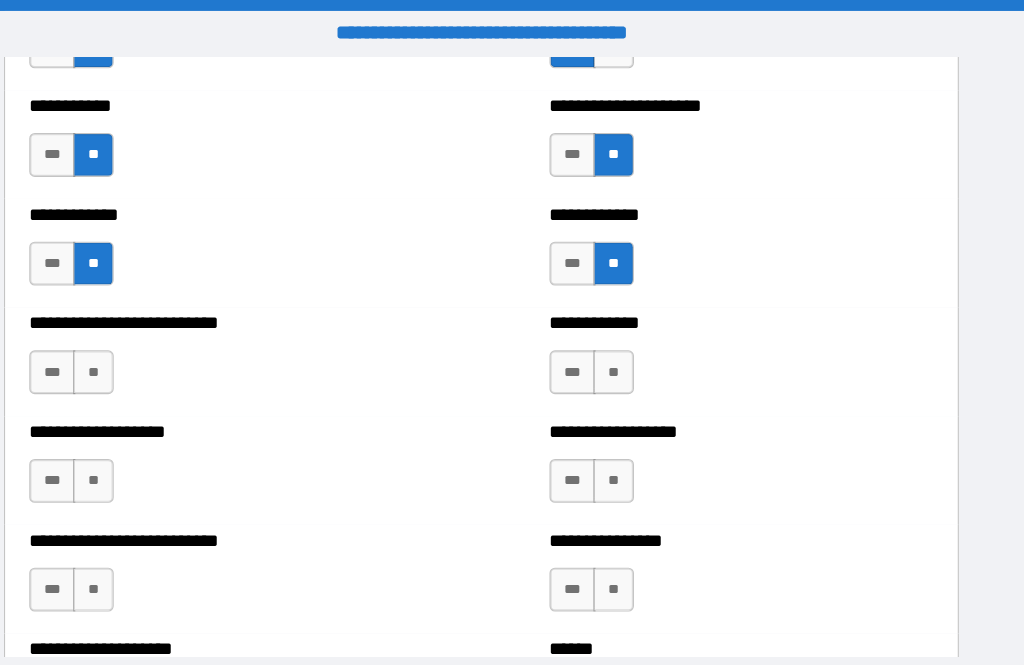 scroll, scrollTop: 5455, scrollLeft: 0, axis: vertical 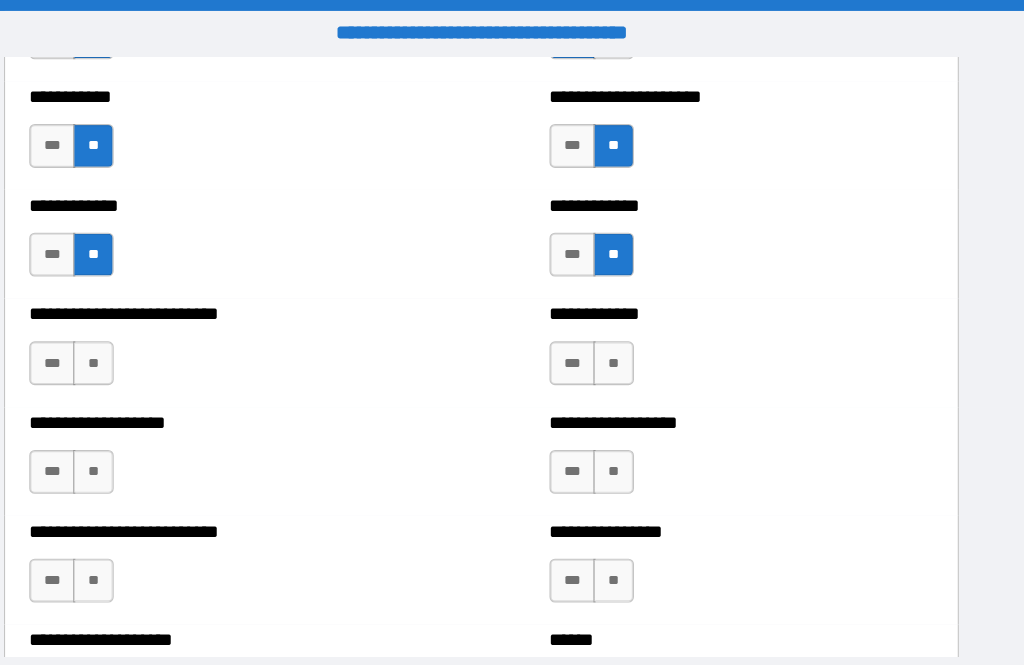 click on "**" at bounding box center (158, 331) 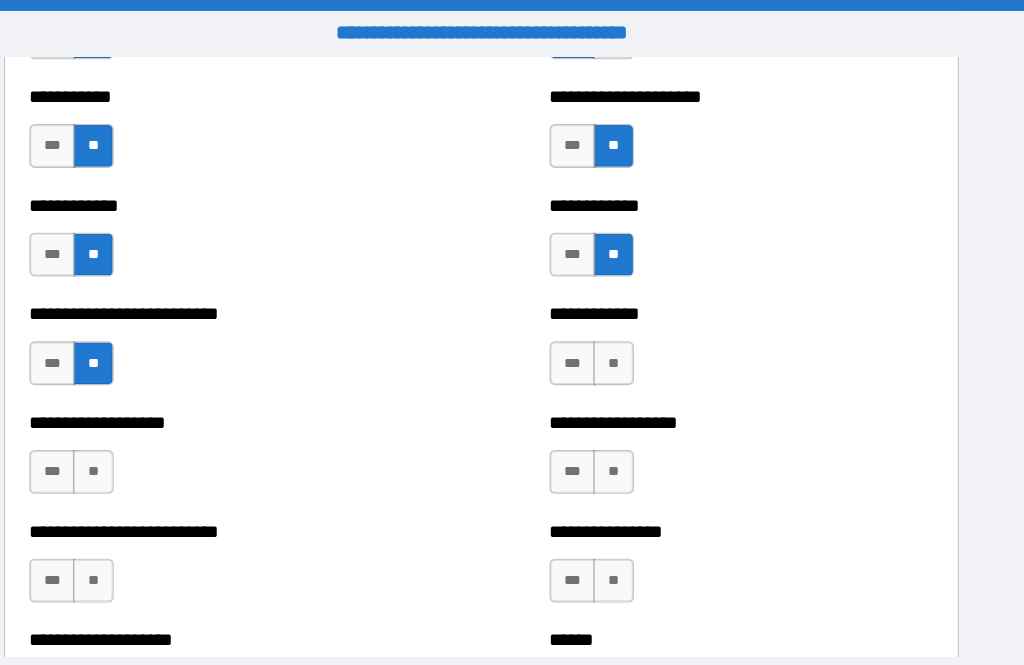 click on "**" at bounding box center [158, 430] 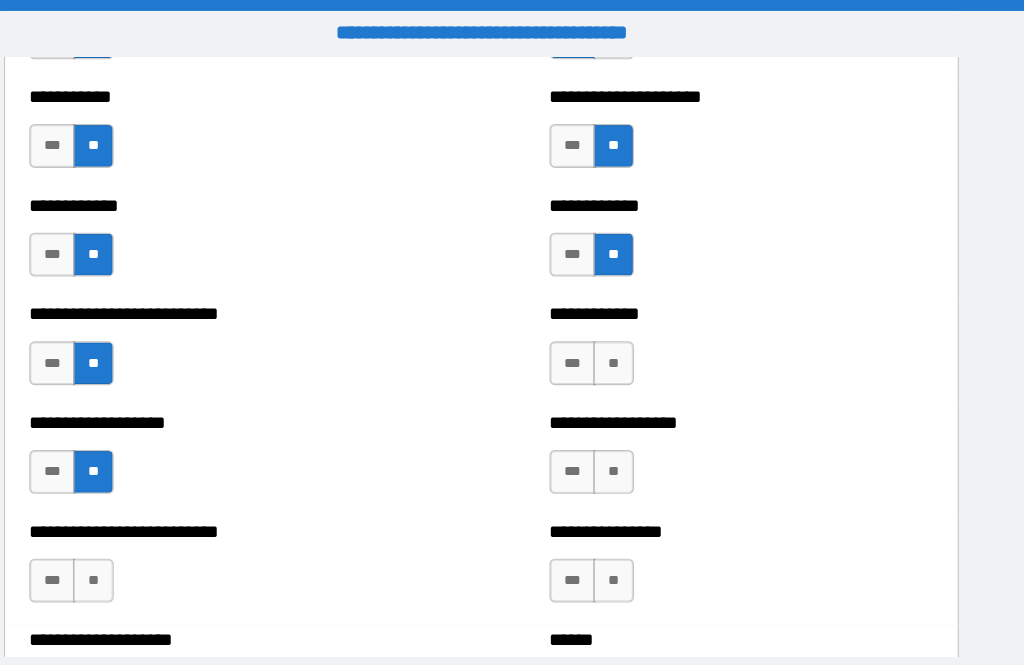 click on "**" at bounding box center [158, 529] 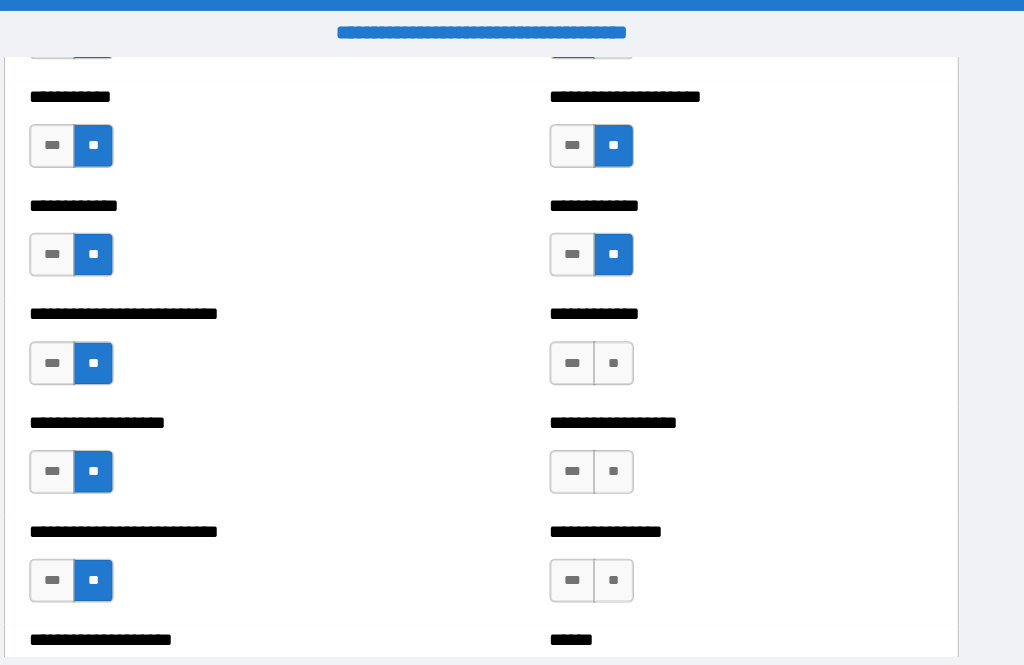 click on "**" at bounding box center [632, 331] 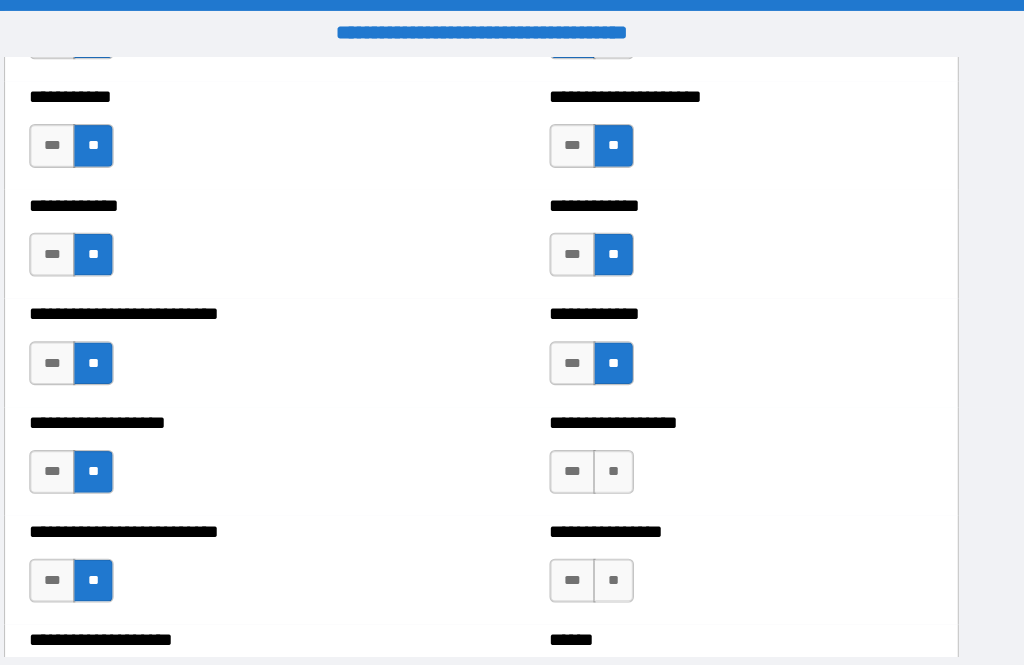 click on "**" at bounding box center [632, 430] 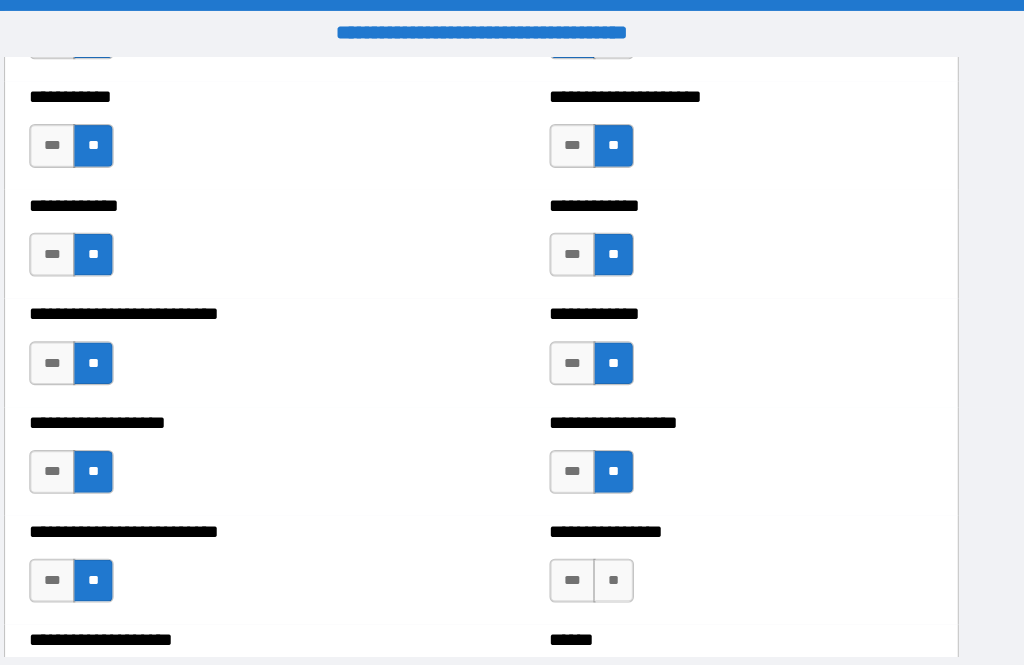 click on "***" at bounding box center [595, 430] 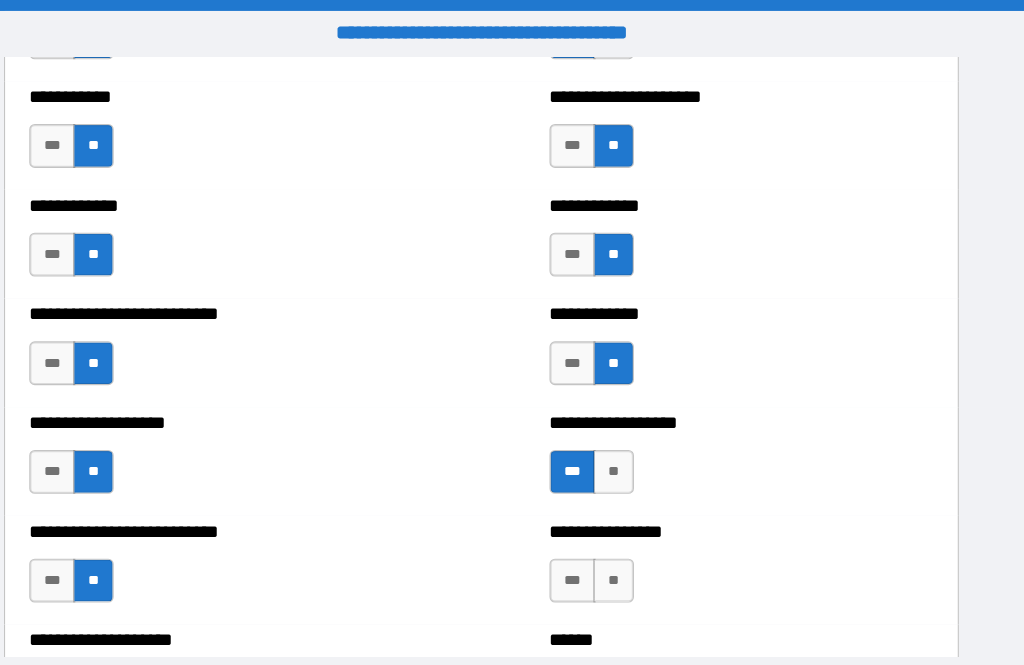 click on "**" at bounding box center (632, 529) 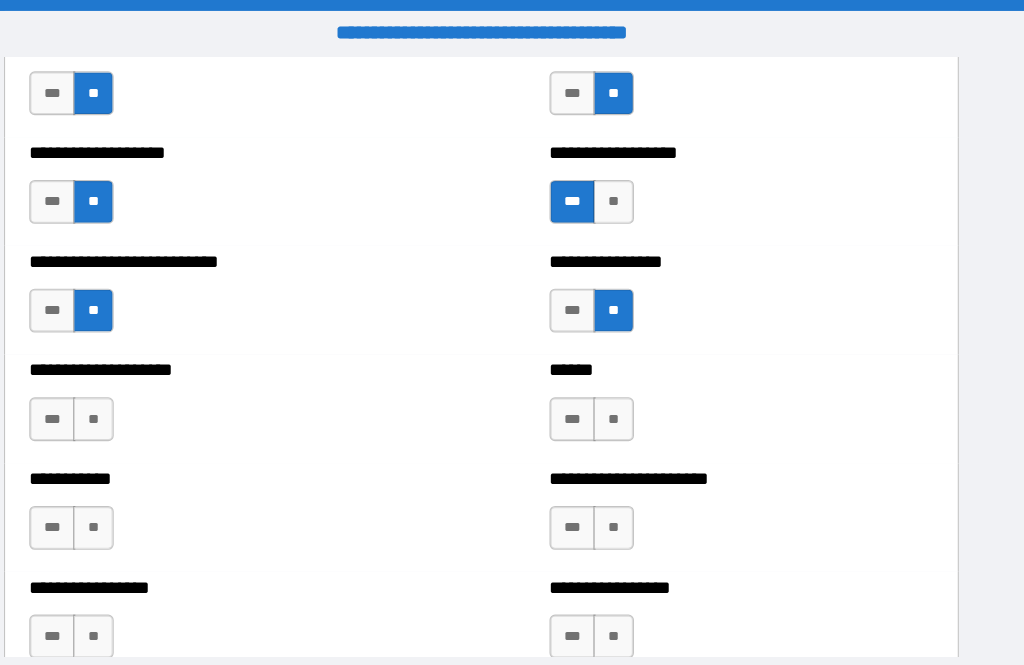 scroll, scrollTop: 5700, scrollLeft: 0, axis: vertical 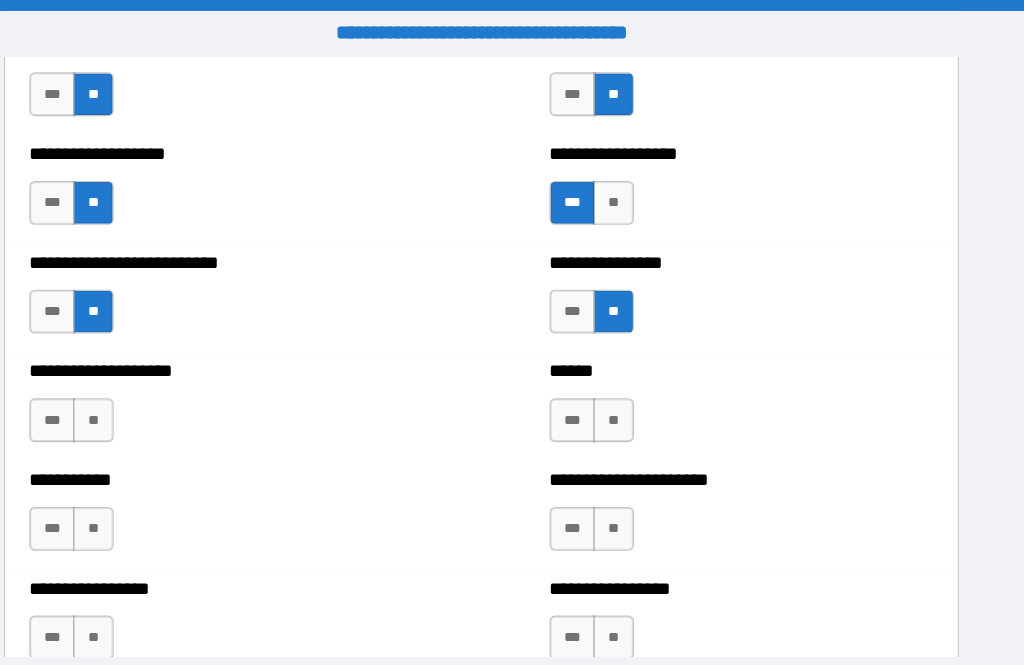 click on "**" at bounding box center (158, 383) 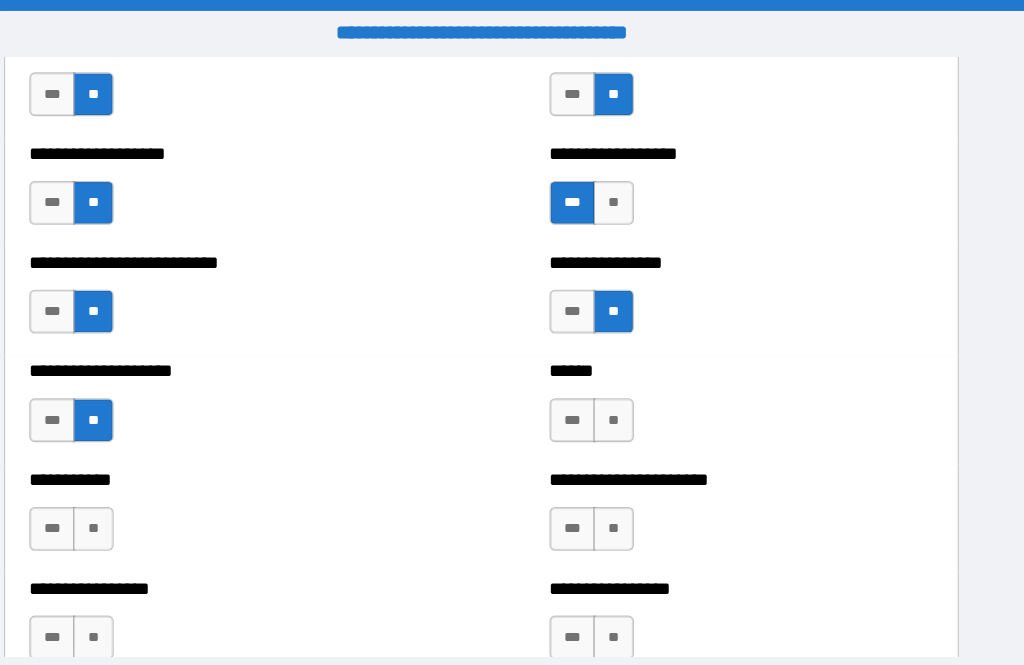click on "**" at bounding box center [158, 482] 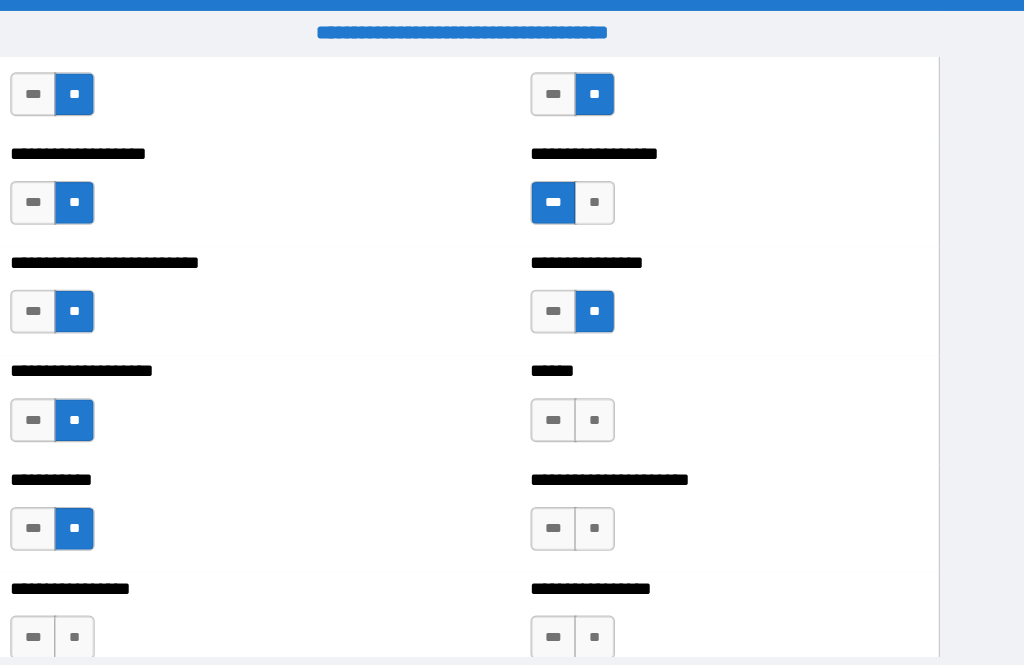 click on "***" at bounding box center (121, 581) 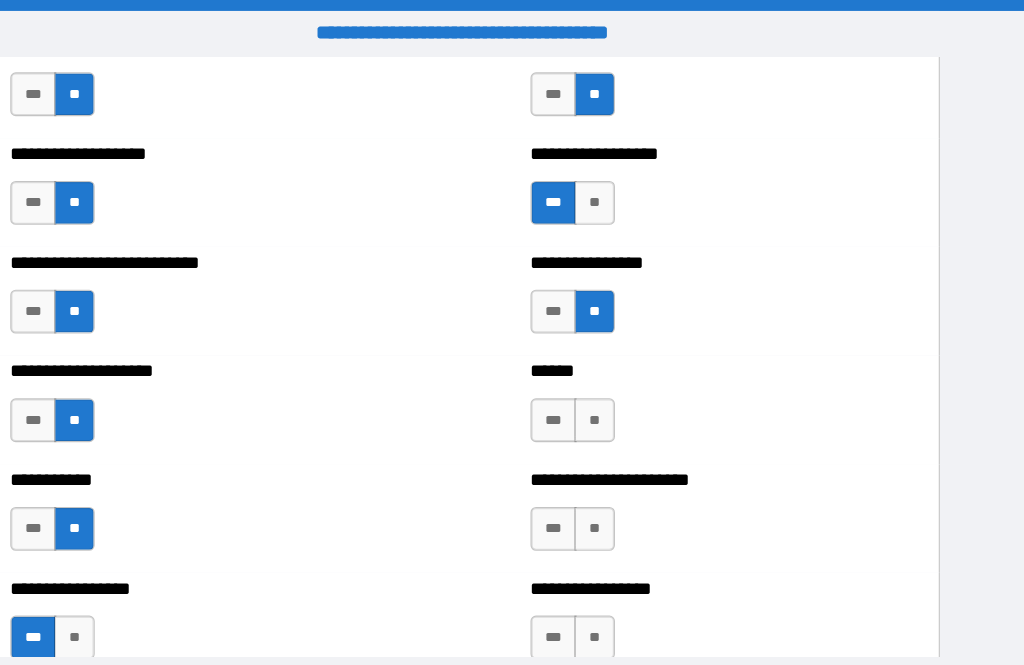 click on "**" at bounding box center [158, 581] 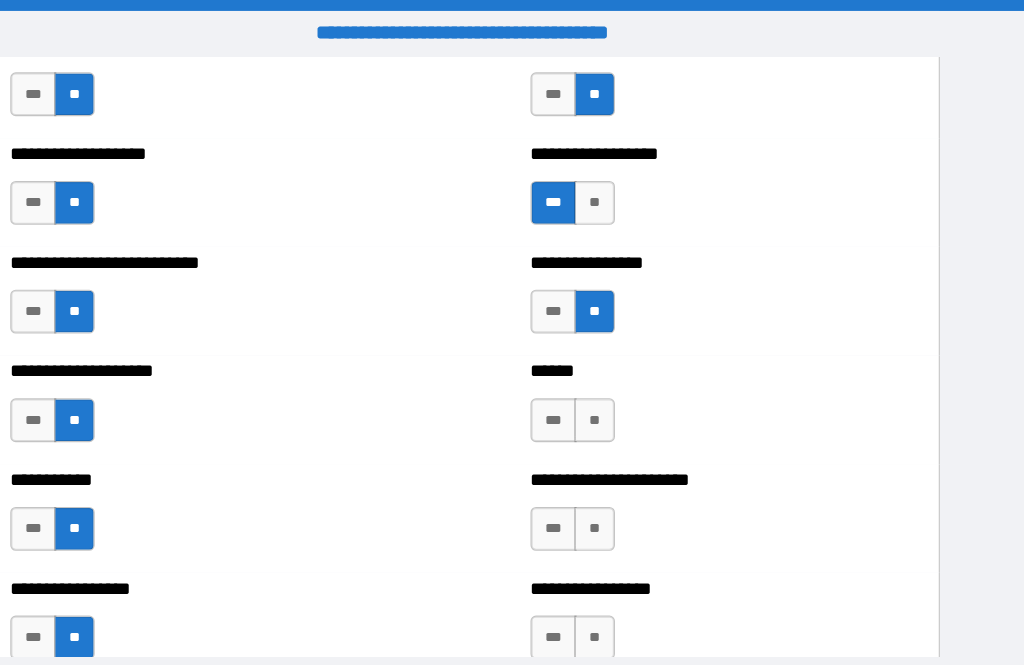 click on "***" at bounding box center [595, 581] 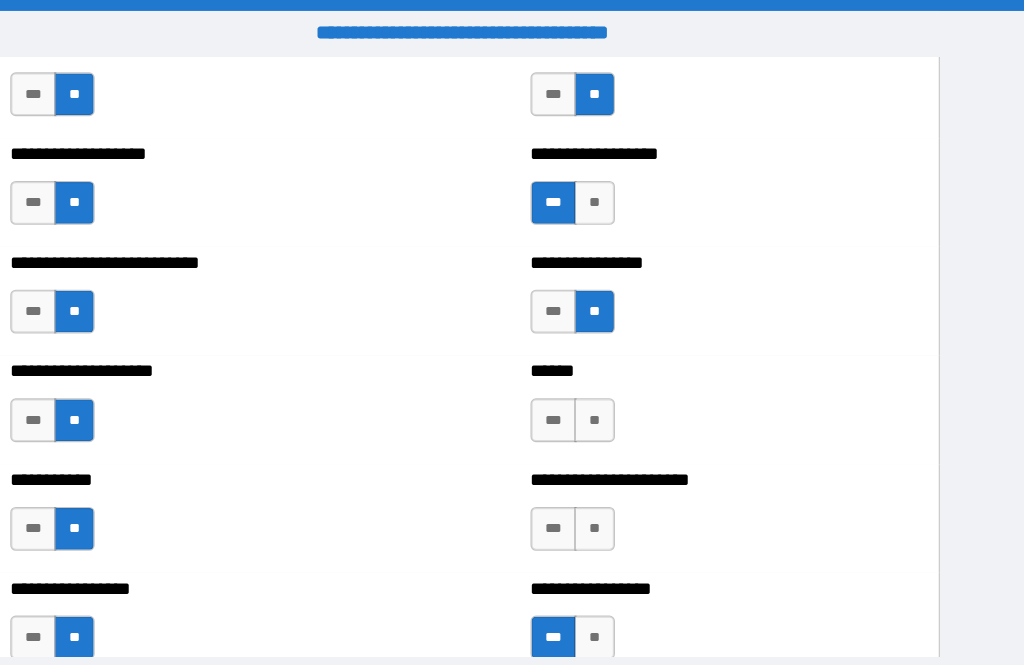 click on "***" at bounding box center [121, 581] 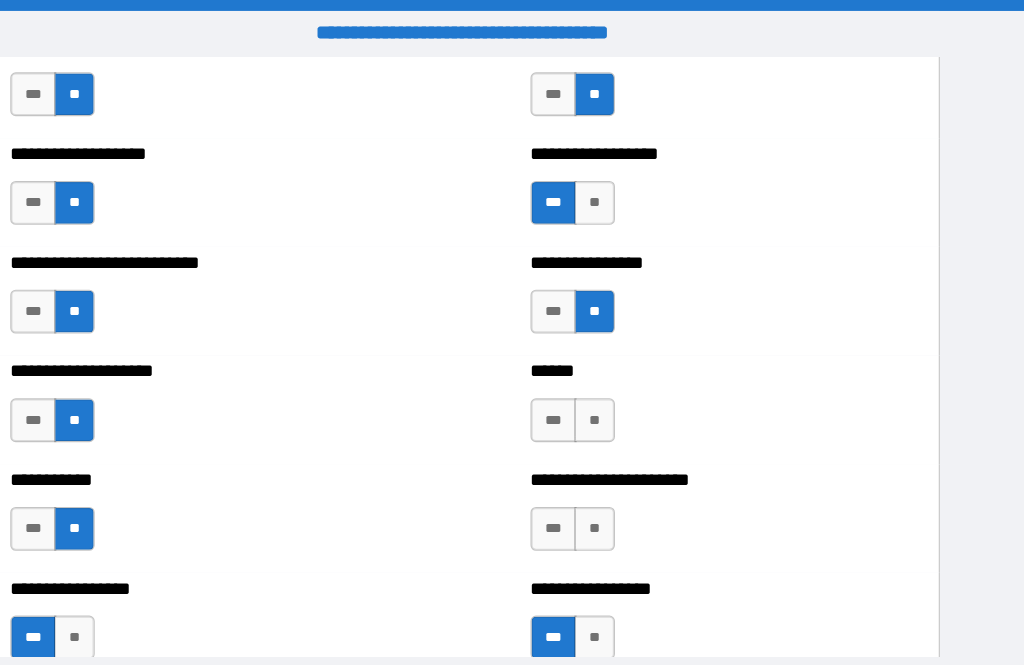 click on "**" at bounding box center [632, 482] 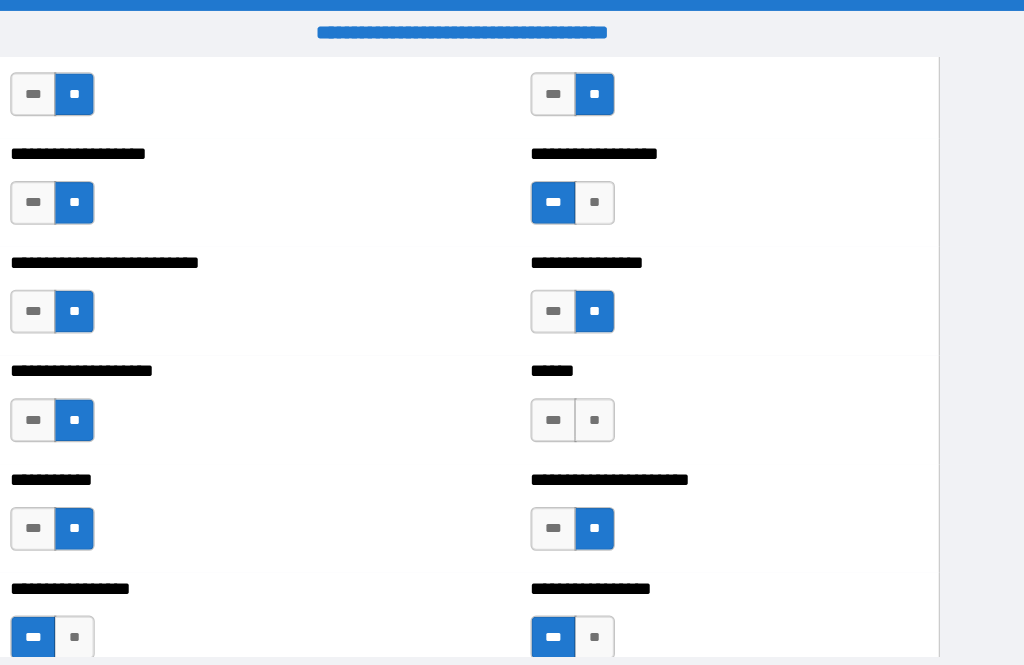 click on "**" at bounding box center [632, 383] 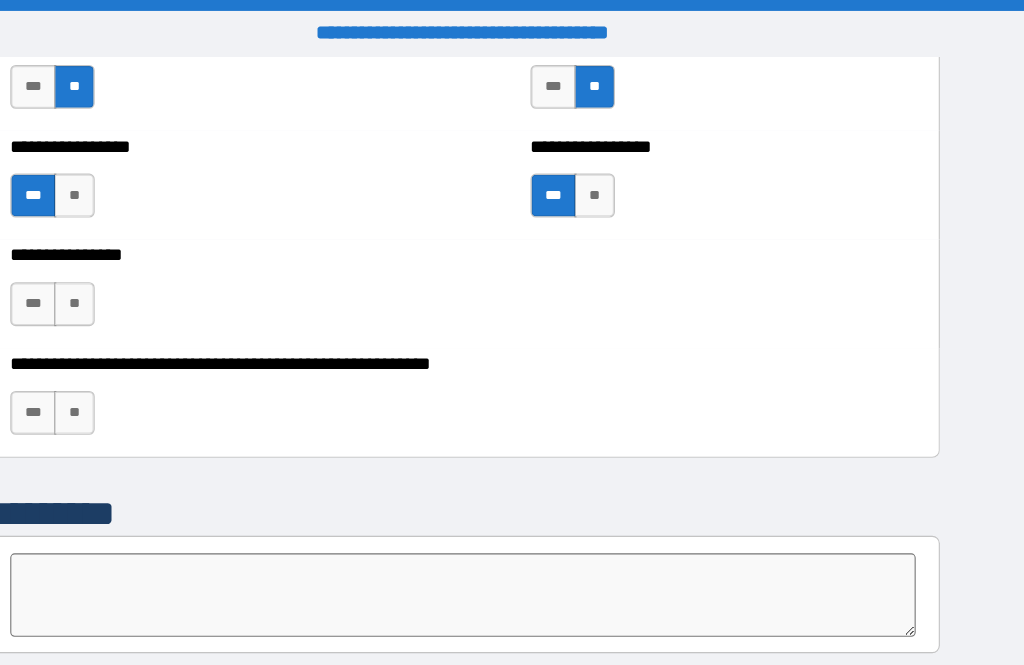 scroll, scrollTop: 6103, scrollLeft: 0, axis: vertical 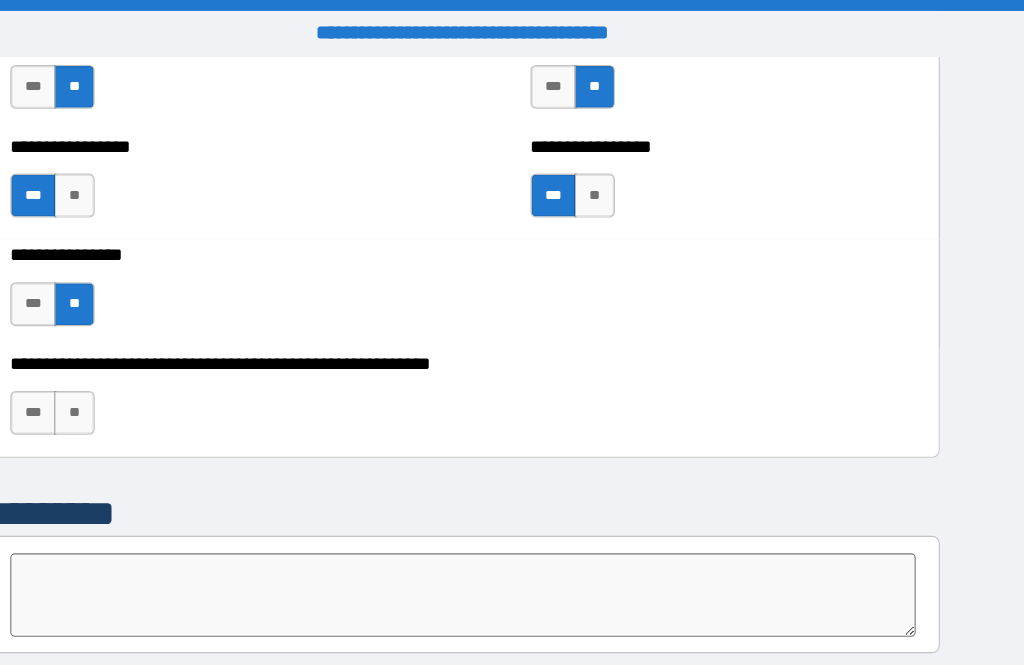 click on "**" at bounding box center (158, 376) 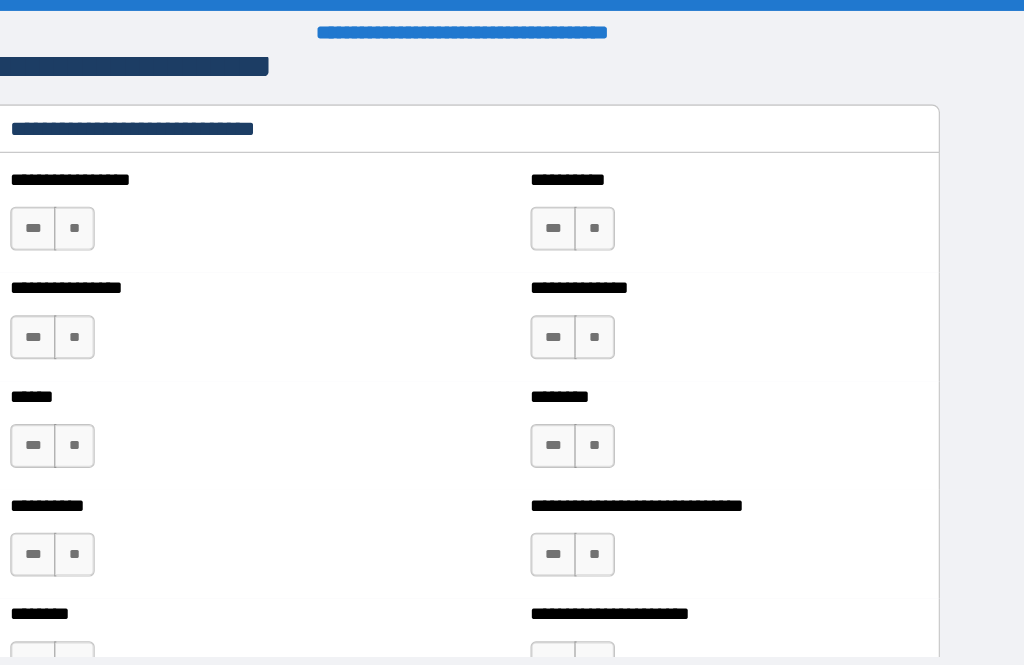 scroll, scrollTop: 6691, scrollLeft: 0, axis: vertical 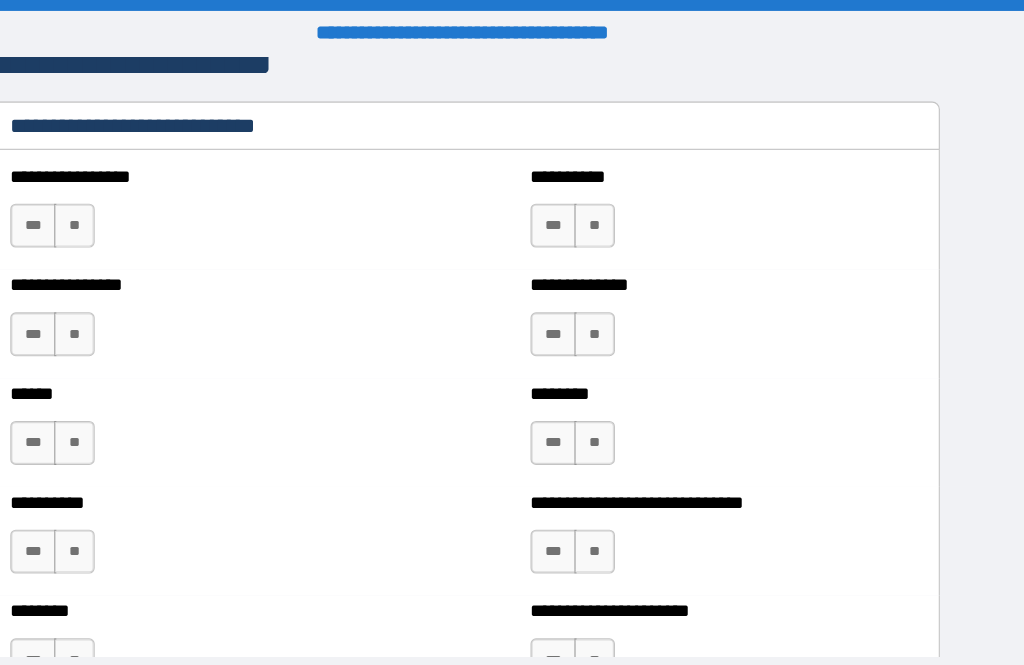 click on "***" at bounding box center (121, 206) 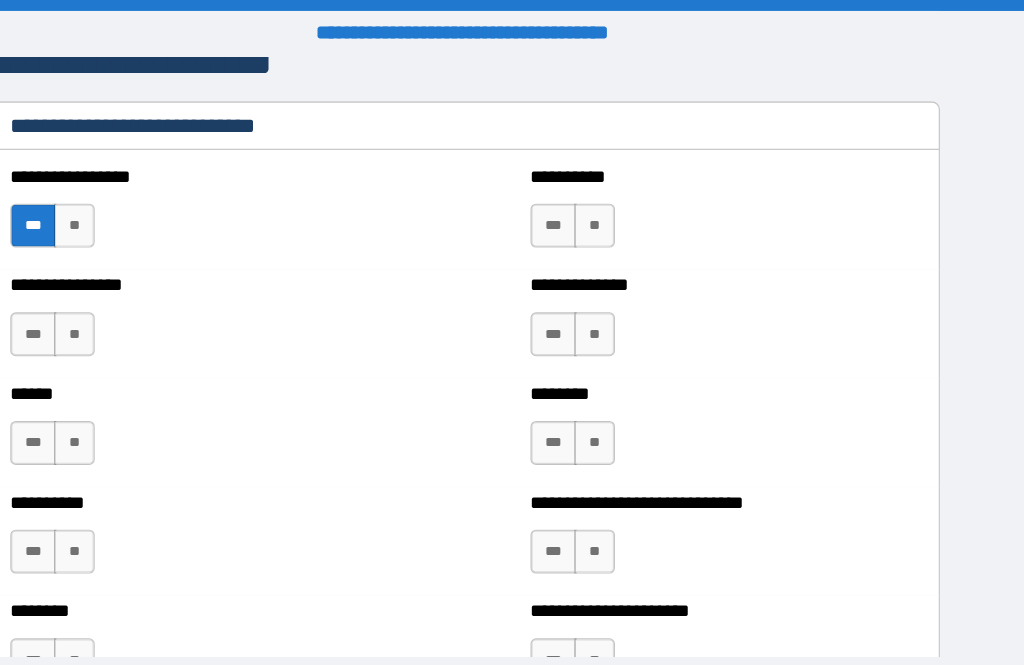 click on "***" at bounding box center (595, 206) 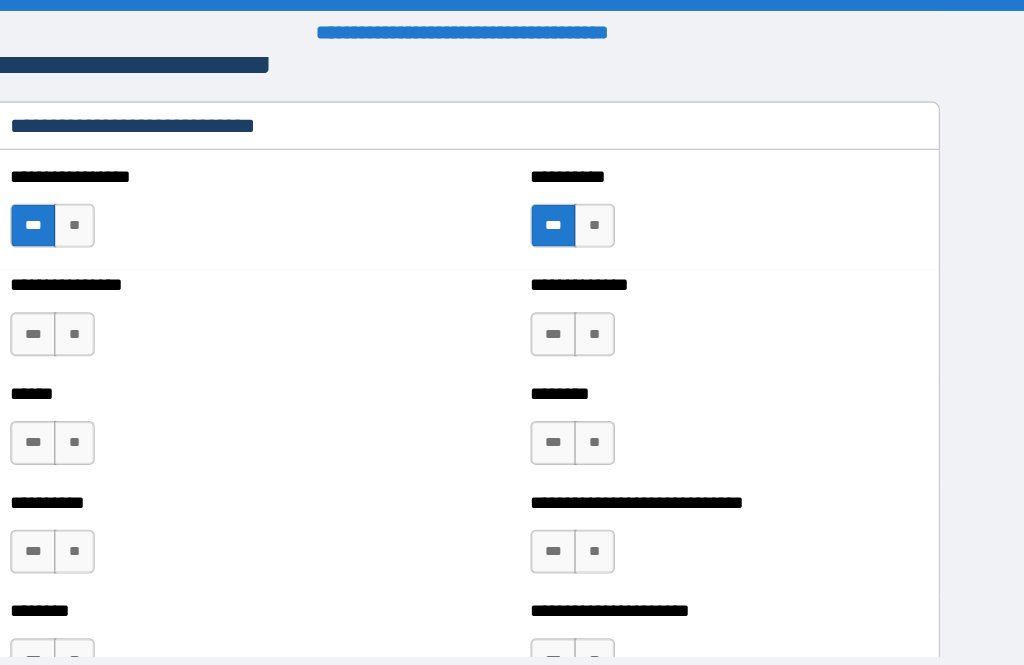 click on "***" at bounding box center [595, 305] 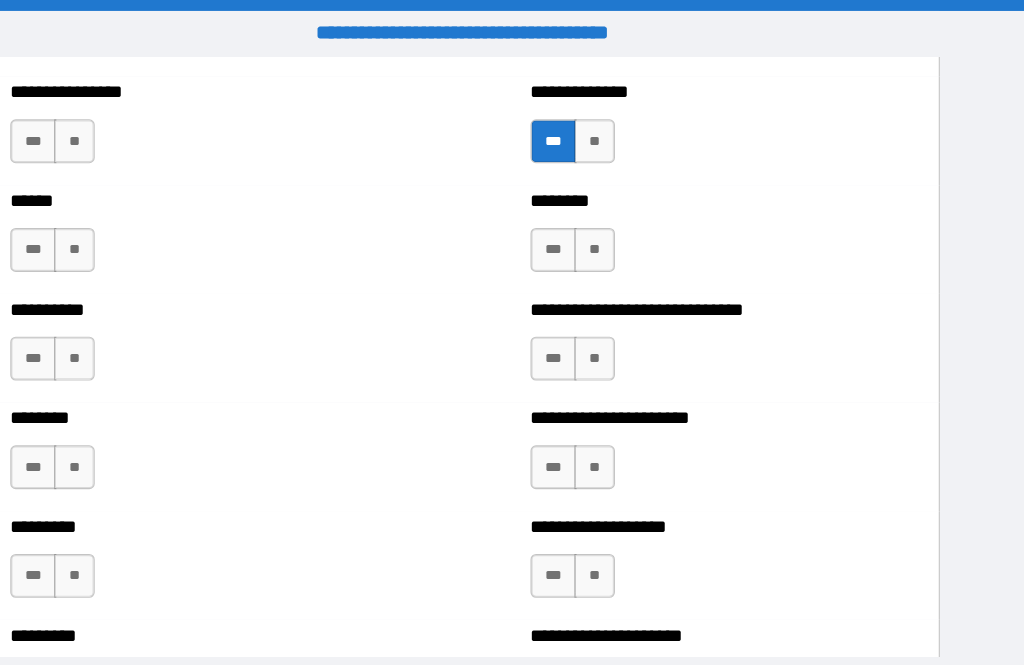 scroll, scrollTop: 6870, scrollLeft: 0, axis: vertical 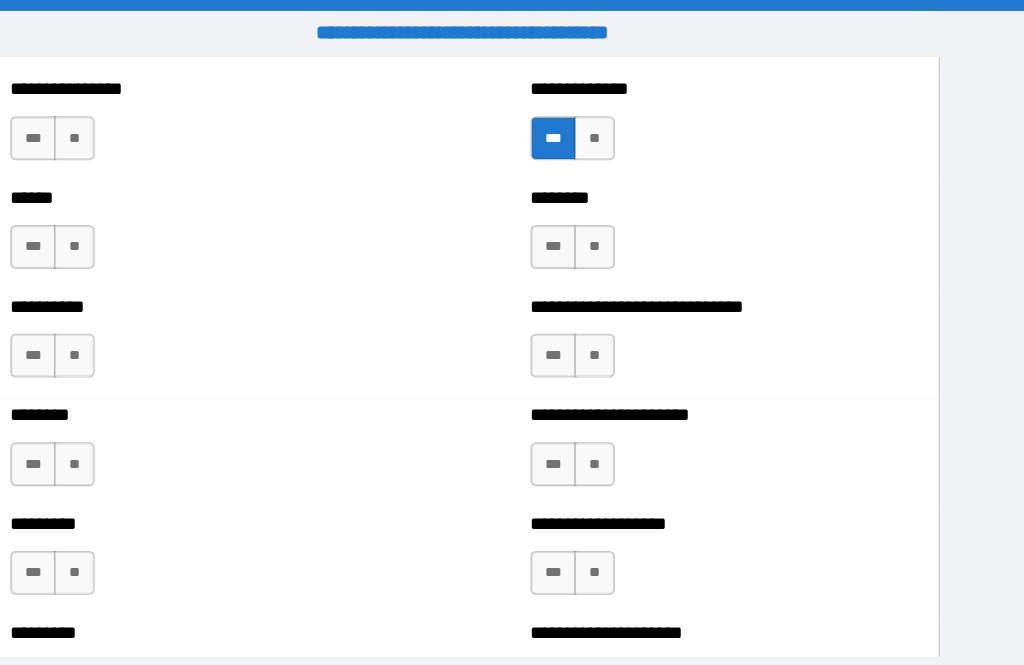 click on "***" at bounding box center [595, 225] 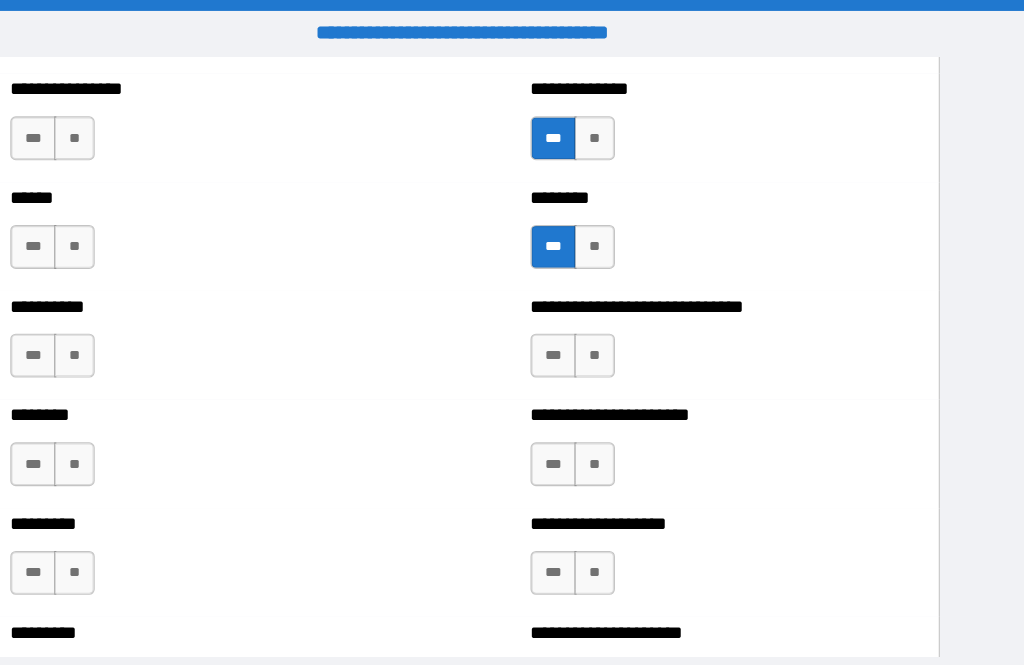 click on "***" at bounding box center [595, 324] 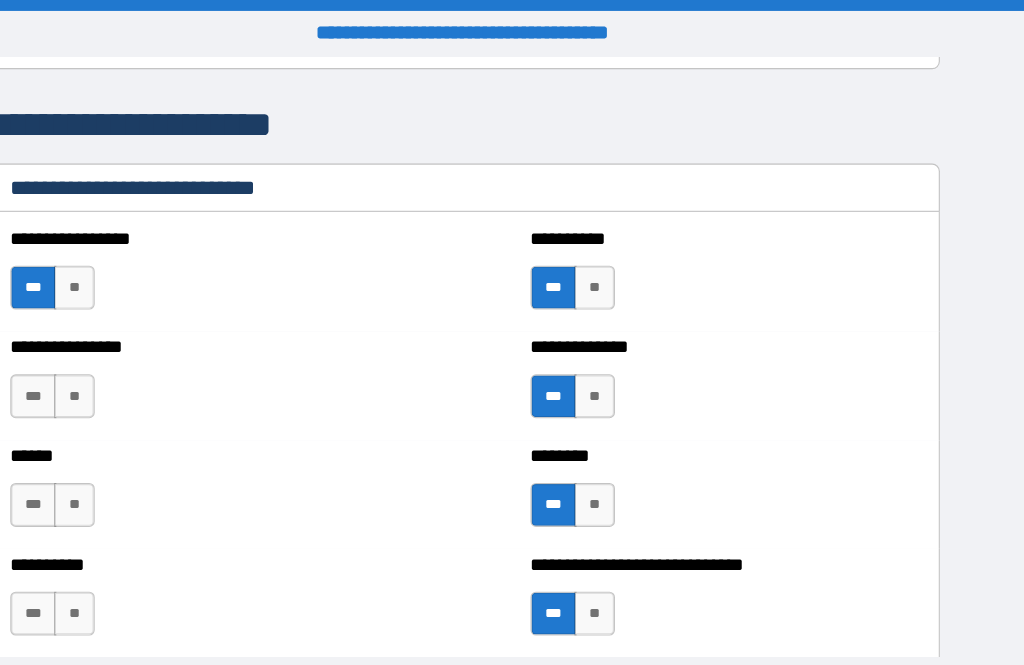scroll, scrollTop: 6636, scrollLeft: 0, axis: vertical 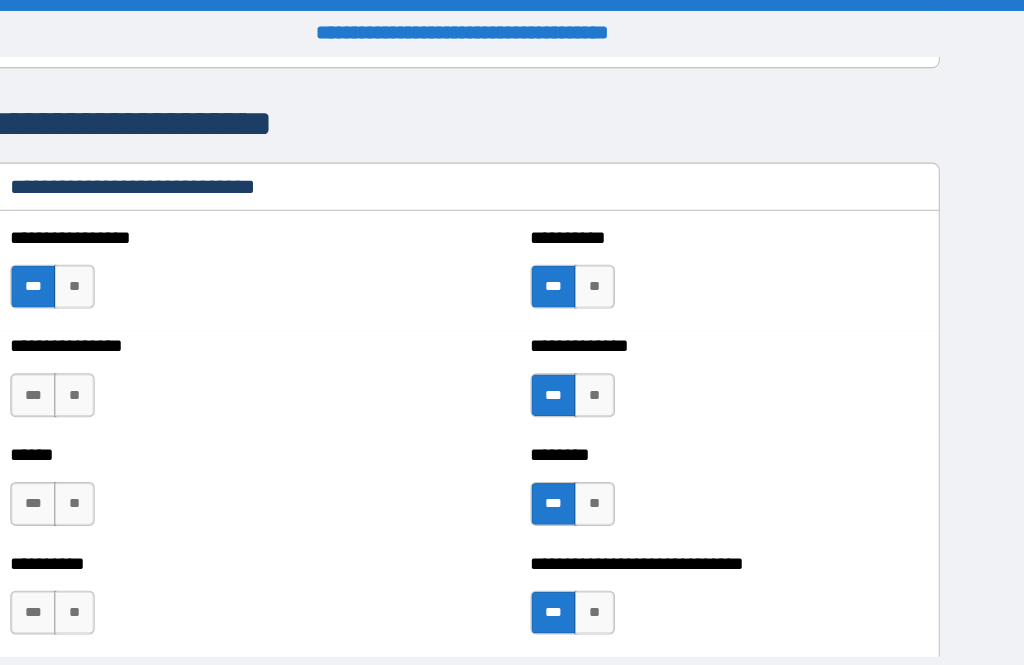 click on "***" at bounding box center (121, 360) 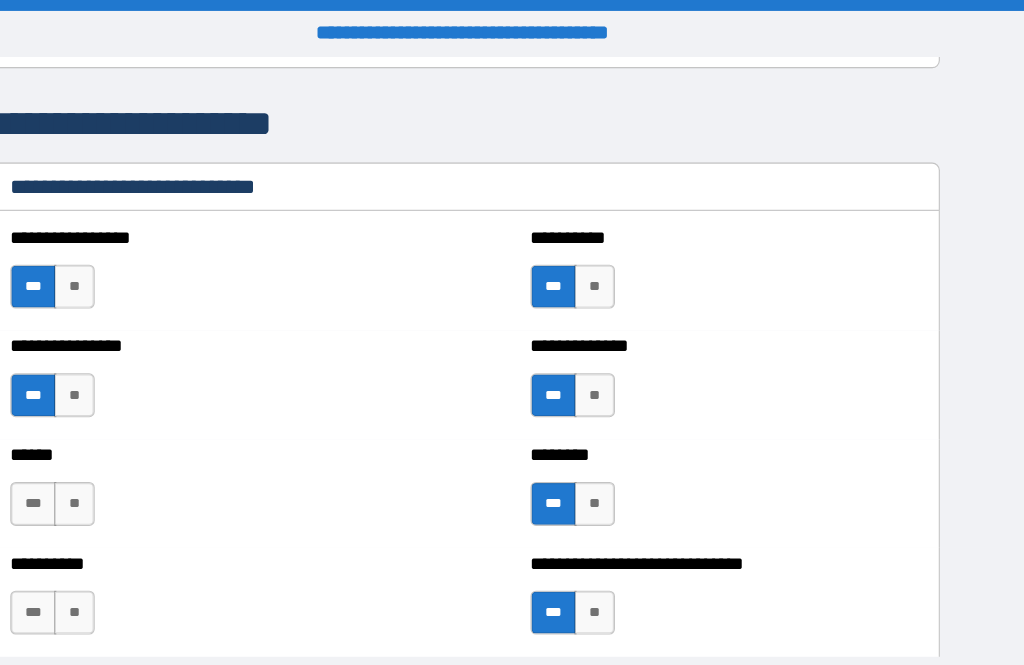 click on "**********" at bounding box center (749, 548) 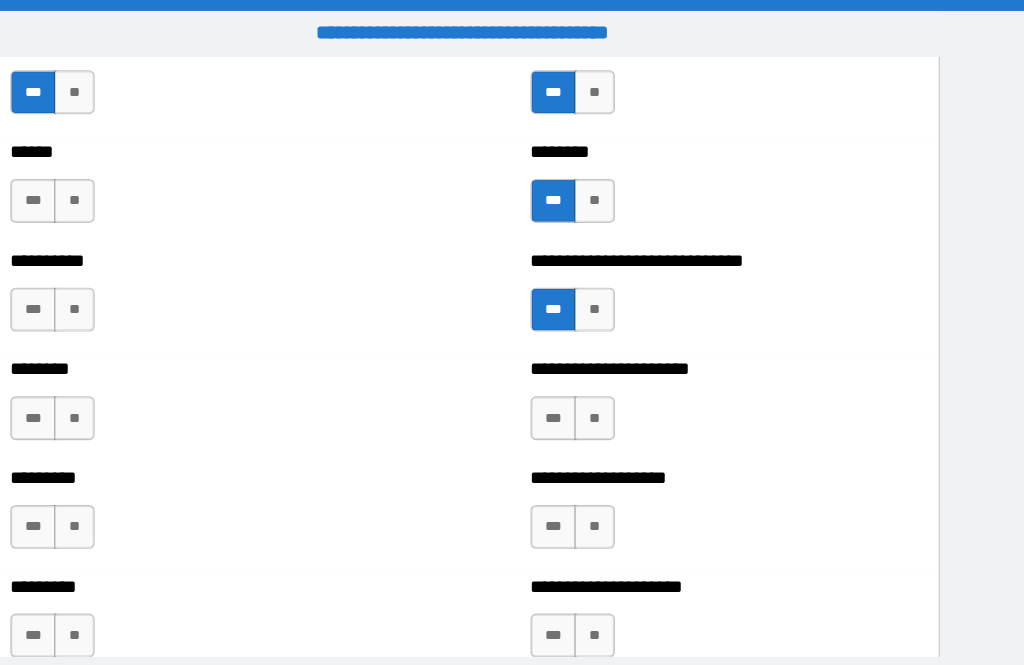 scroll, scrollTop: 6906, scrollLeft: 0, axis: vertical 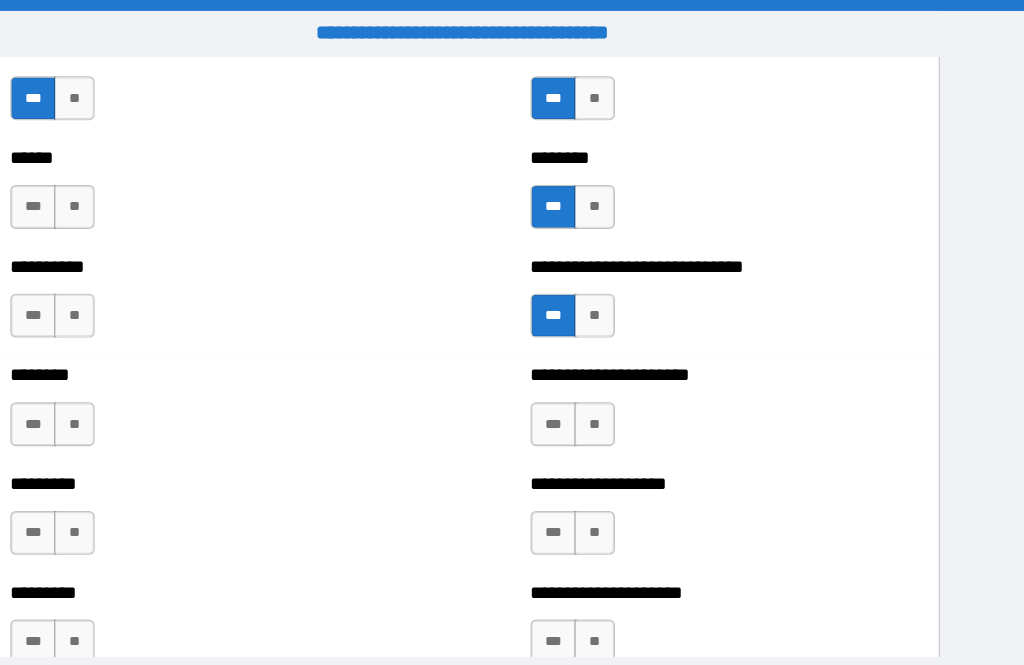 click on "***" at bounding box center (121, 189) 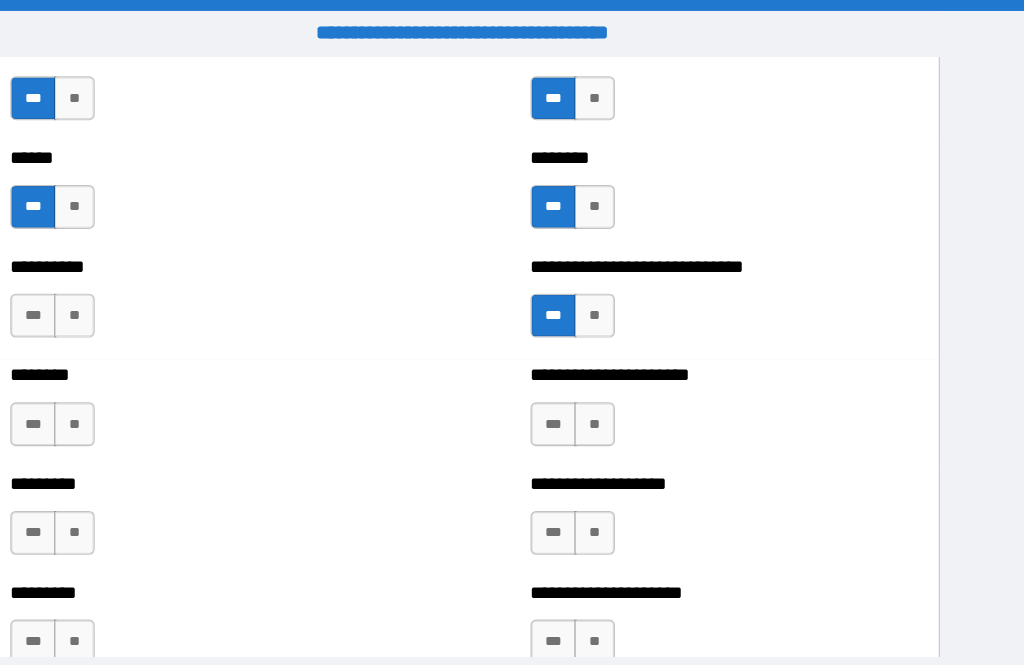 click on "**" at bounding box center [158, 288] 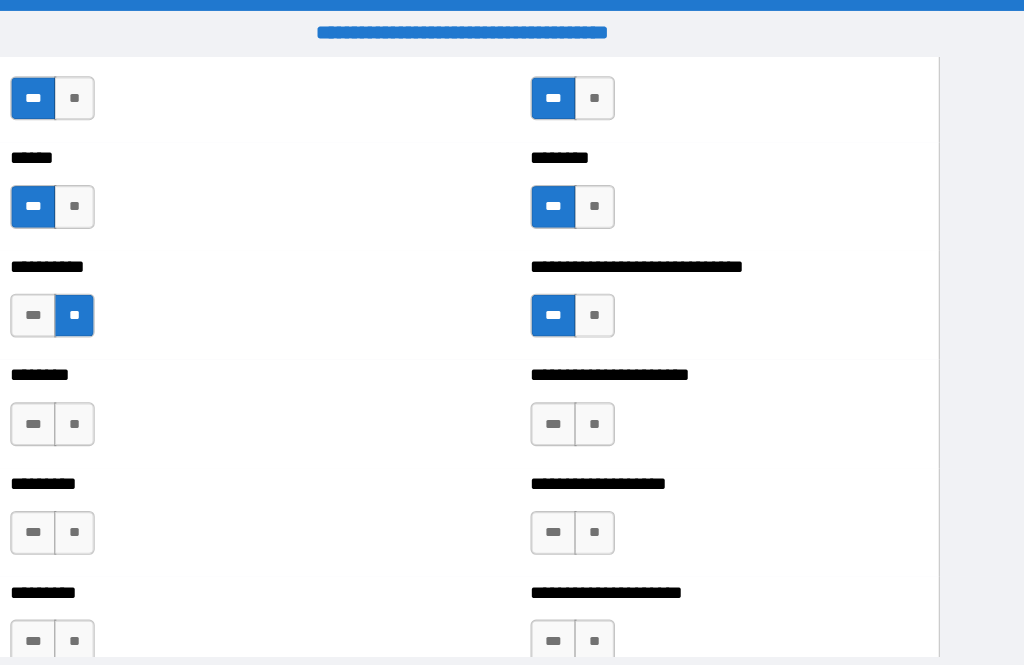 click on "**" at bounding box center (158, 387) 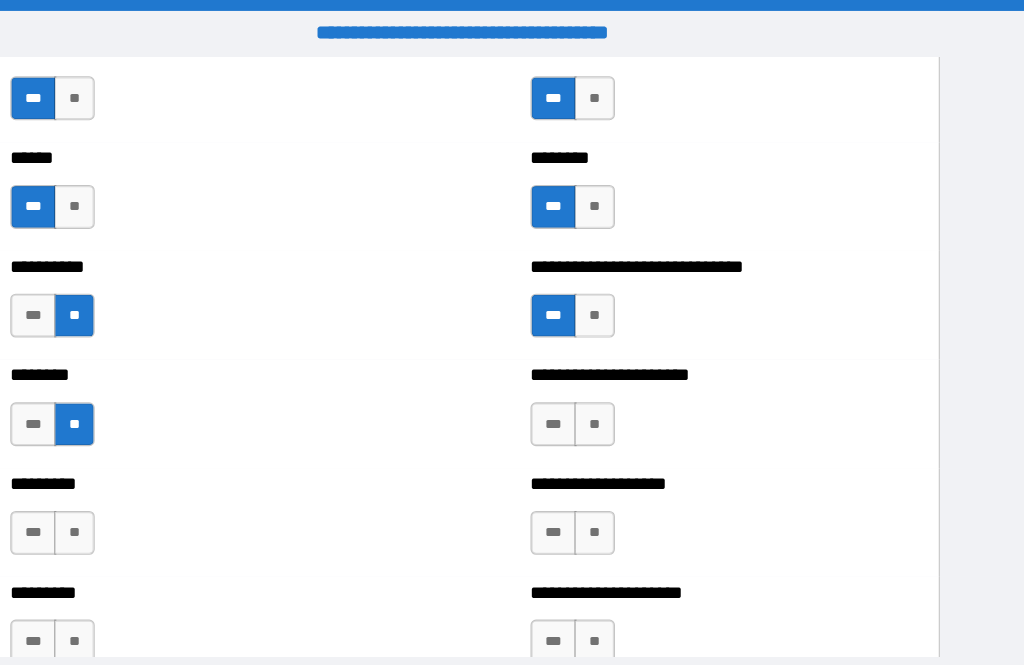 click on "**" at bounding box center (158, 486) 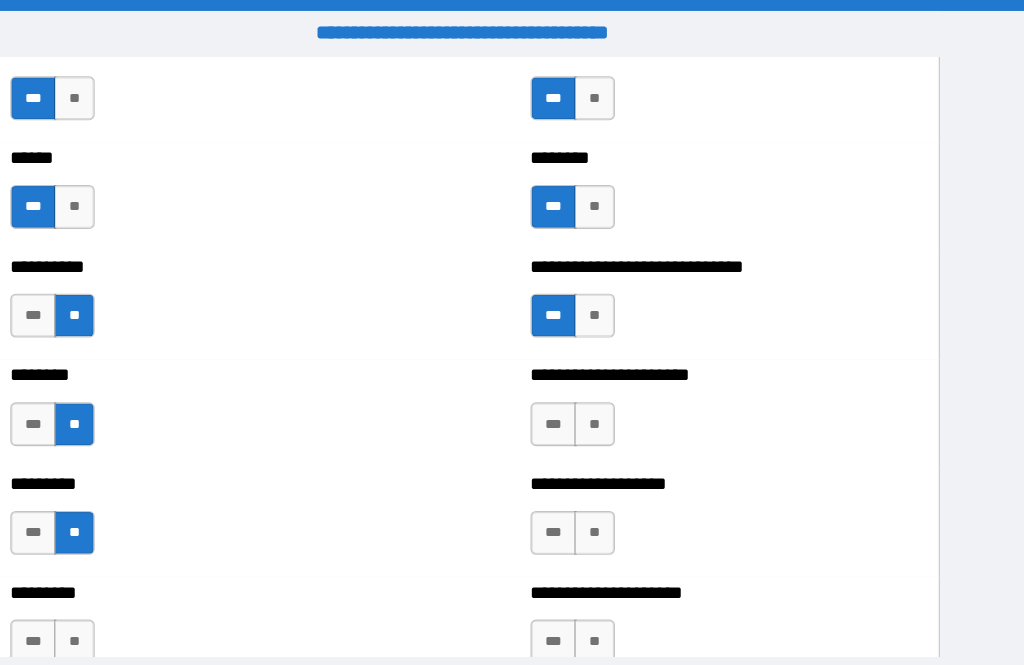 scroll, scrollTop: 7073, scrollLeft: 0, axis: vertical 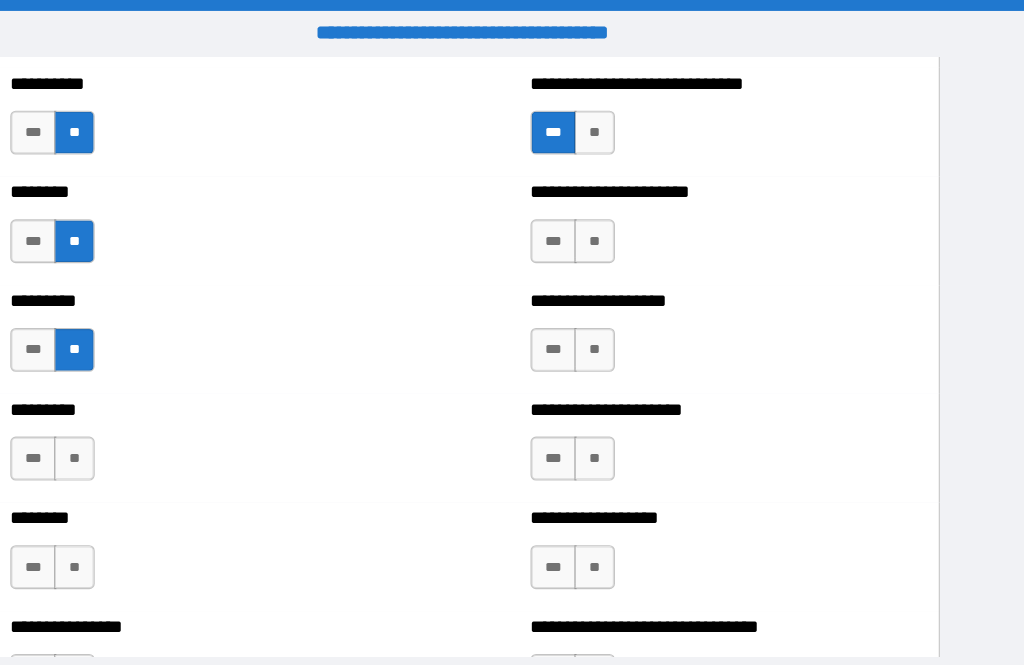 click on "**" at bounding box center [158, 418] 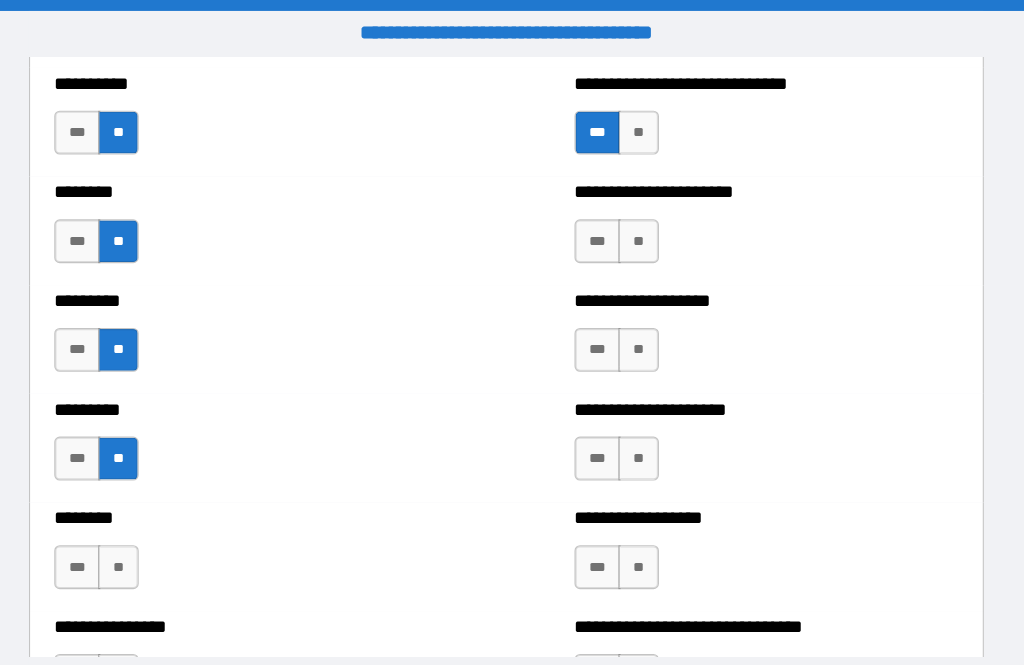scroll, scrollTop: 7074, scrollLeft: 0, axis: vertical 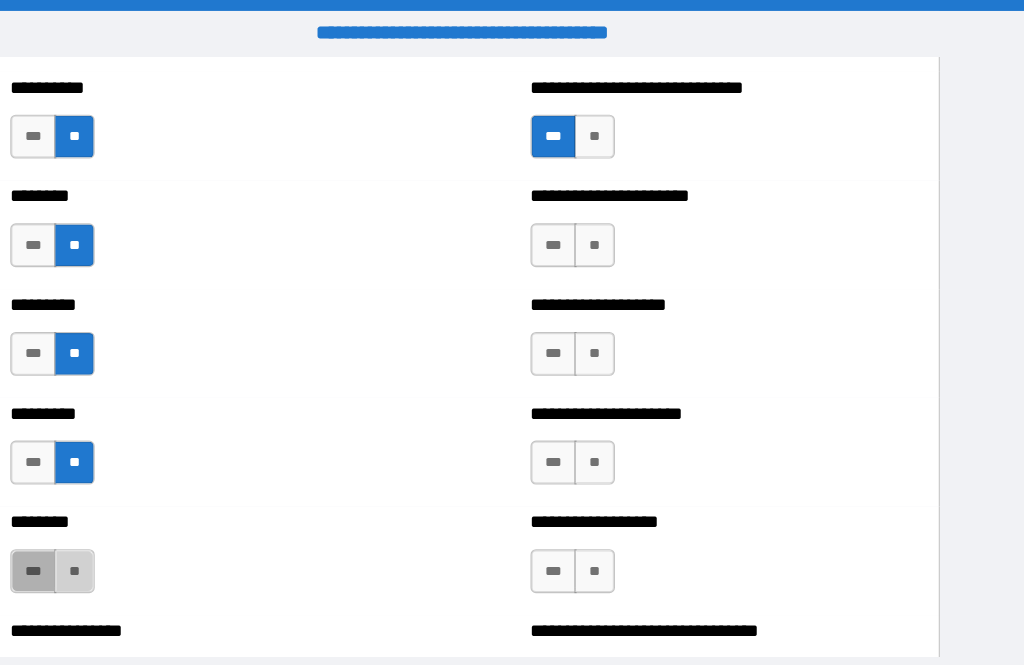 click on "**" at bounding box center (158, 520) 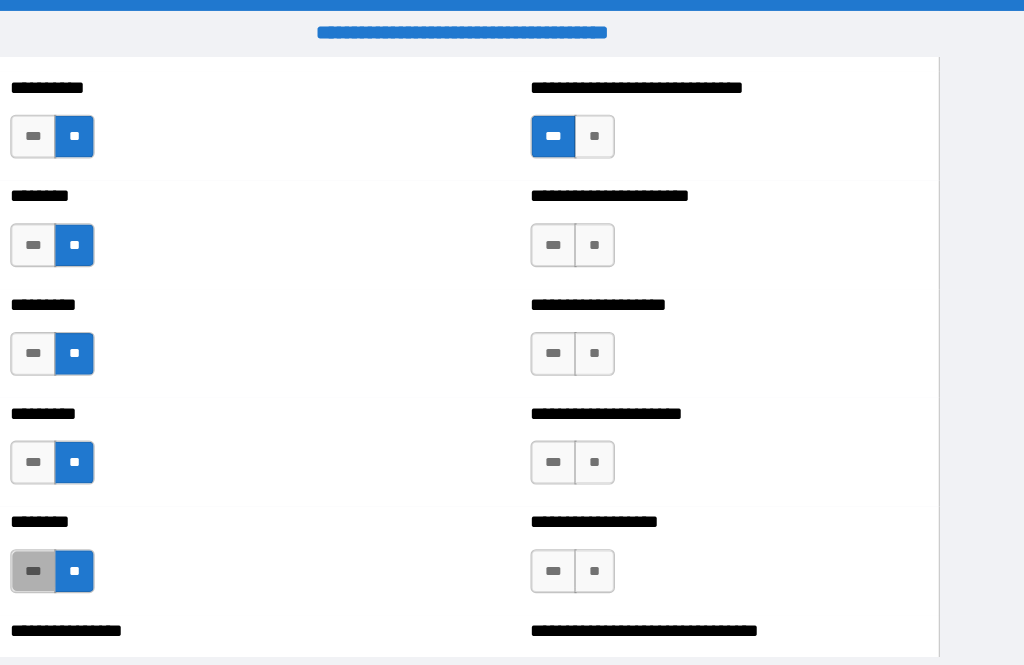 click on "***" at bounding box center [121, 520] 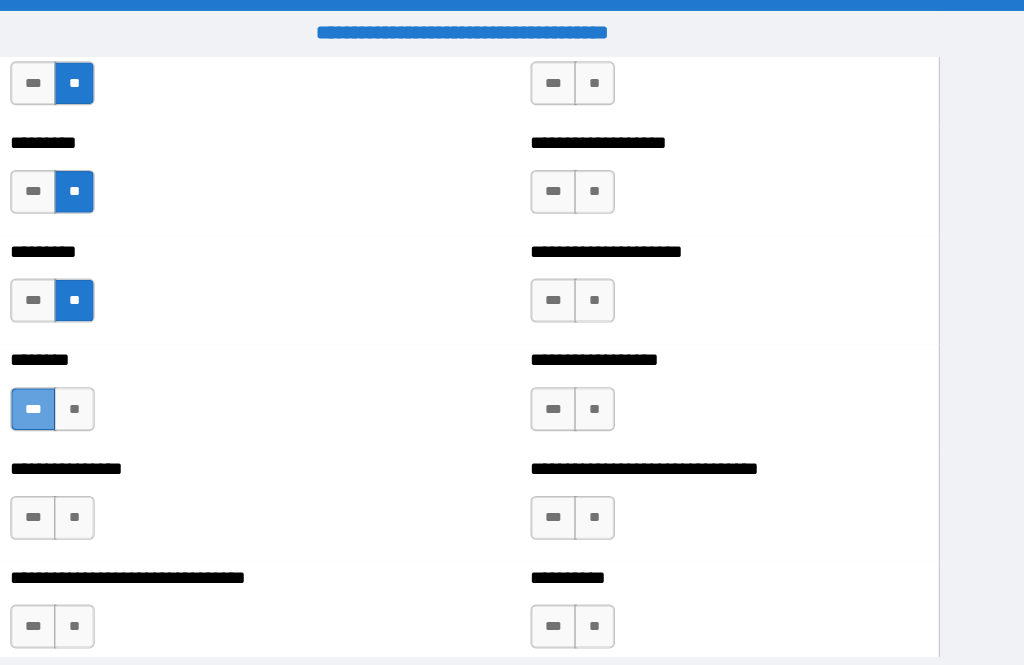 scroll, scrollTop: 7221, scrollLeft: 0, axis: vertical 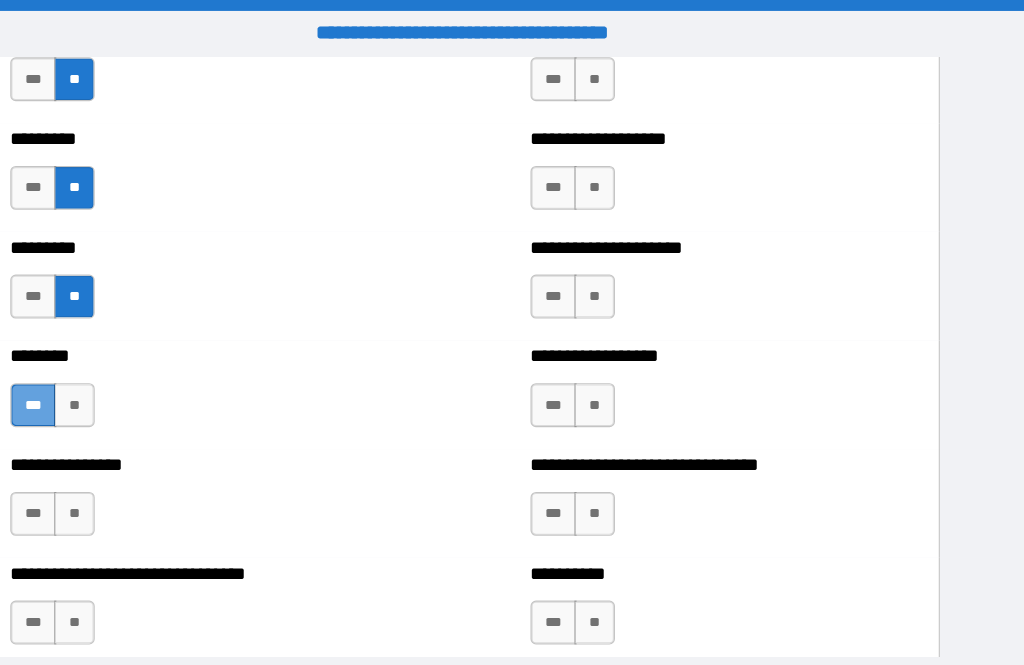 click on "***" at bounding box center (121, 468) 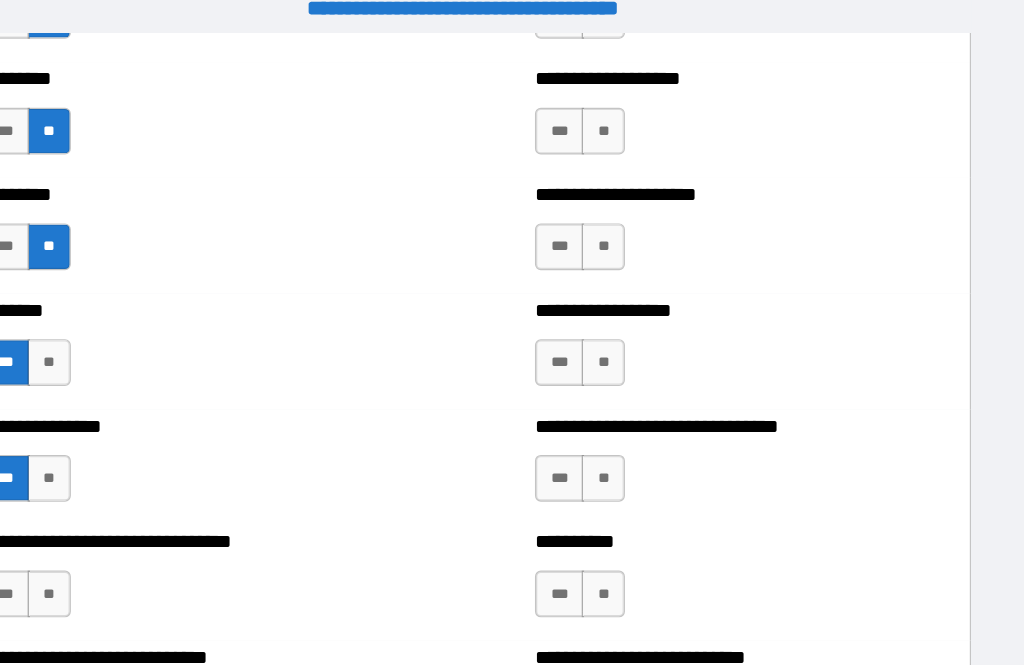 scroll, scrollTop: 7260, scrollLeft: 0, axis: vertical 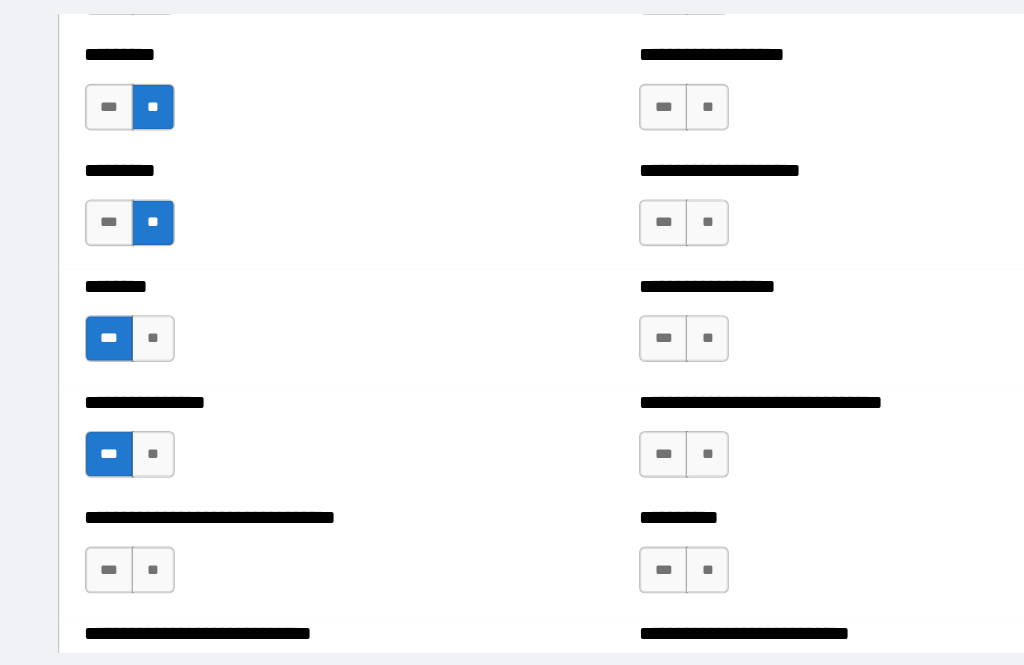 click on "**" at bounding box center [158, 528] 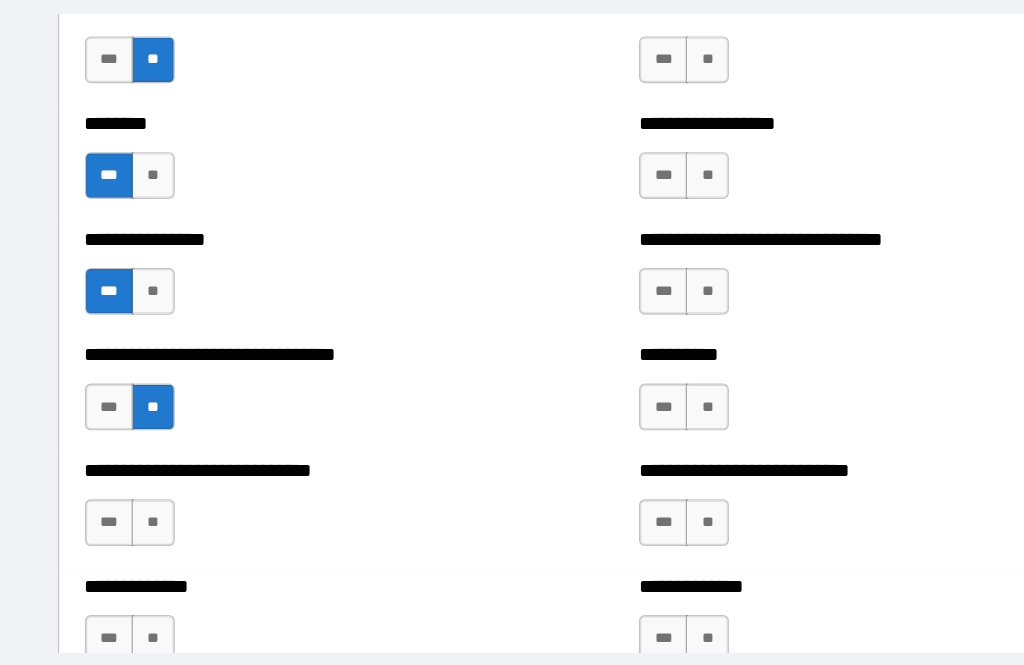 scroll, scrollTop: 7401, scrollLeft: 0, axis: vertical 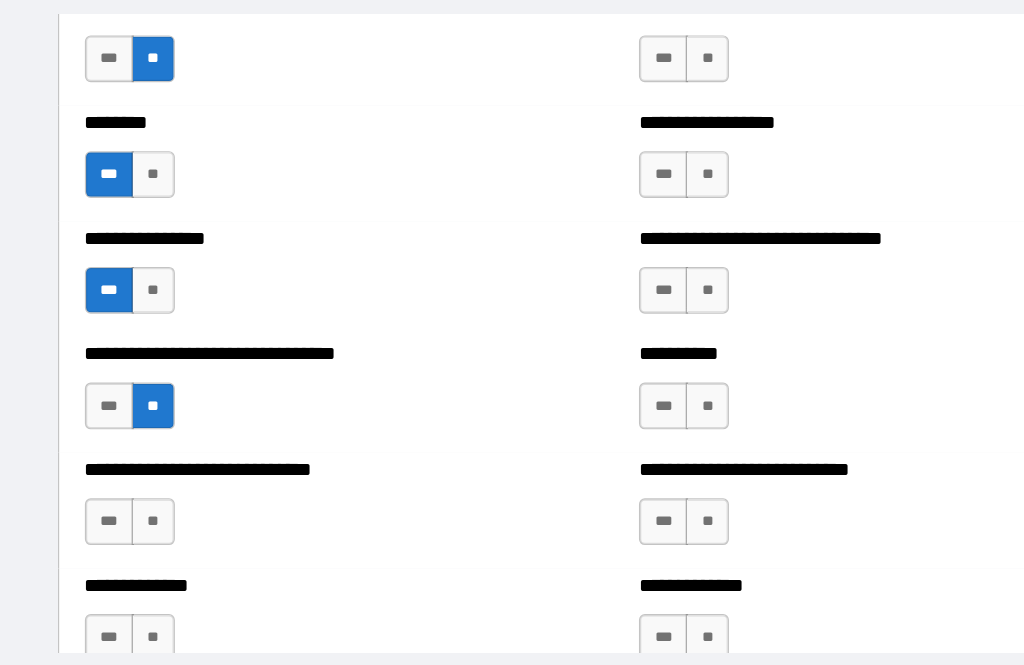 click on "**" at bounding box center [158, 486] 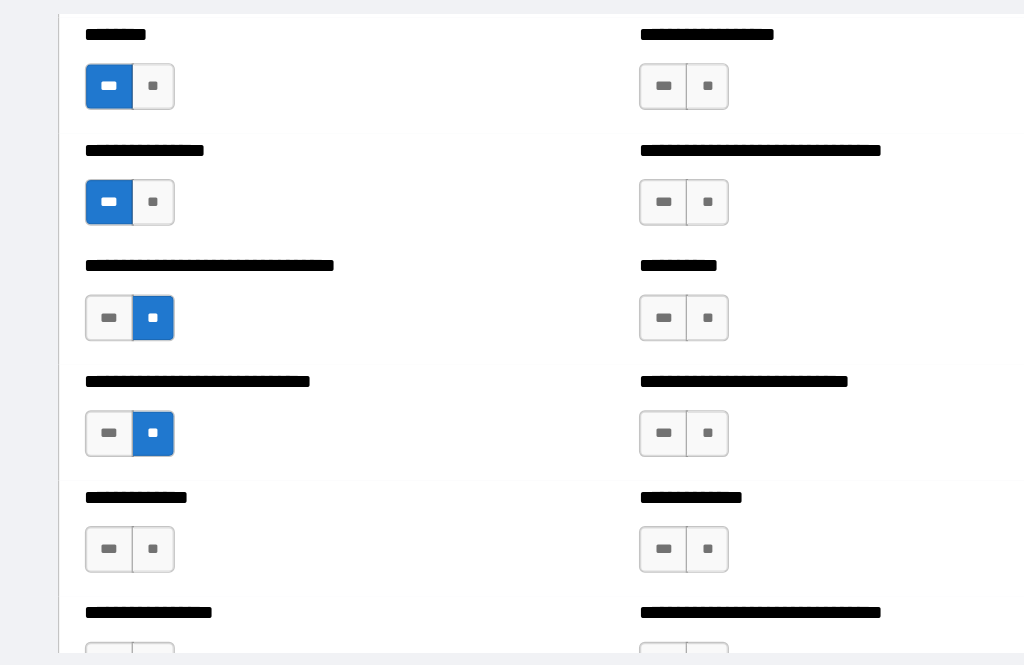 scroll, scrollTop: 7498, scrollLeft: 0, axis: vertical 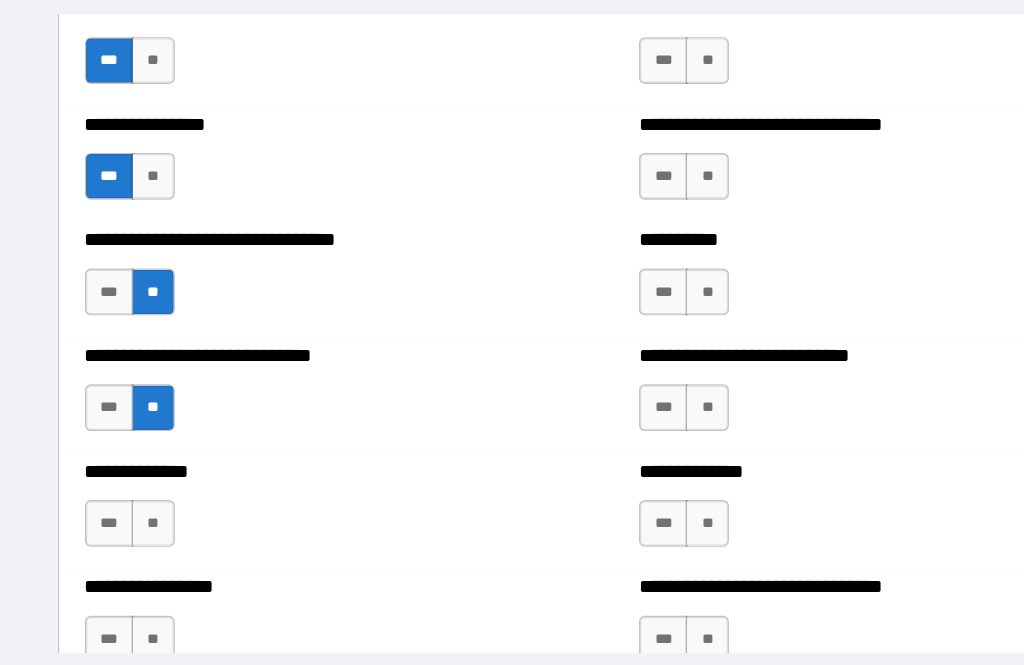 click on "**********" at bounding box center [275, 478] 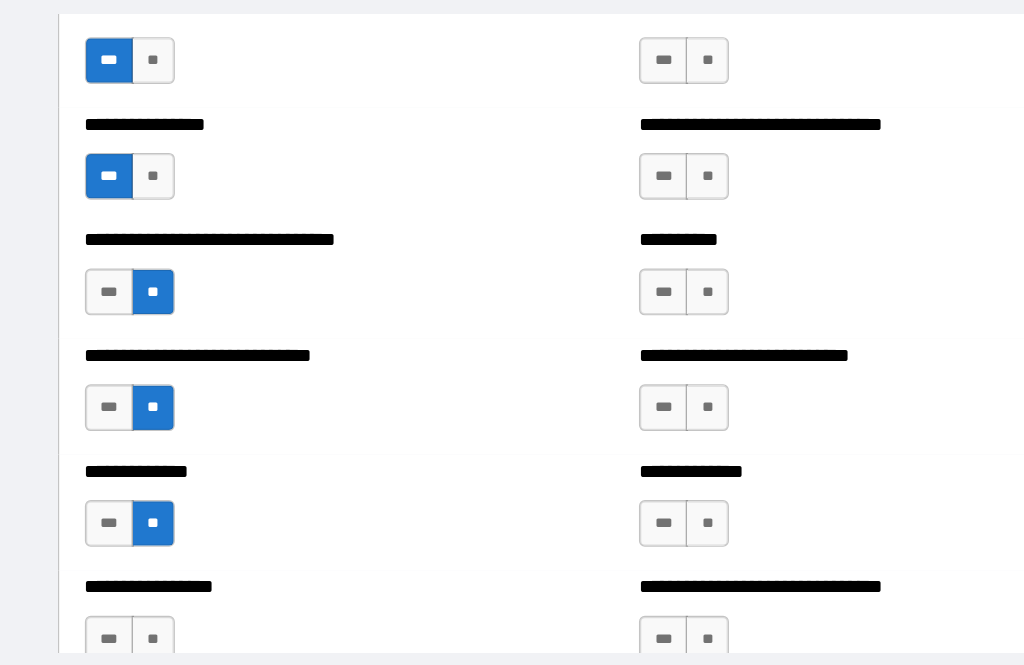 click on "**" at bounding box center (158, 587) 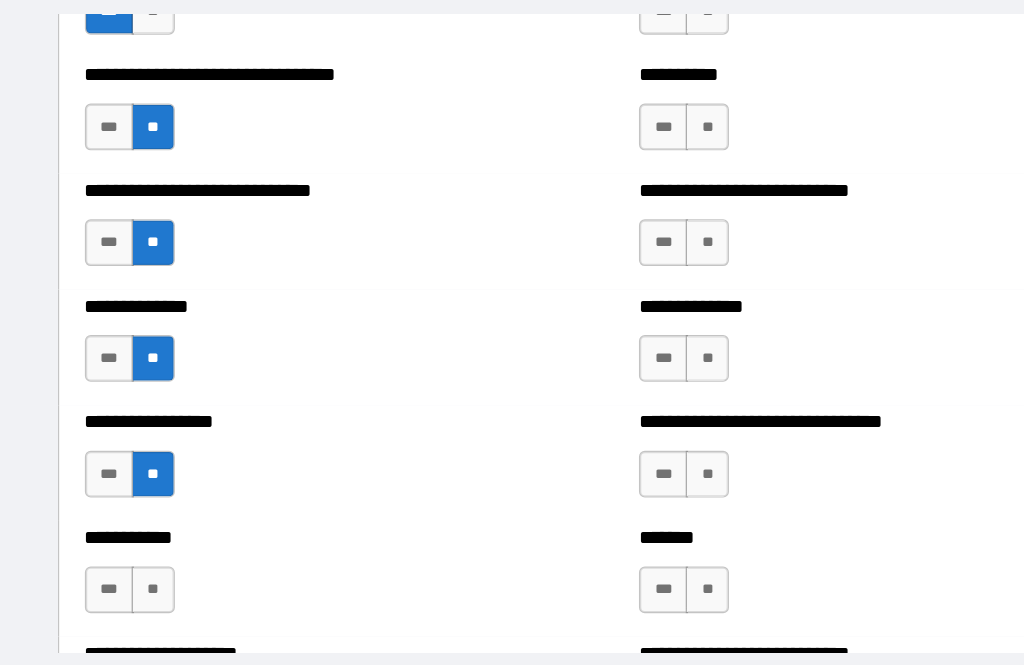 scroll, scrollTop: 7720, scrollLeft: 0, axis: vertical 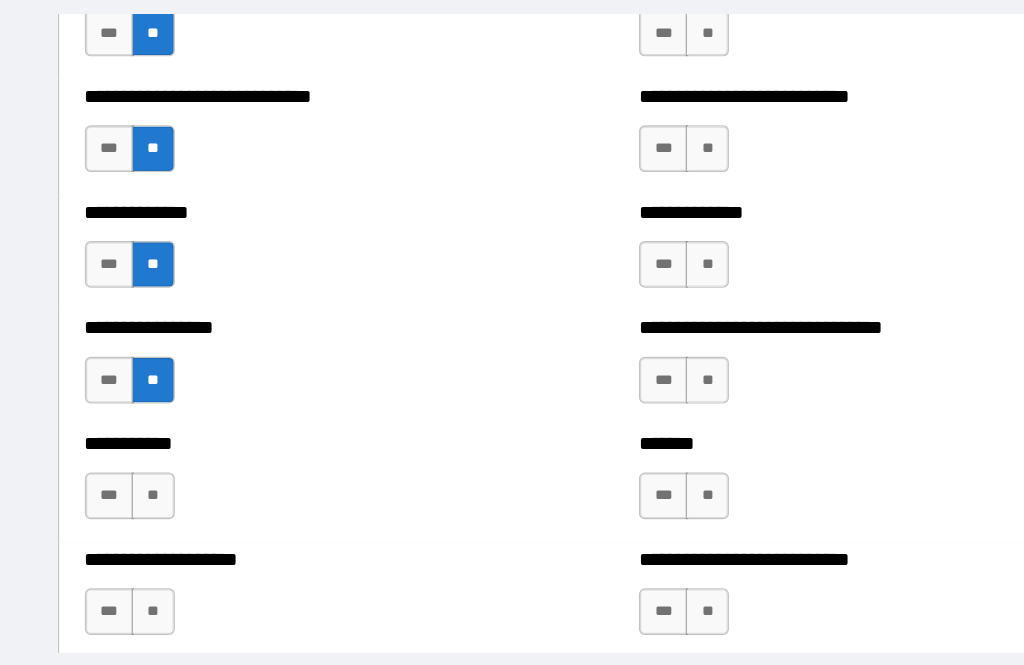 click on "**" at bounding box center (158, 464) 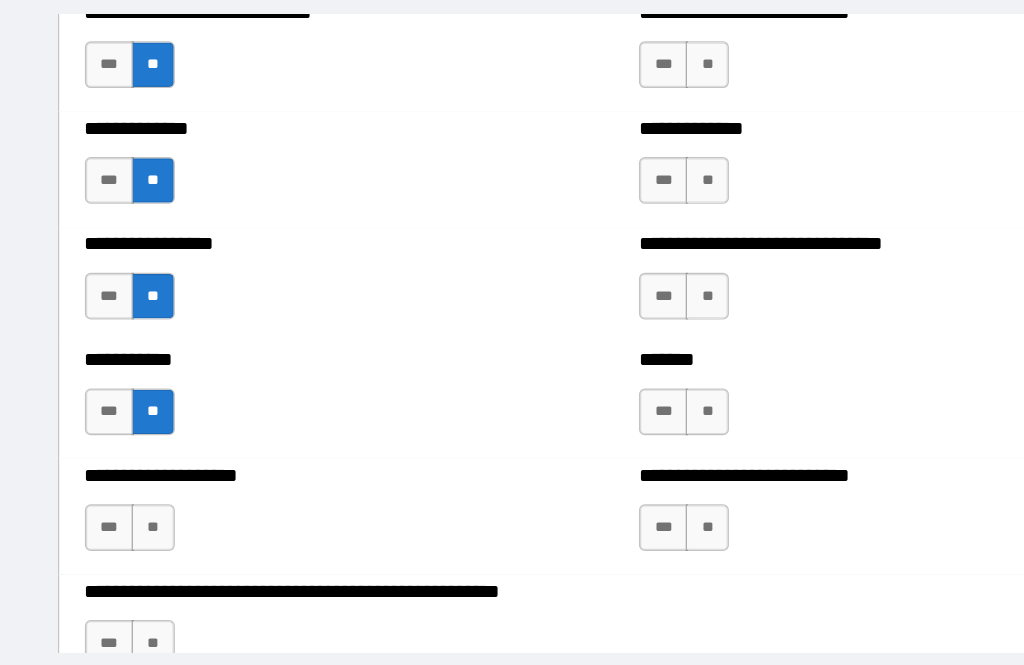 scroll, scrollTop: 7851, scrollLeft: 0, axis: vertical 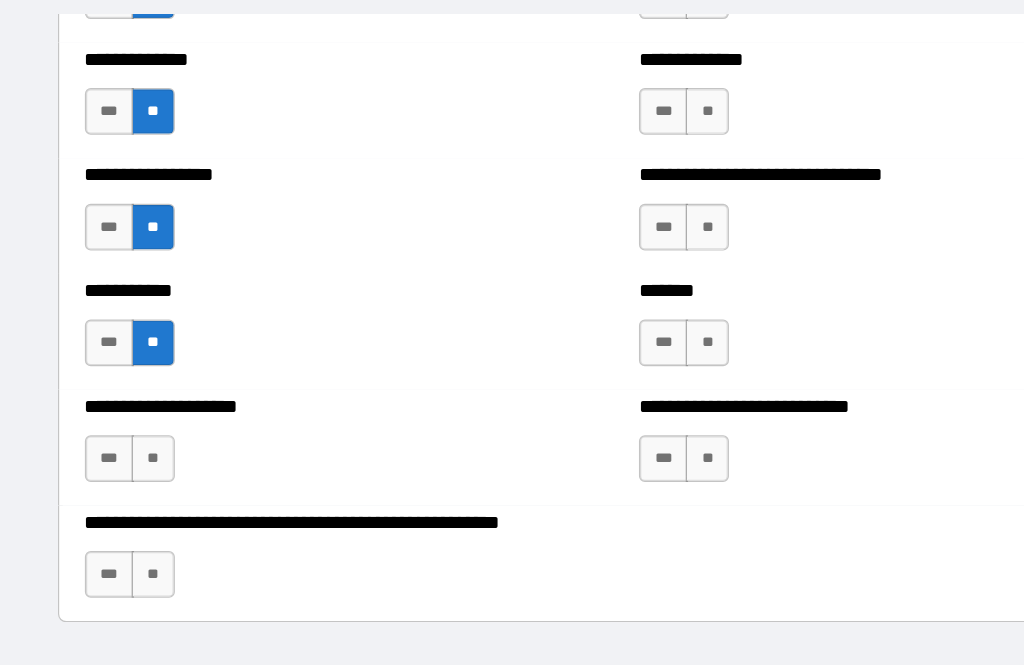 click on "**" at bounding box center [158, 432] 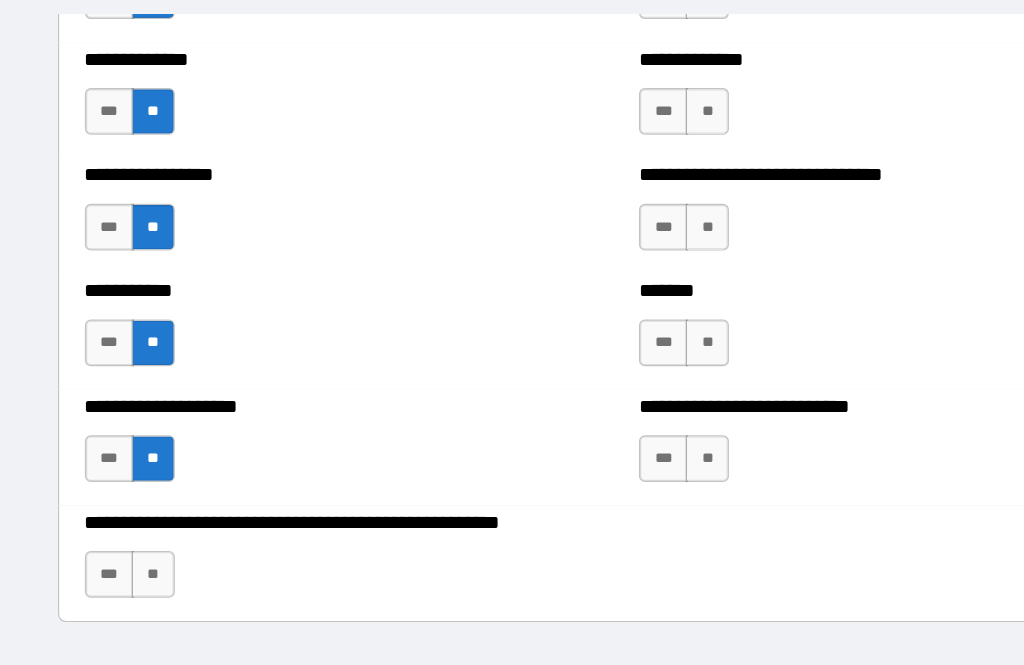 click on "***" at bounding box center [121, 333] 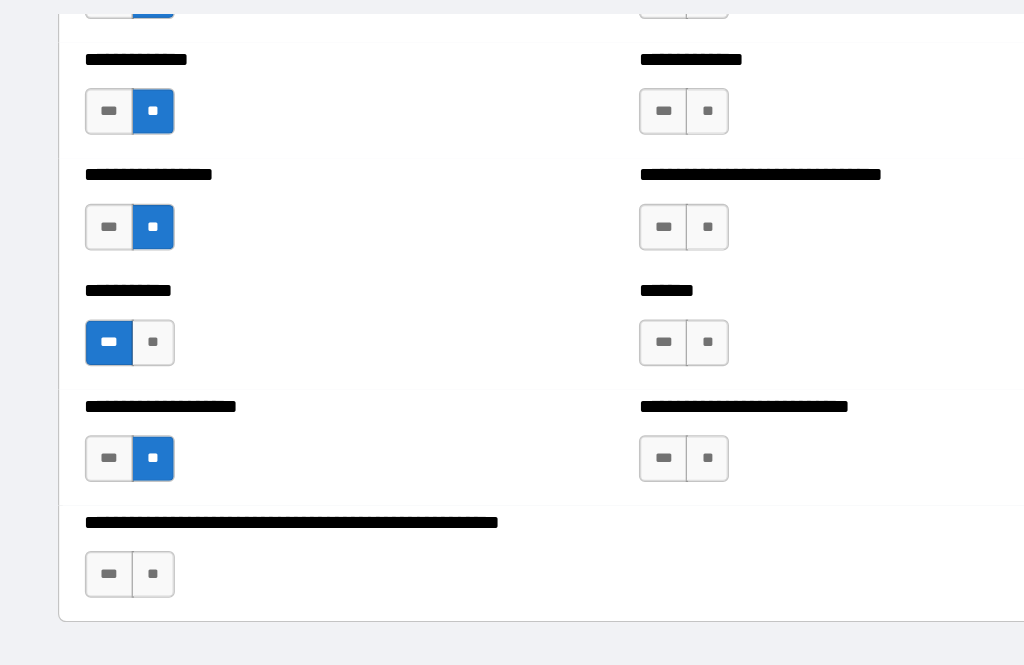 click on "***" at bounding box center [121, 432] 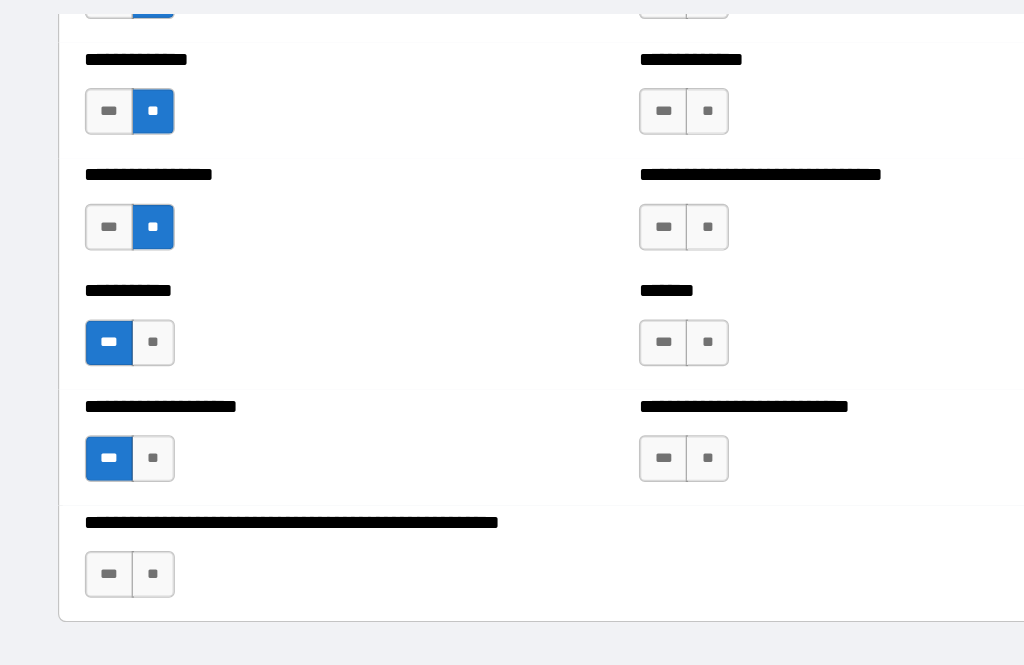 click on "**" at bounding box center (158, 531) 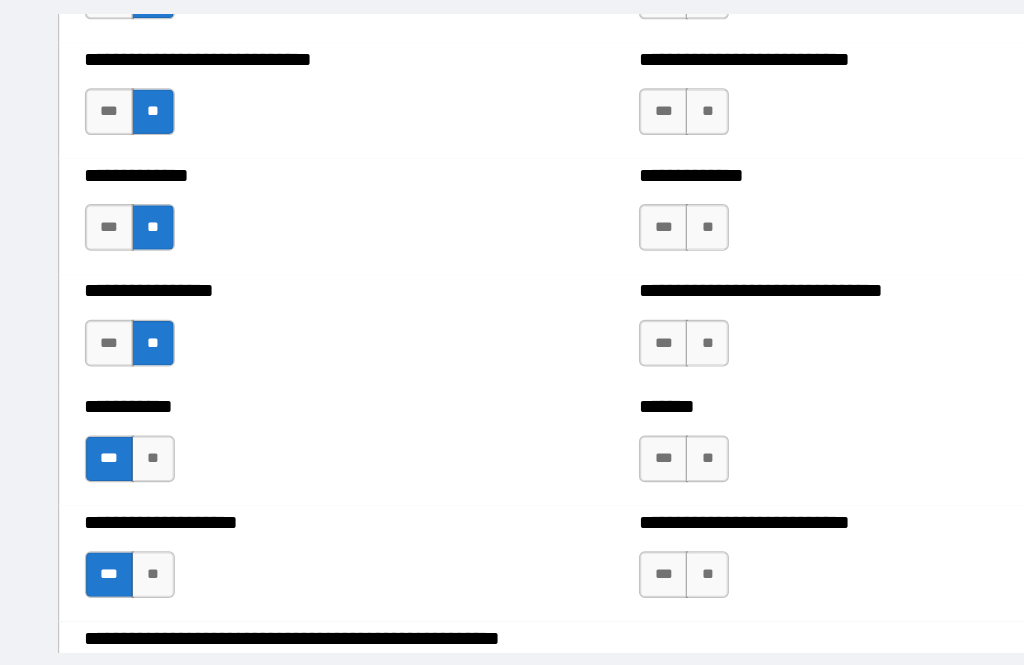 scroll, scrollTop: 7750, scrollLeft: 0, axis: vertical 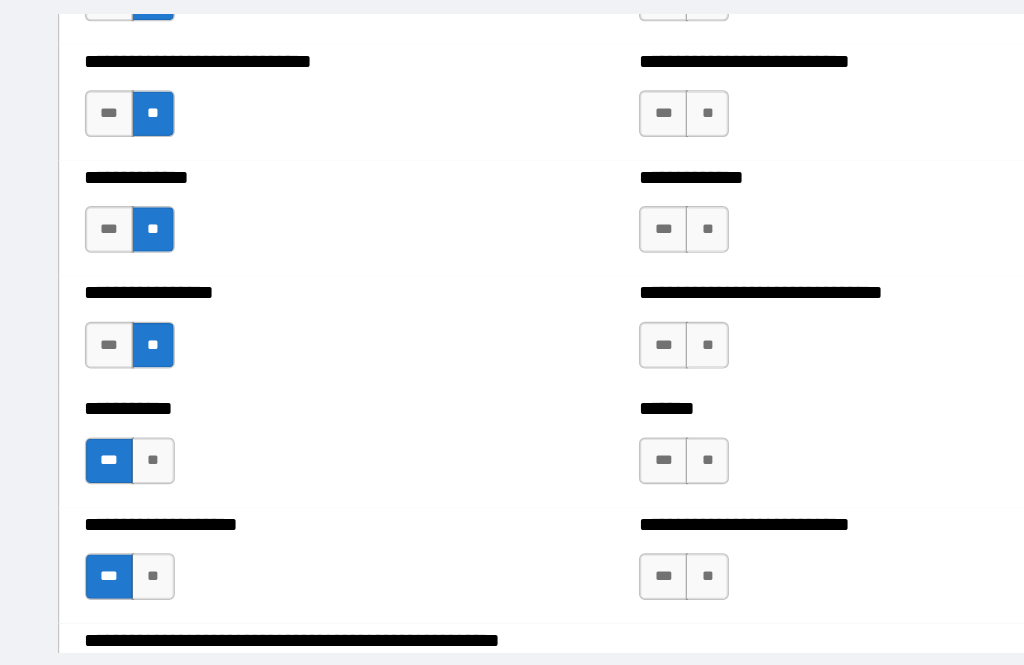 click on "***" at bounding box center (595, 434) 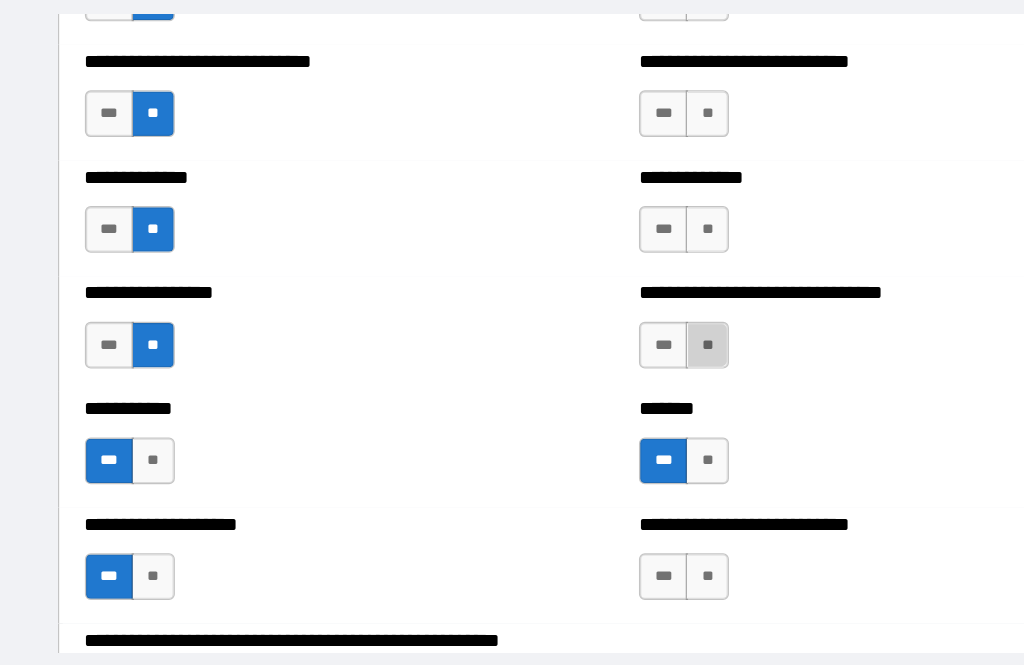 click on "**" at bounding box center [632, 335] 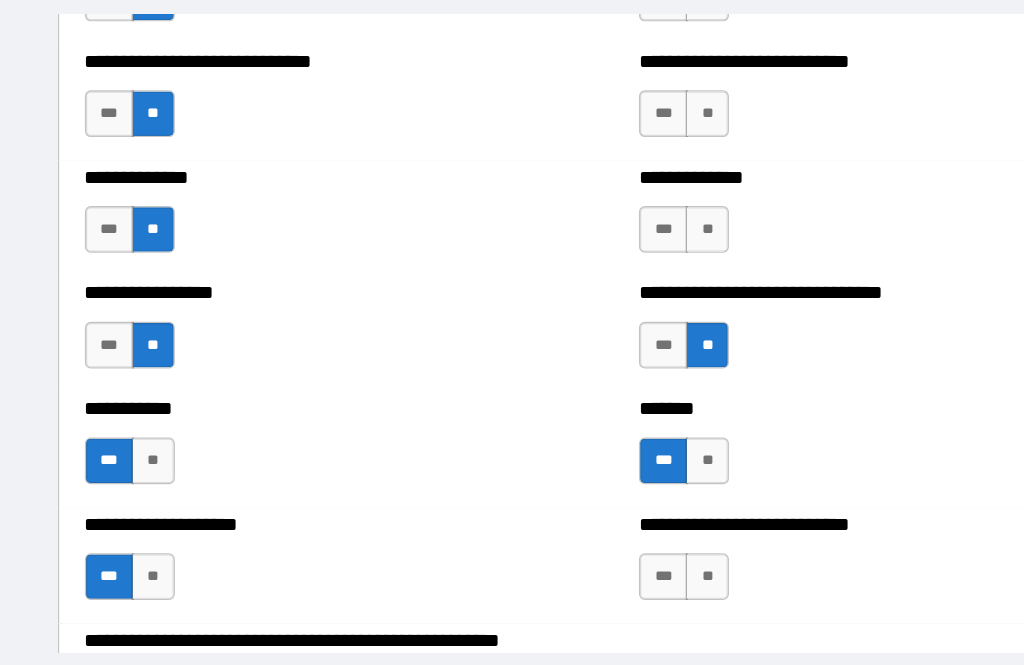 click on "**" at bounding box center (632, 236) 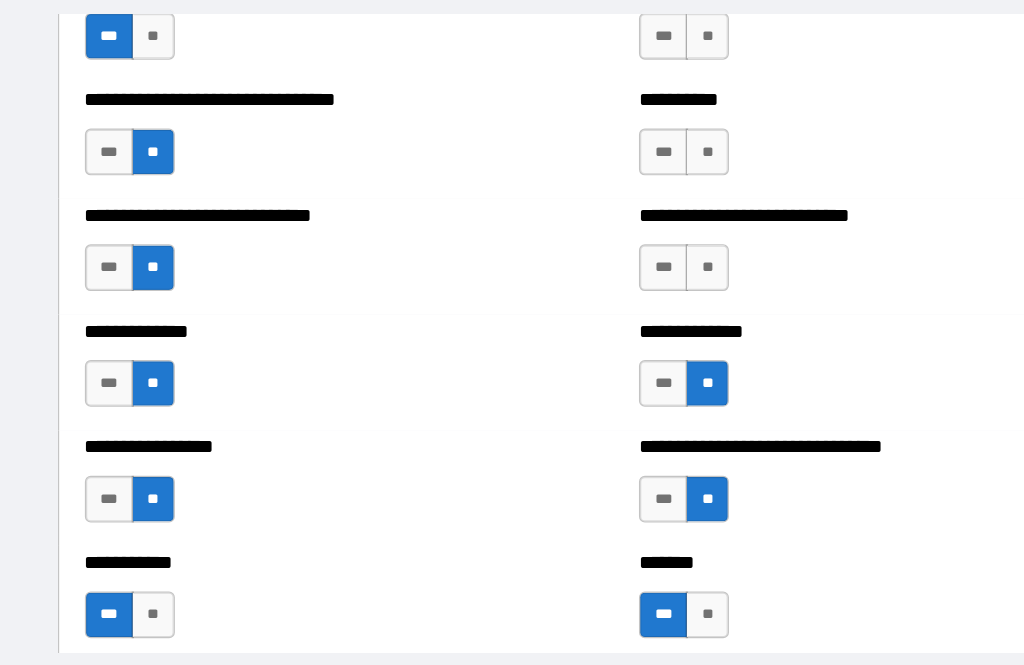 scroll, scrollTop: 7616, scrollLeft: 0, axis: vertical 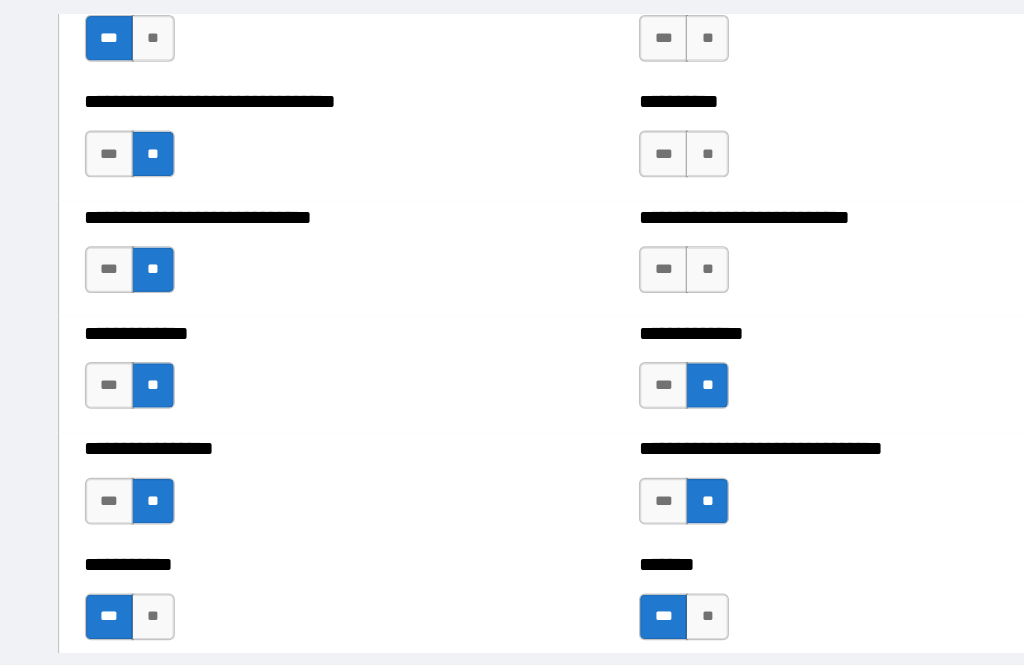 click on "**" at bounding box center [632, 271] 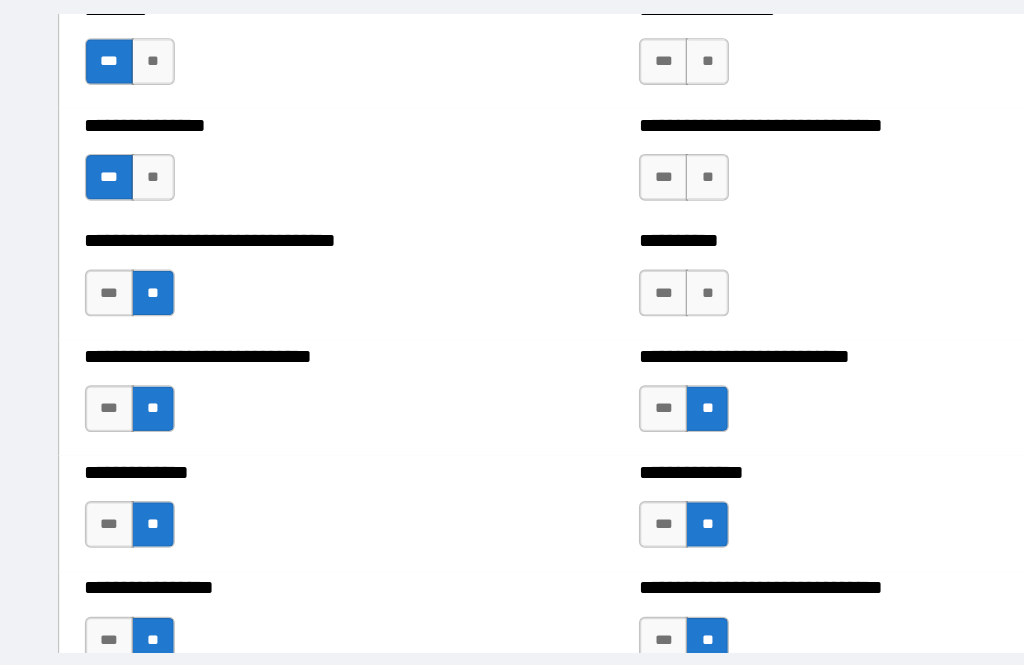 scroll, scrollTop: 7493, scrollLeft: 0, axis: vertical 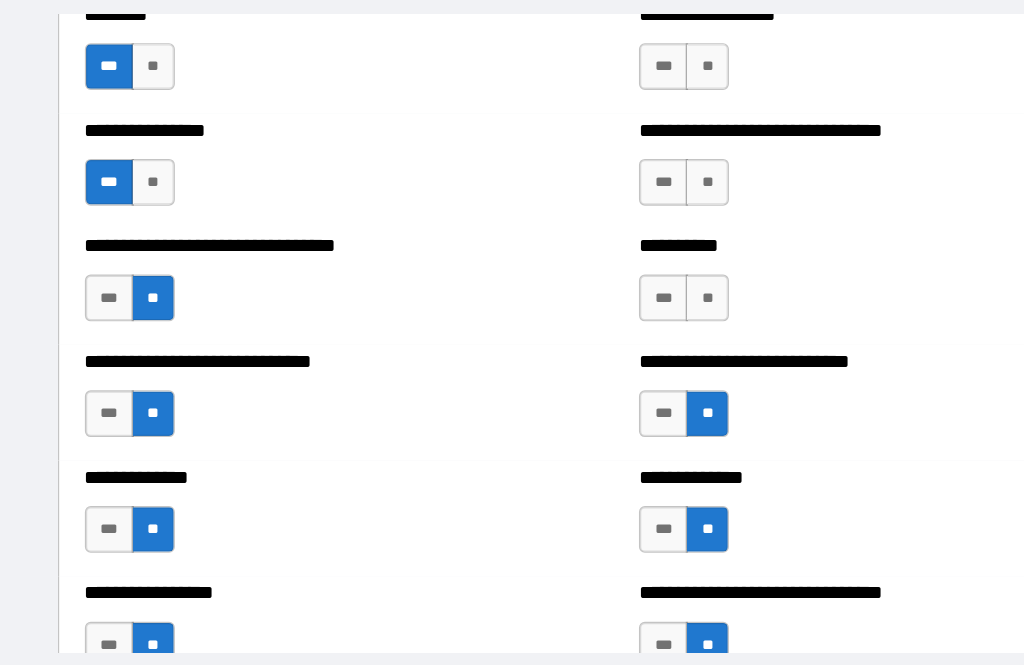 click on "**" at bounding box center (632, 295) 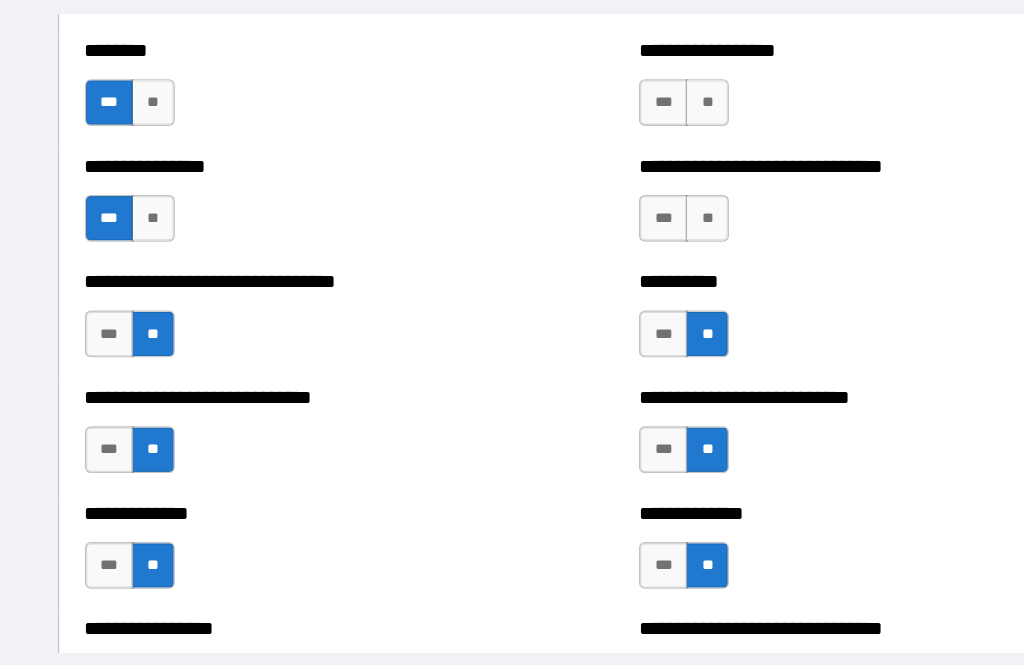 scroll, scrollTop: 7463, scrollLeft: 0, axis: vertical 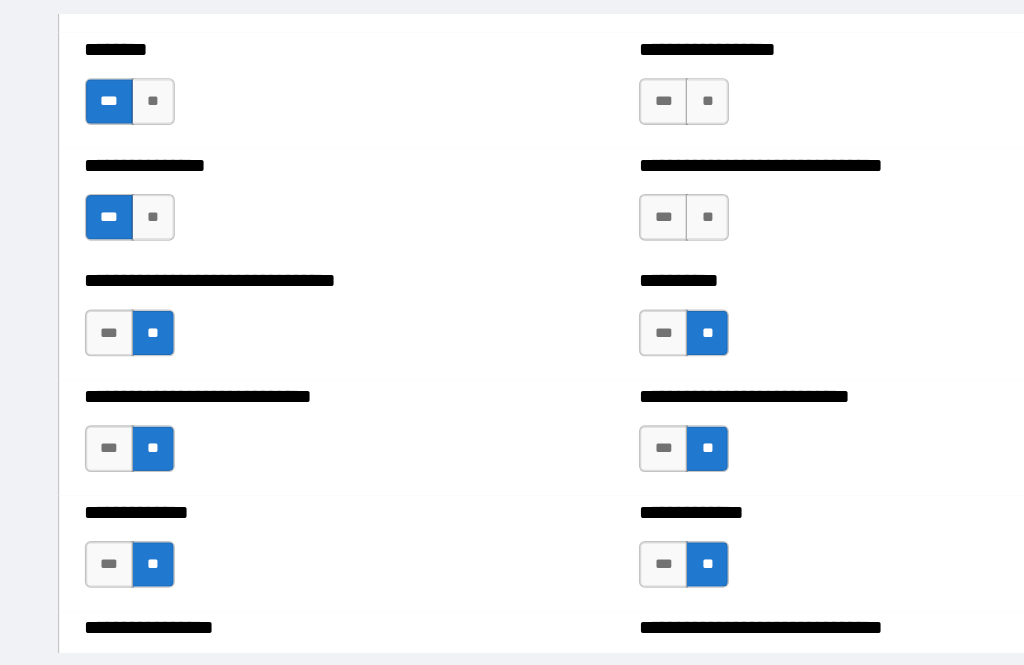 click on "***" at bounding box center (595, 325) 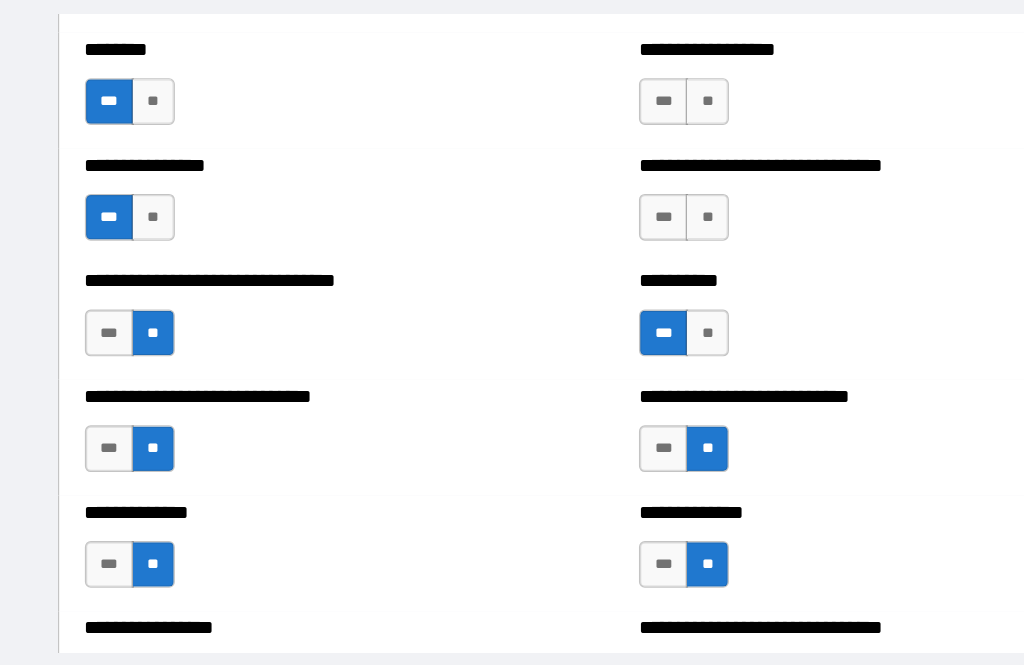 click on "**" at bounding box center (632, 226) 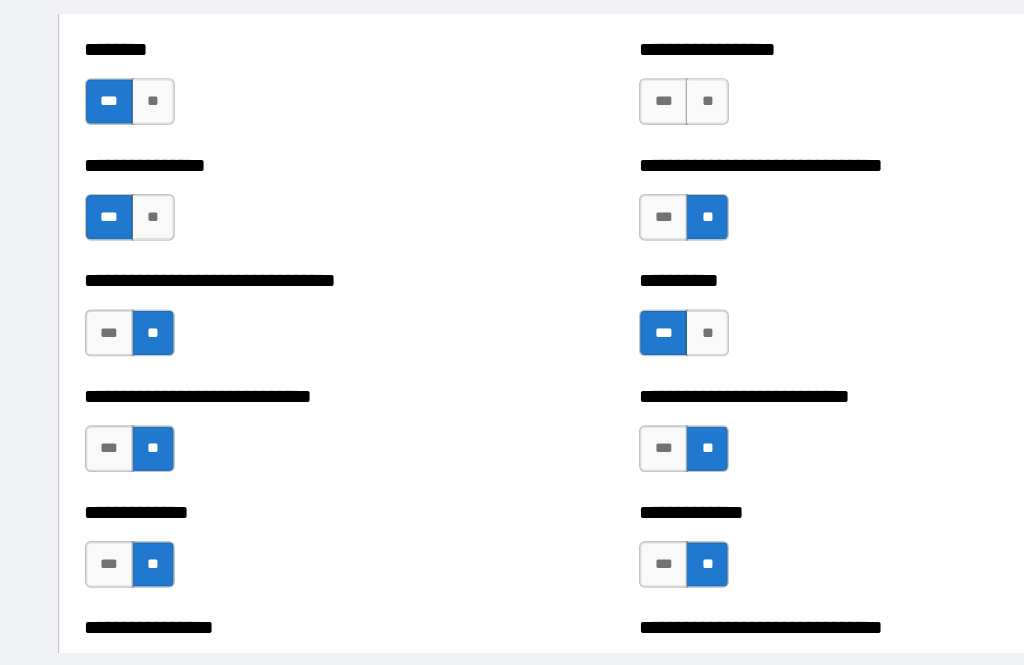 click on "**" at bounding box center (632, 127) 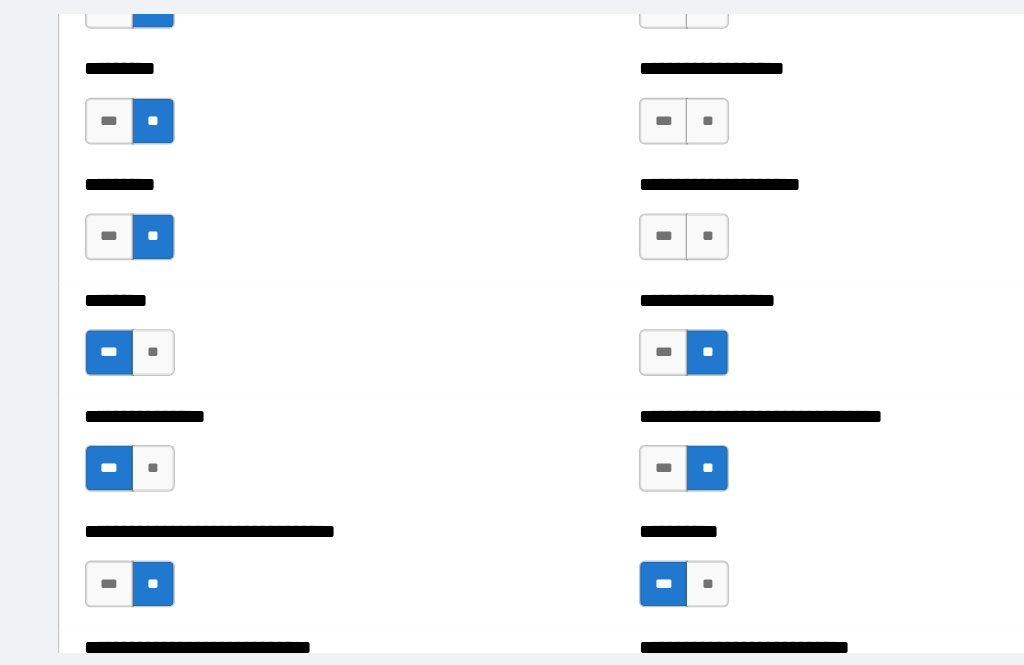 scroll, scrollTop: 7189, scrollLeft: 0, axis: vertical 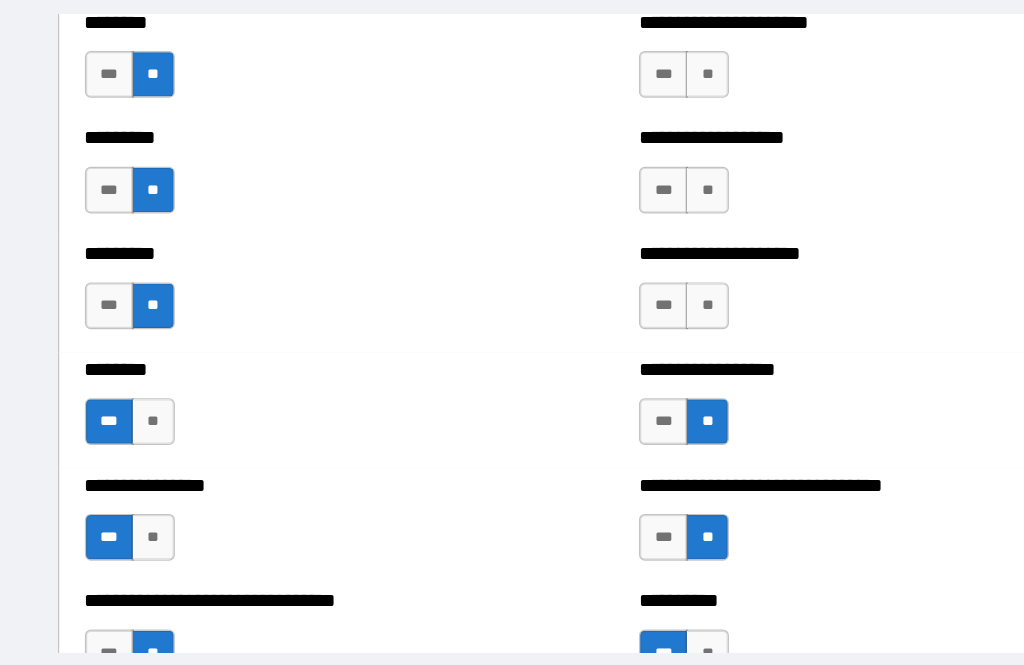 click on "**" at bounding box center (632, 302) 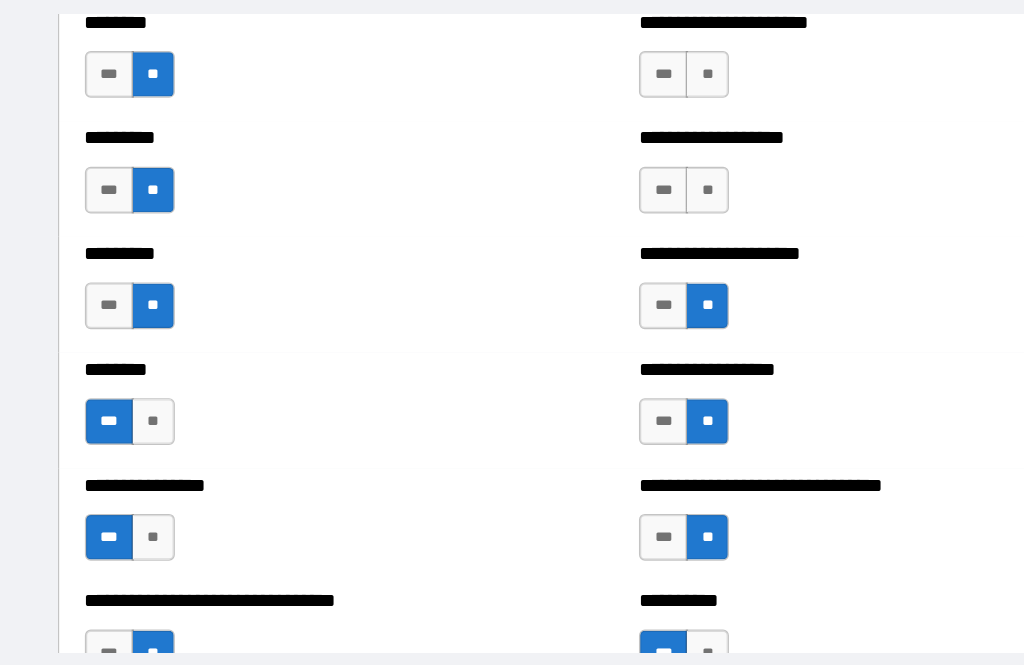 click on "**" at bounding box center (632, 203) 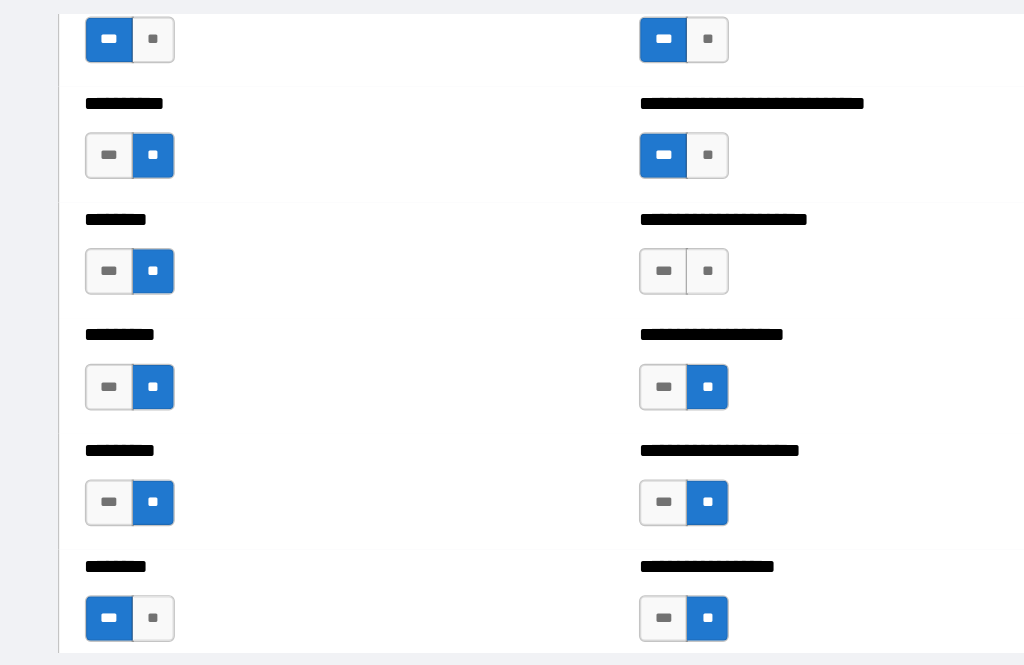 scroll, scrollTop: 7017, scrollLeft: 0, axis: vertical 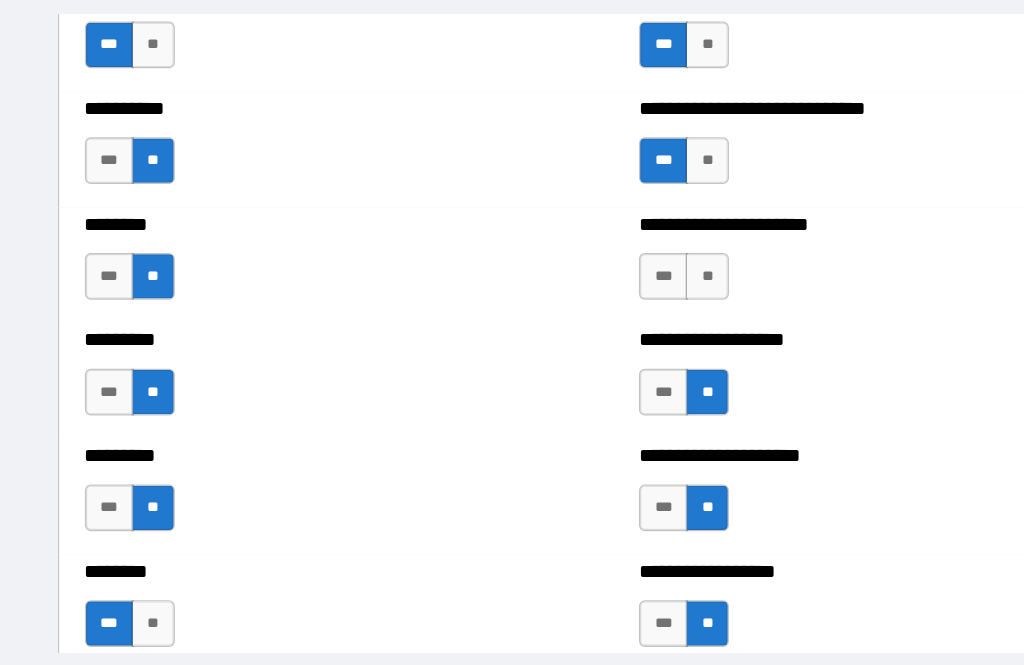 click on "***" at bounding box center (595, 276) 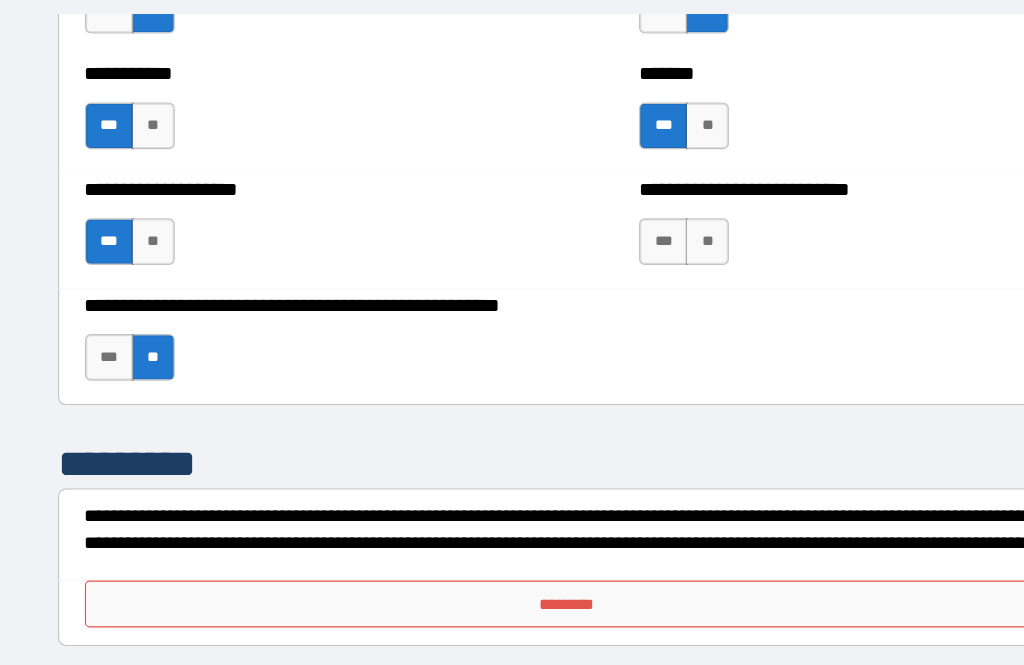 scroll, scrollTop: 8036, scrollLeft: 0, axis: vertical 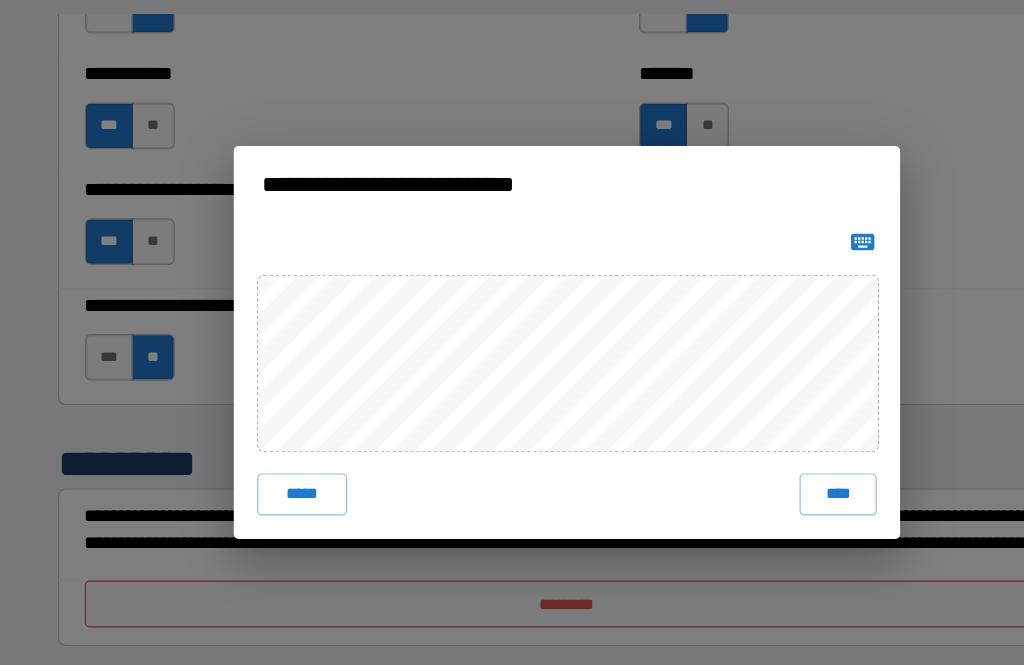 click on "****" at bounding box center (744, 463) 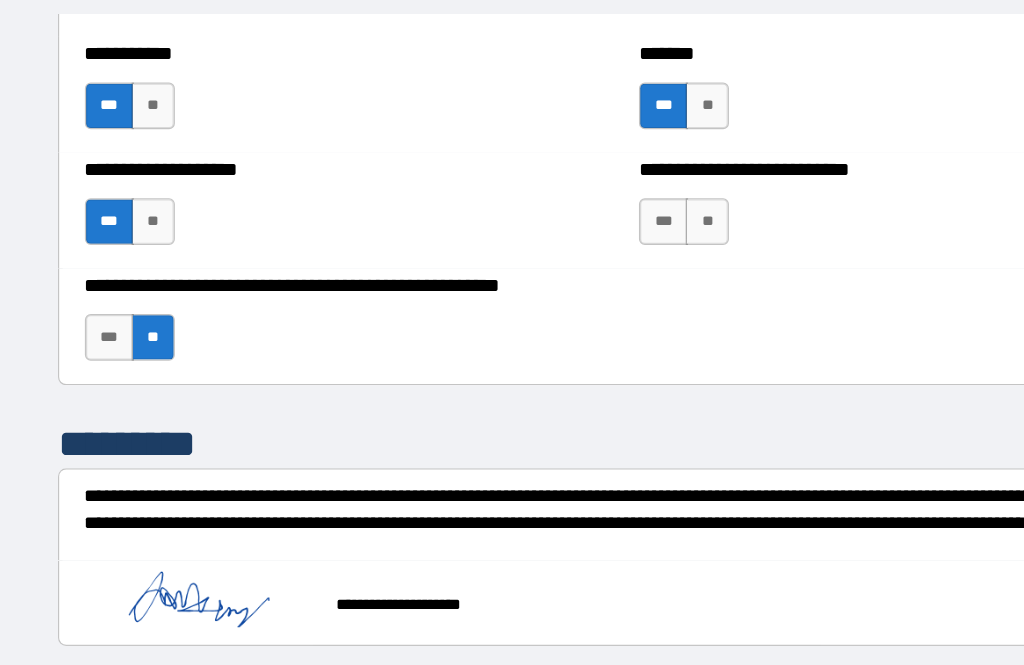 scroll, scrollTop: 8053, scrollLeft: 0, axis: vertical 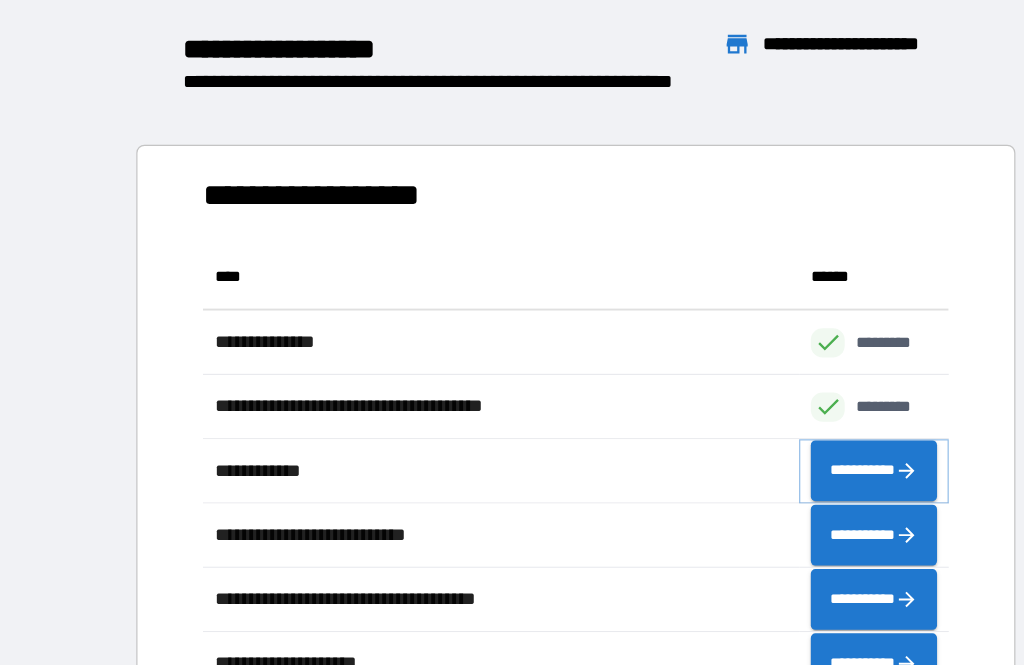 click on "**********" at bounding box center [775, 443] 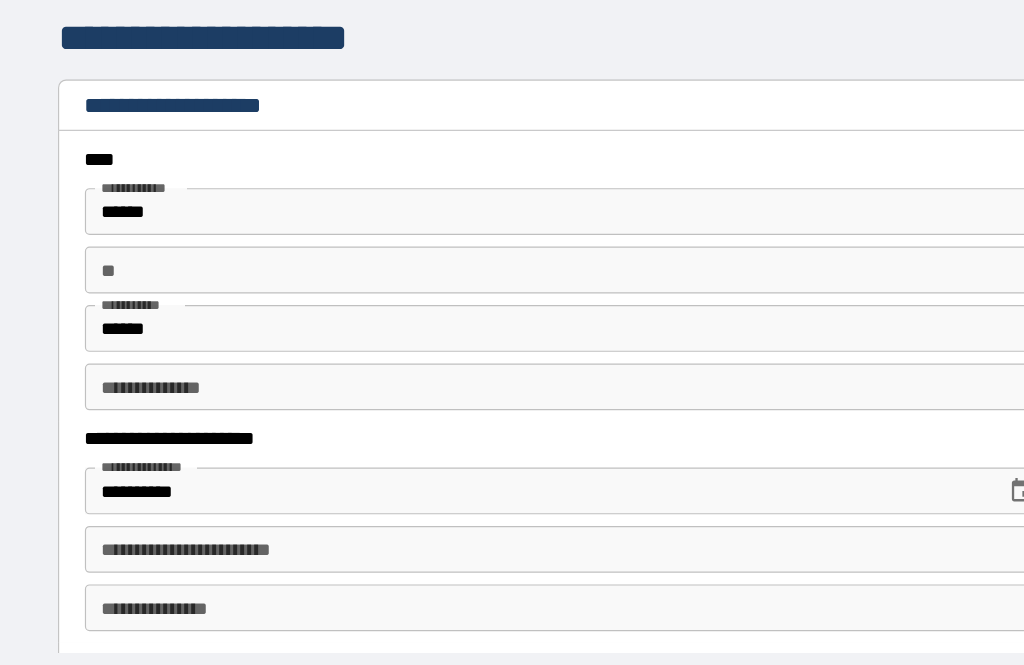scroll, scrollTop: 11, scrollLeft: 0, axis: vertical 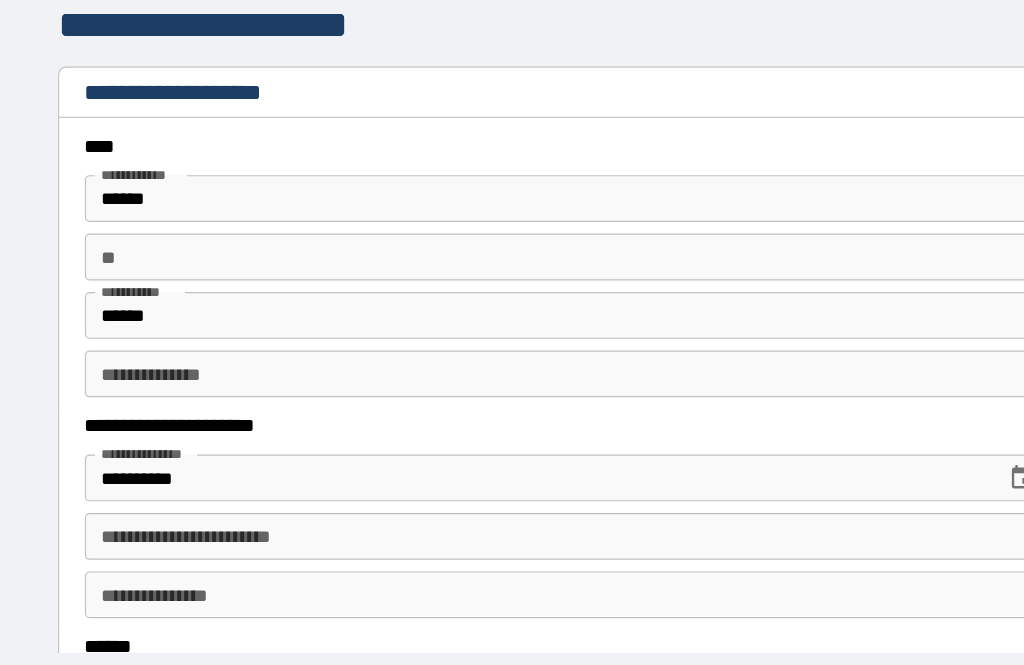 click on "**********" at bounding box center (512, 499) 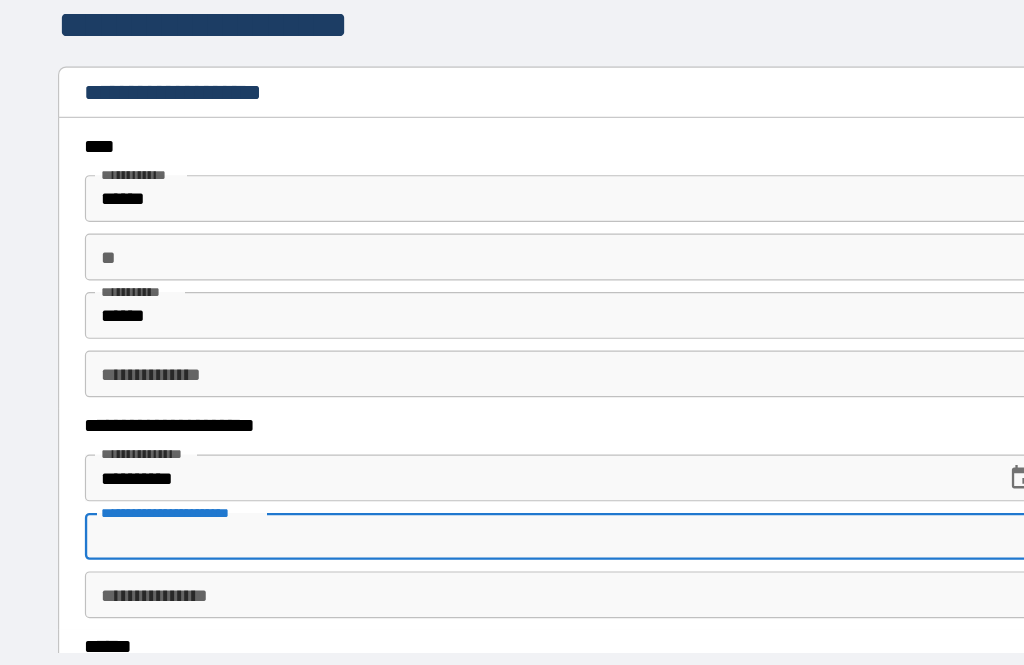 scroll, scrollTop: 0, scrollLeft: 0, axis: both 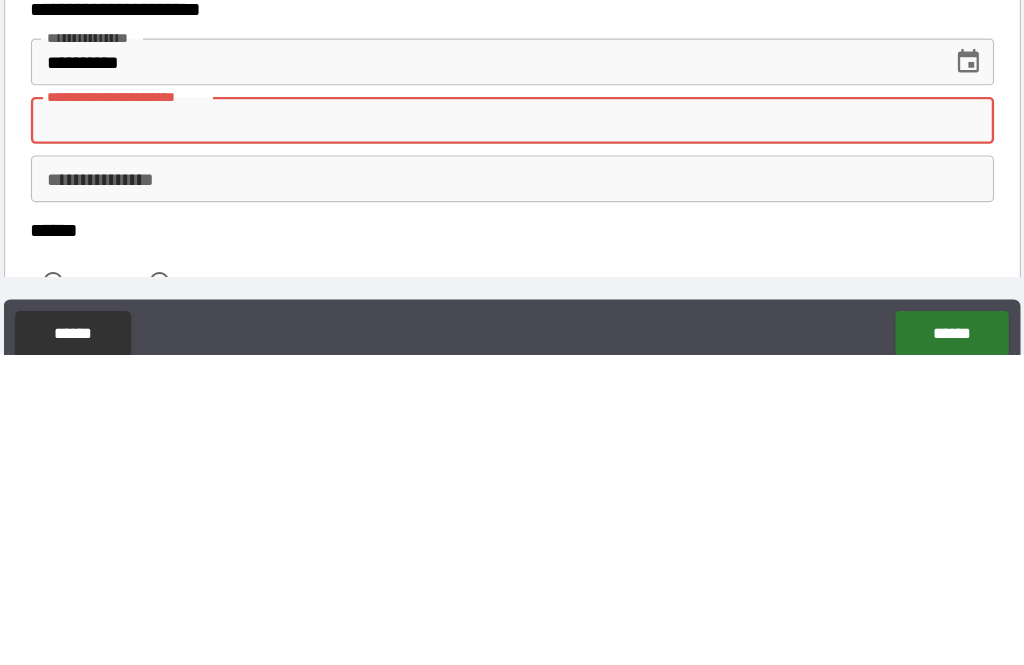 type 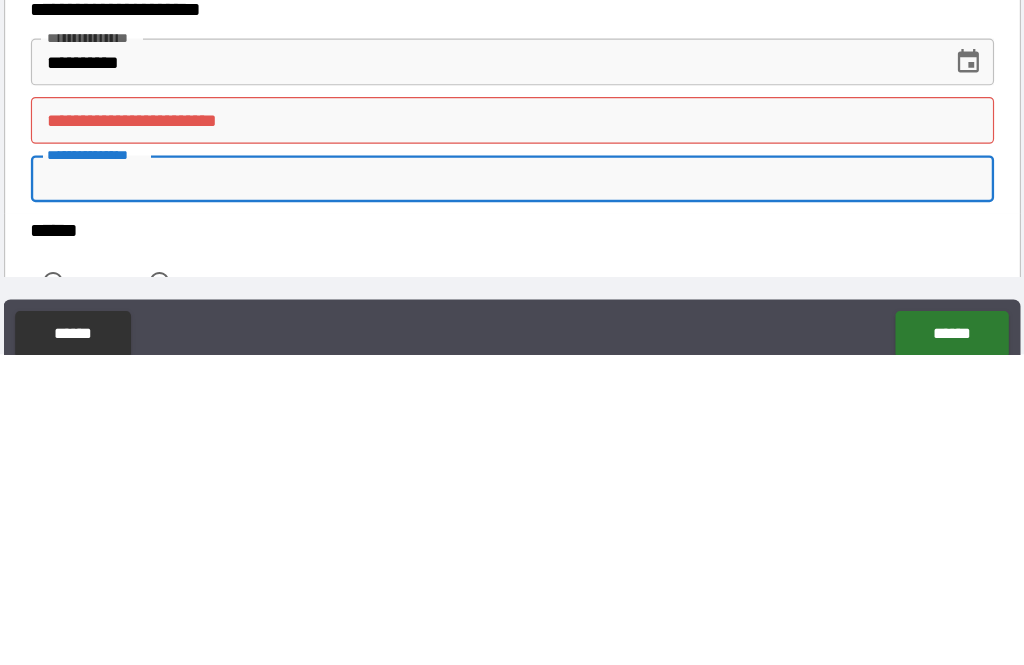 click on "**********" at bounding box center [512, 515] 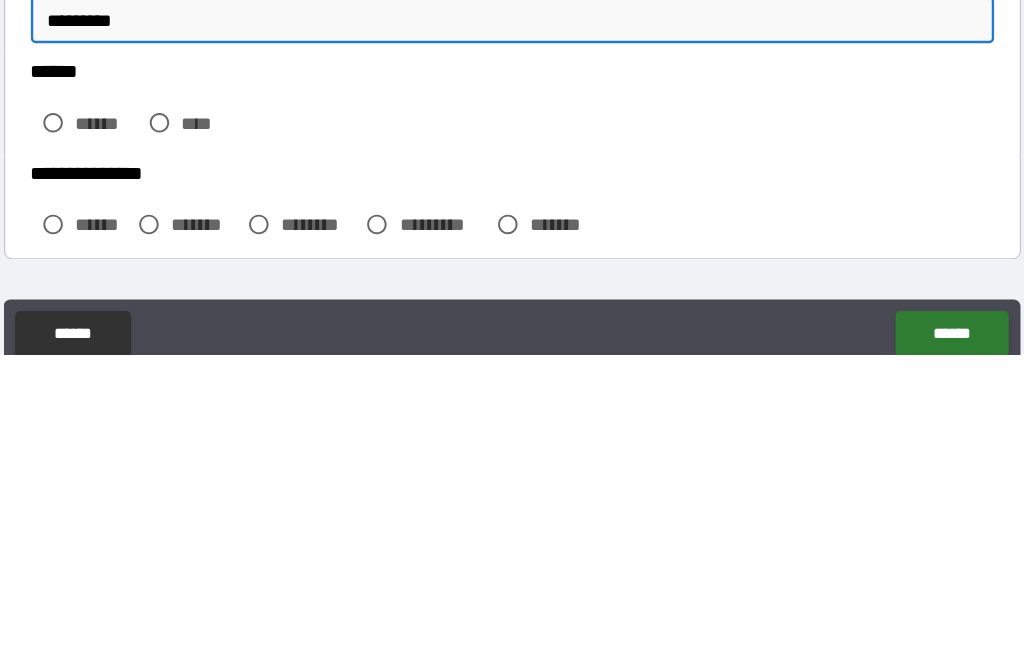 scroll, scrollTop: 180, scrollLeft: 0, axis: vertical 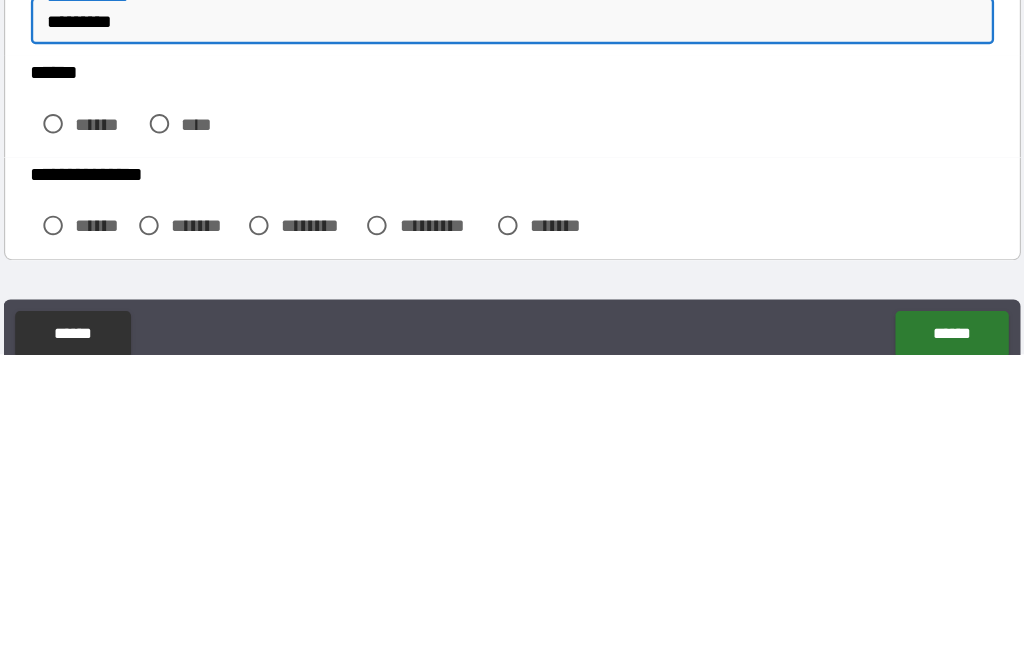 type on "*********" 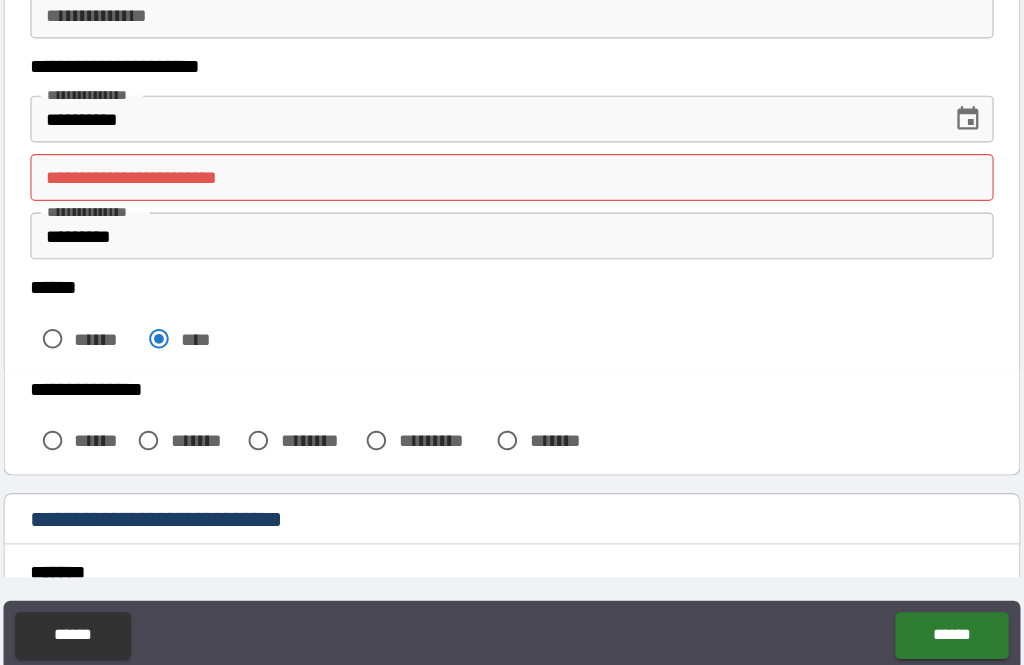 scroll, scrollTop: 262, scrollLeft: 0, axis: vertical 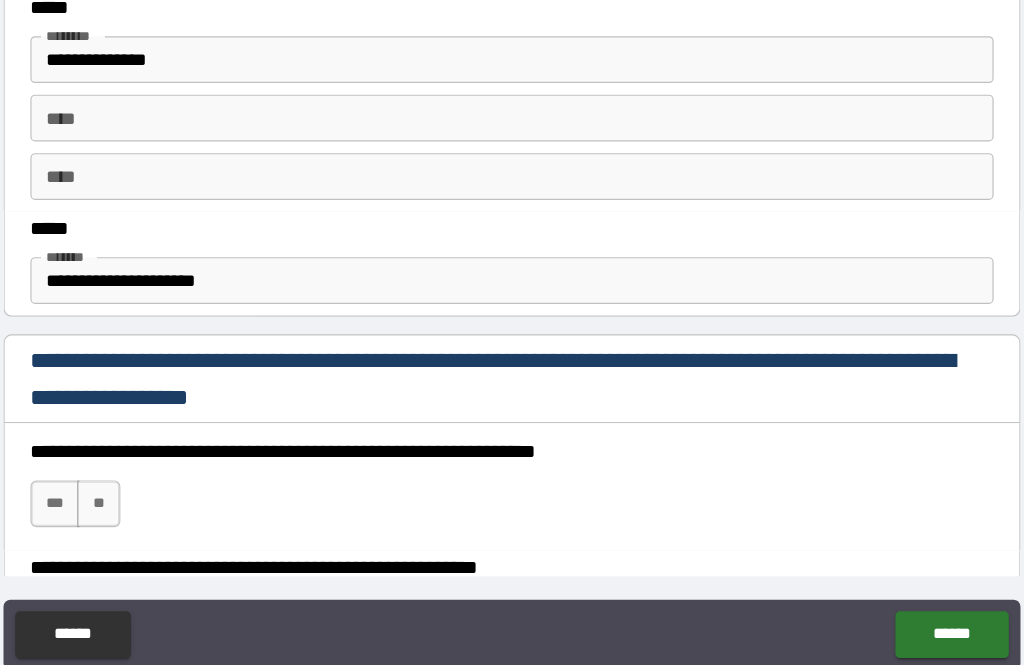 click on "***" at bounding box center [121, 472] 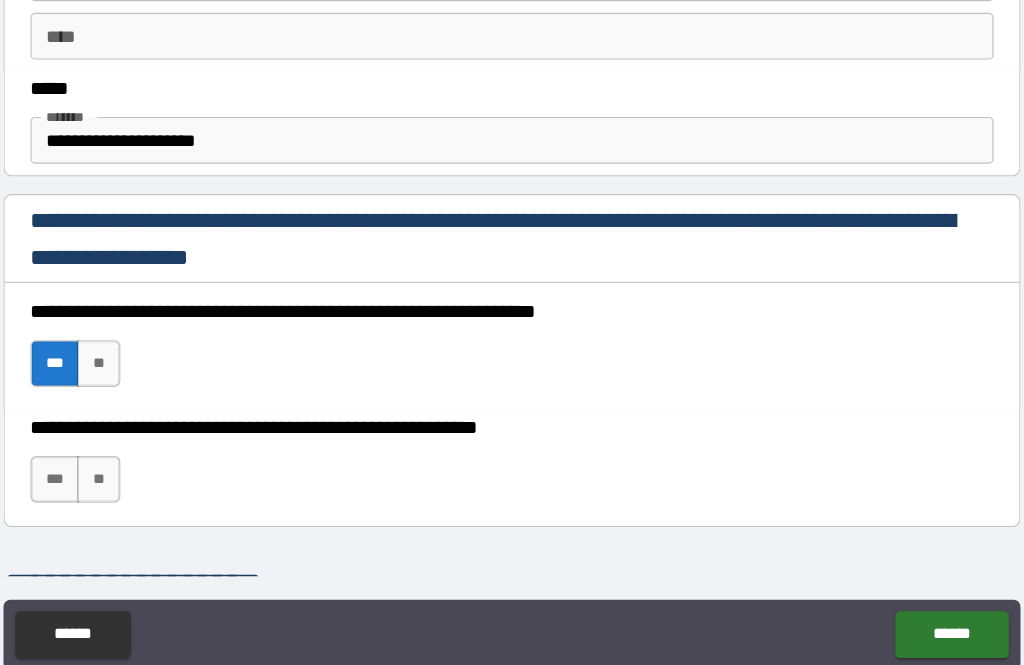 scroll, scrollTop: 1138, scrollLeft: 0, axis: vertical 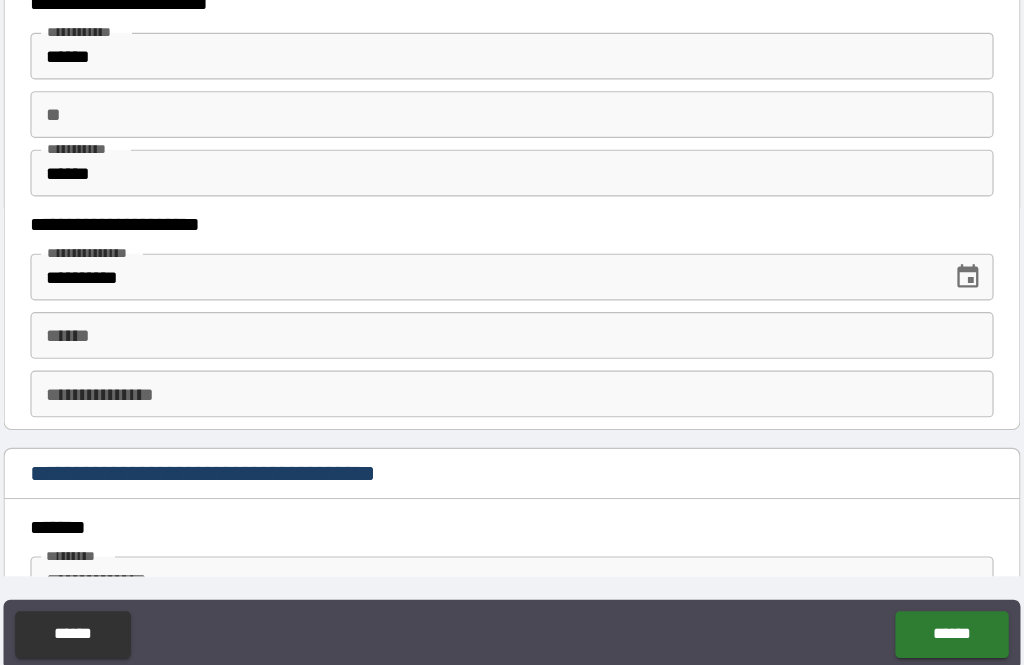 click on "**********" at bounding box center [512, 378] 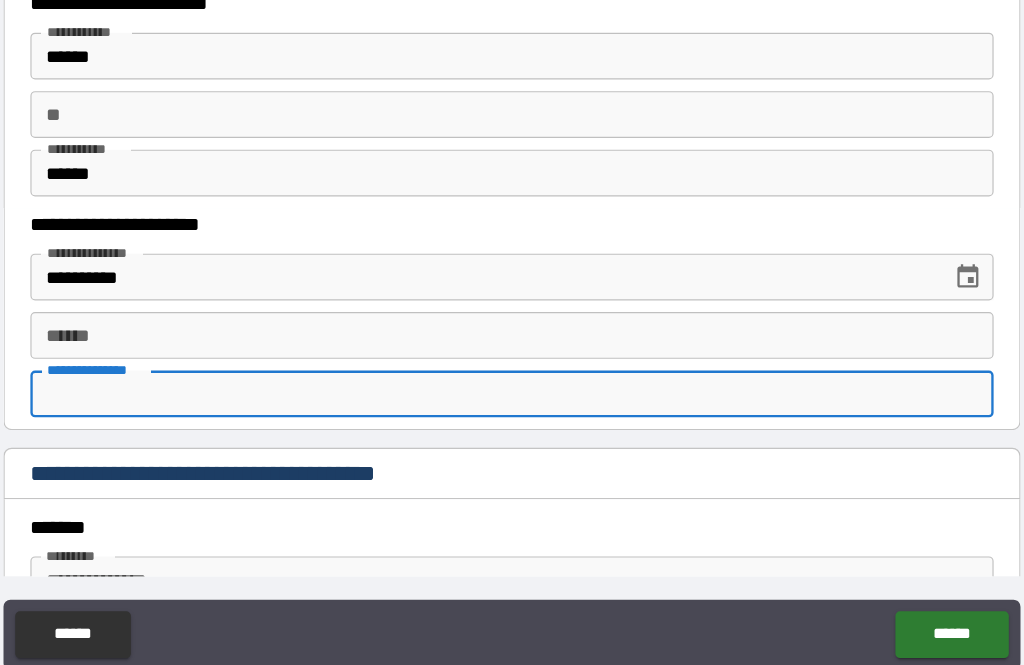 scroll, scrollTop: 63, scrollLeft: 0, axis: vertical 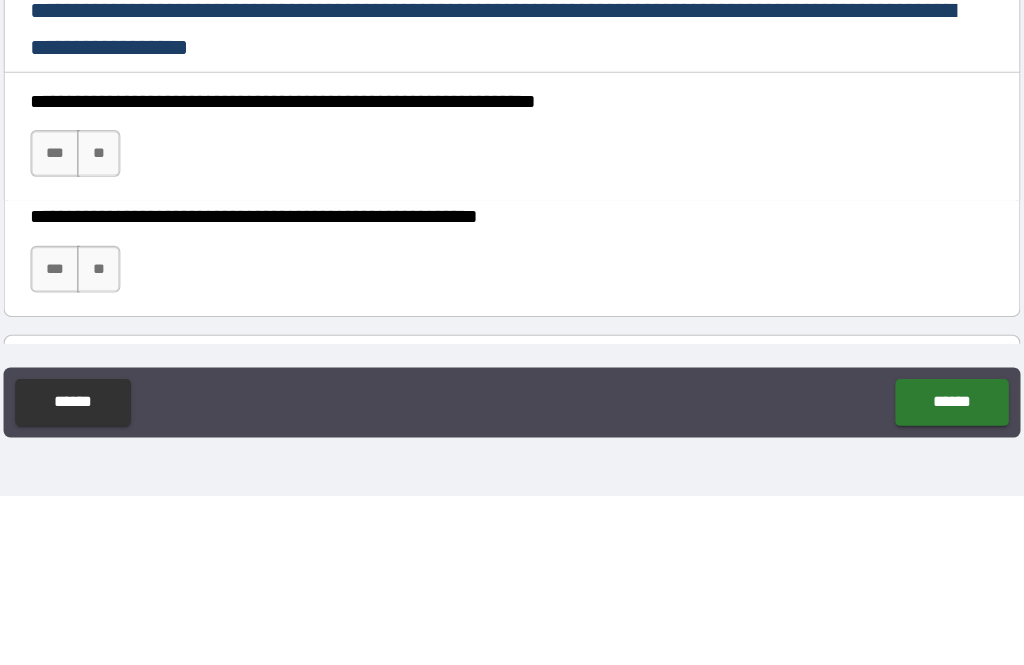type on "*********" 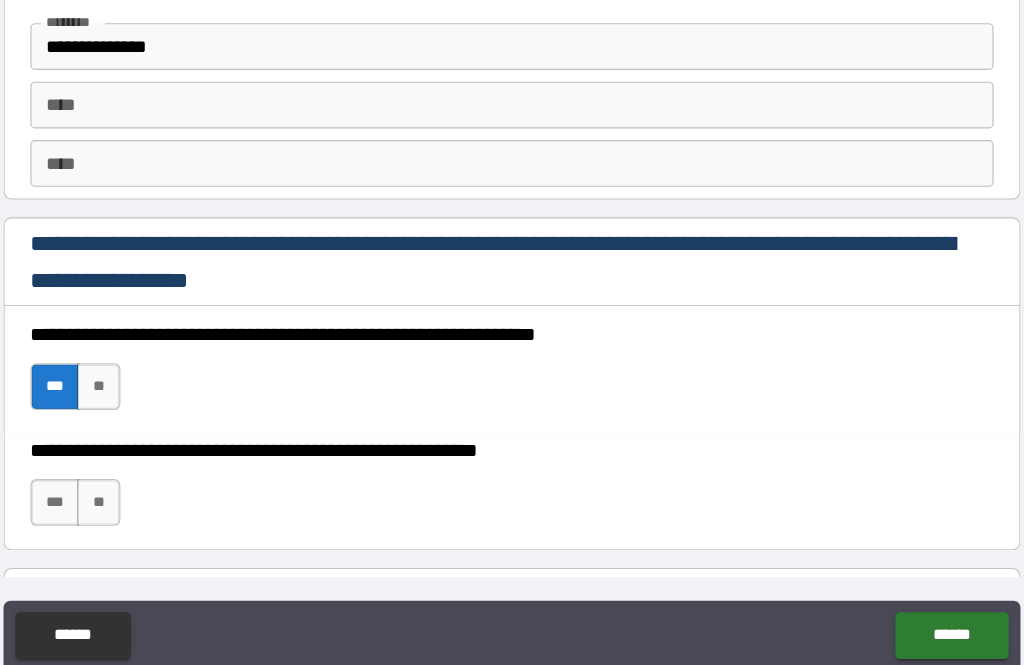 scroll, scrollTop: 64, scrollLeft: 0, axis: vertical 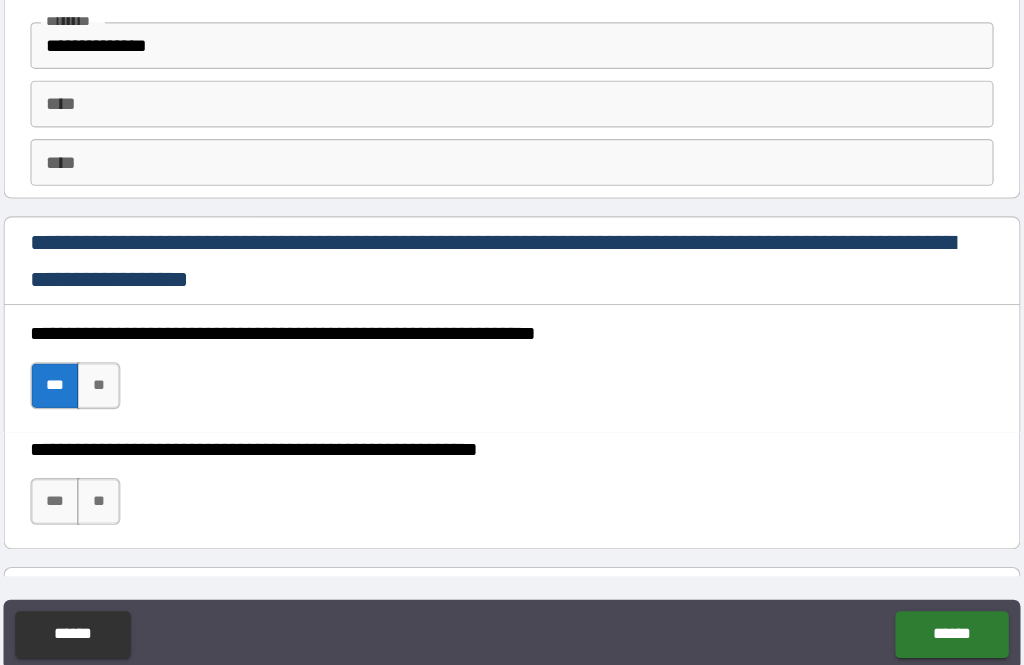 click on "***" at bounding box center [121, 470] 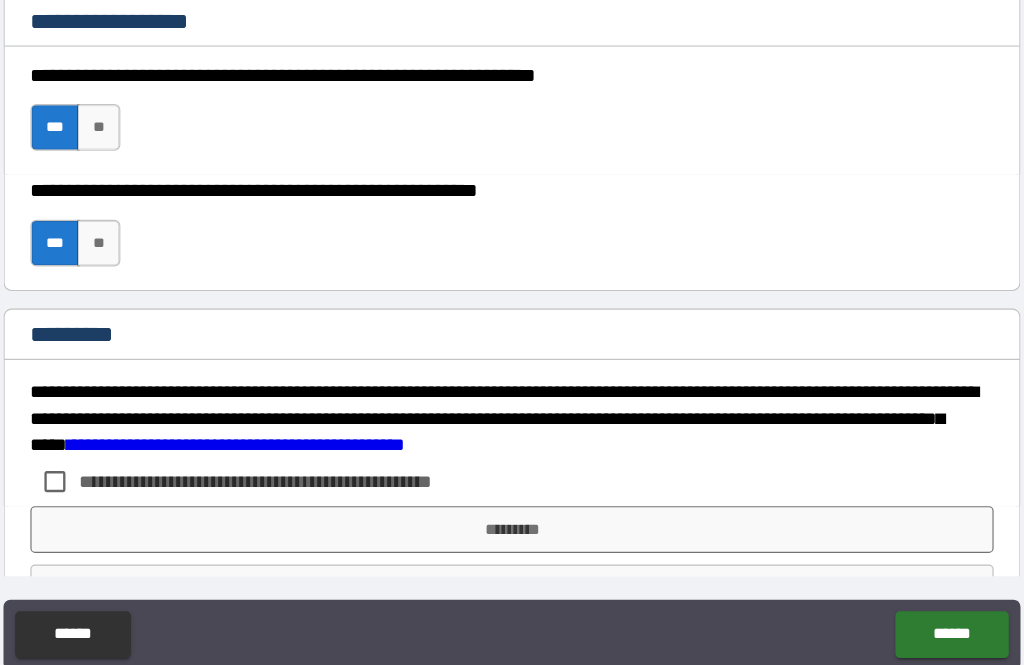 scroll, scrollTop: 2990, scrollLeft: 0, axis: vertical 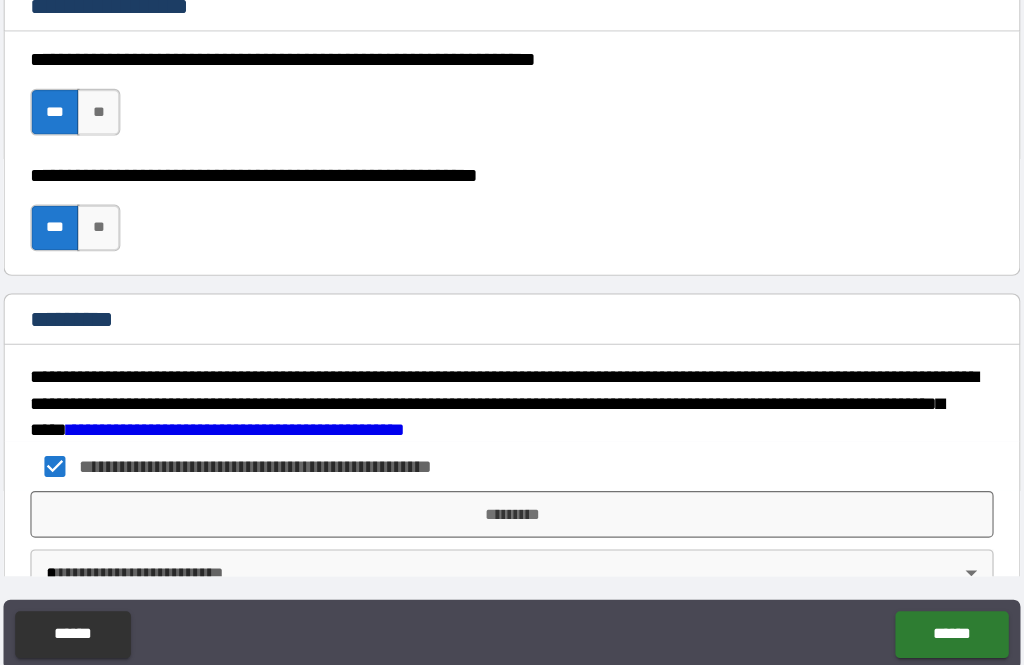 click on "*********" at bounding box center [512, 481] 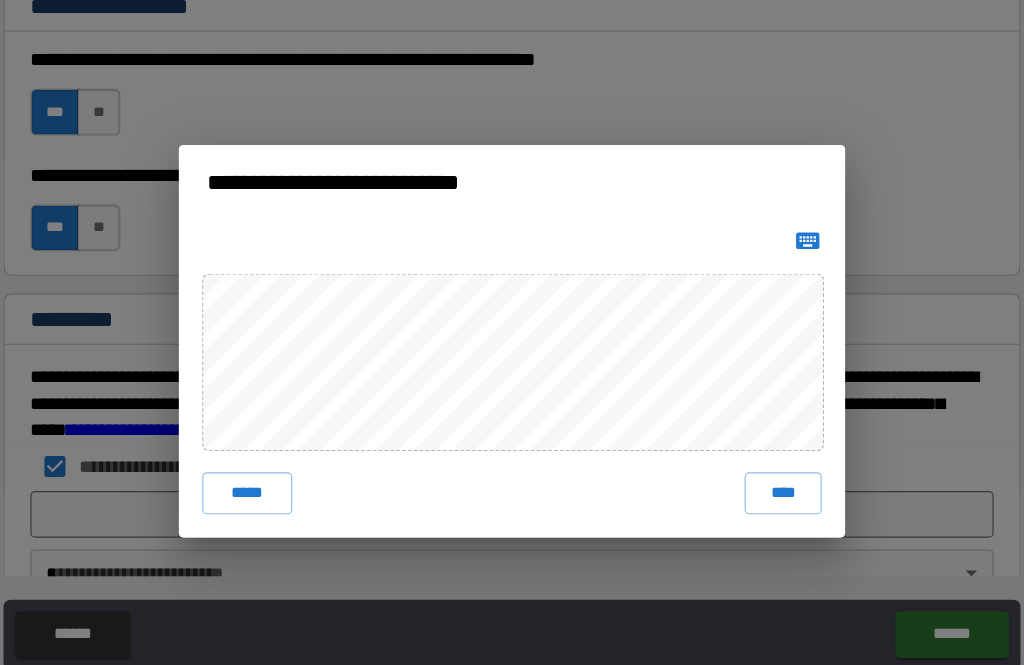 click on "****" at bounding box center (744, 463) 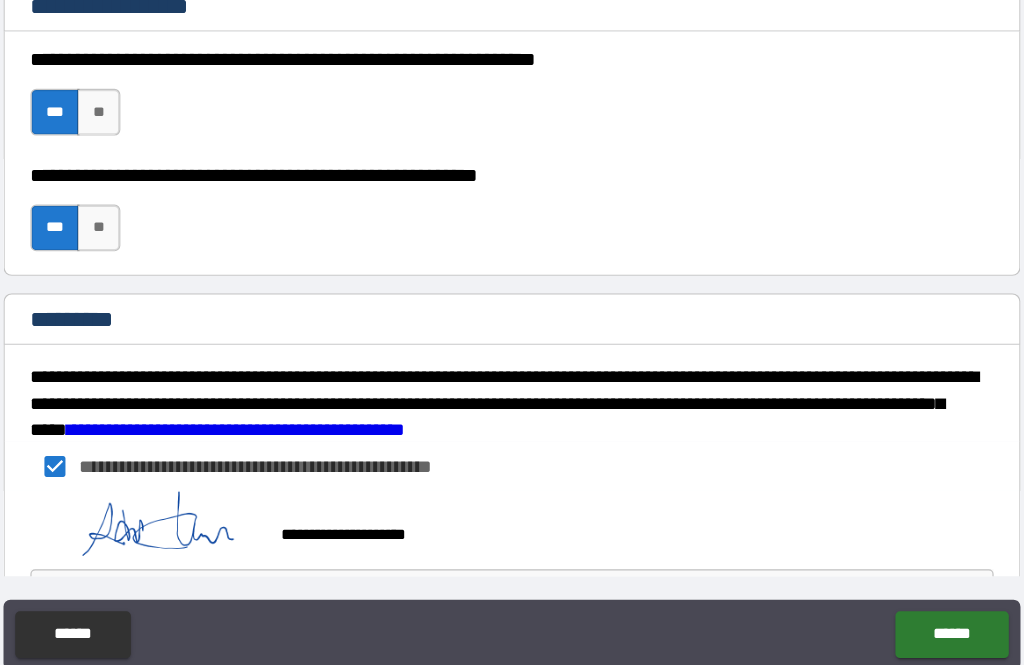 click on "******" at bounding box center (888, 584) 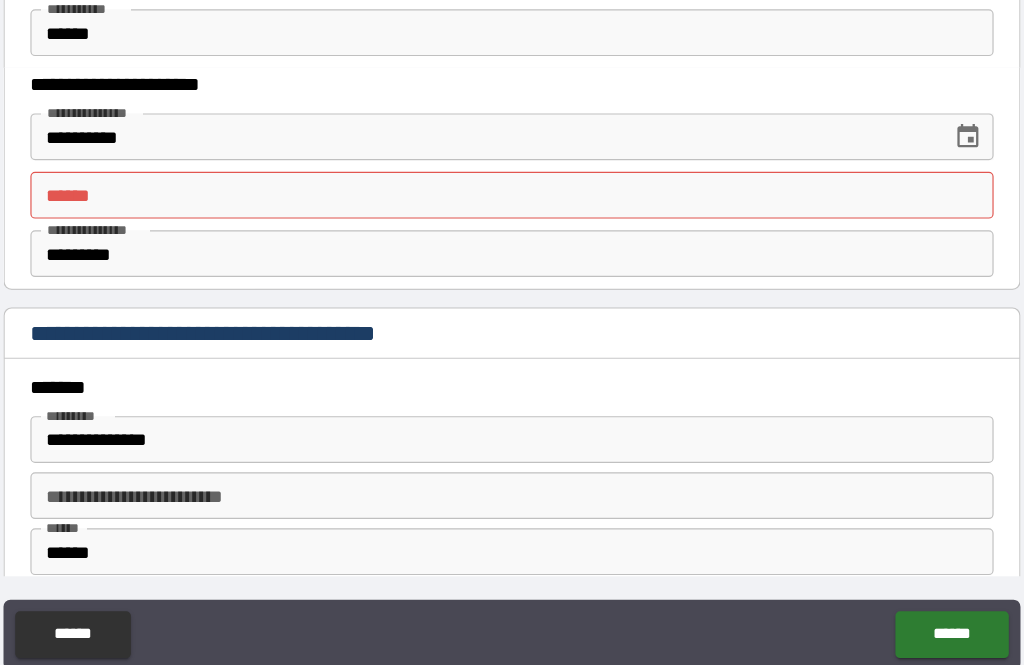 scroll, scrollTop: 2040, scrollLeft: 0, axis: vertical 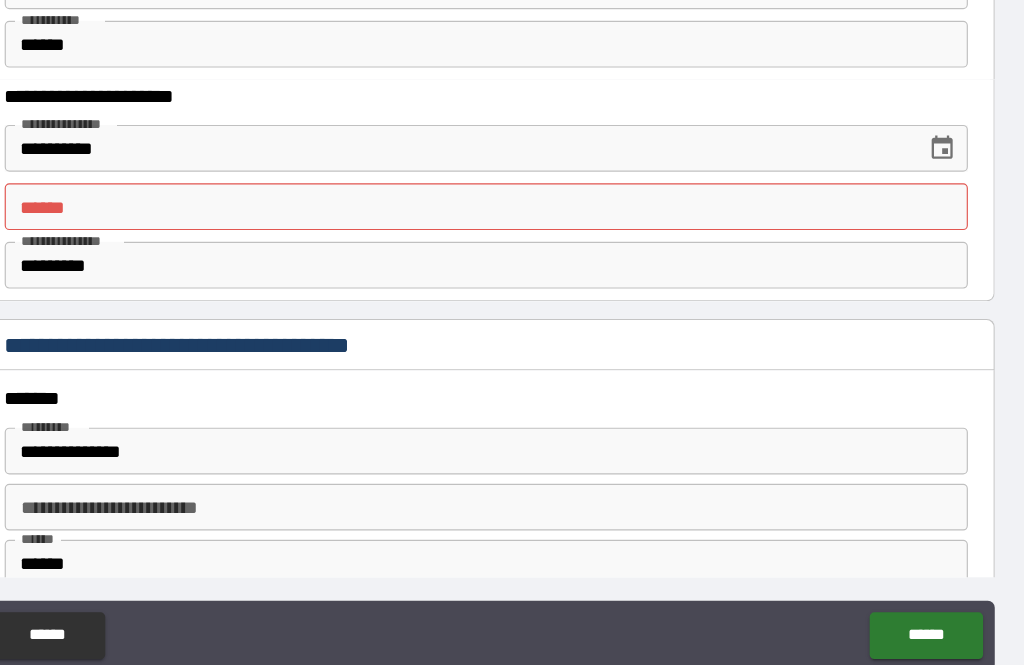click on "****   *" at bounding box center (512, 218) 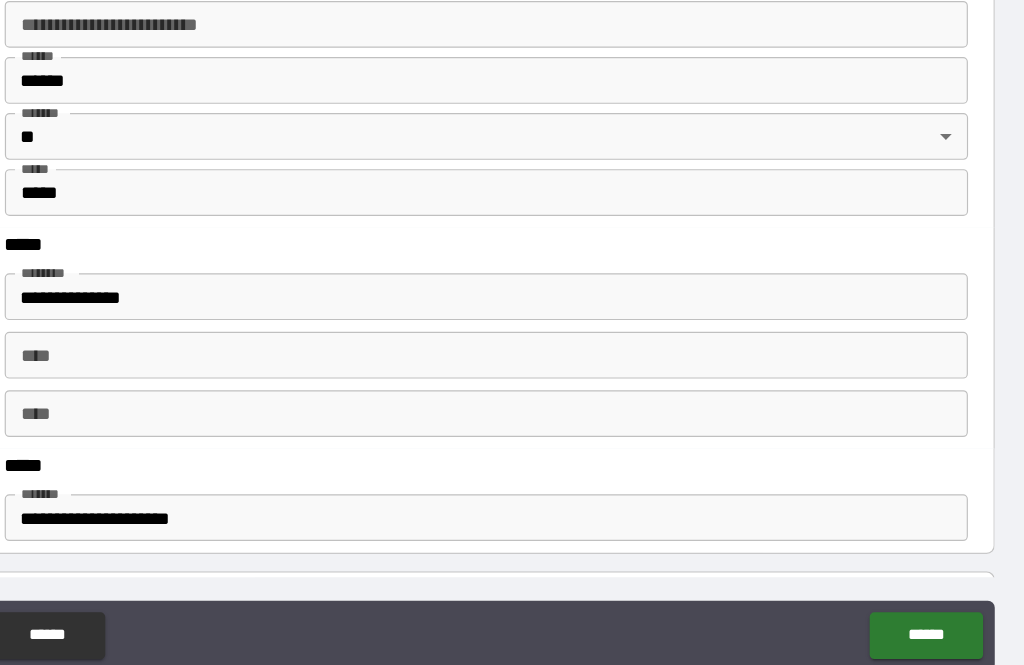 type on "**********" 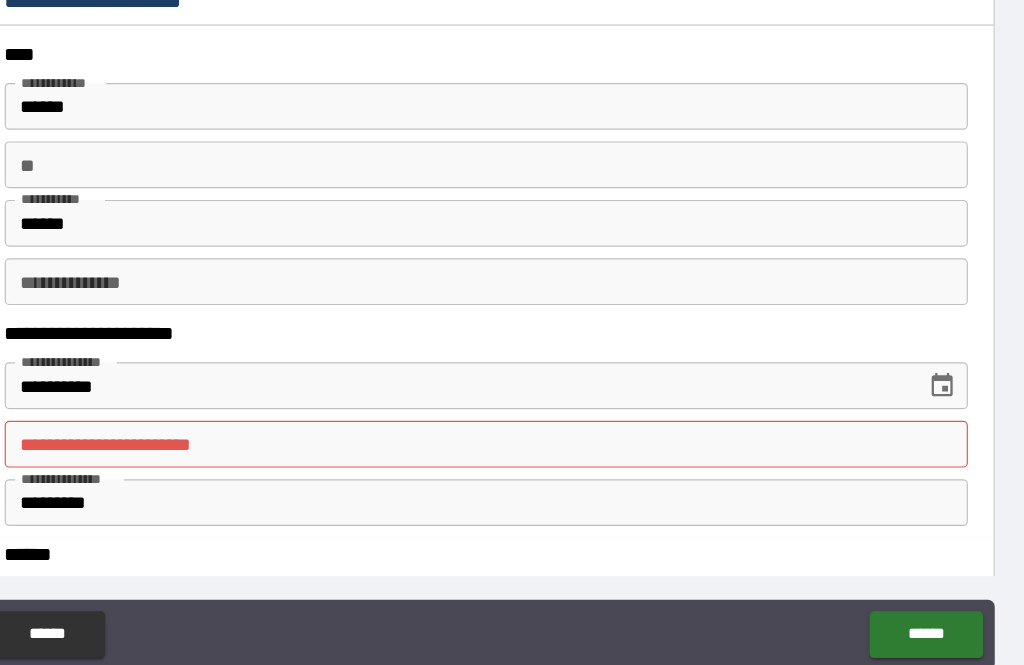 scroll, scrollTop: 24, scrollLeft: 0, axis: vertical 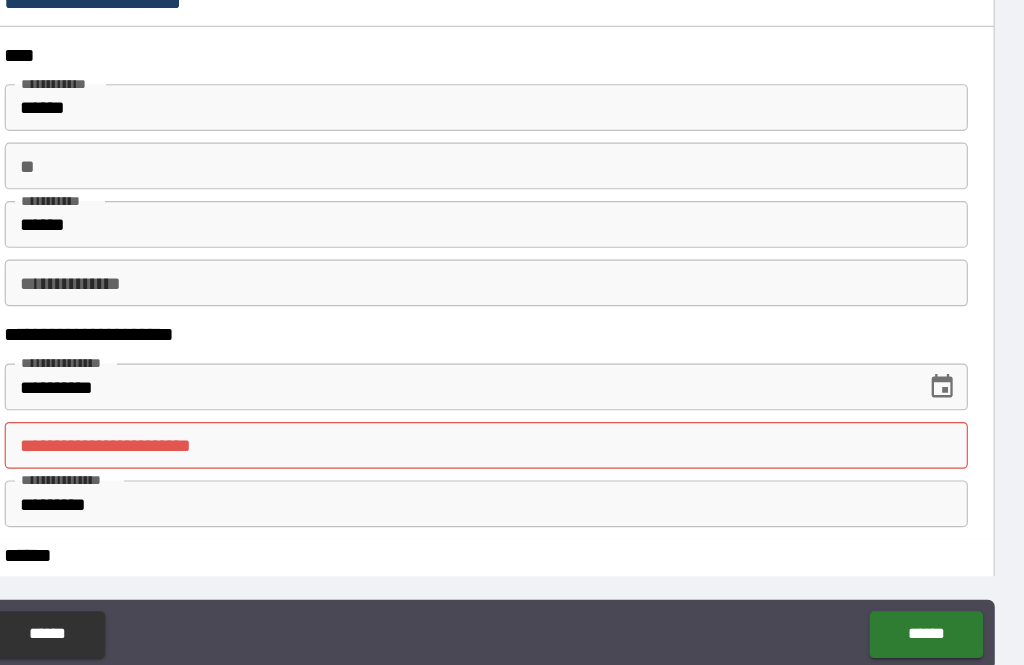click on "**********" at bounding box center (512, 422) 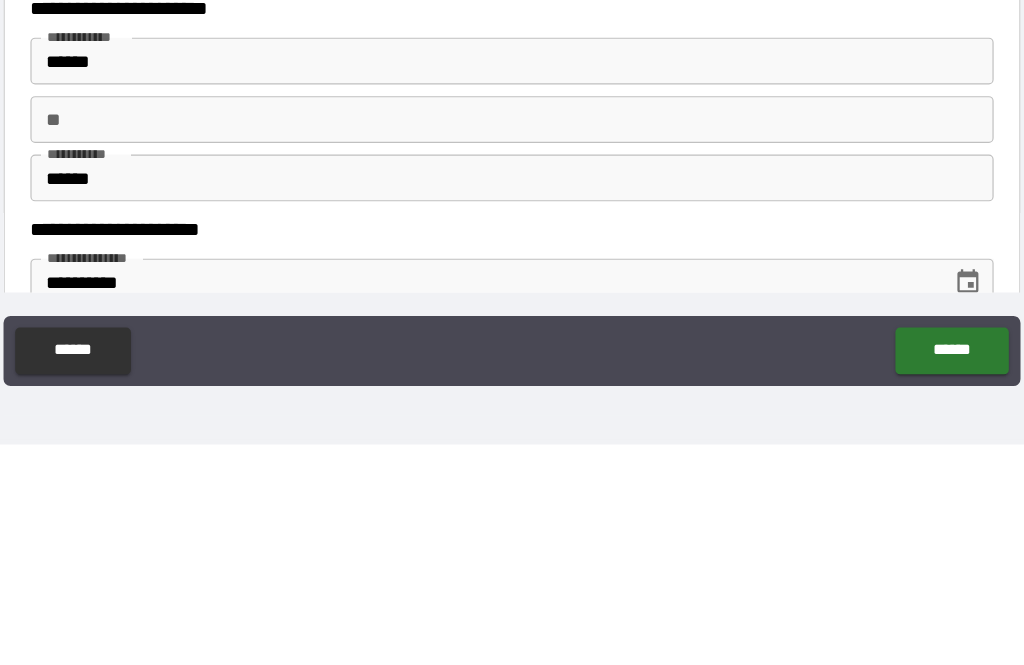 scroll, scrollTop: 1733, scrollLeft: 0, axis: vertical 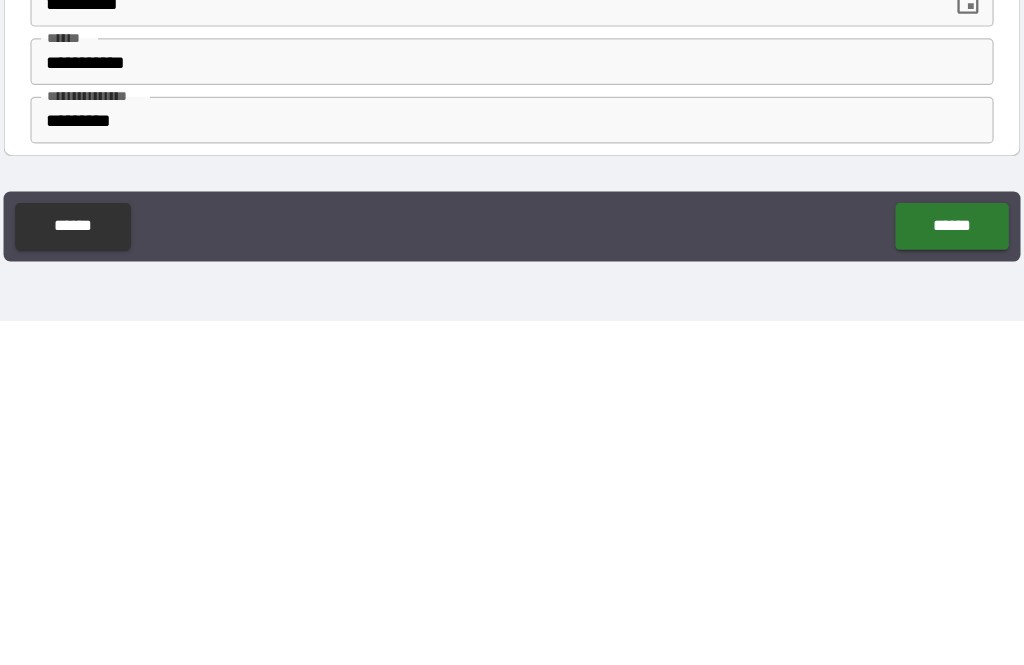 type on "**********" 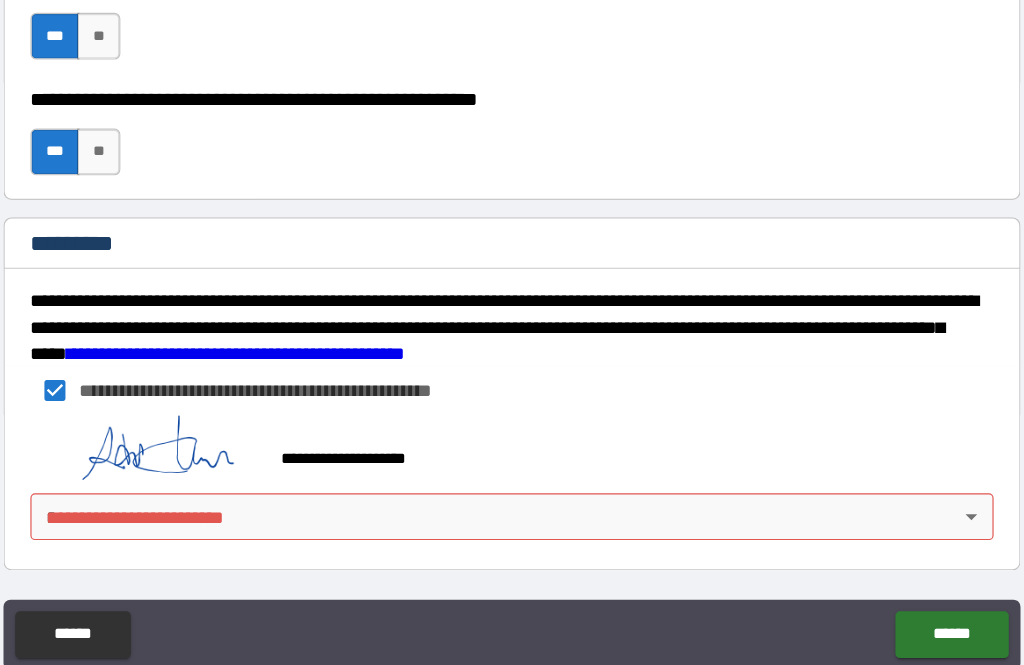 scroll, scrollTop: 3055, scrollLeft: 0, axis: vertical 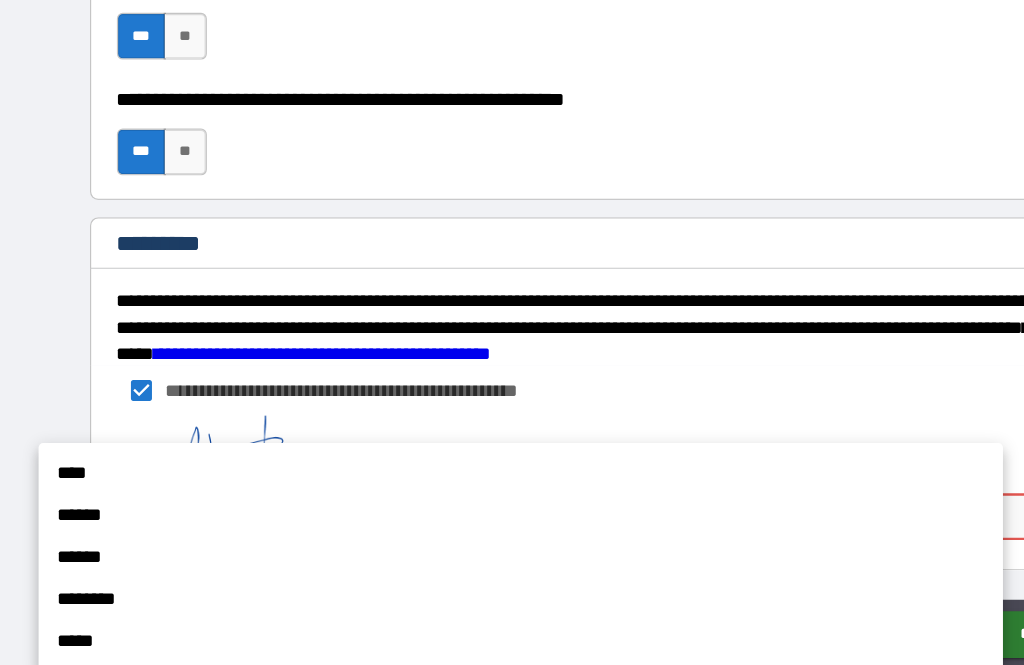click on "****" at bounding box center [445, 446] 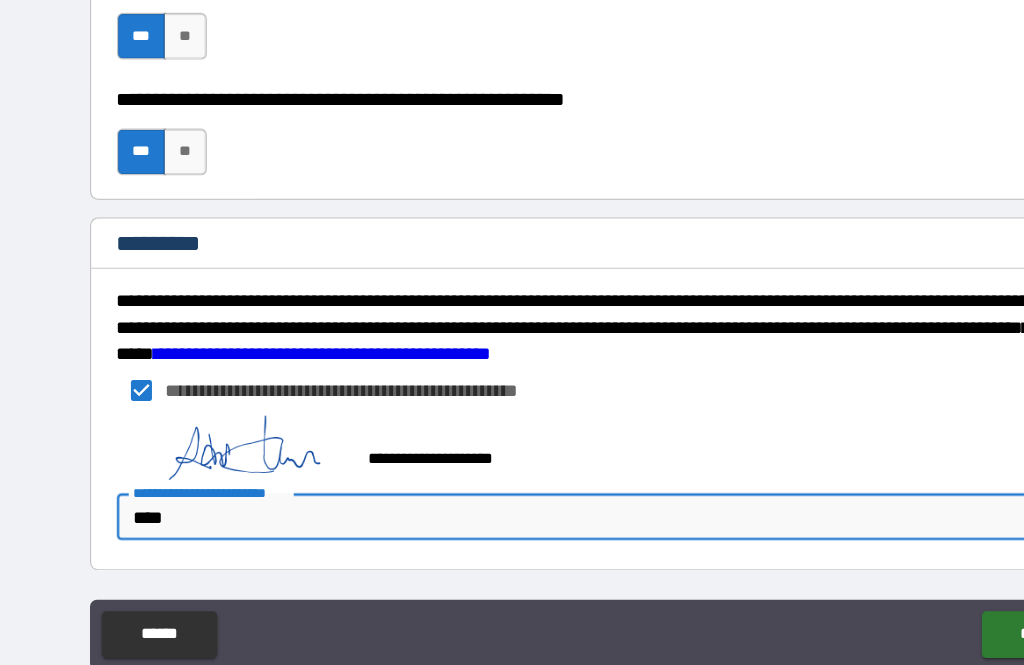 type on "*" 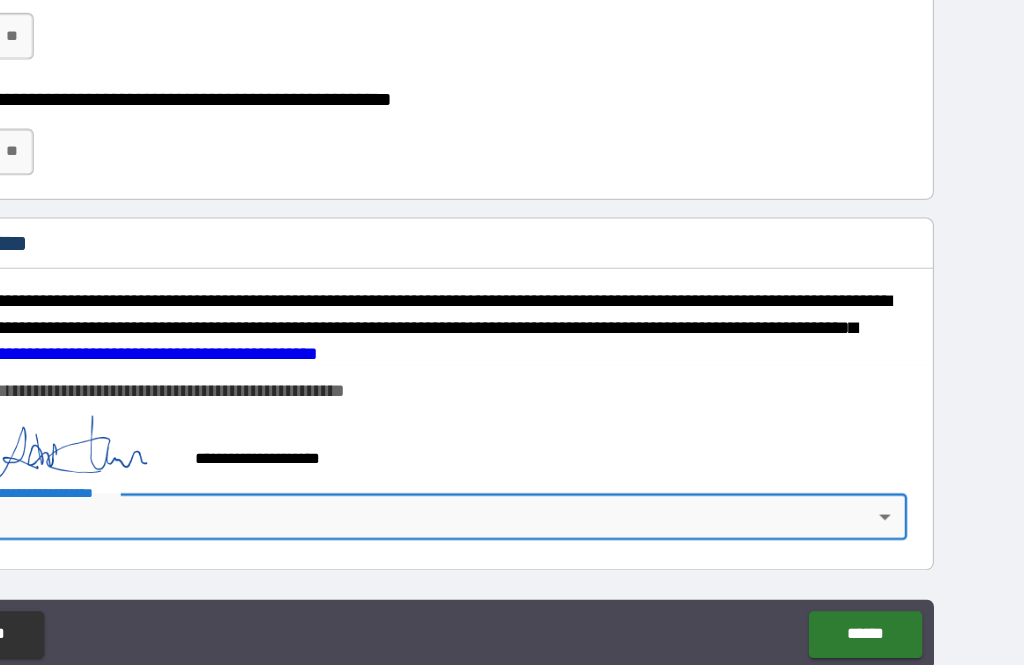 scroll, scrollTop: 64, scrollLeft: 0, axis: vertical 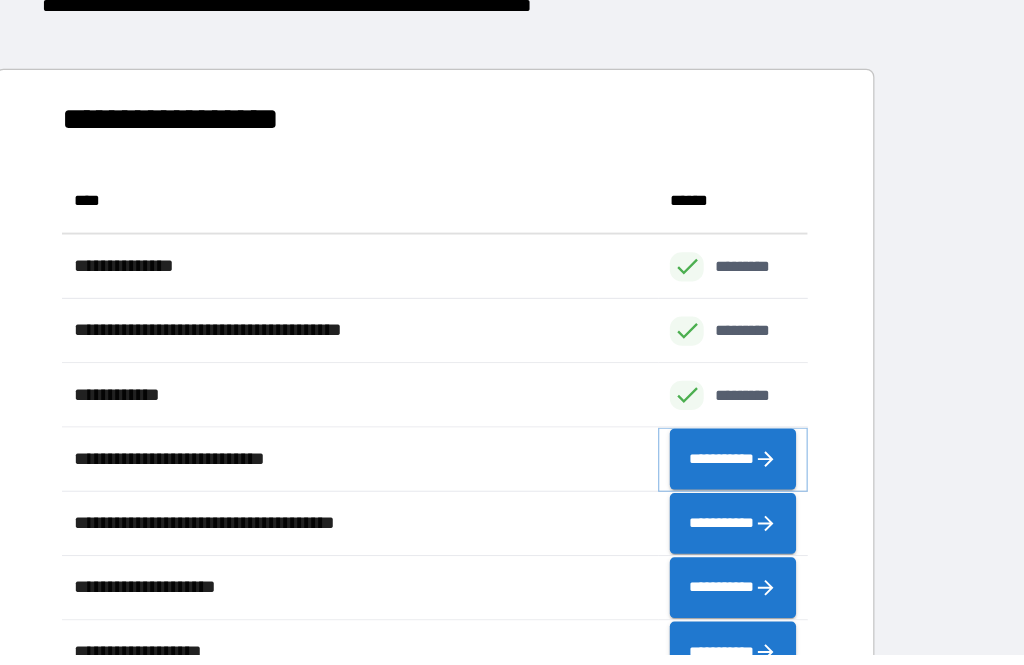 click on "**********" at bounding box center (775, 434) 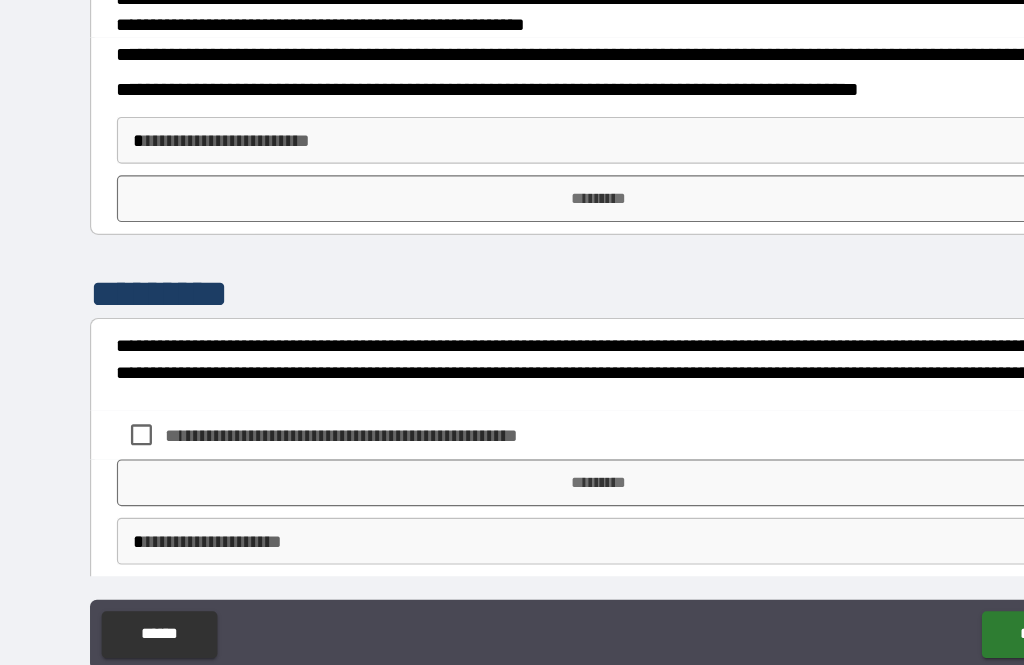 scroll, scrollTop: 705, scrollLeft: 0, axis: vertical 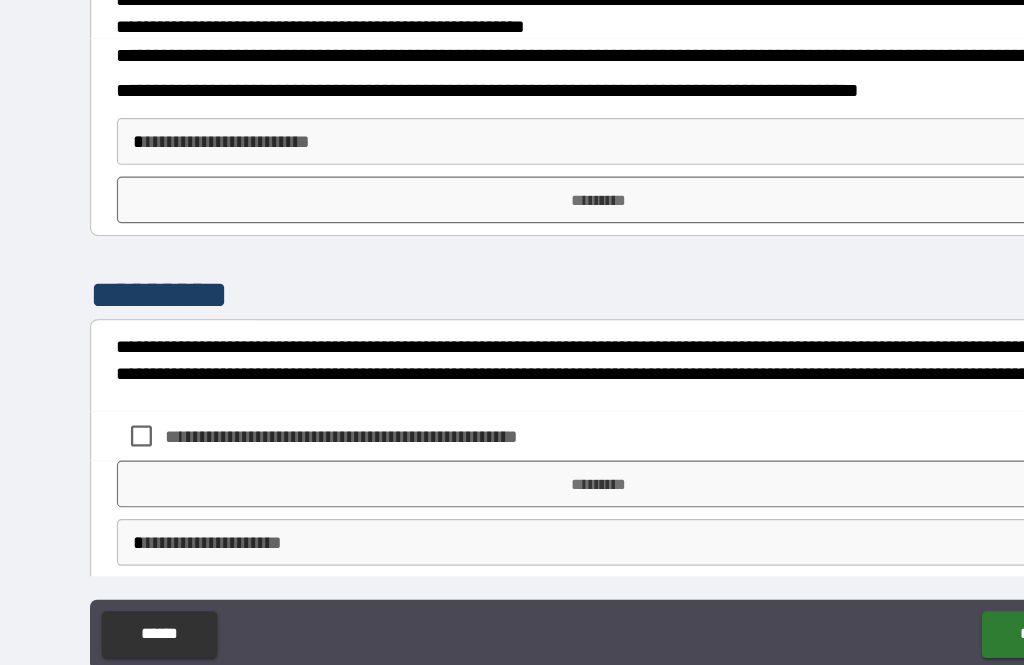 click on "**********" at bounding box center [512, 300] 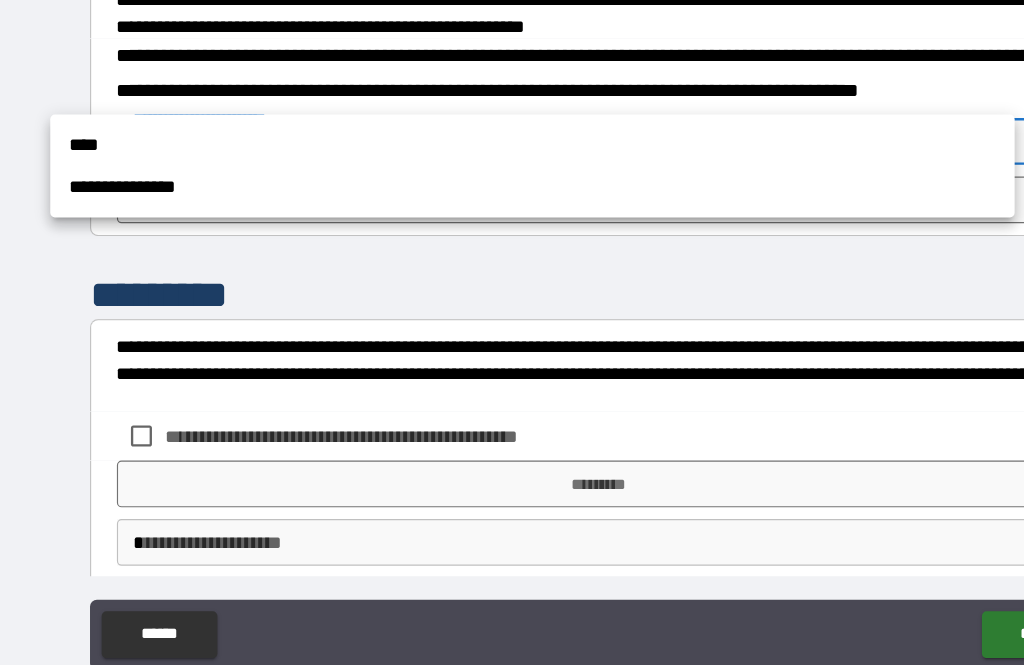 click on "****" at bounding box center [455, 165] 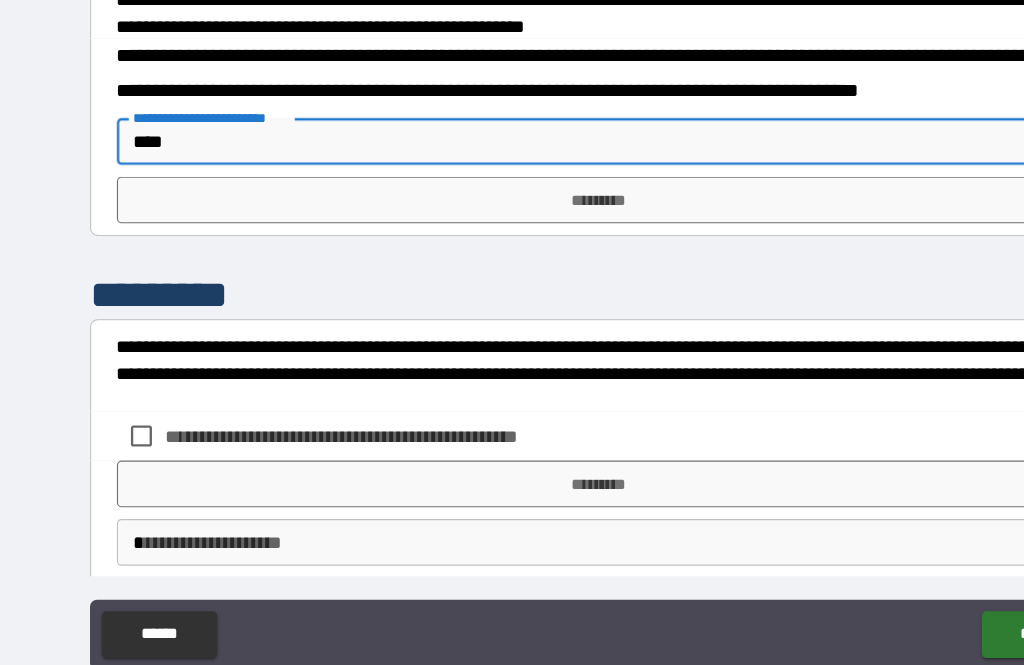 click on "*********" at bounding box center (512, 212) 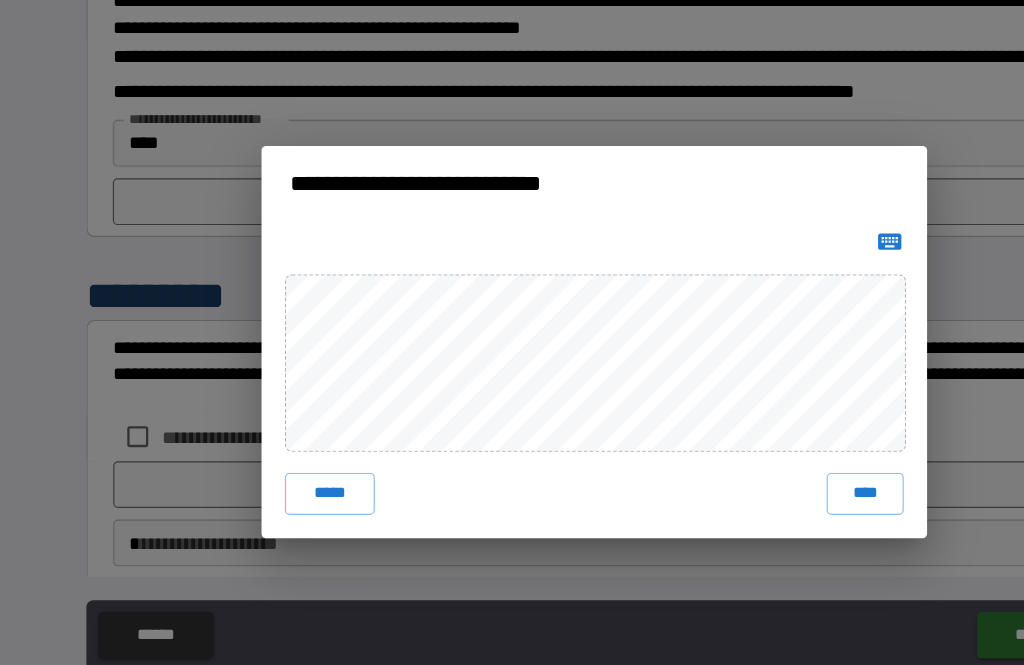click on "****" at bounding box center (744, 463) 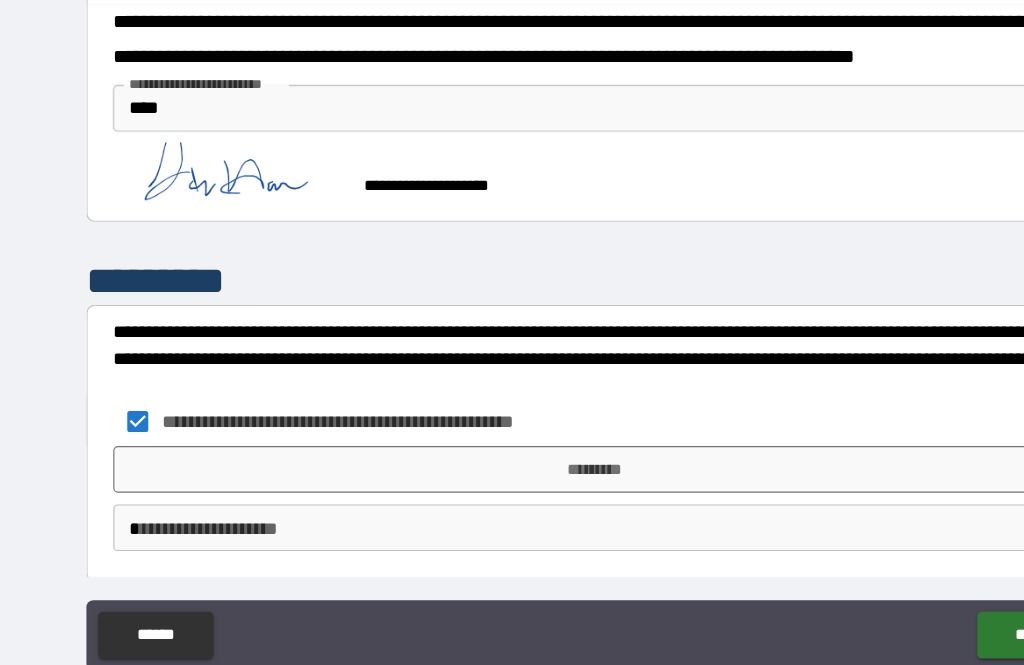 scroll, scrollTop: 734, scrollLeft: 0, axis: vertical 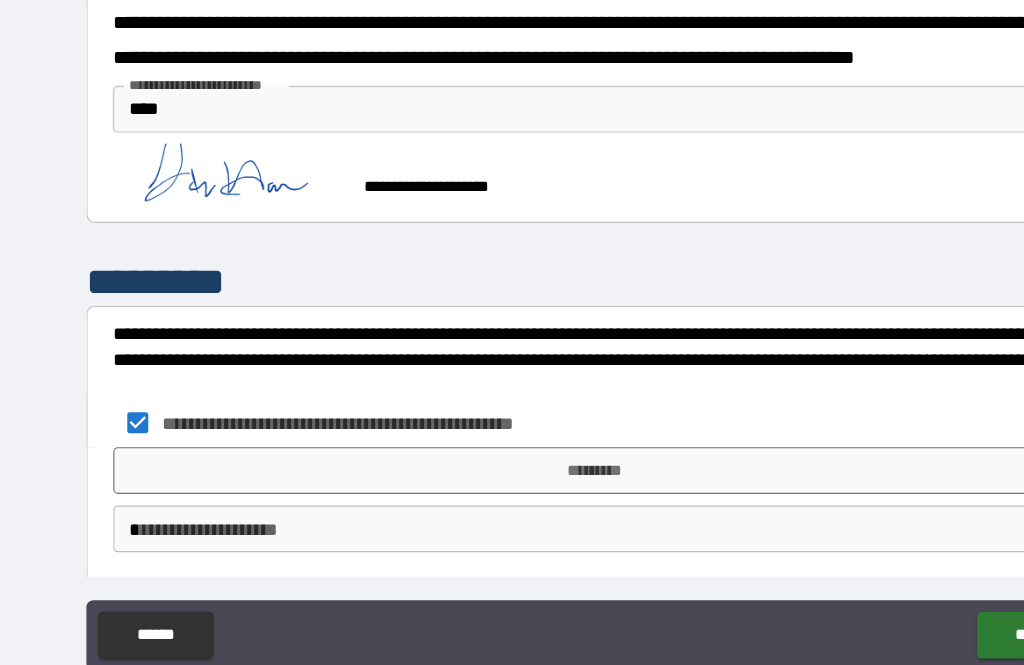 click on "**********" at bounding box center (512, 300) 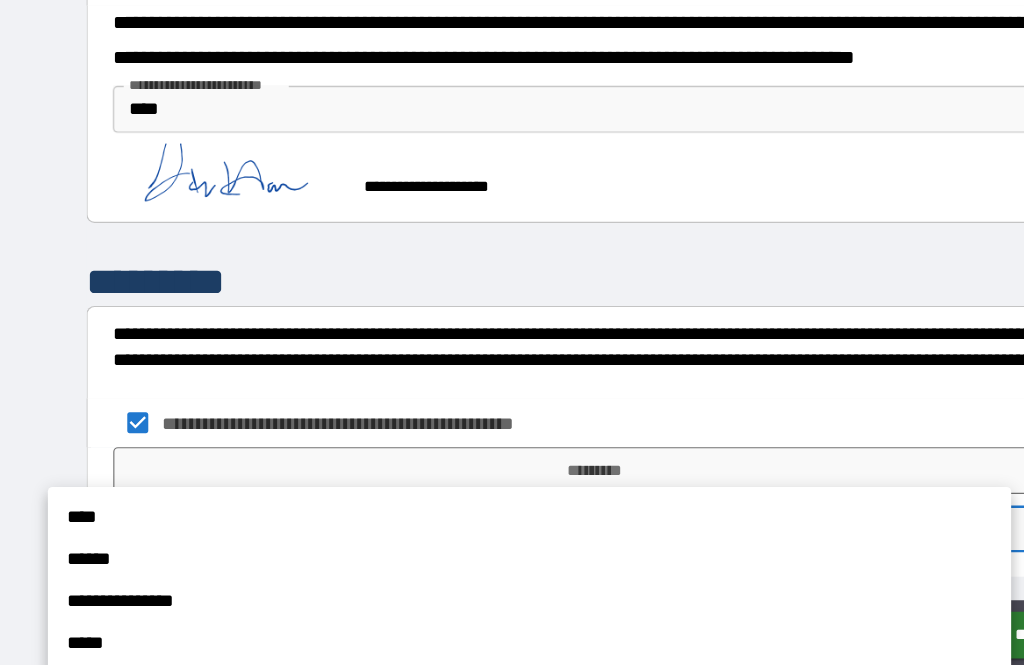 click on "****" at bounding box center [456, 483] 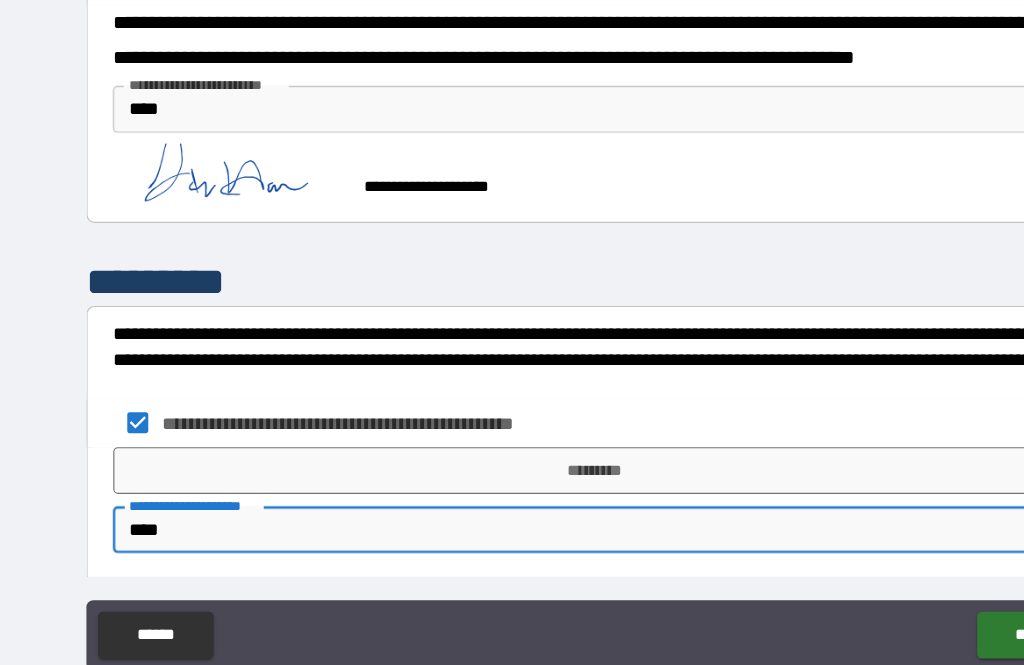 click on "******" at bounding box center [888, 584] 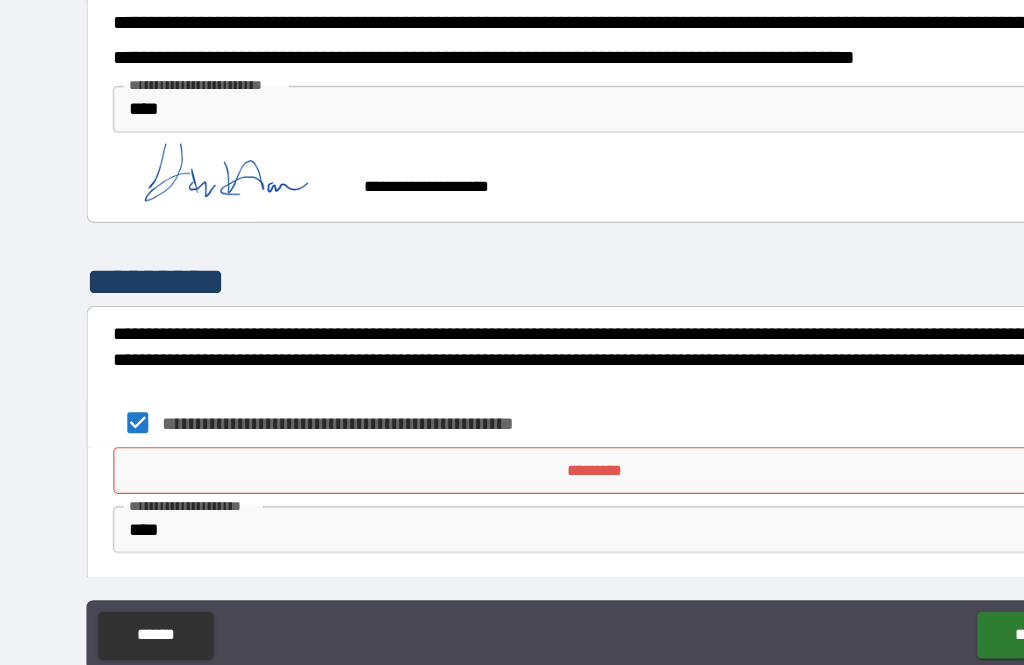 click on "*********" at bounding box center (512, 443) 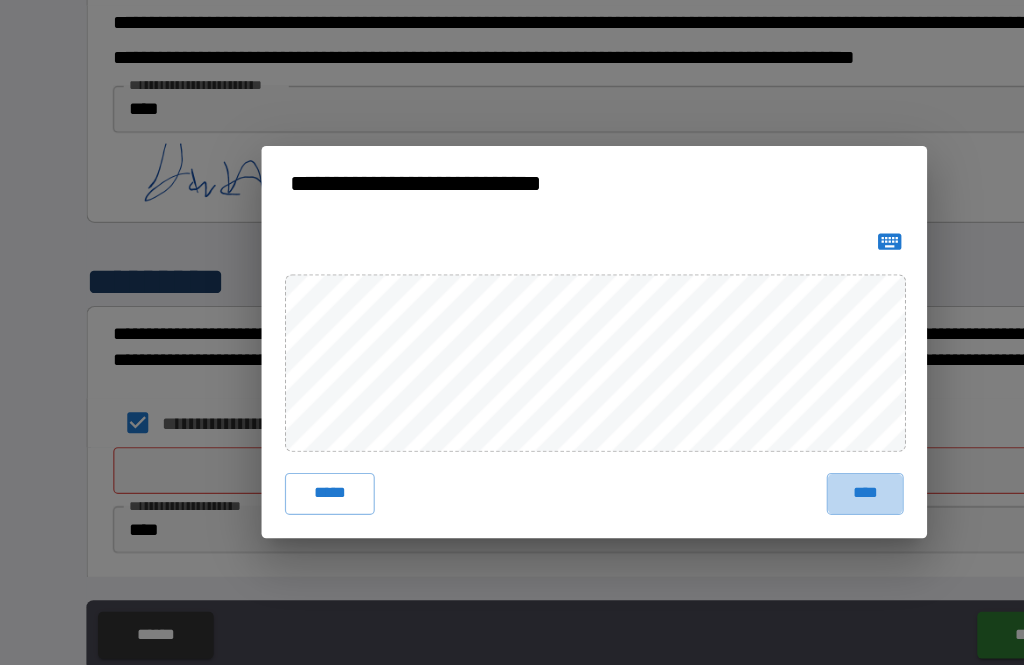 click on "****" at bounding box center [744, 463] 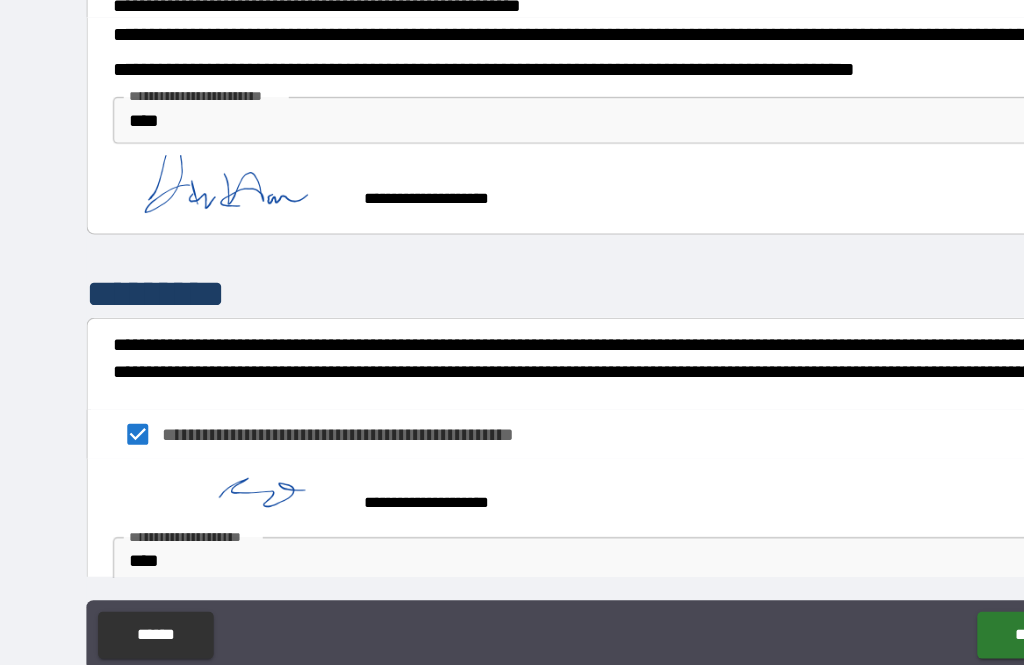 click on "**********" at bounding box center [512, 300] 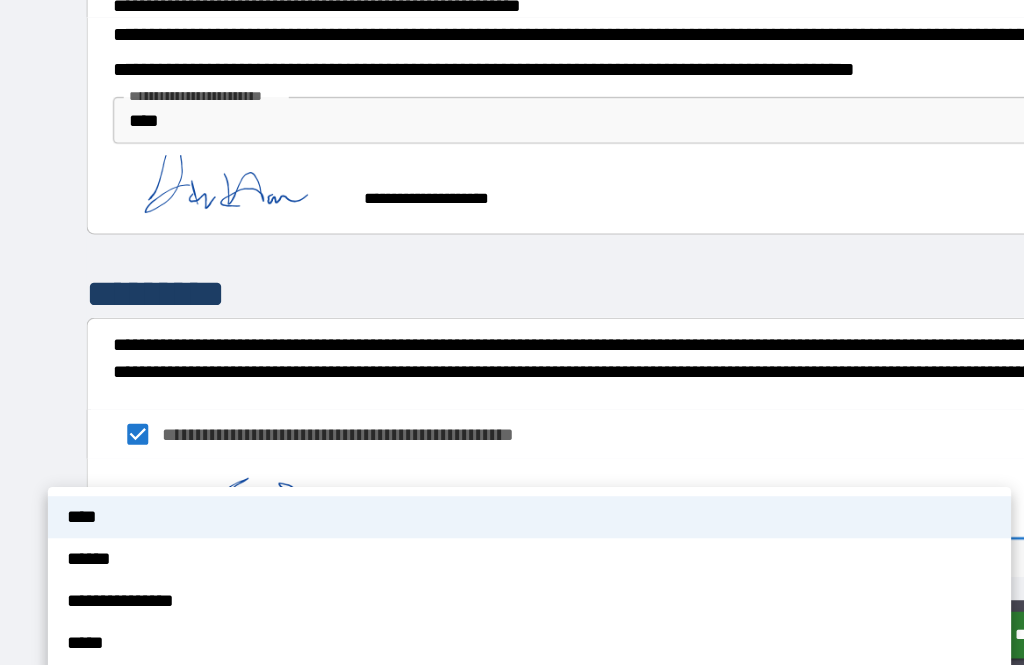 click at bounding box center (512, 332) 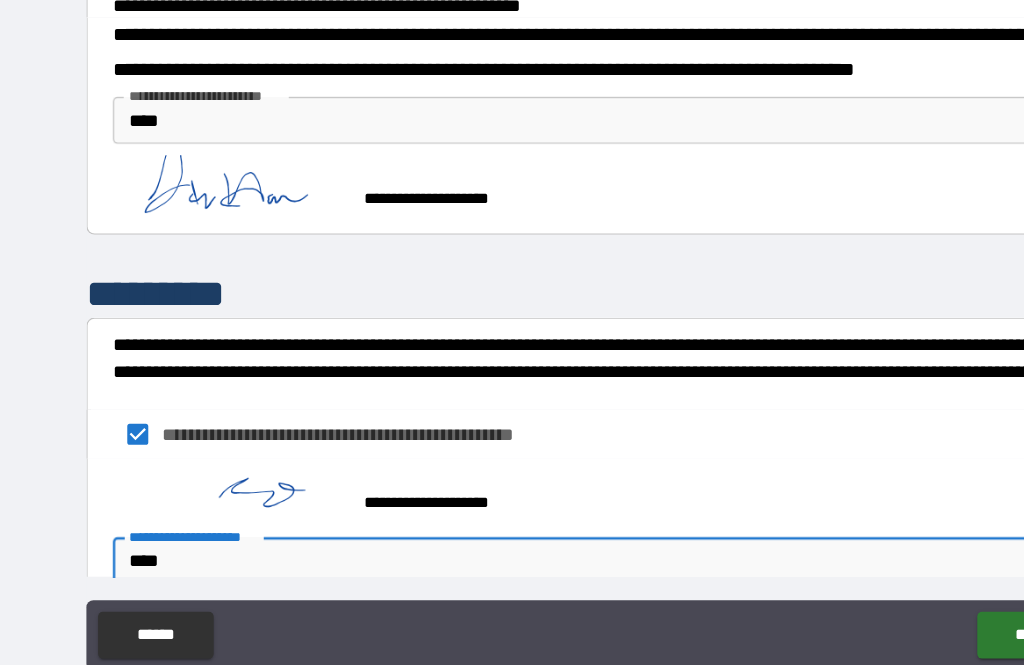 click on "******" at bounding box center (888, 584) 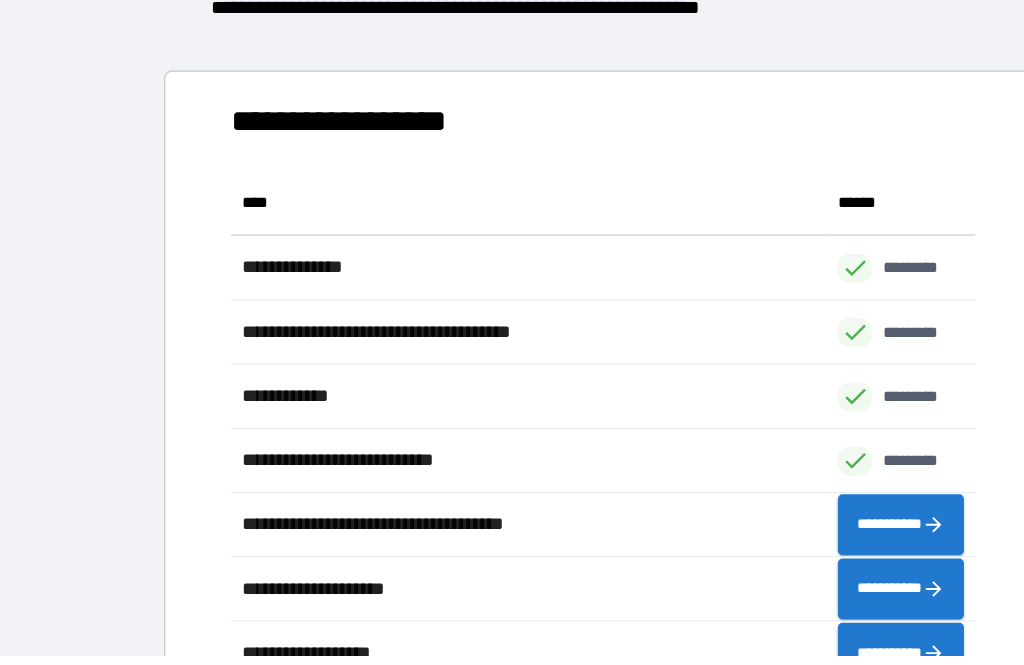 scroll, scrollTop: 441, scrollLeft: 638, axis: both 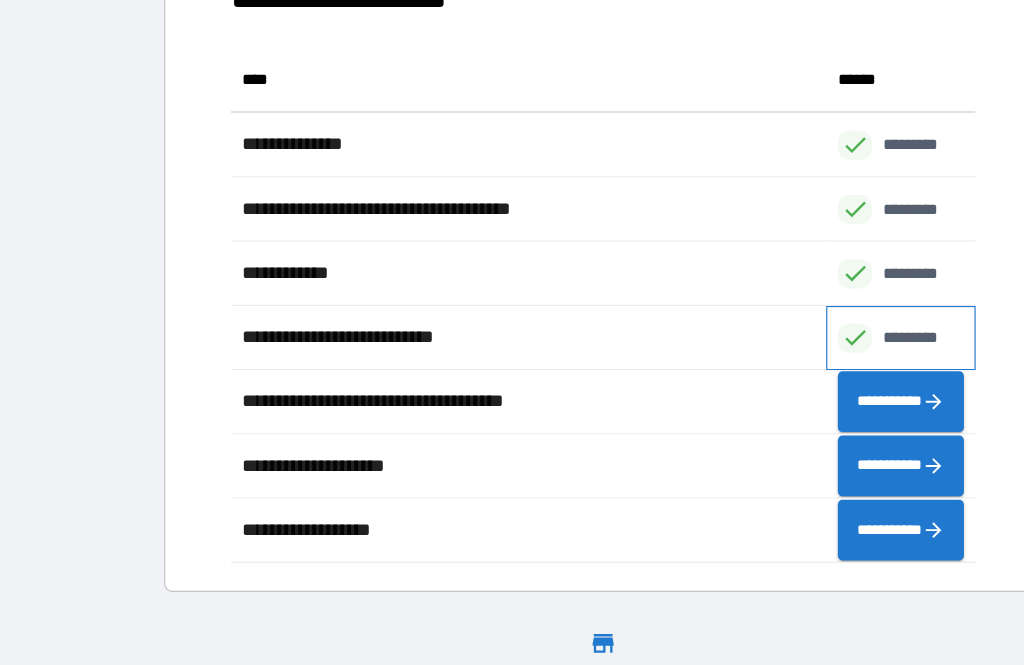 click on "*********" at bounding box center (794, 329) 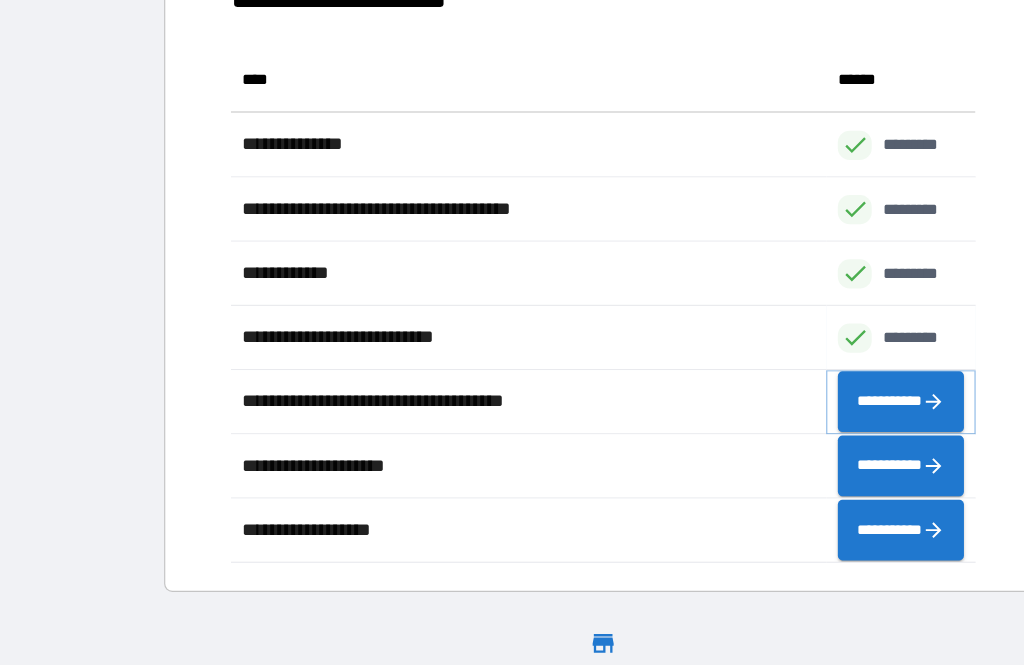 click on "**********" at bounding box center [775, 384] 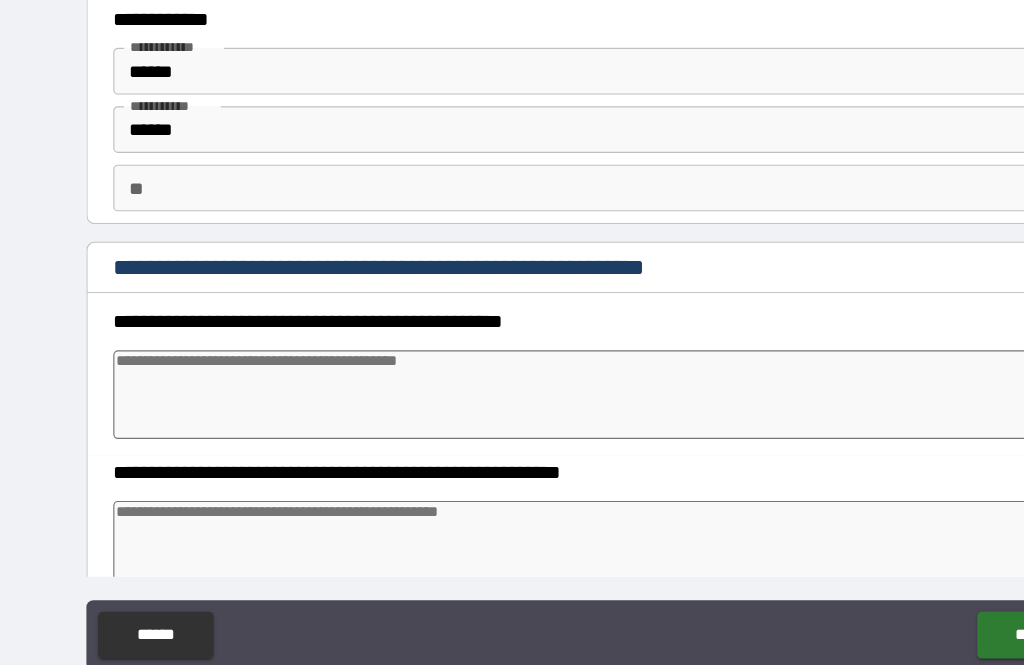 type on "*" 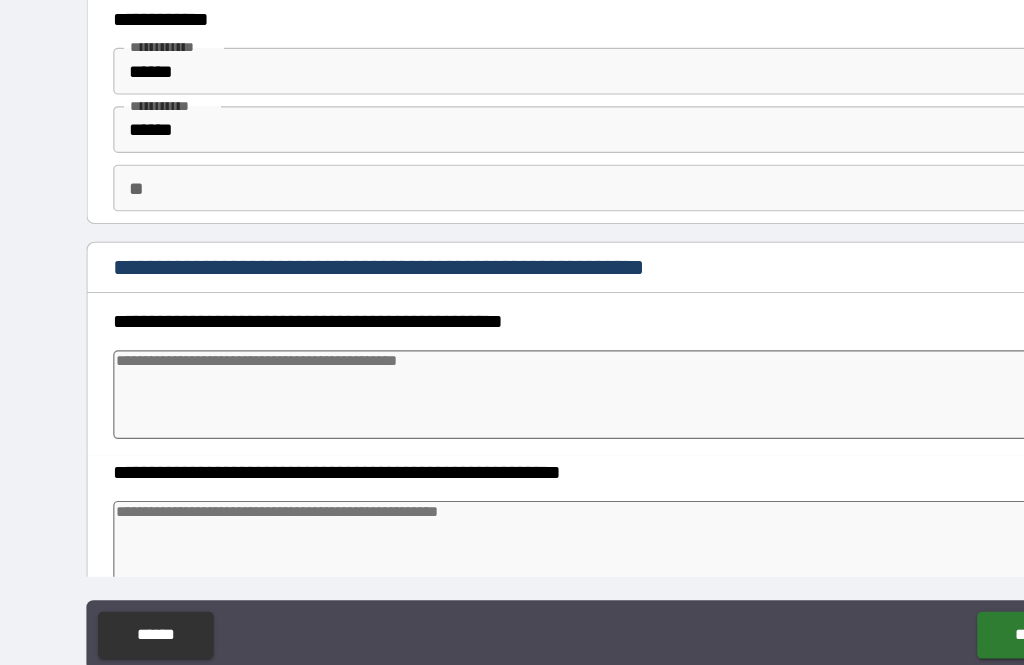 type on "*" 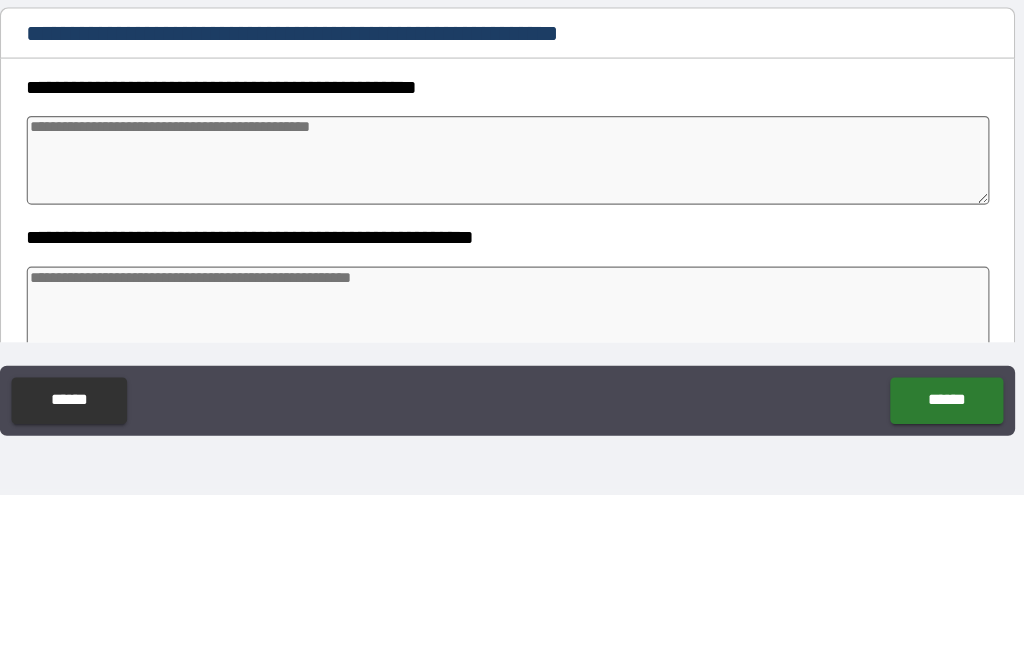 type on "*" 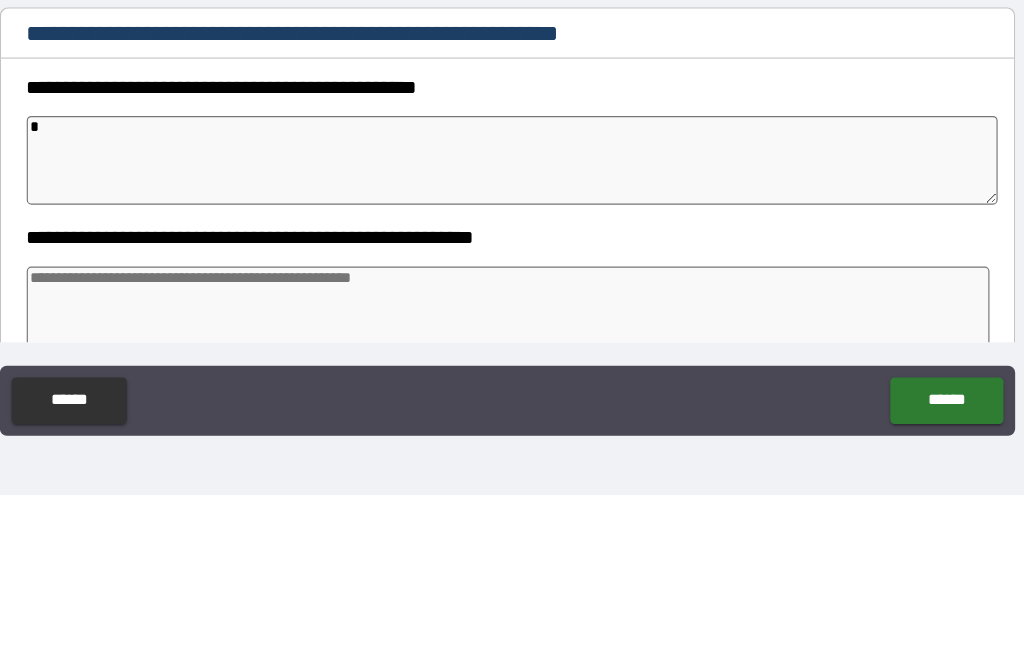 type on "*" 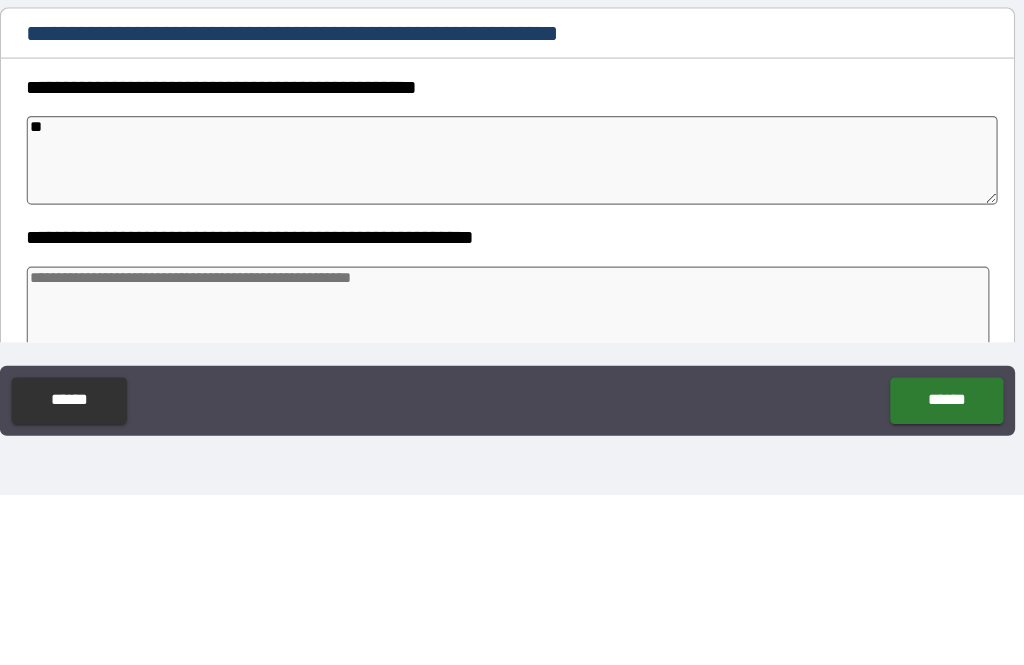 type on "*" 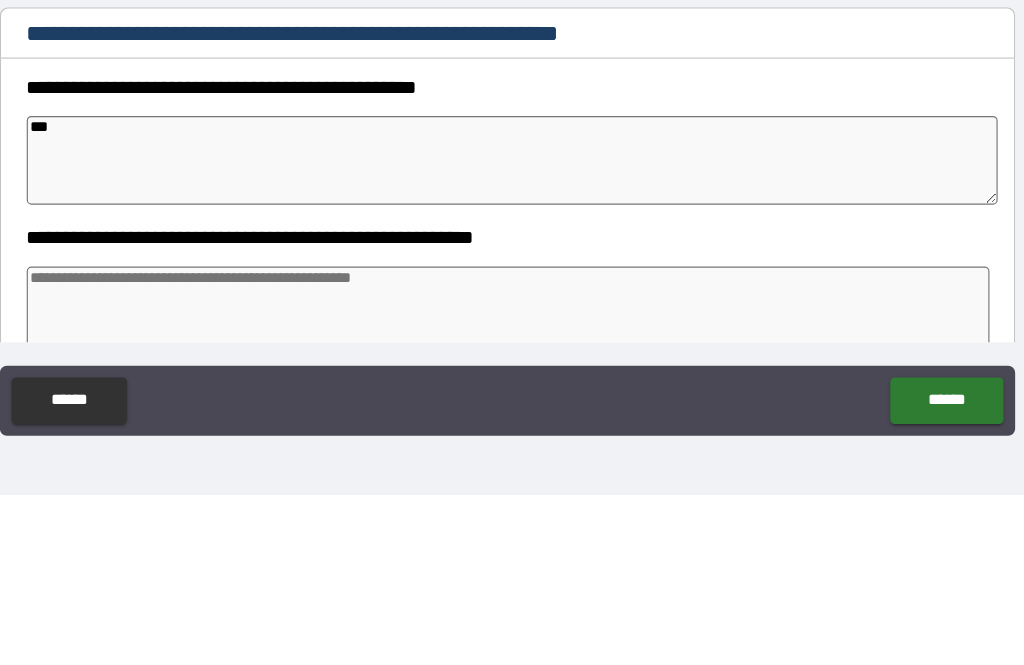 type on "*" 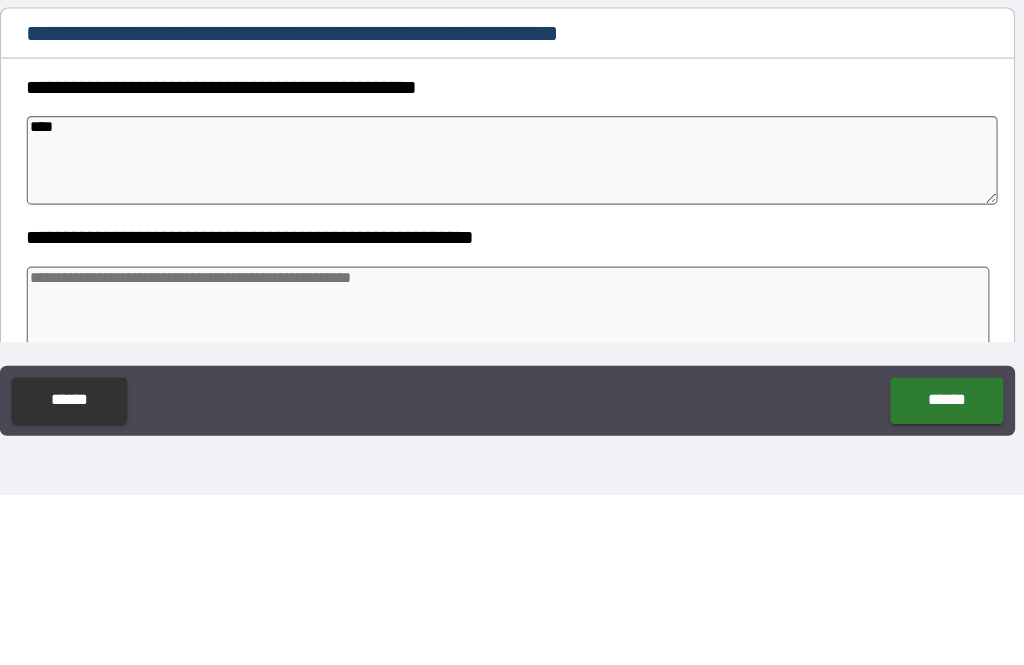 type on "*" 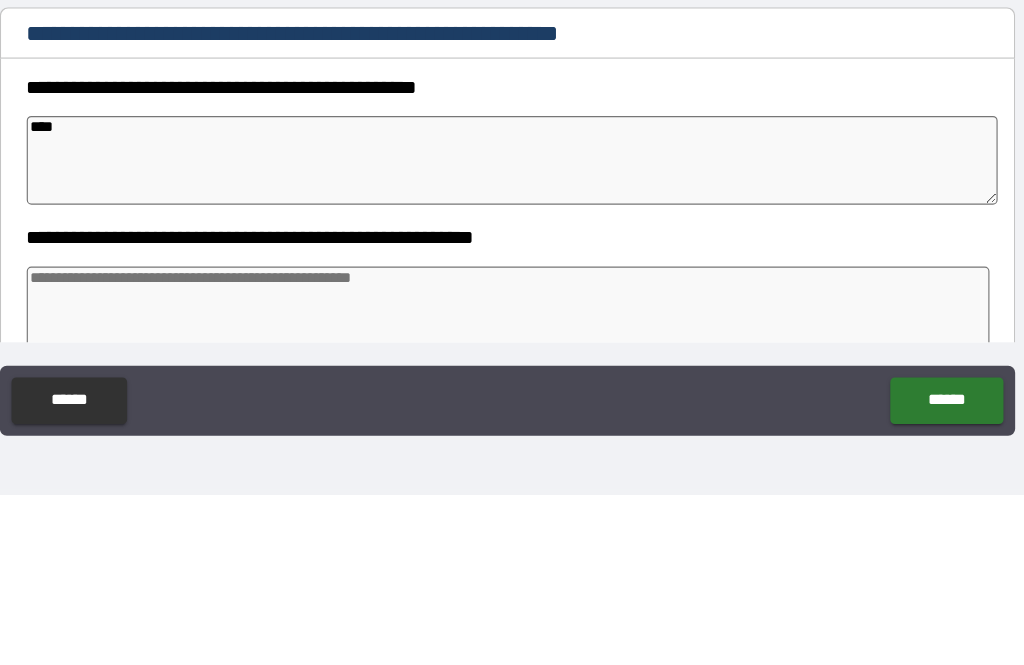 type on "***" 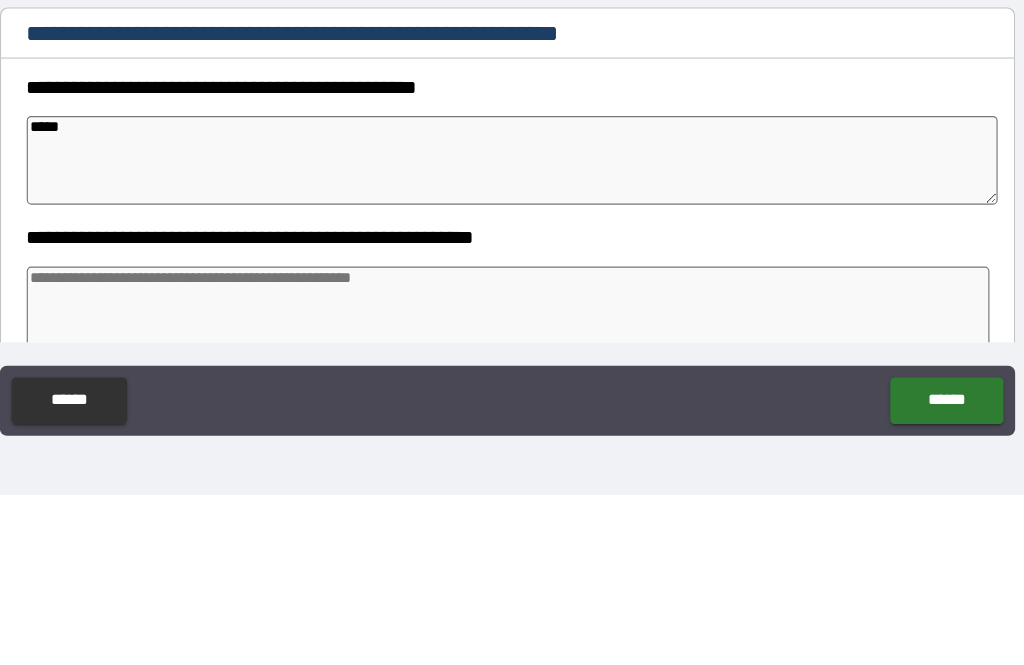 type on "*" 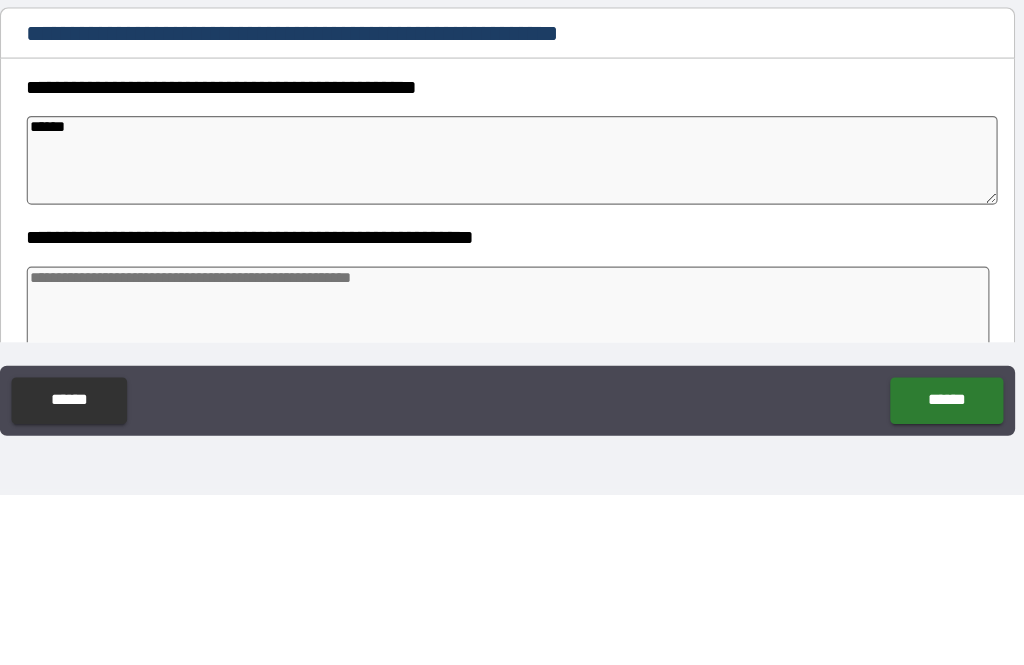 type on "*" 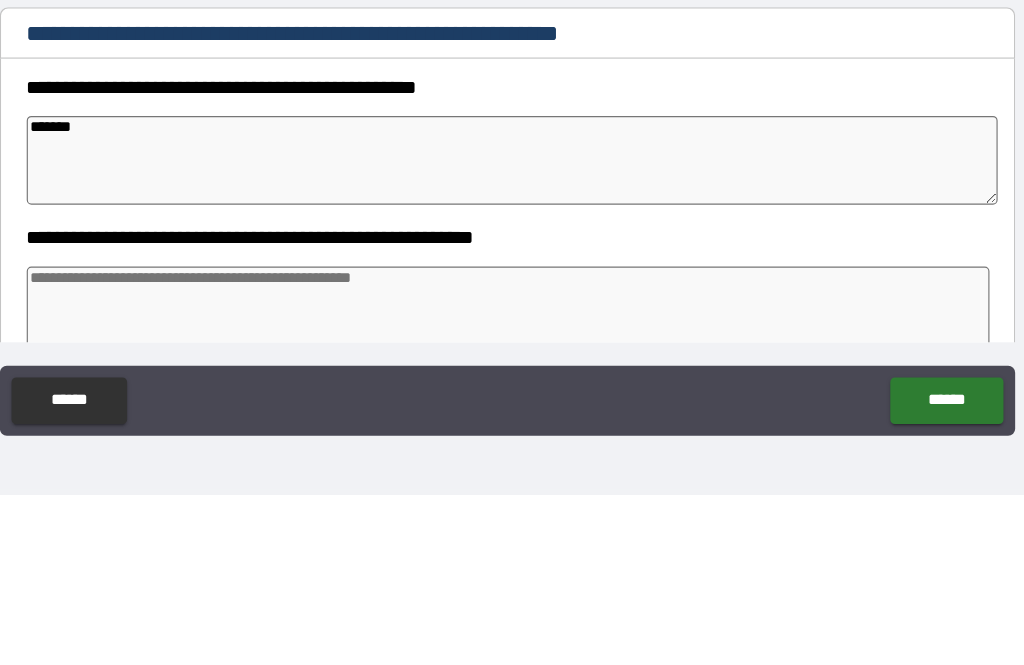 type on "*" 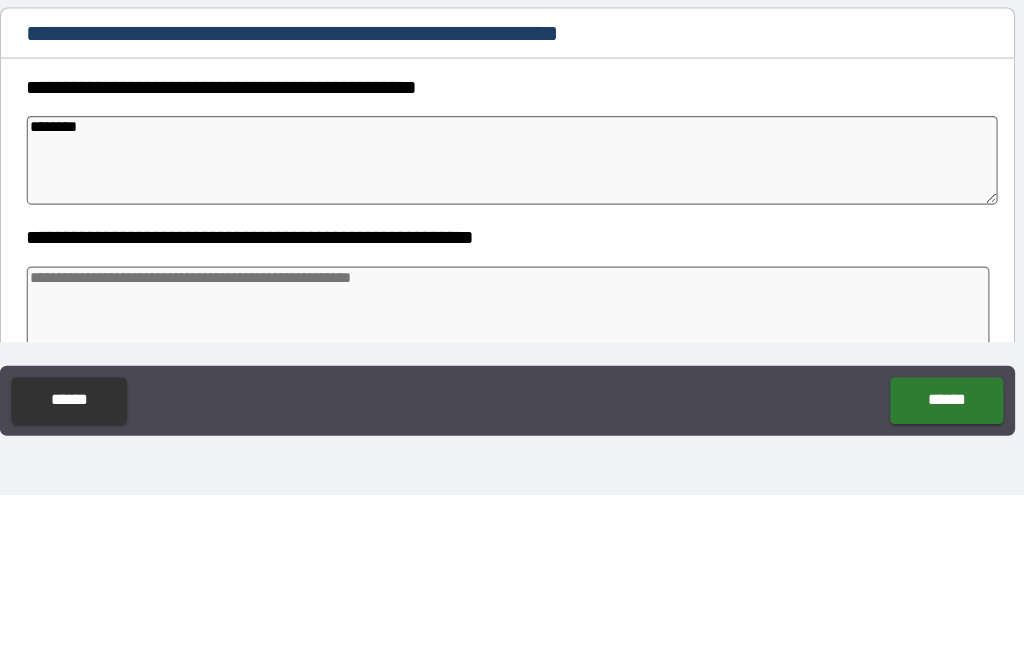 type on "*" 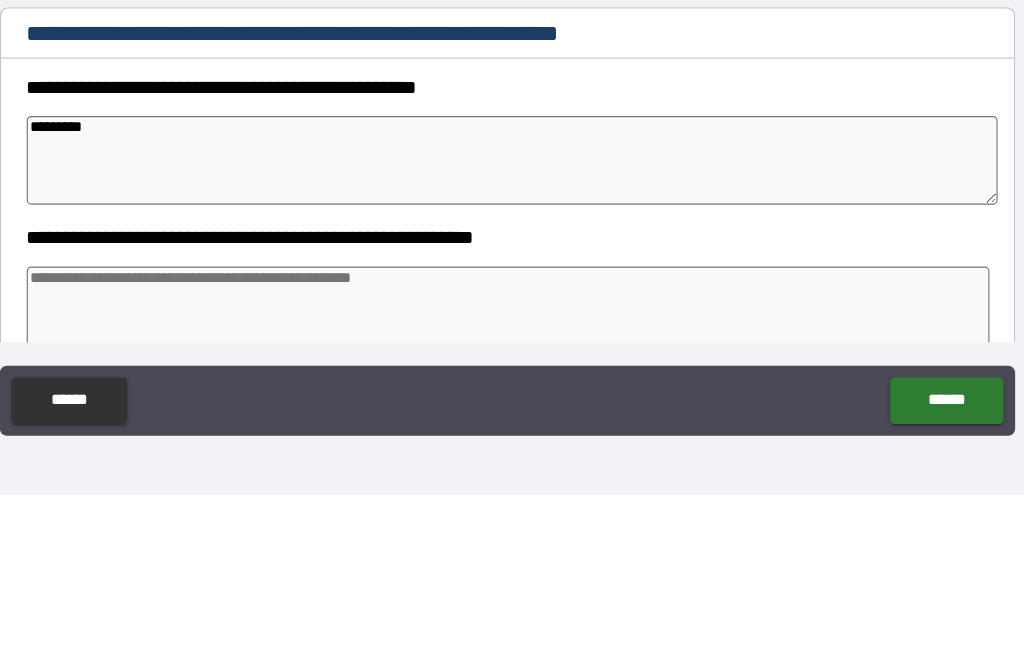 type on "*" 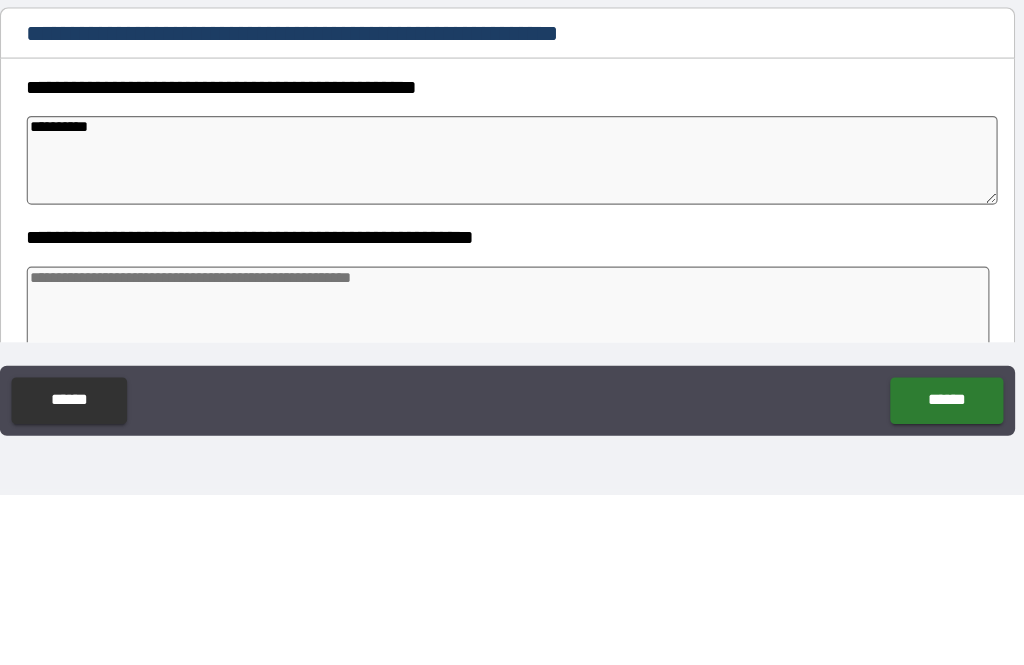 type on "*" 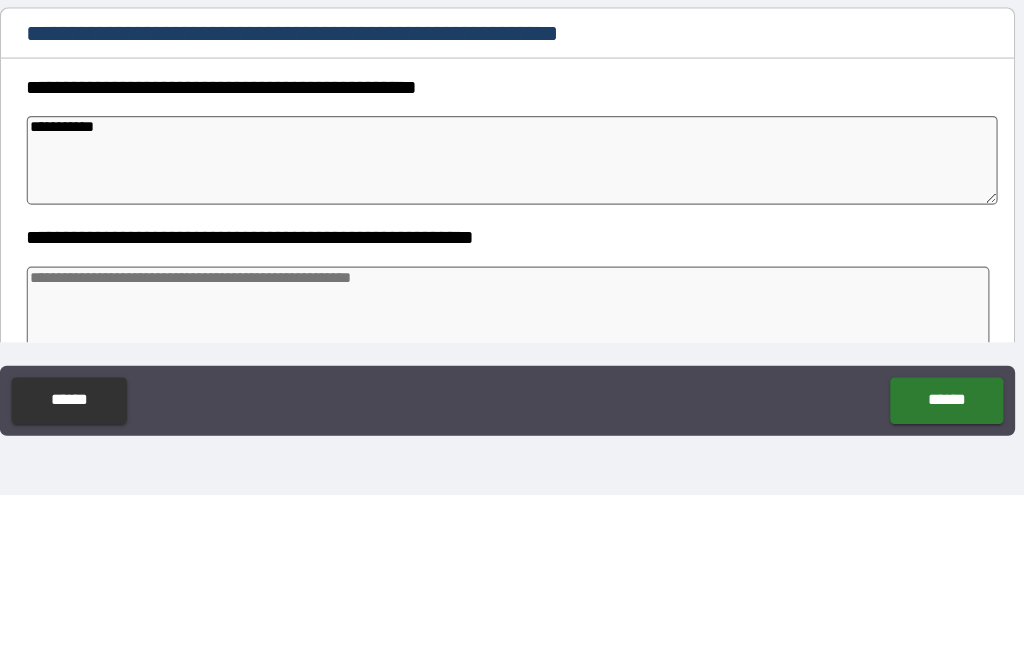type on "*" 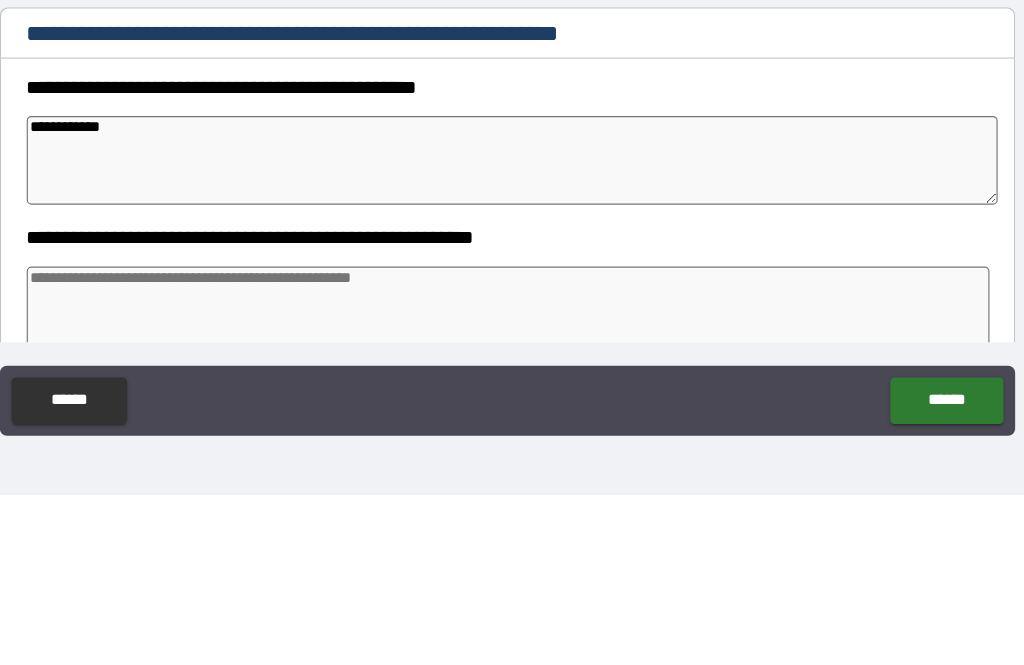 type on "*" 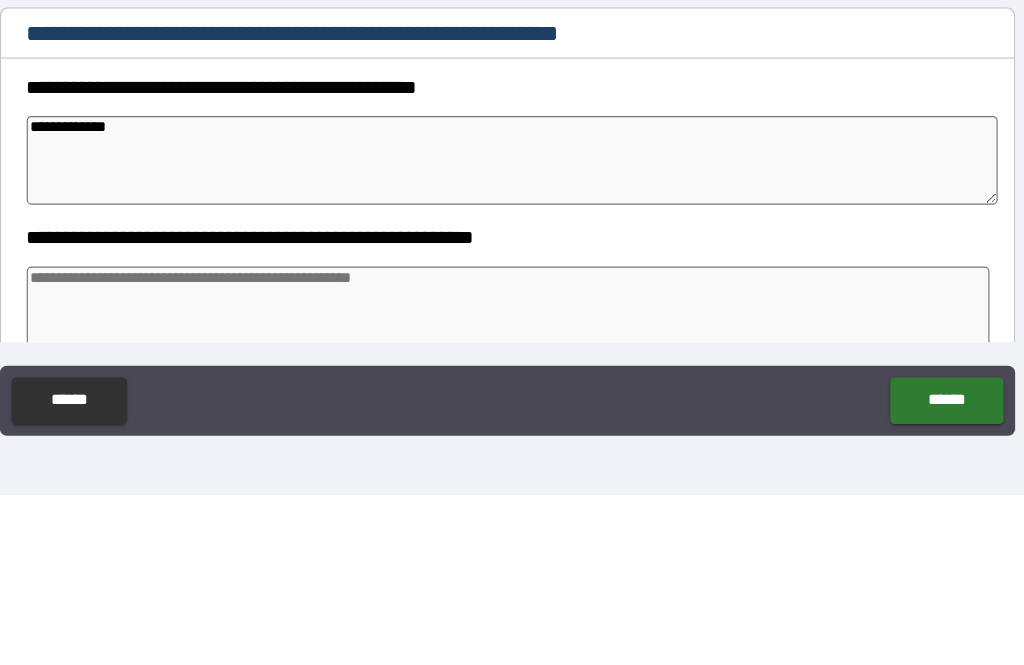 type on "*" 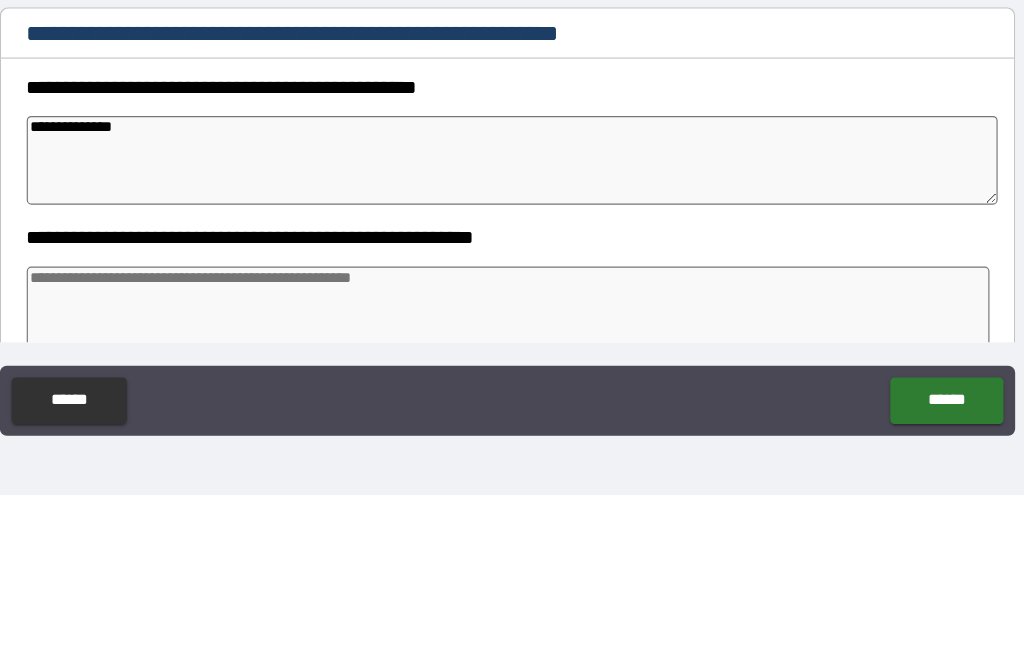 type on "*" 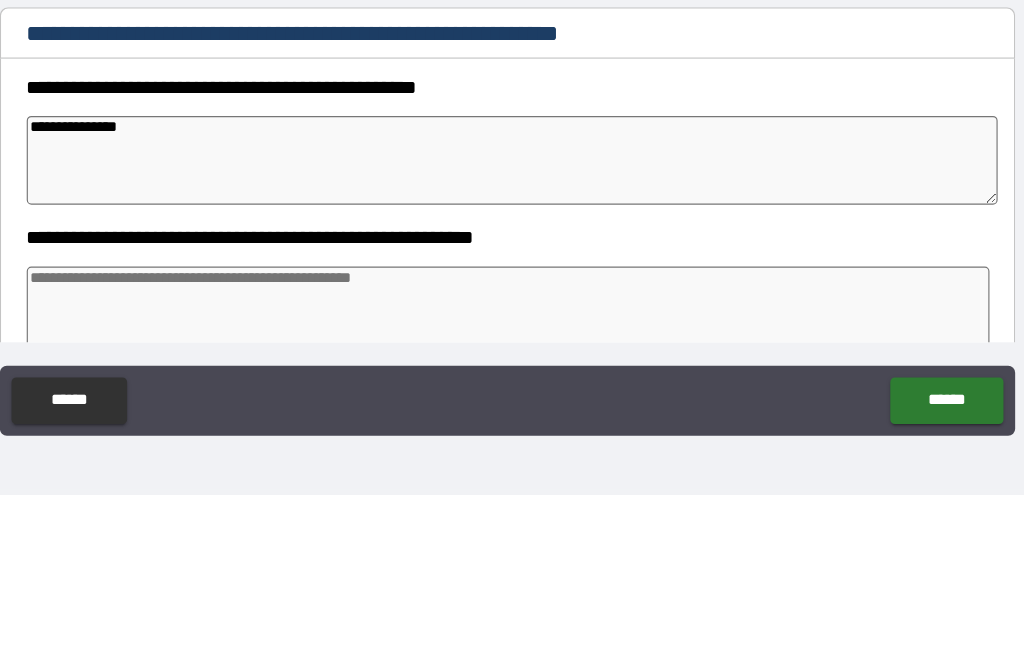 type on "*" 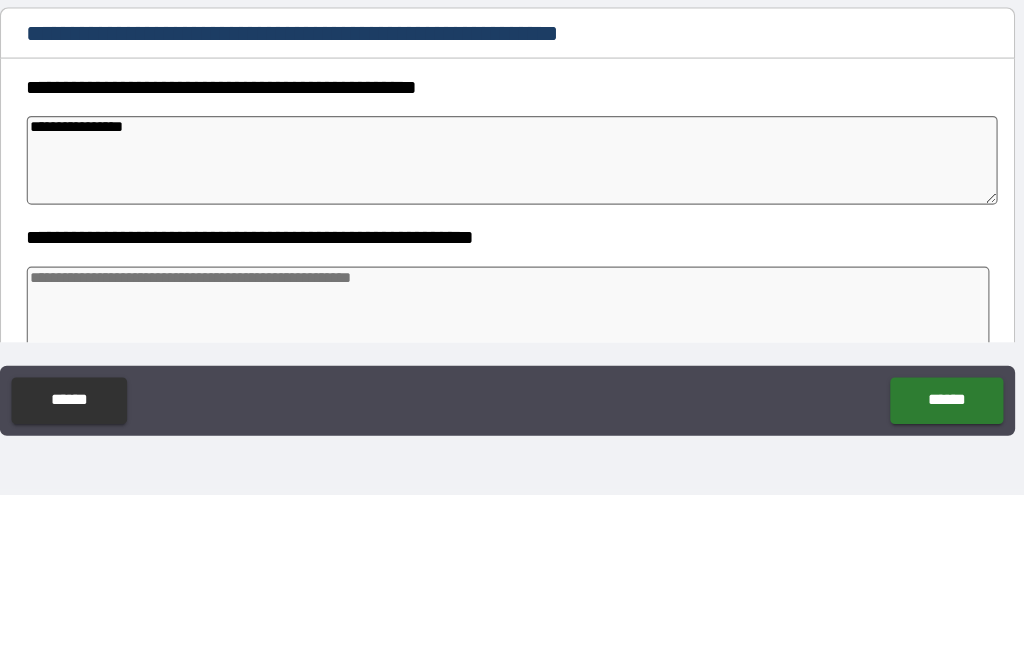 type on "*" 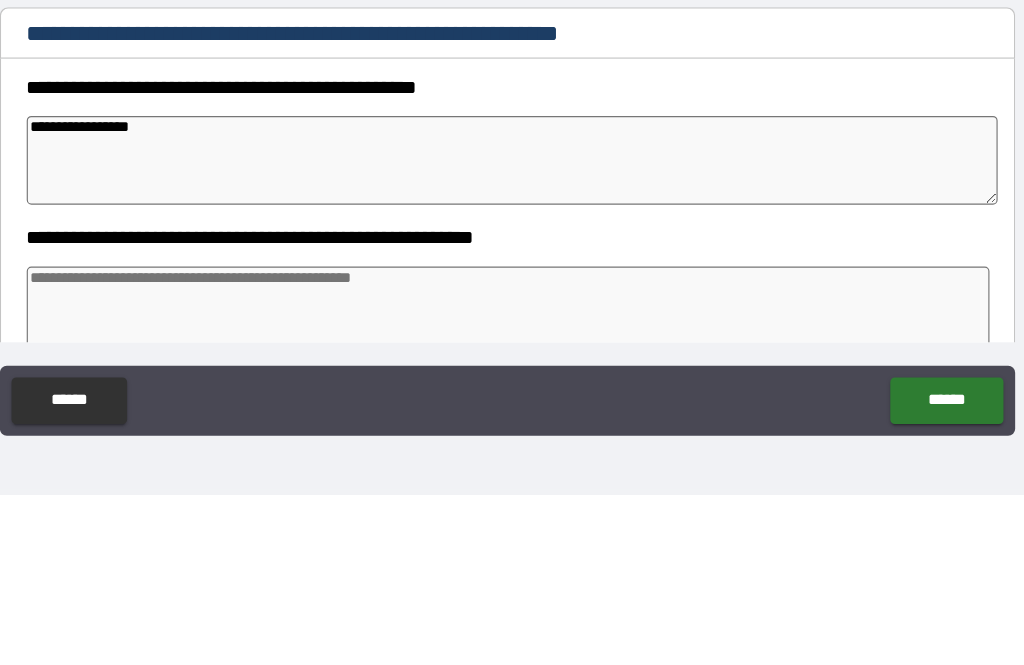 type on "*" 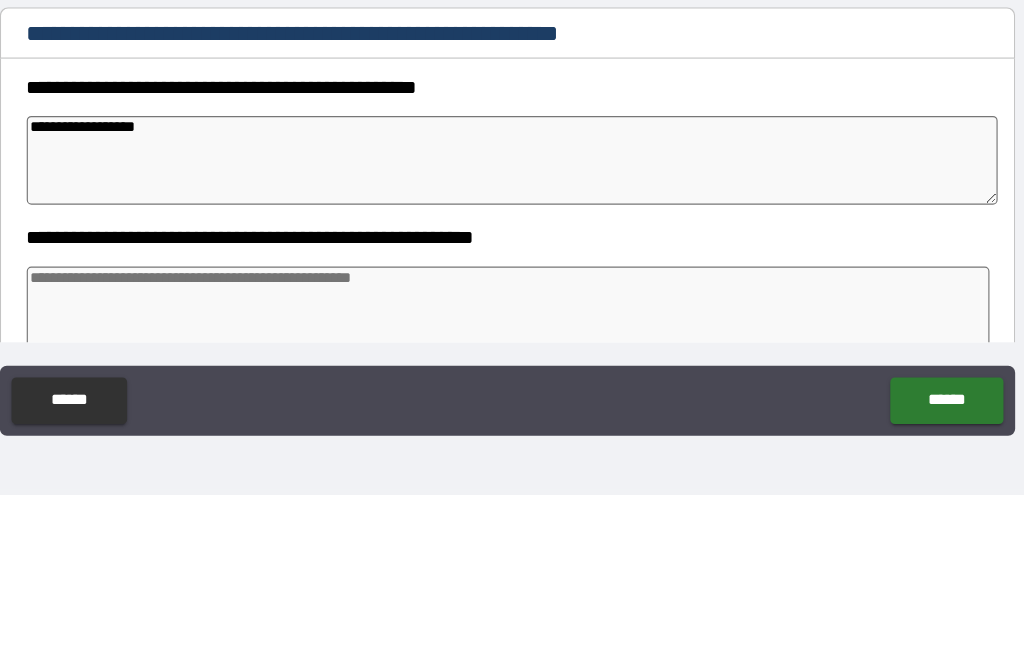 type on "*" 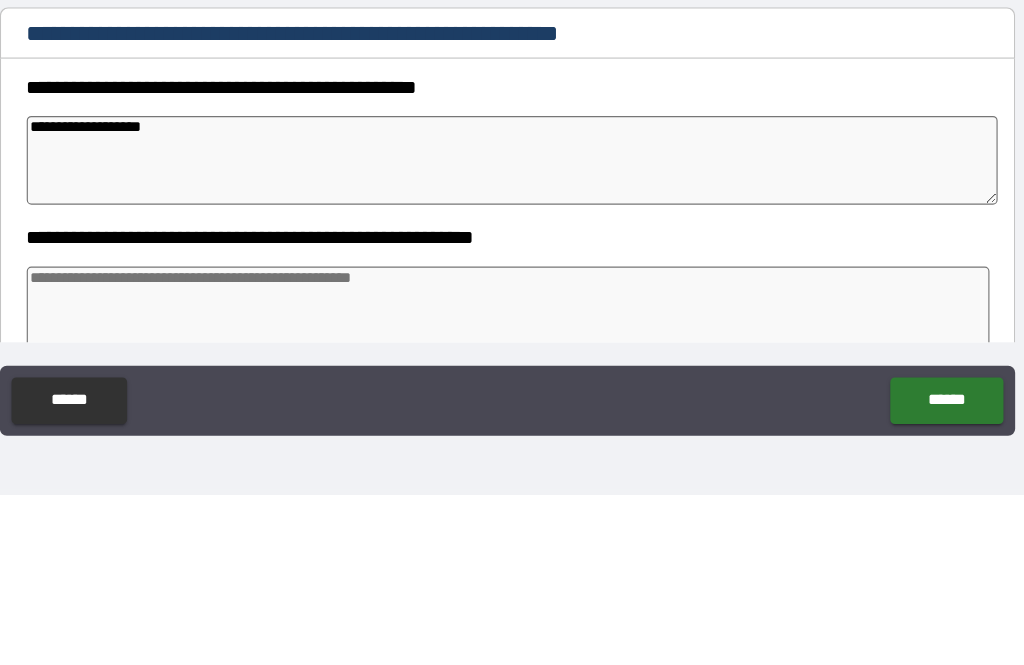 type on "*" 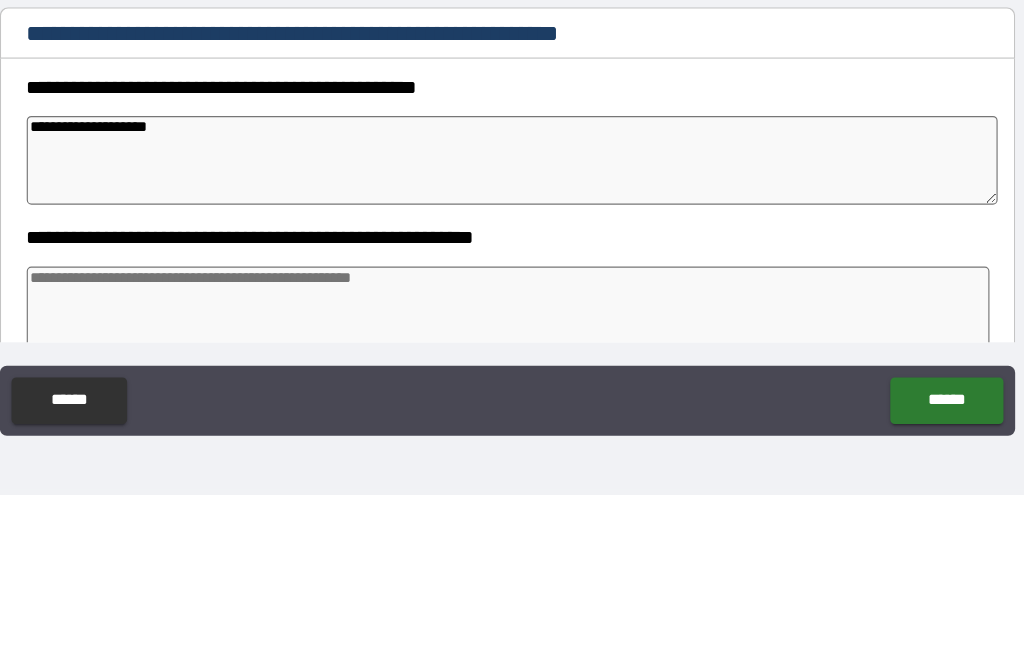 type on "*" 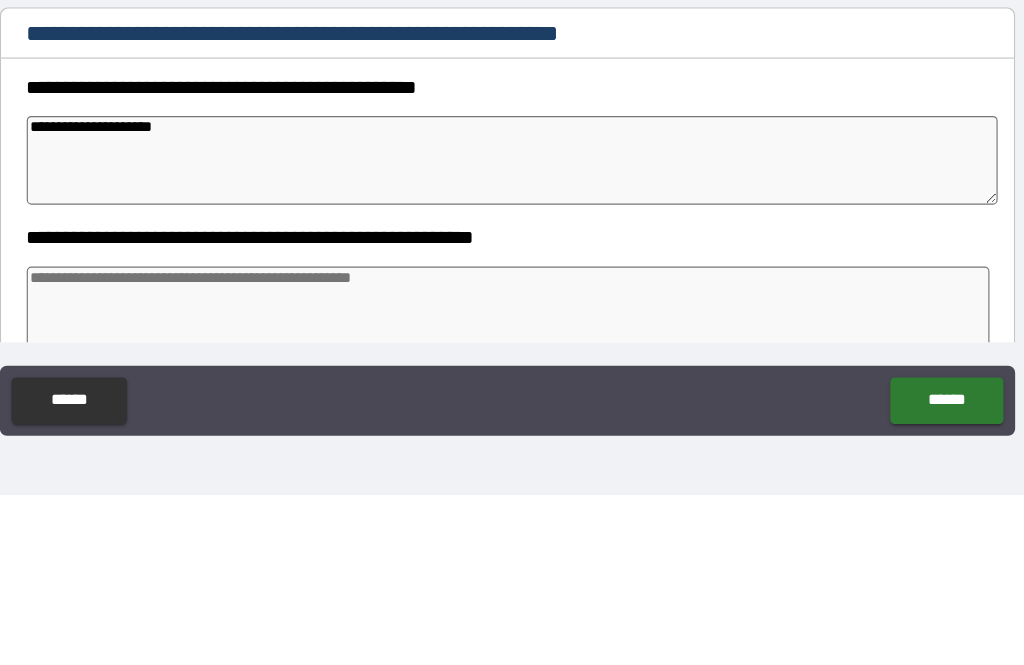 type on "*" 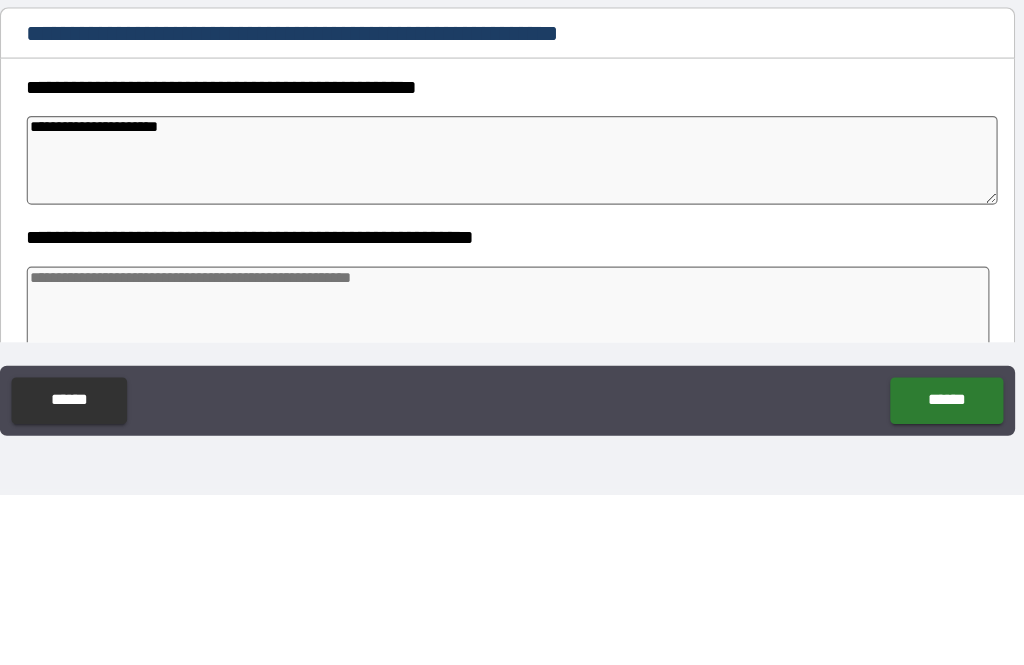 type on "*" 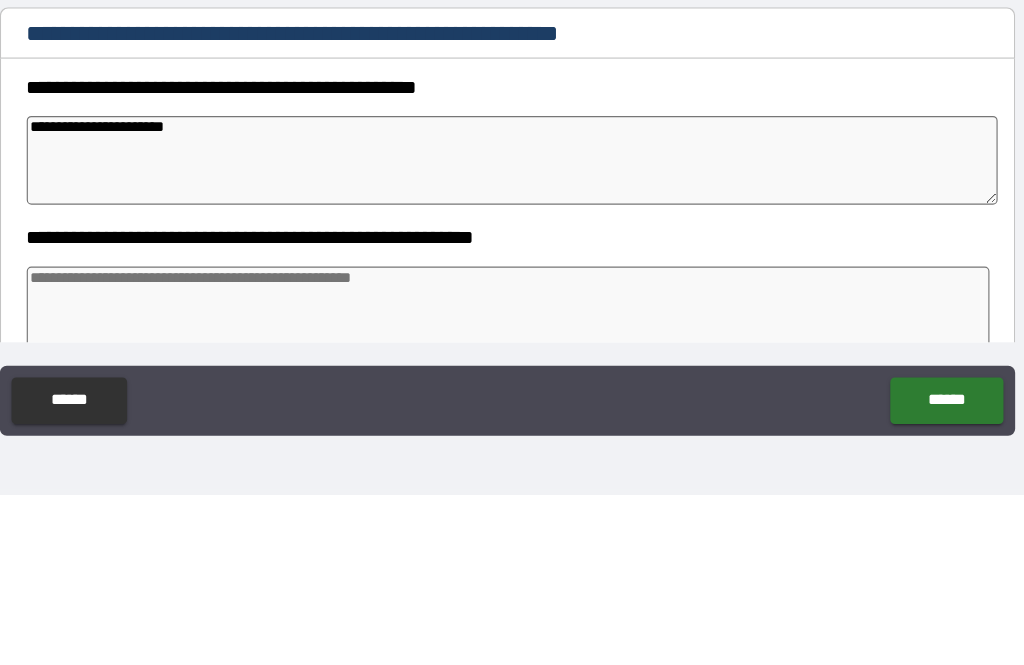 type on "*" 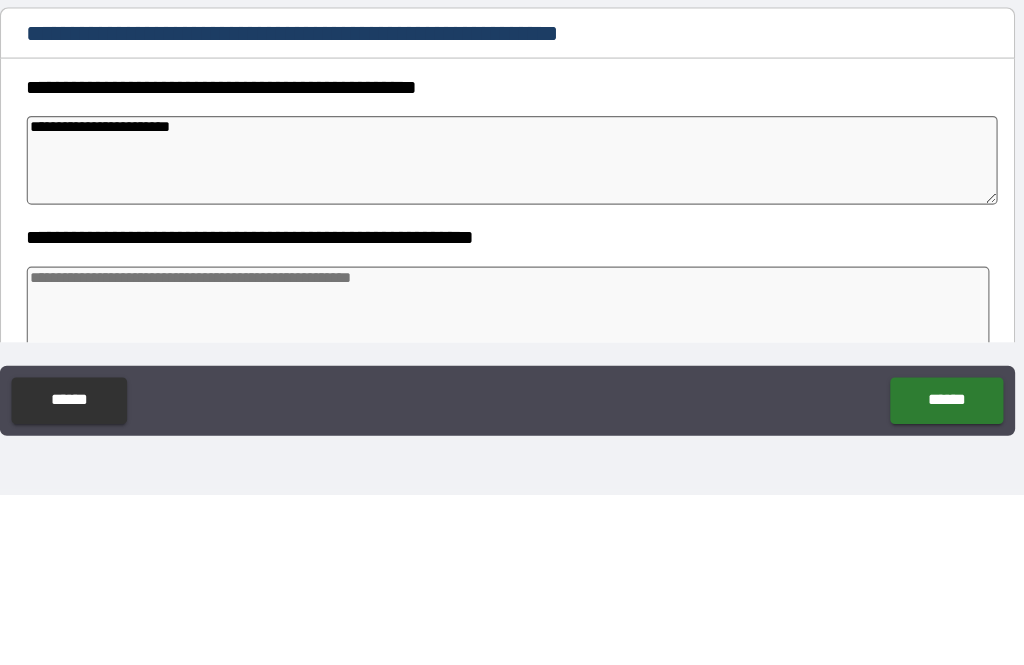 type on "*" 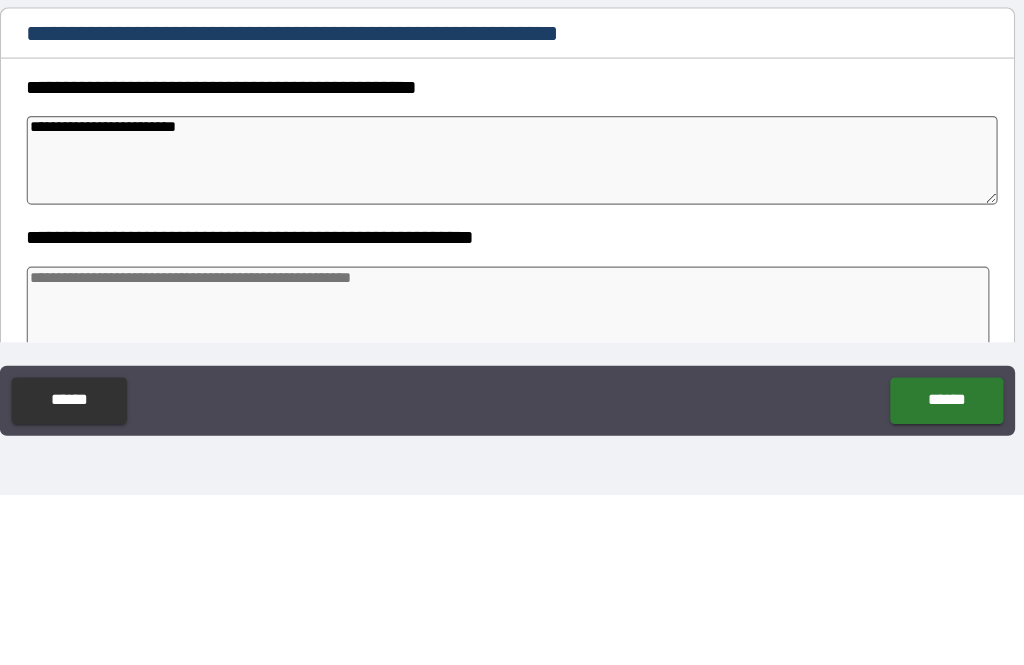 type on "*" 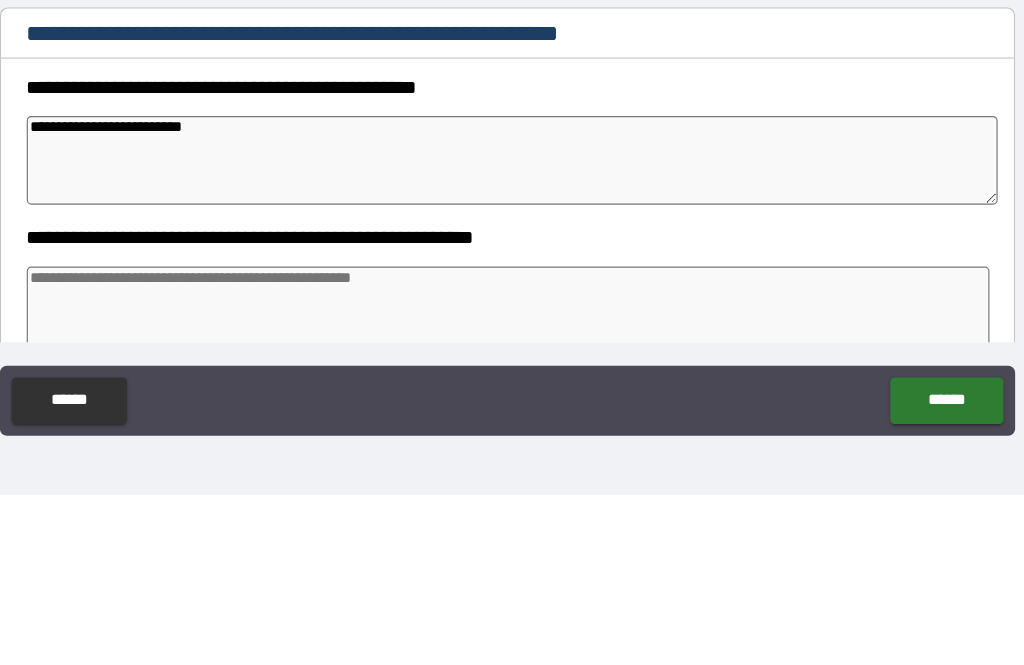 type on "*" 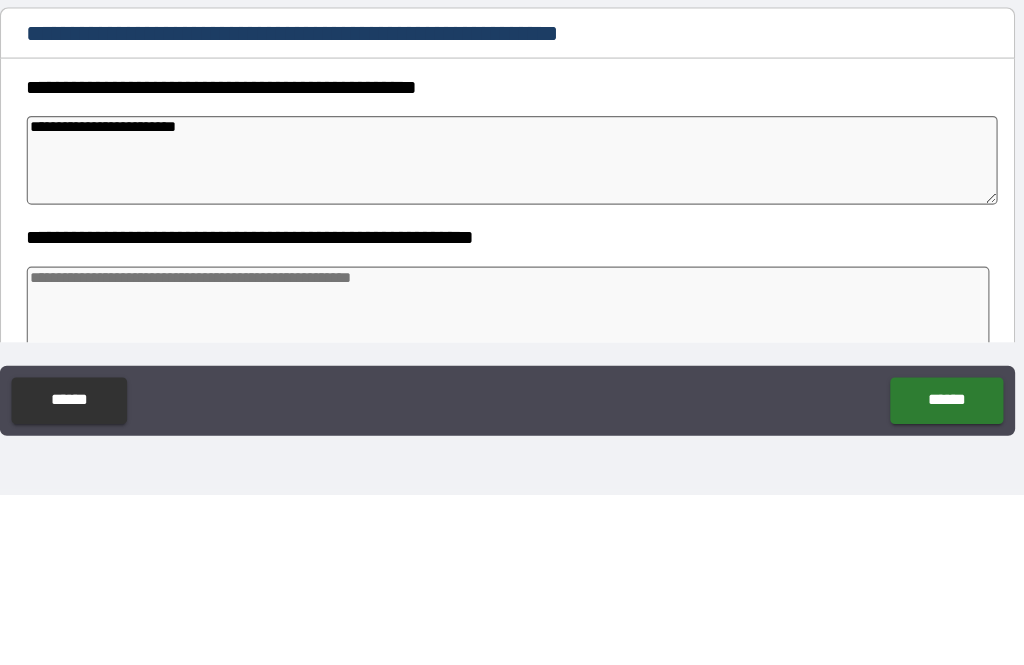 type on "*" 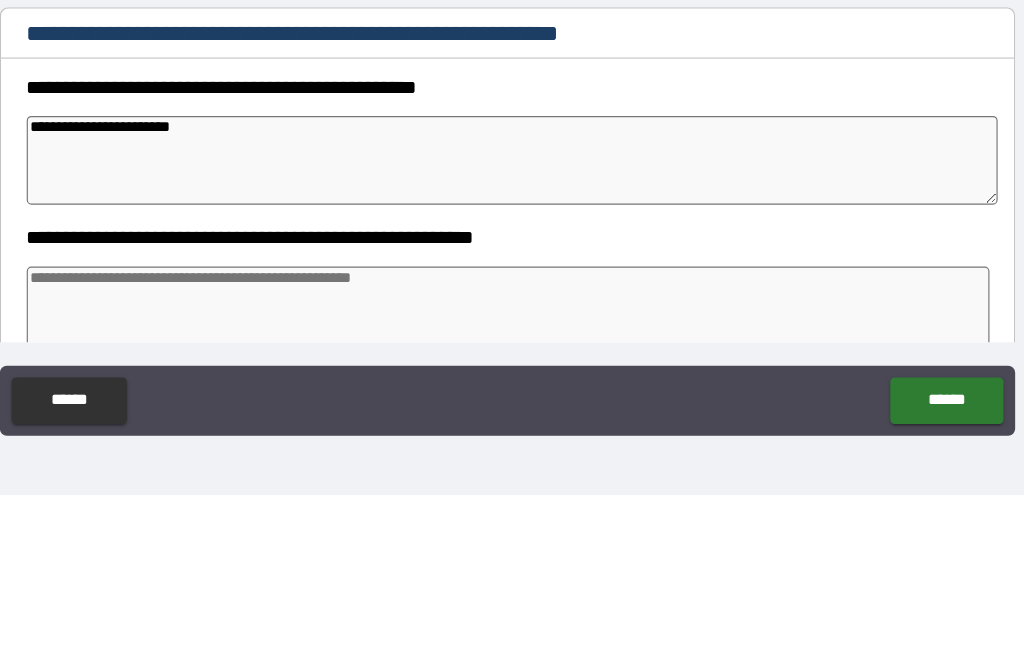 type on "*" 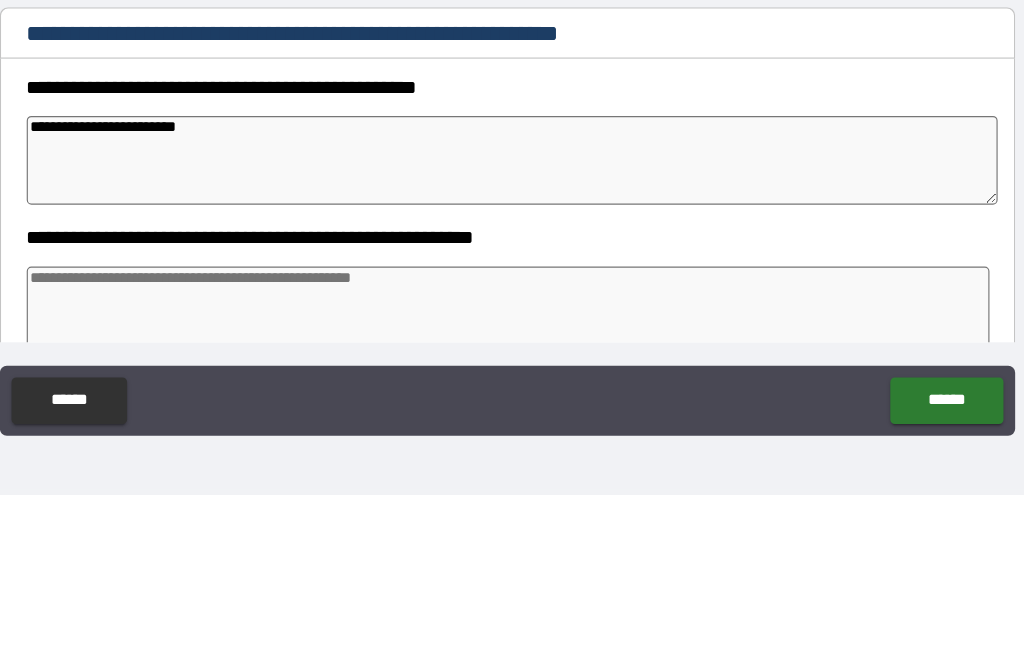 type on "*" 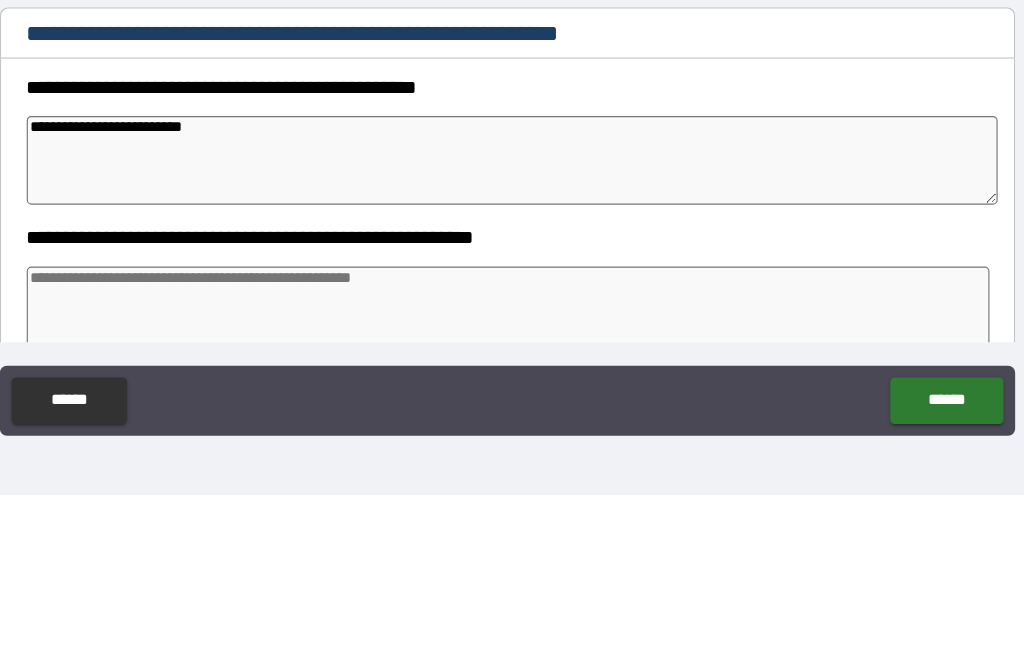 type on "*" 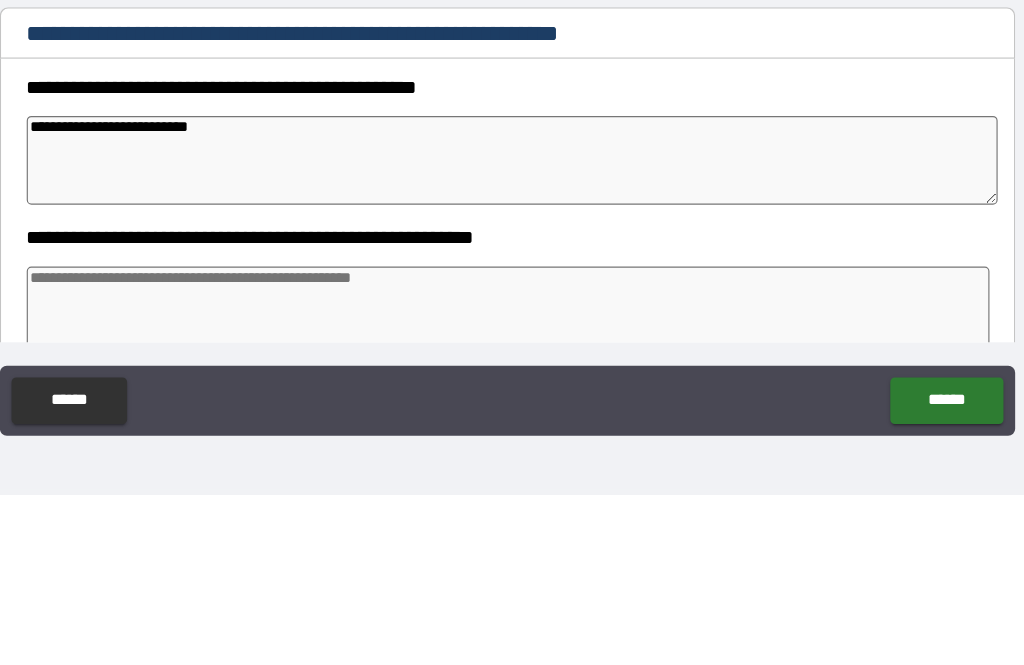 type on "*" 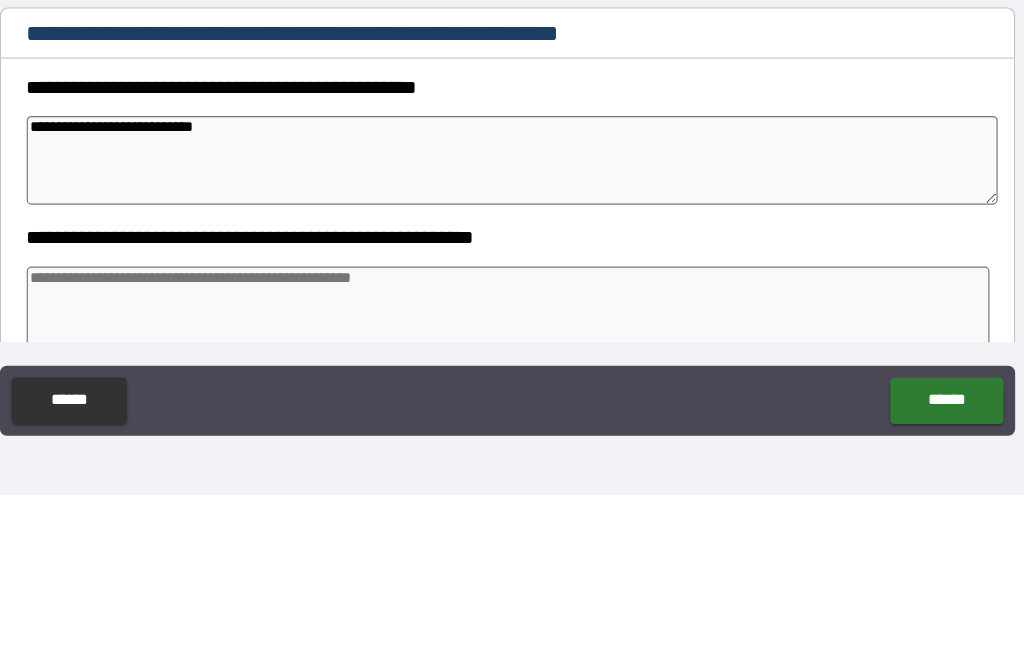 type on "*" 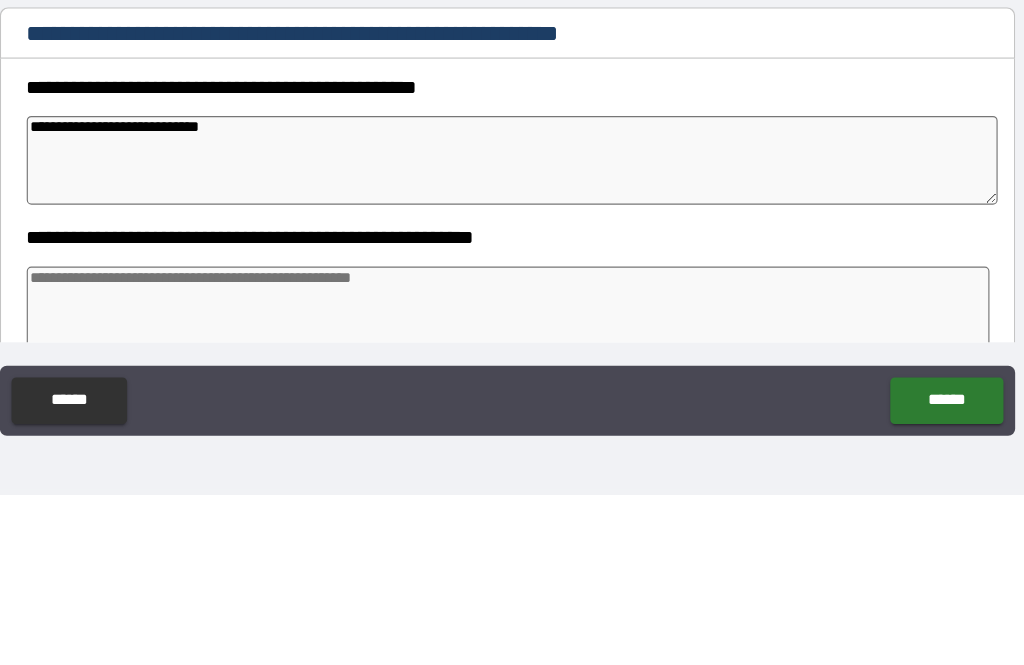 type on "*" 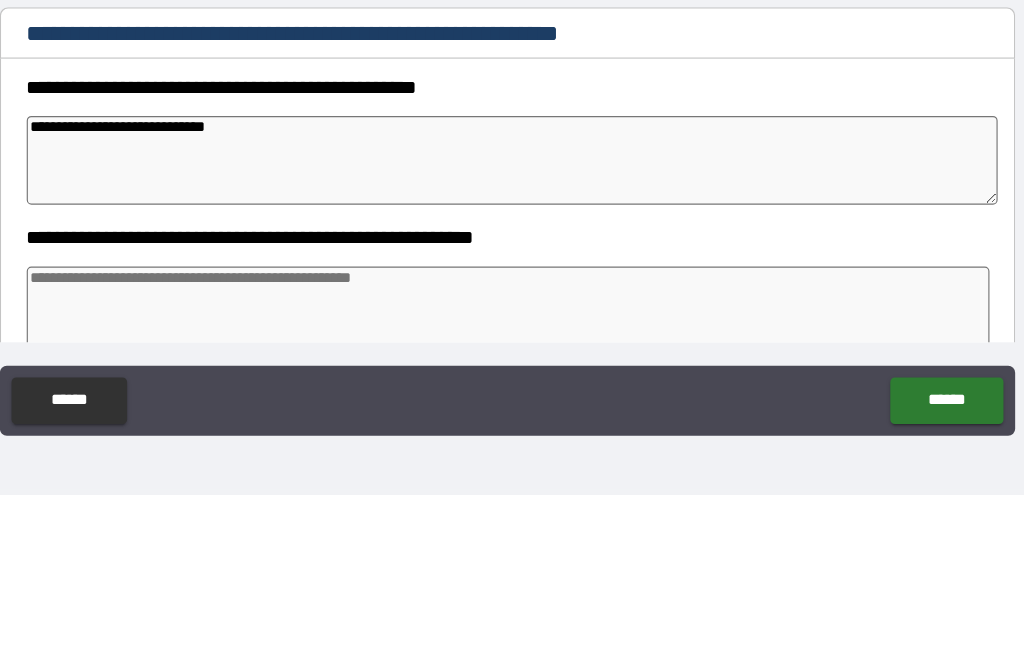 type on "*" 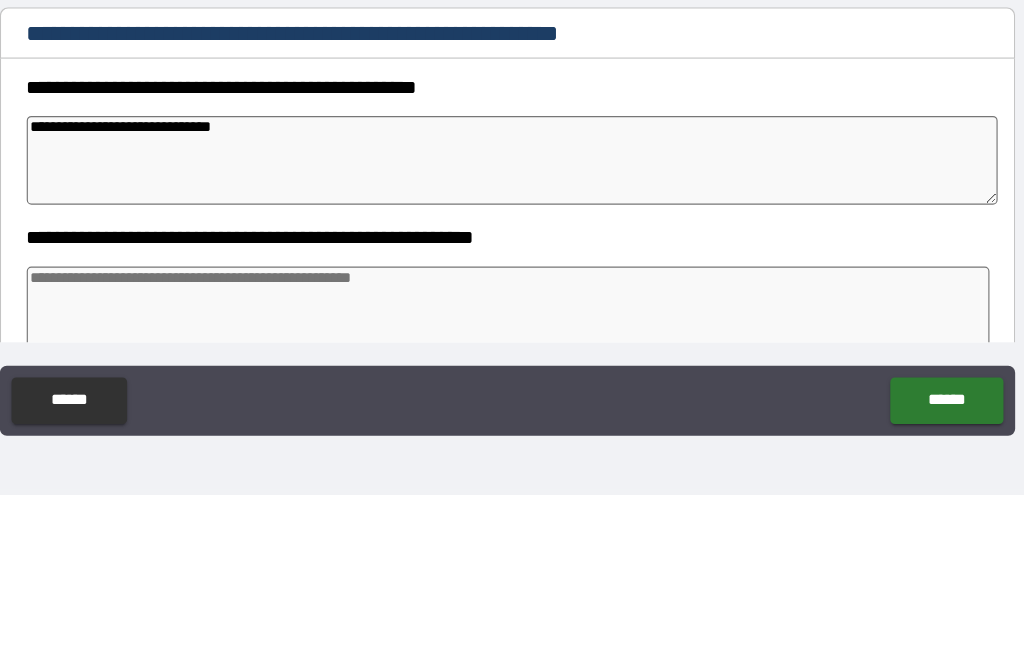 type on "*" 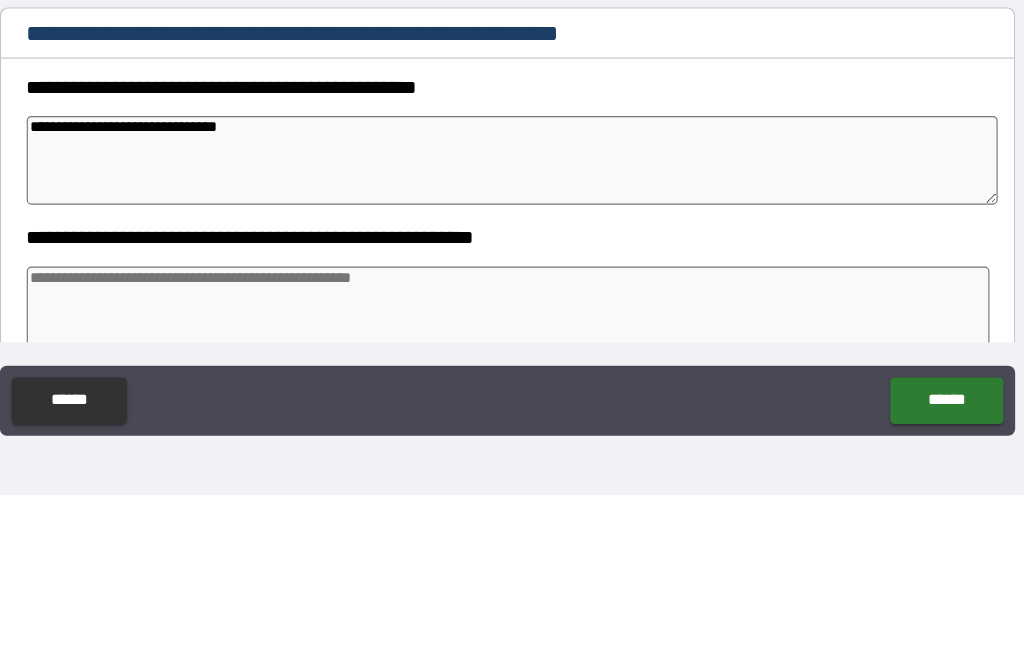 type on "*" 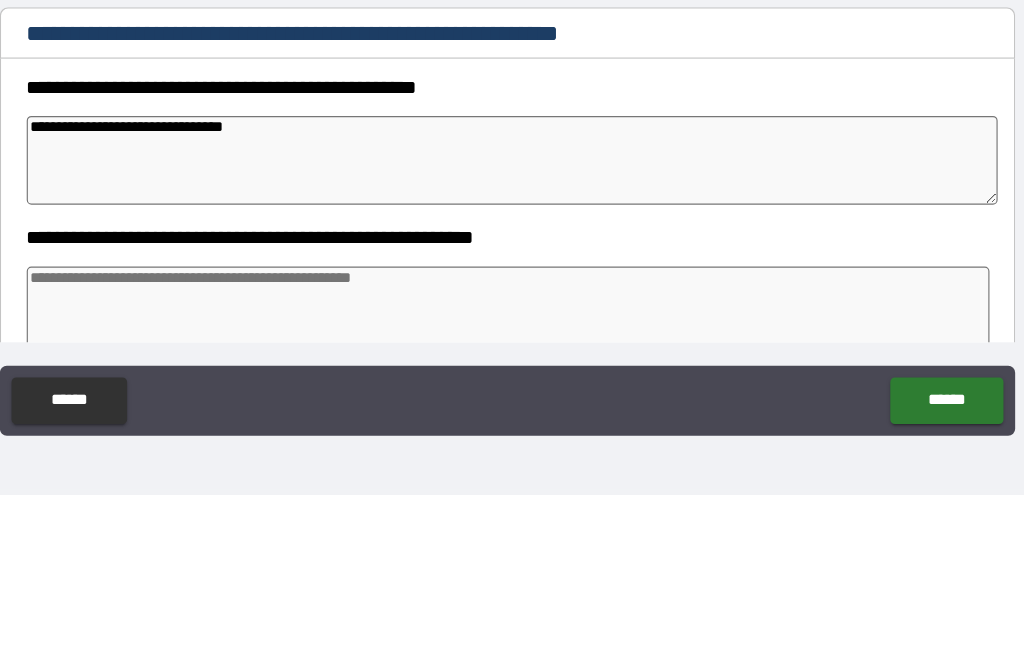 type on "*" 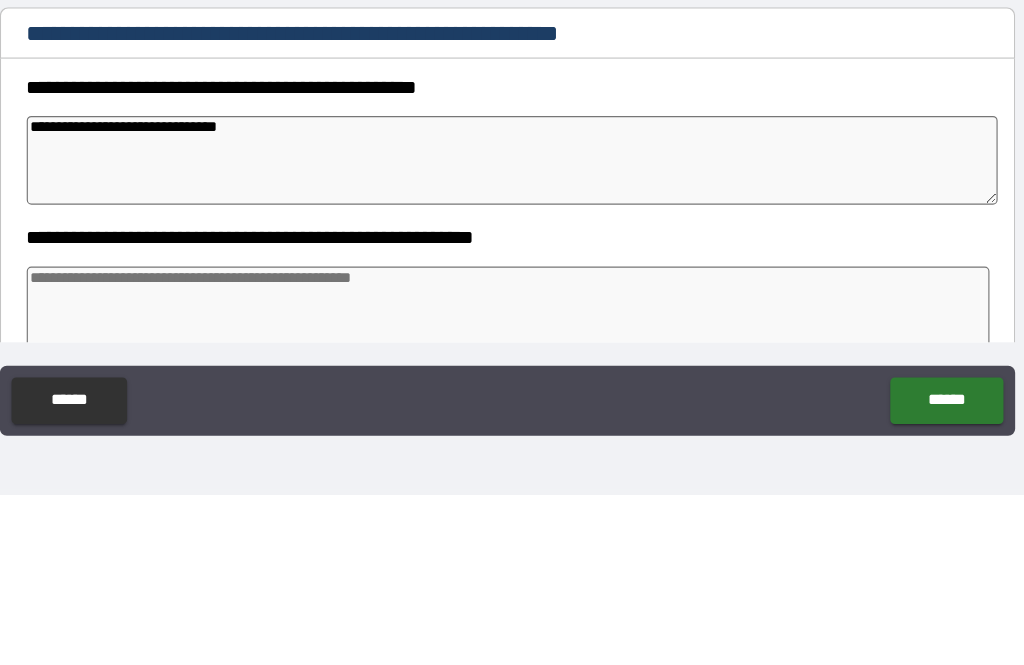 type on "**********" 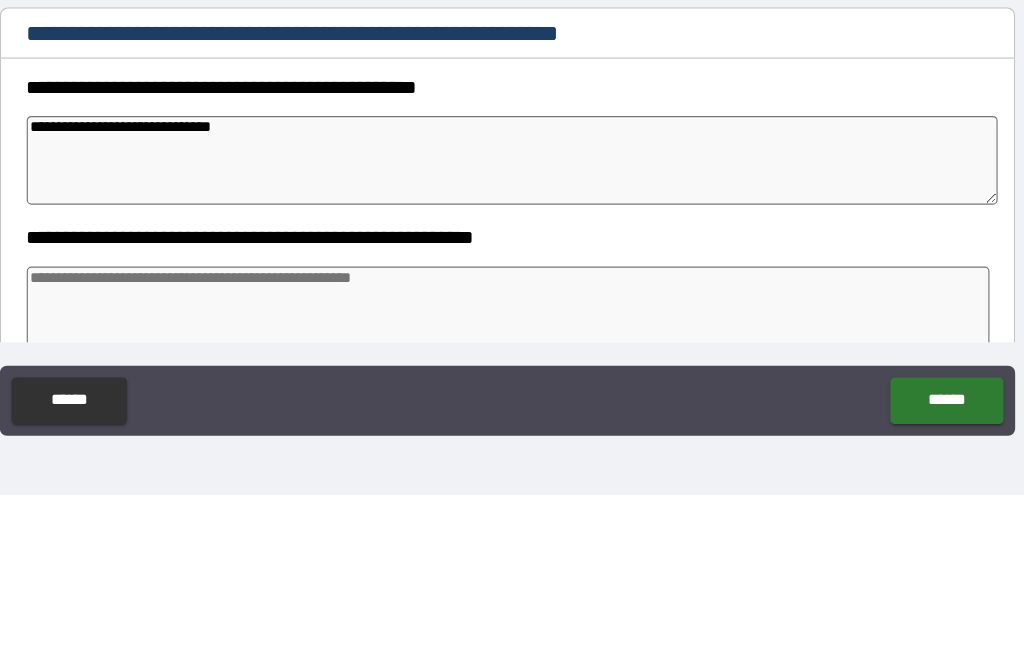 type 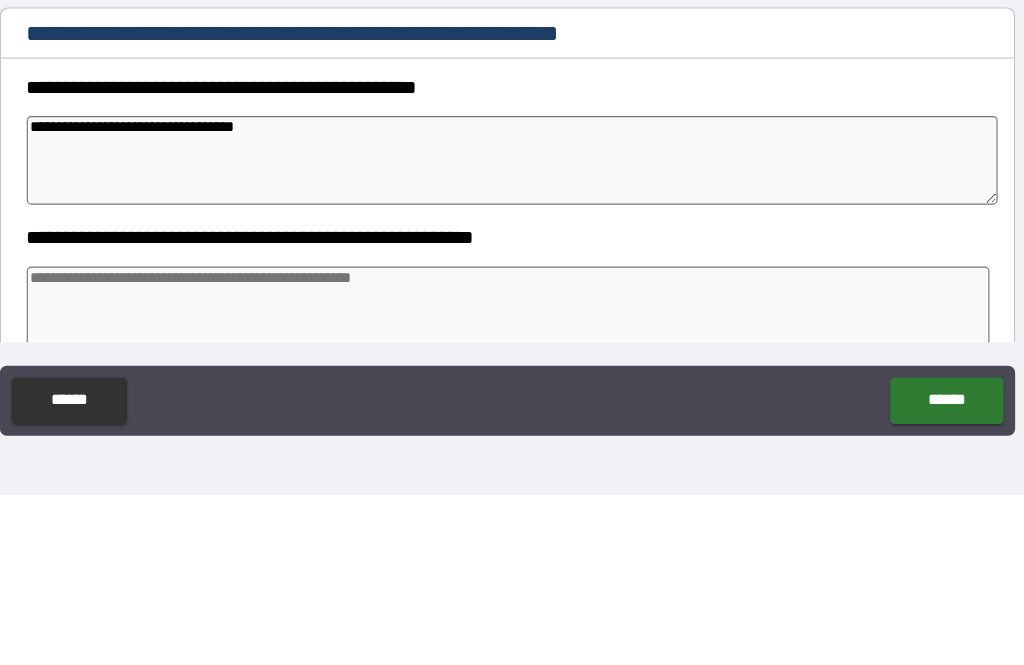 click on "**********" at bounding box center (516, 378) 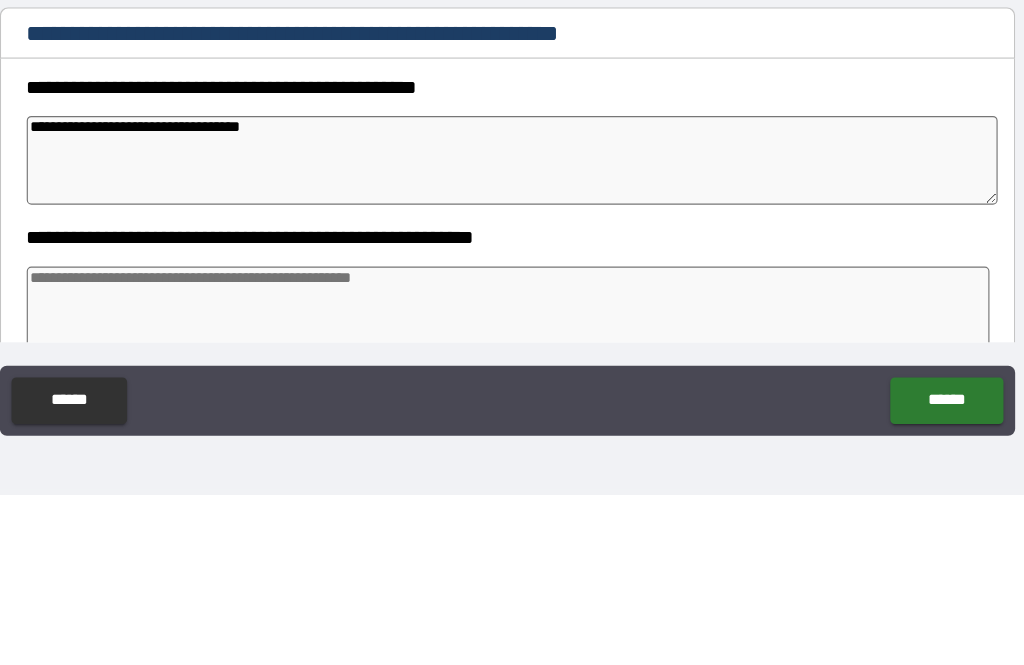 click on "**********" at bounding box center (512, 268) 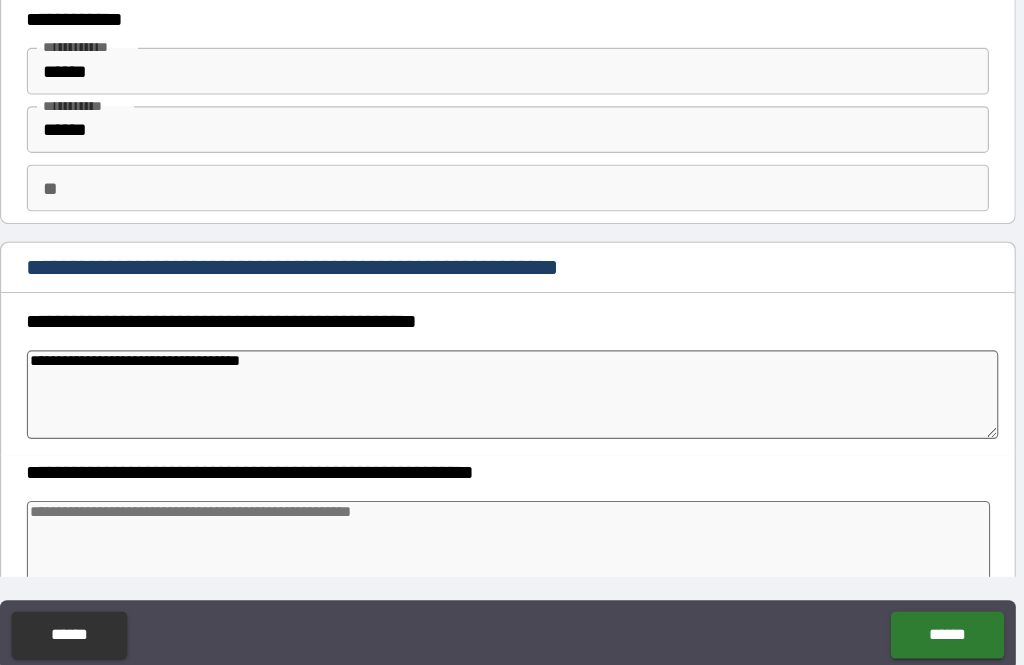 click on "**********" at bounding box center [516, 378] 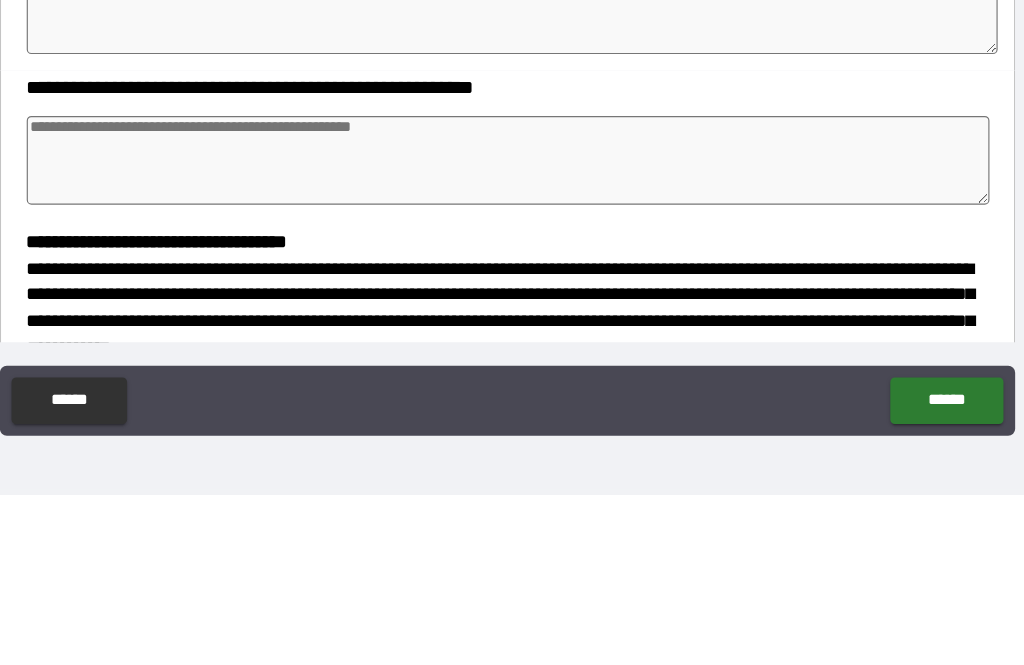 scroll, scrollTop: 136, scrollLeft: 0, axis: vertical 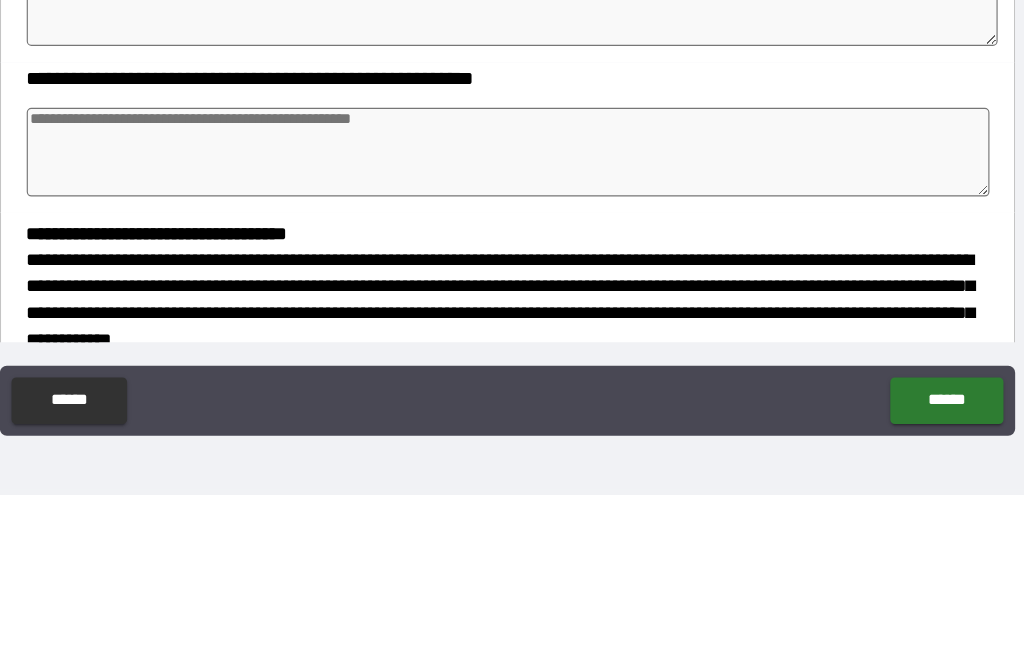 click at bounding box center (513, 371) 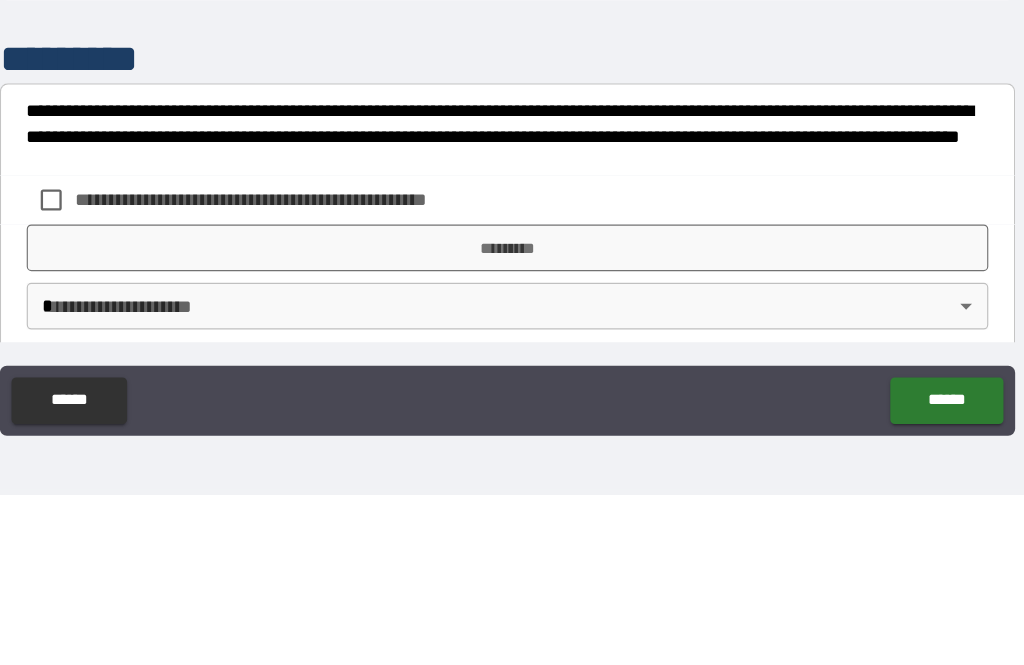 scroll, scrollTop: 515, scrollLeft: 0, axis: vertical 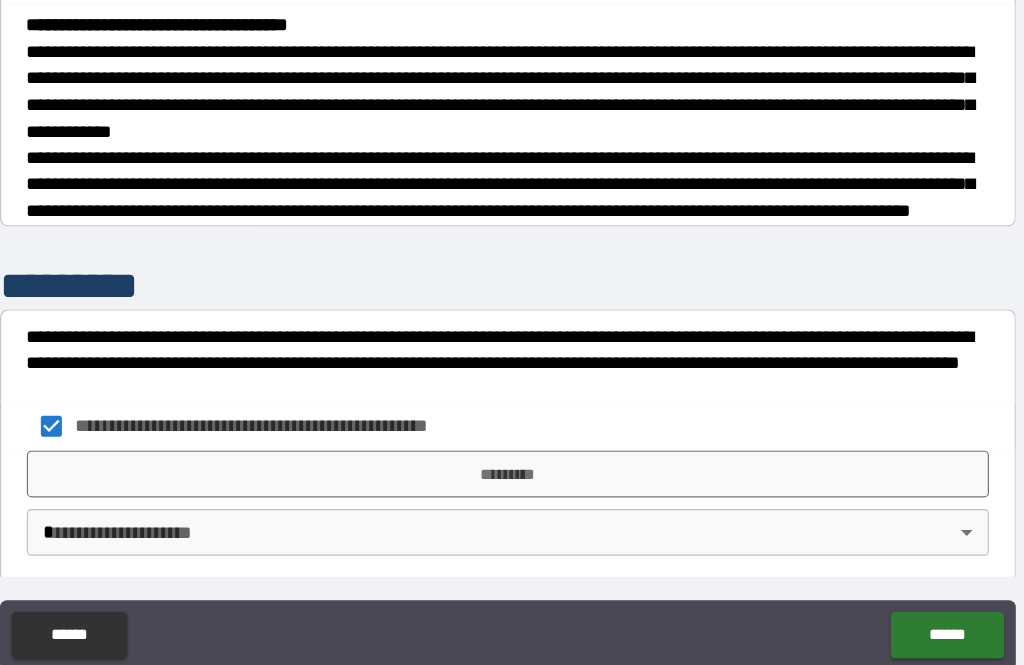 click on "*********" at bounding box center [512, 446] 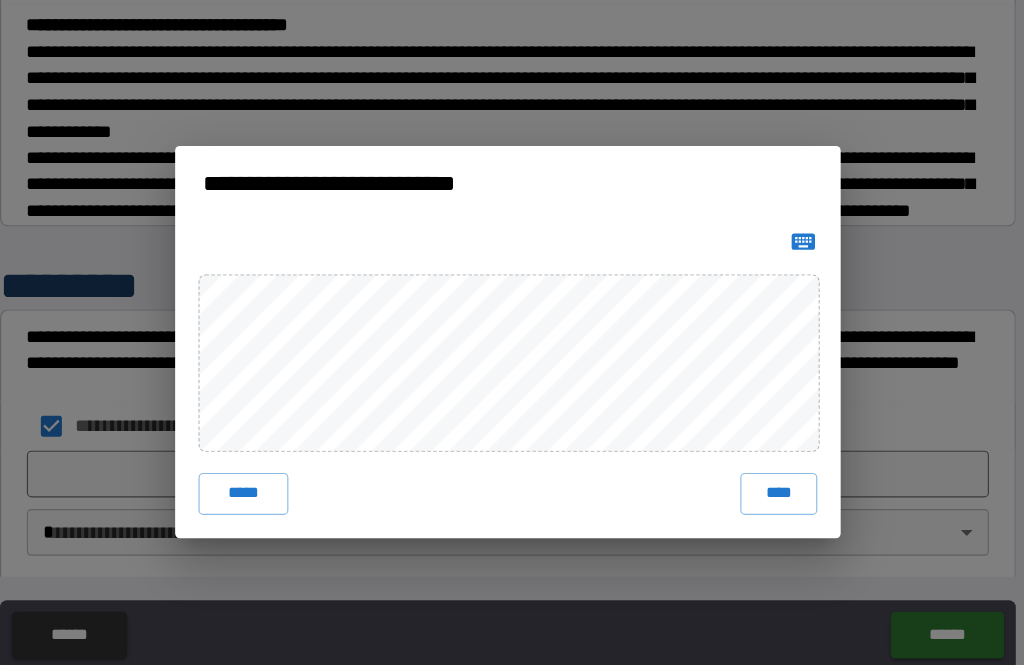 click on "****" at bounding box center [744, 463] 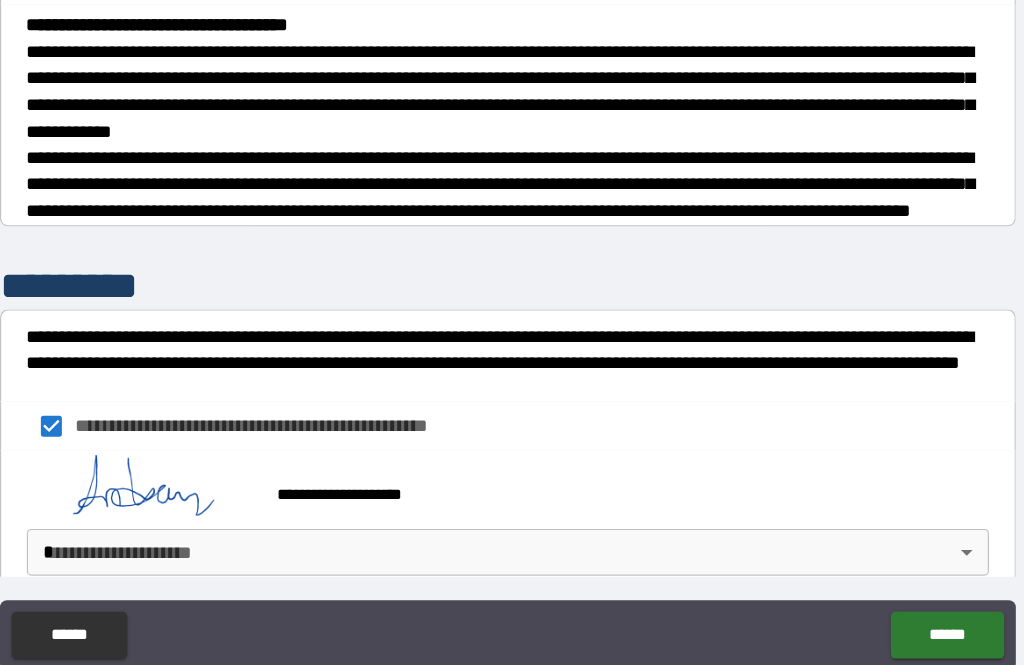 click on "**********" at bounding box center (512, 300) 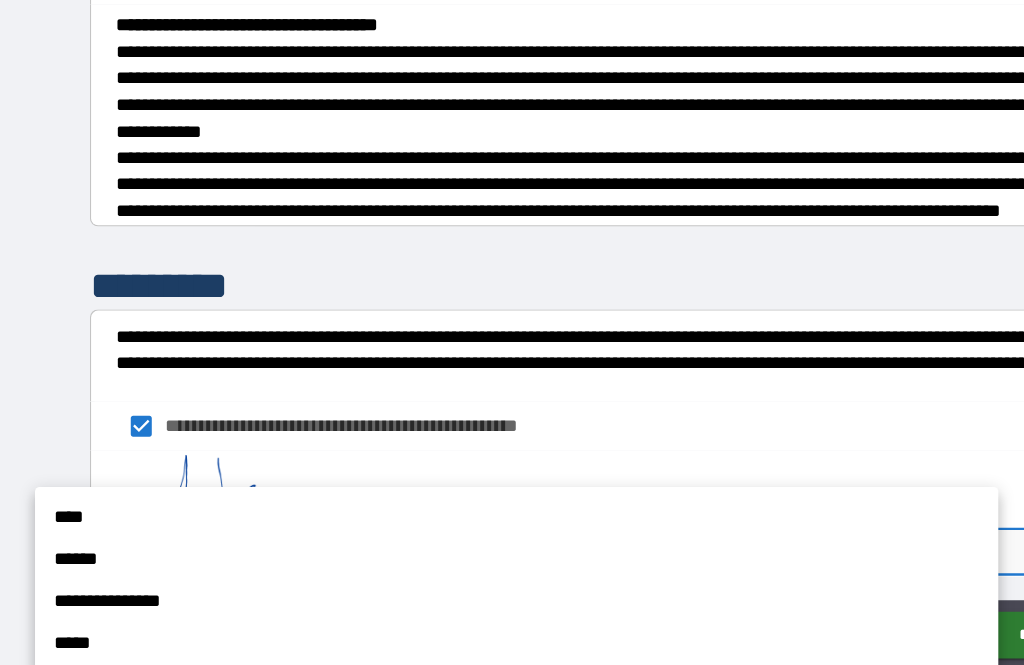 click on "****" at bounding box center [442, 483] 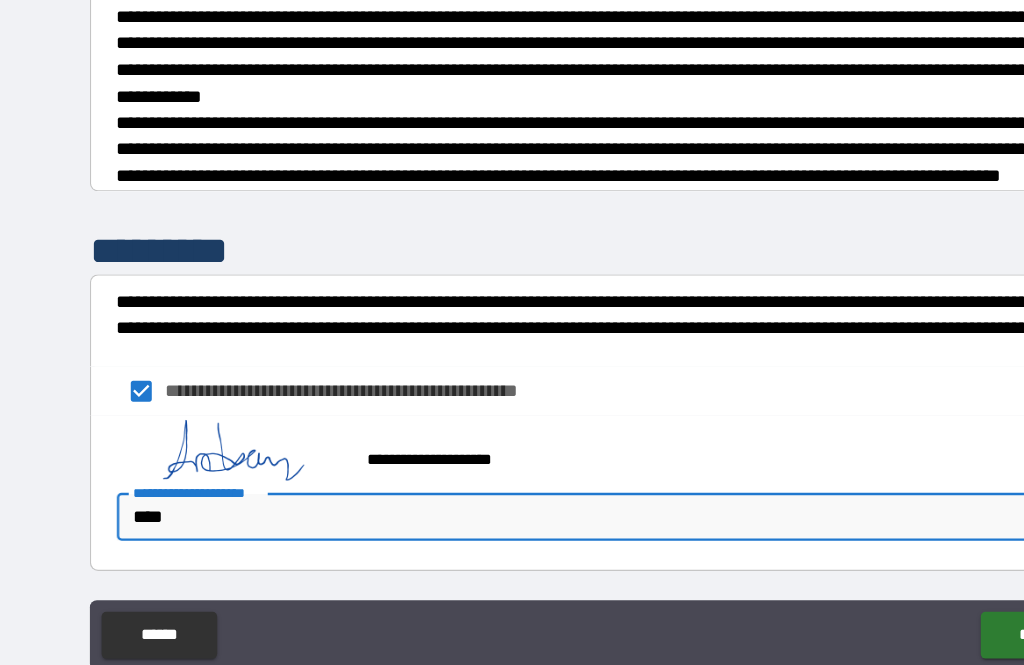scroll, scrollTop: 561, scrollLeft: 0, axis: vertical 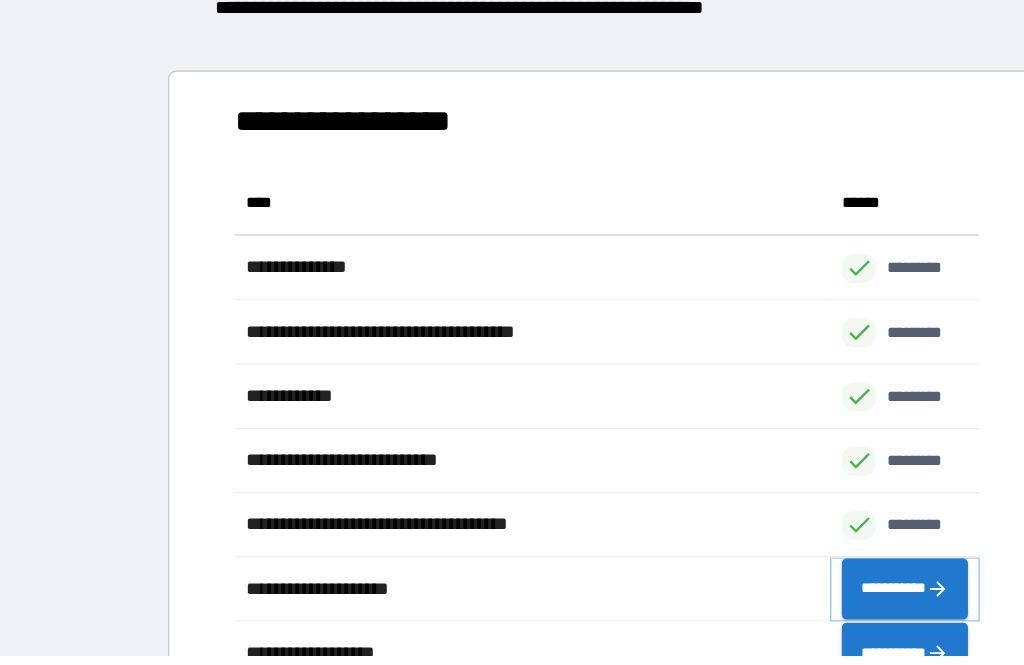 click on "**********" at bounding box center (775, 544) 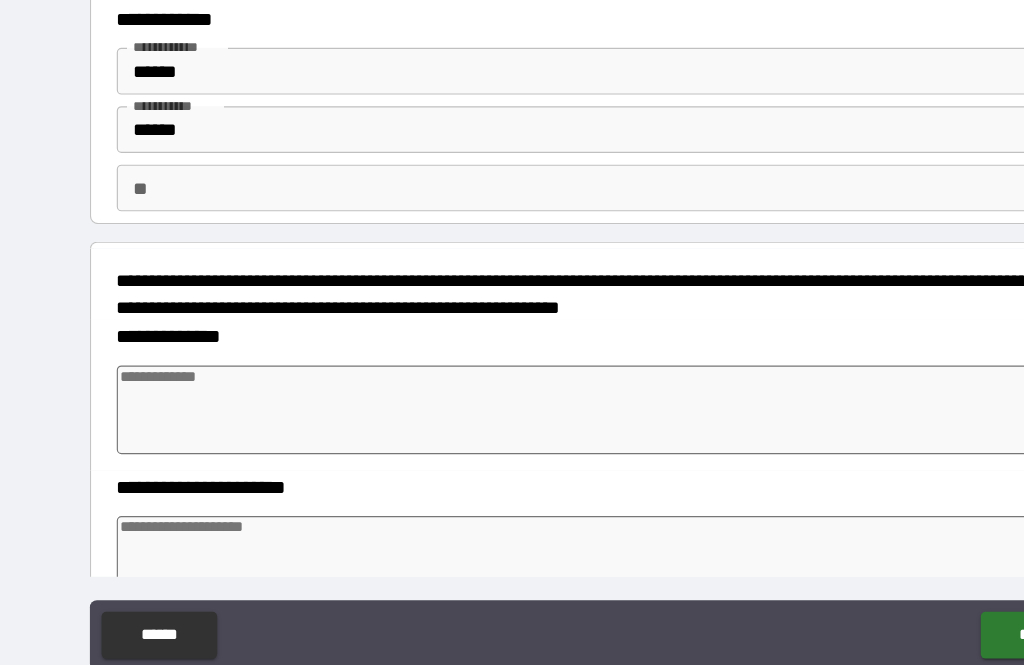 click at bounding box center [513, 391] 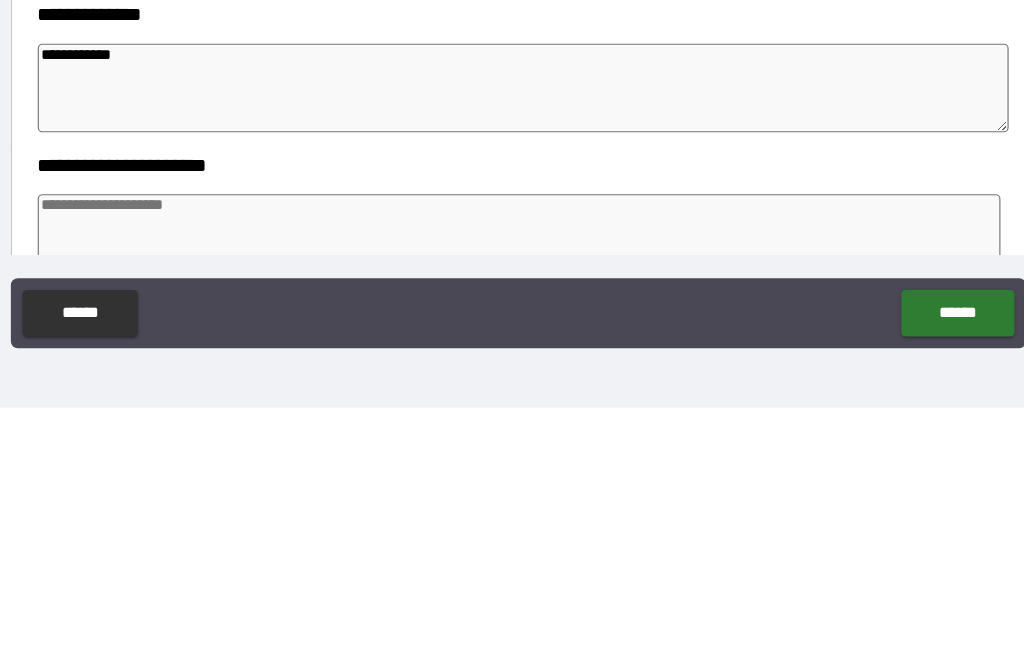 click at bounding box center [513, 520] 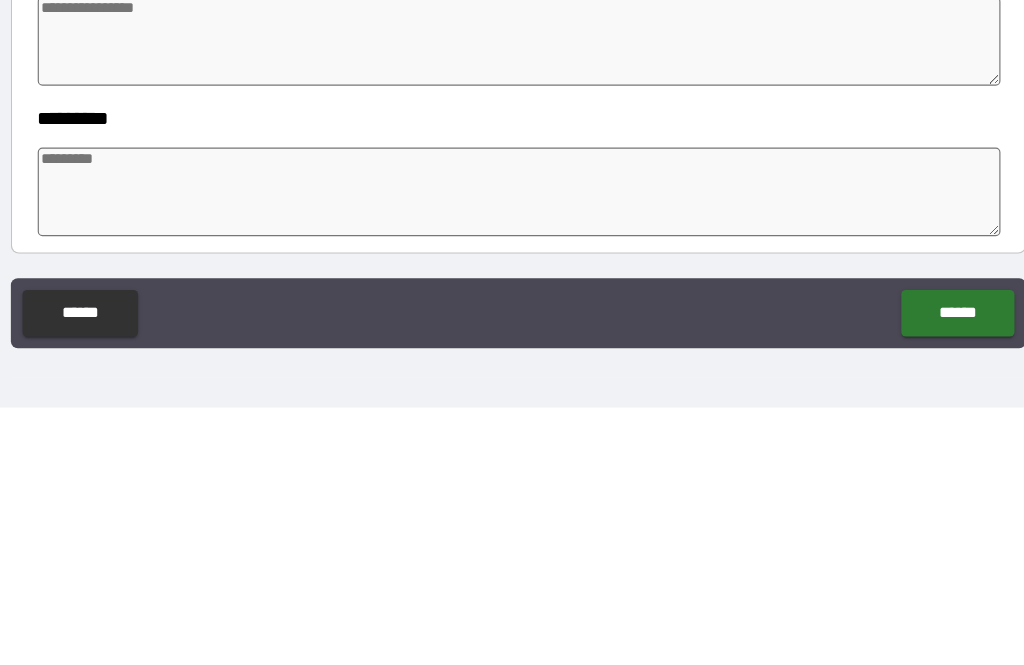 scroll, scrollTop: 299, scrollLeft: 0, axis: vertical 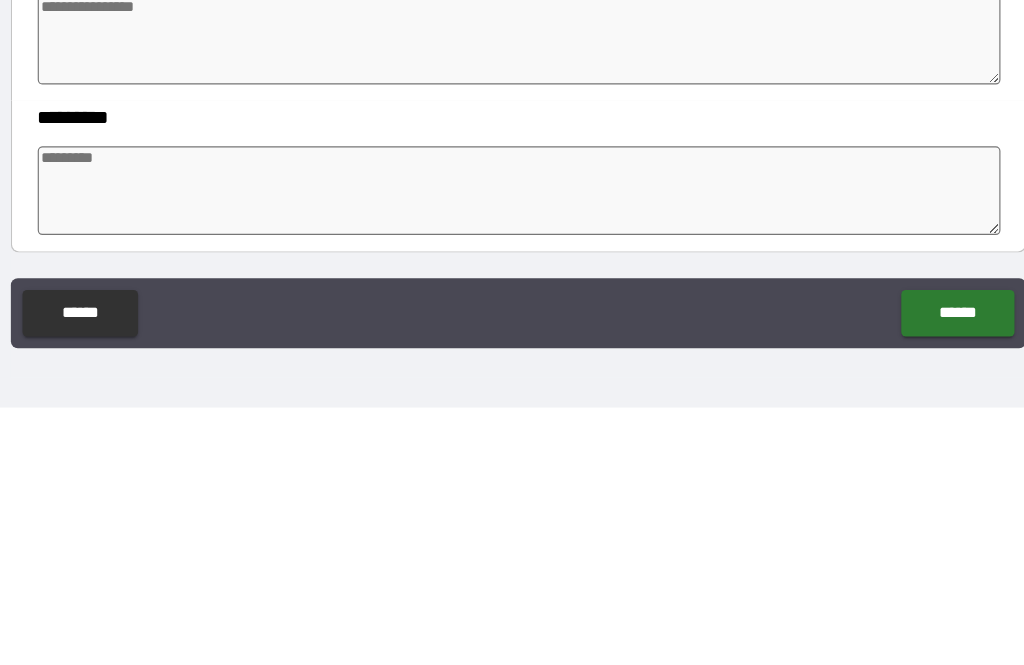 click at bounding box center [513, 350] 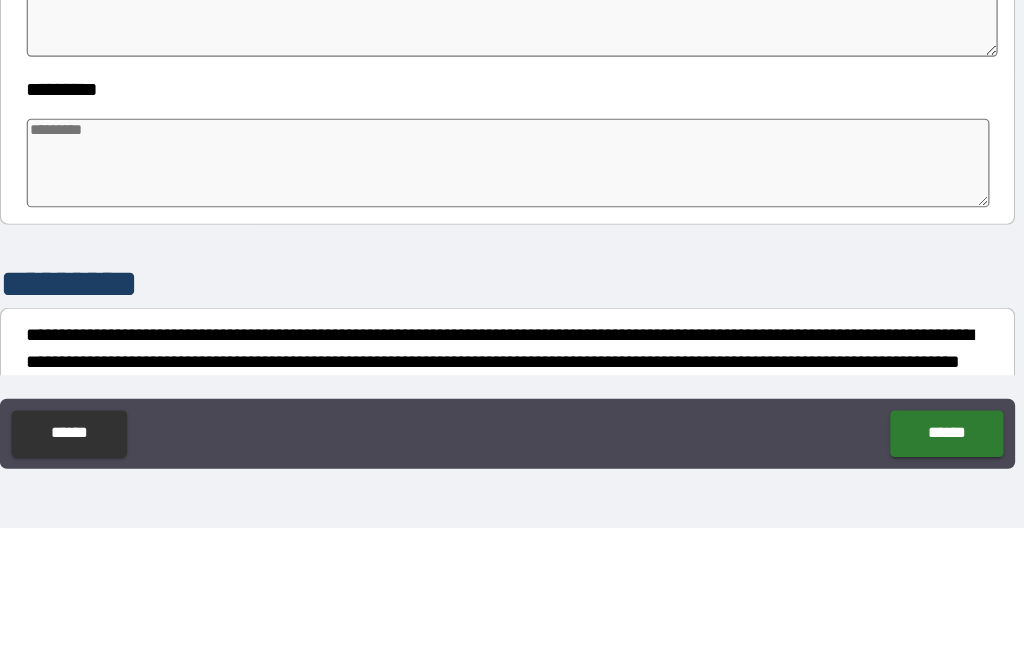 scroll, scrollTop: 423, scrollLeft: 0, axis: vertical 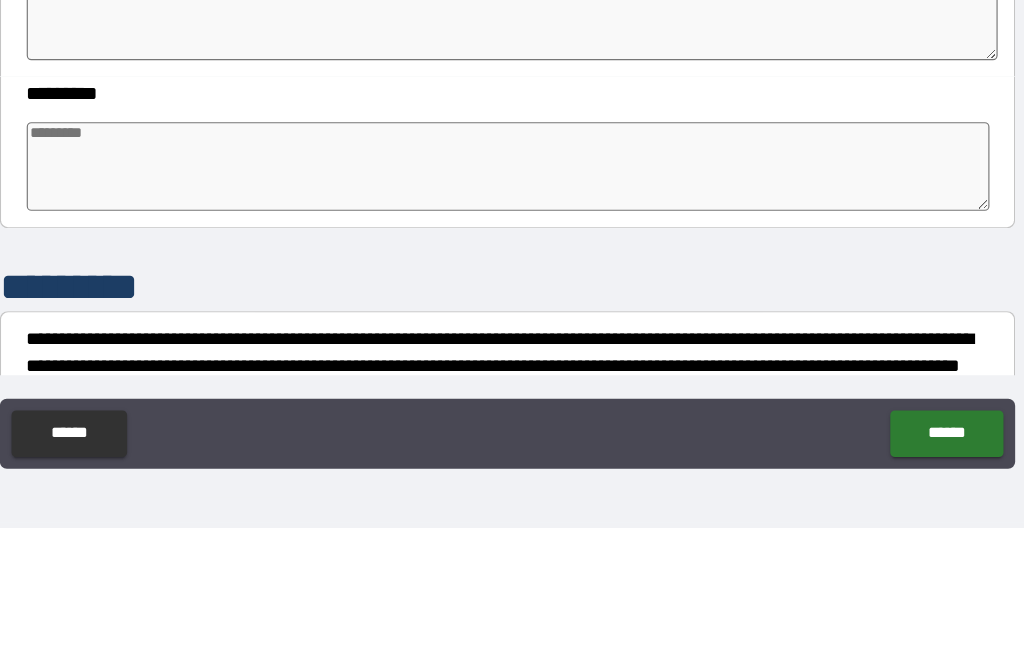 click at bounding box center [513, 355] 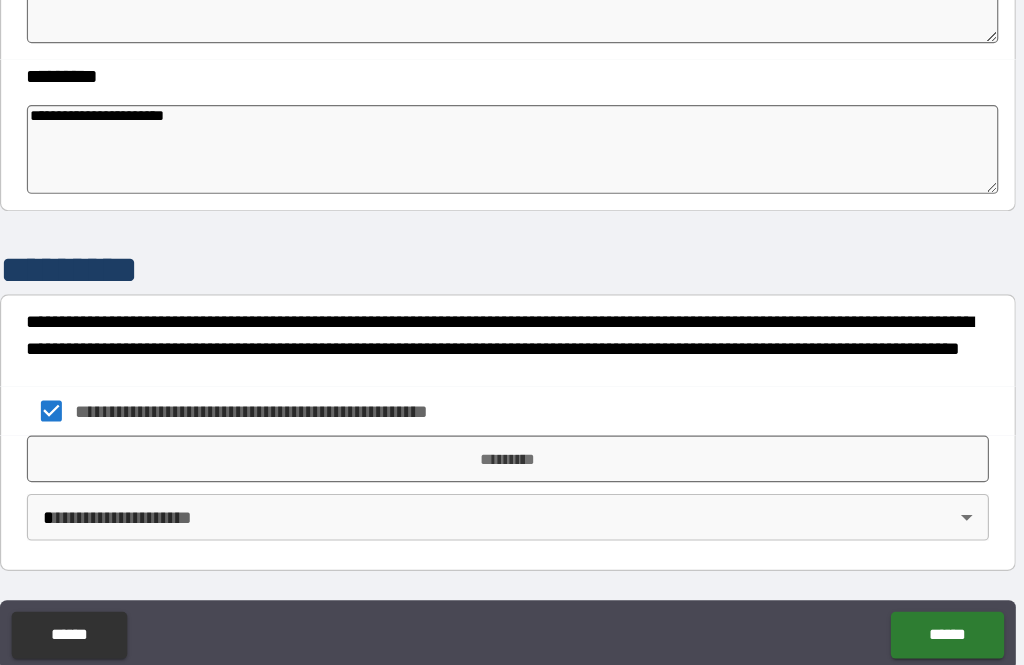scroll, scrollTop: 610, scrollLeft: 0, axis: vertical 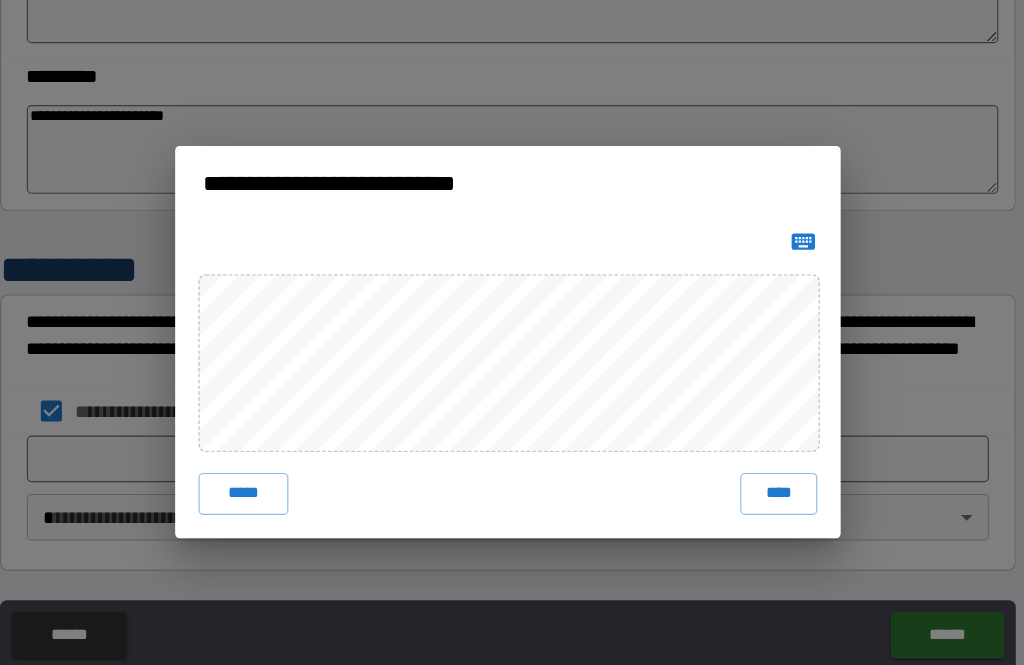 click on "****" at bounding box center (744, 463) 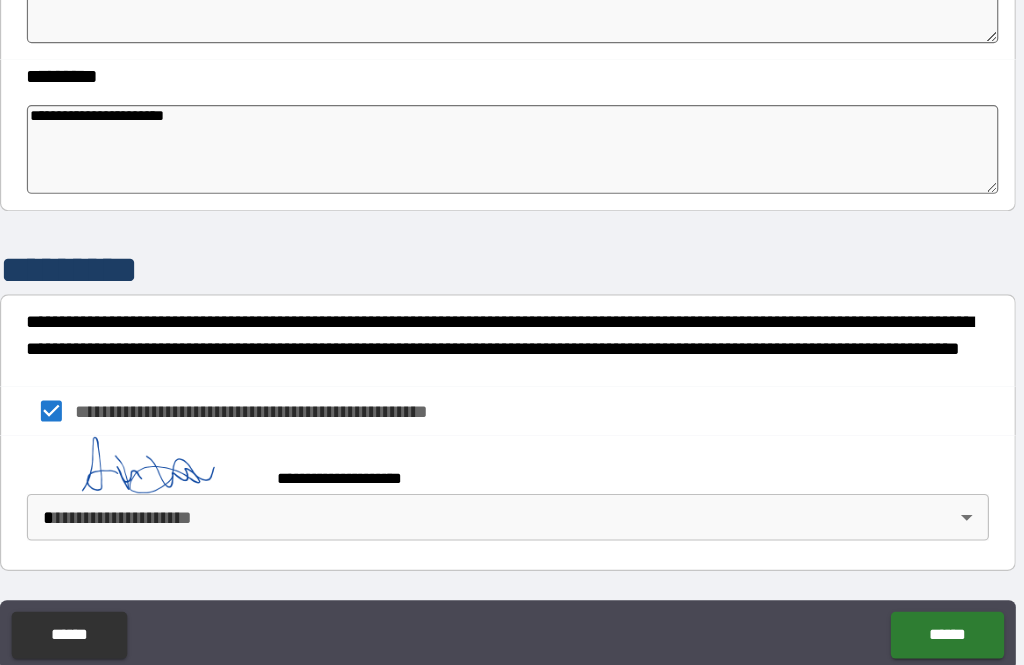 scroll, scrollTop: 600, scrollLeft: 0, axis: vertical 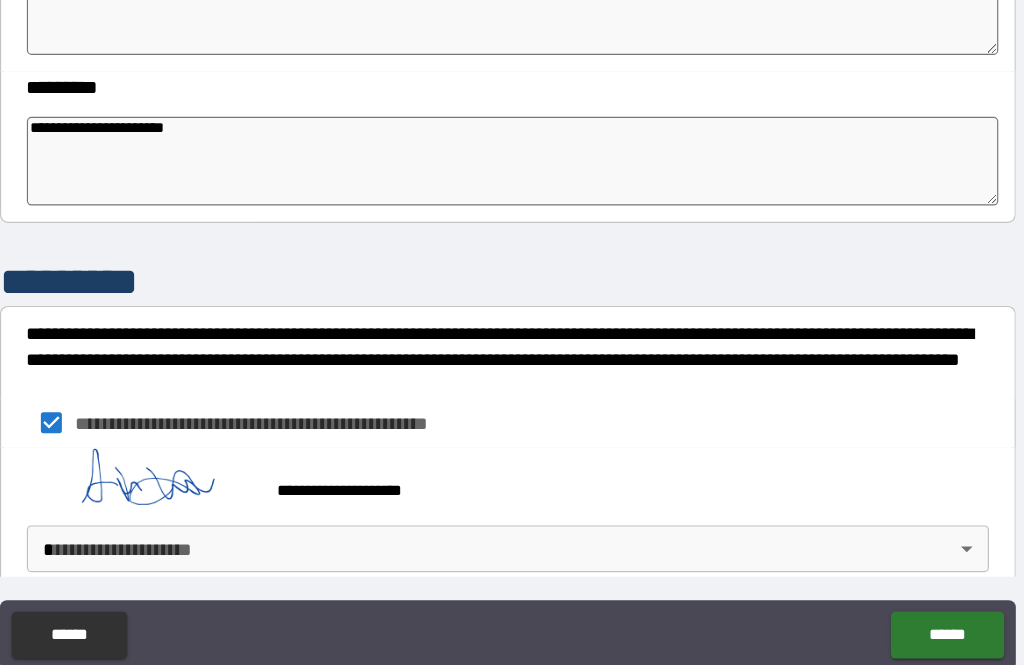 click on "**********" at bounding box center [512, 300] 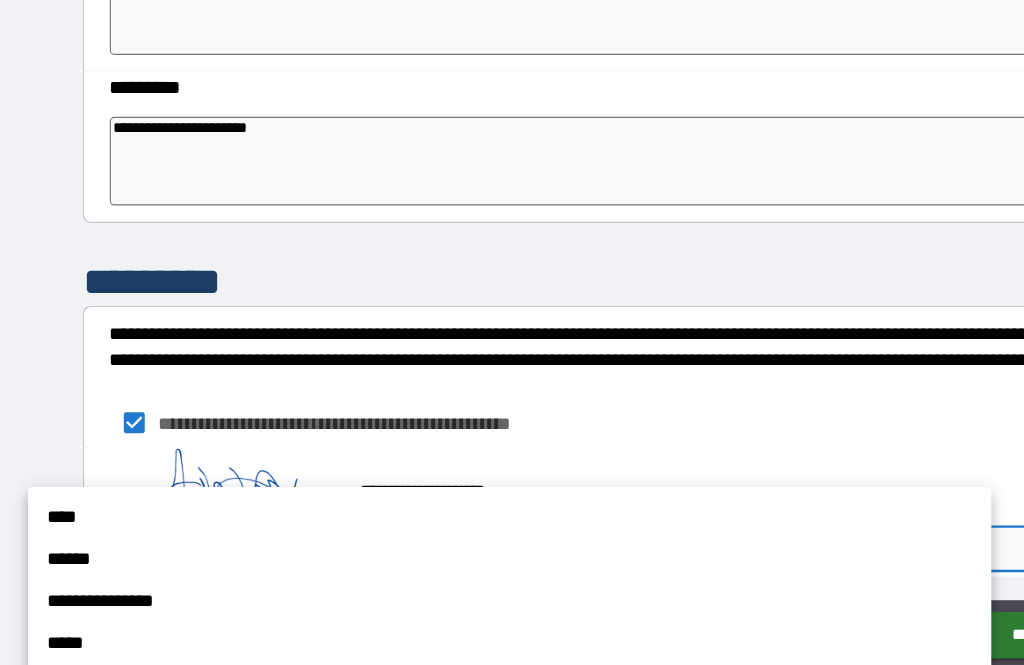 click on "****" at bounding box center (442, 483) 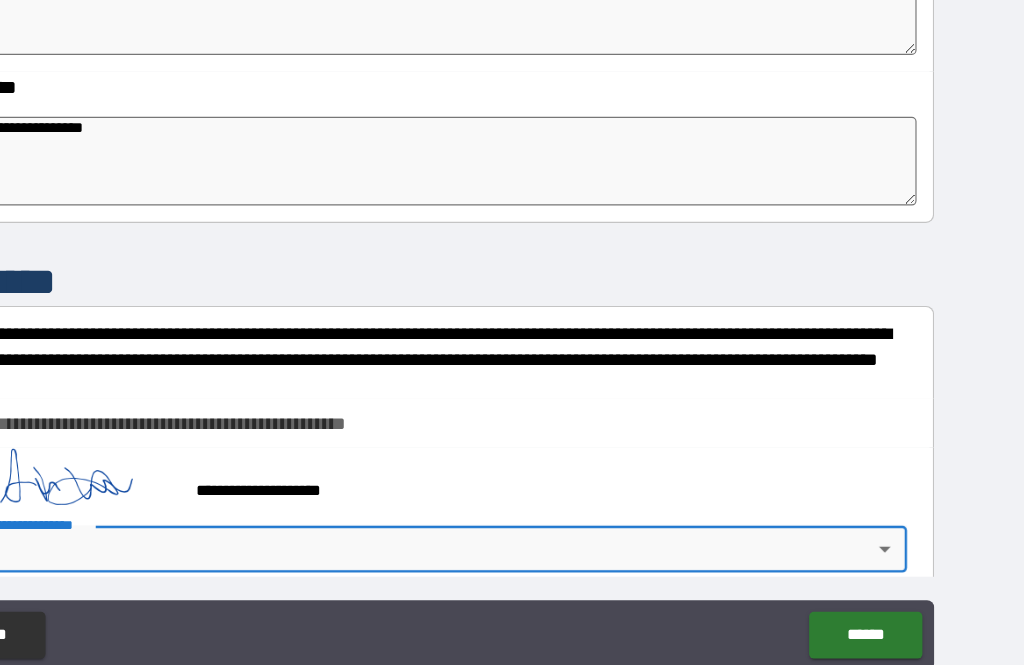 click on "******" at bounding box center (888, 584) 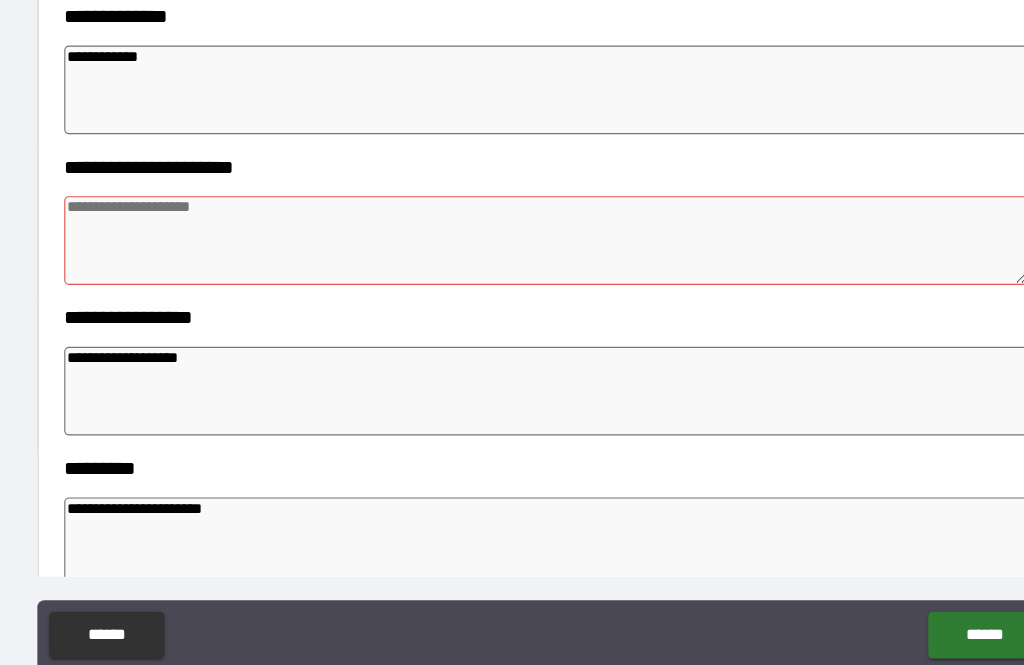 scroll, scrollTop: 268, scrollLeft: 0, axis: vertical 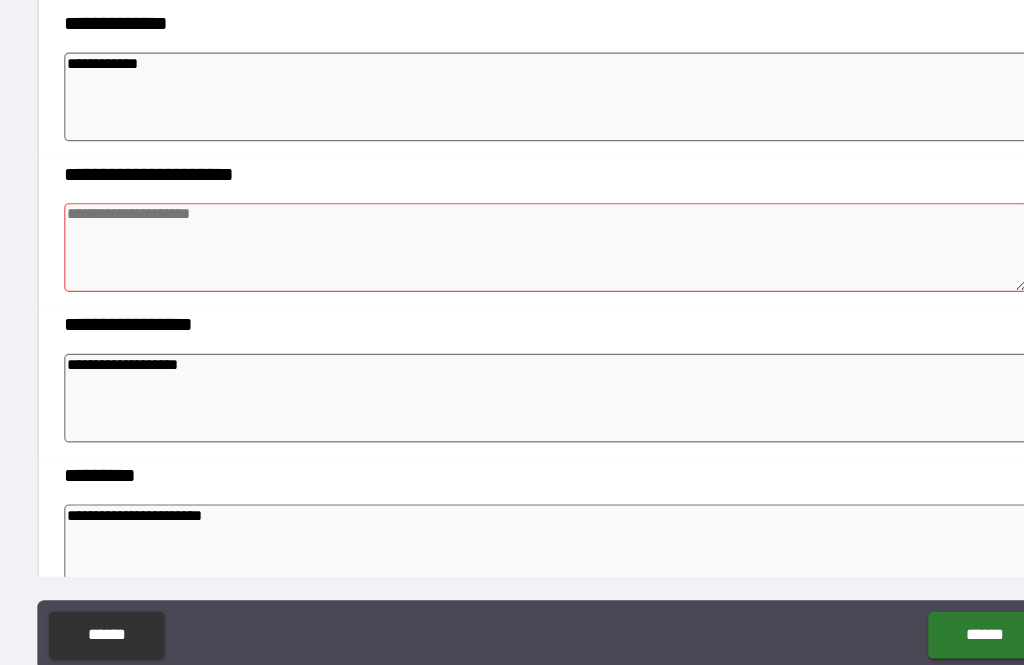 click at bounding box center (513, 252) 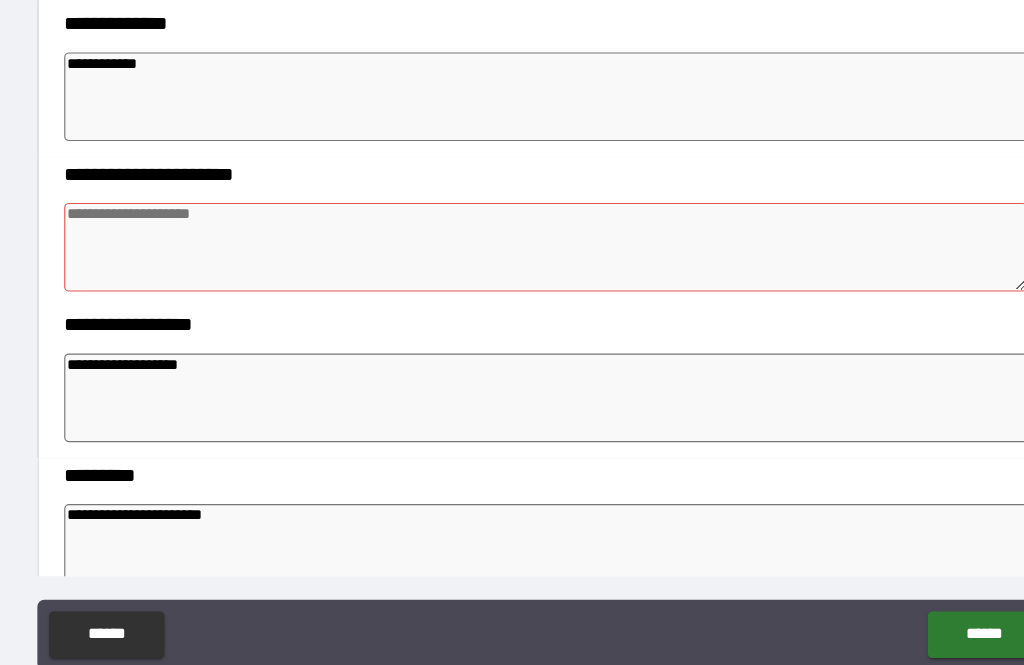 click at bounding box center [513, 252] 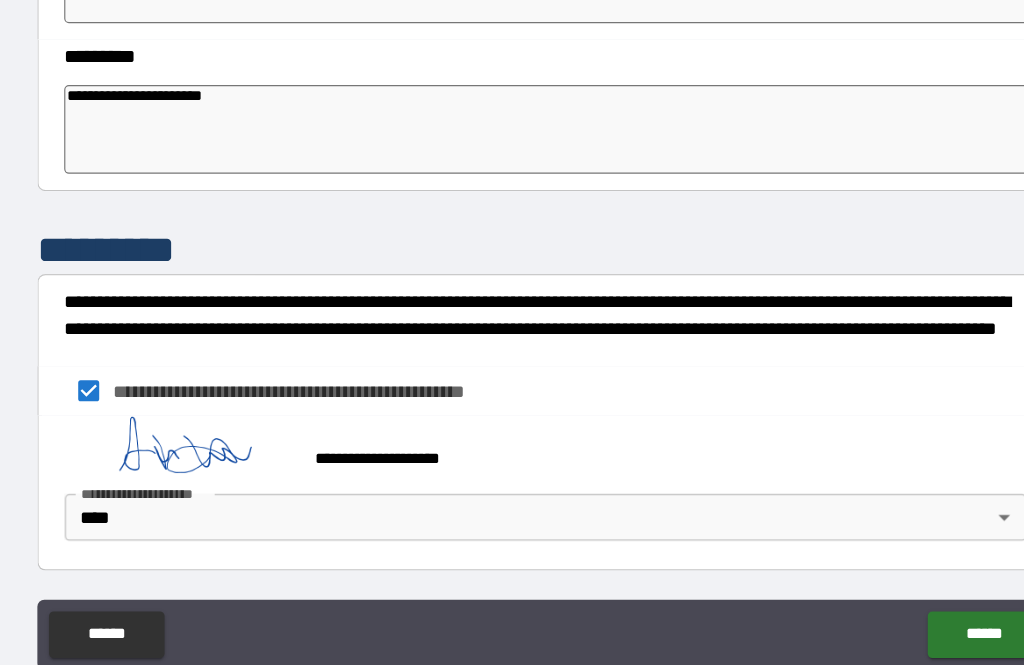 scroll, scrollTop: 627, scrollLeft: 0, axis: vertical 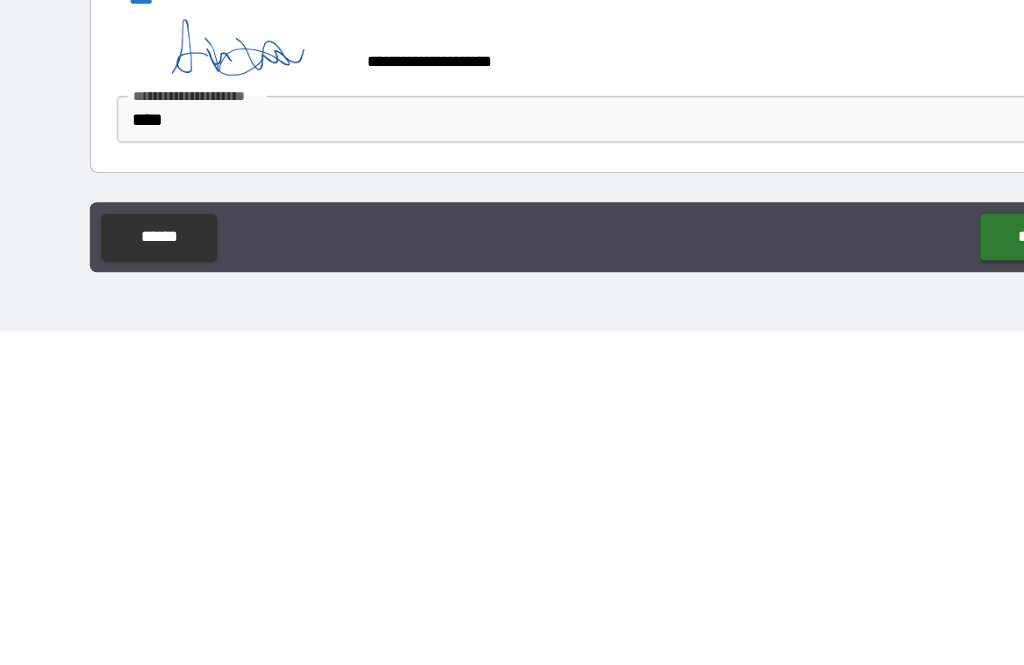 click on "******" at bounding box center [888, 584] 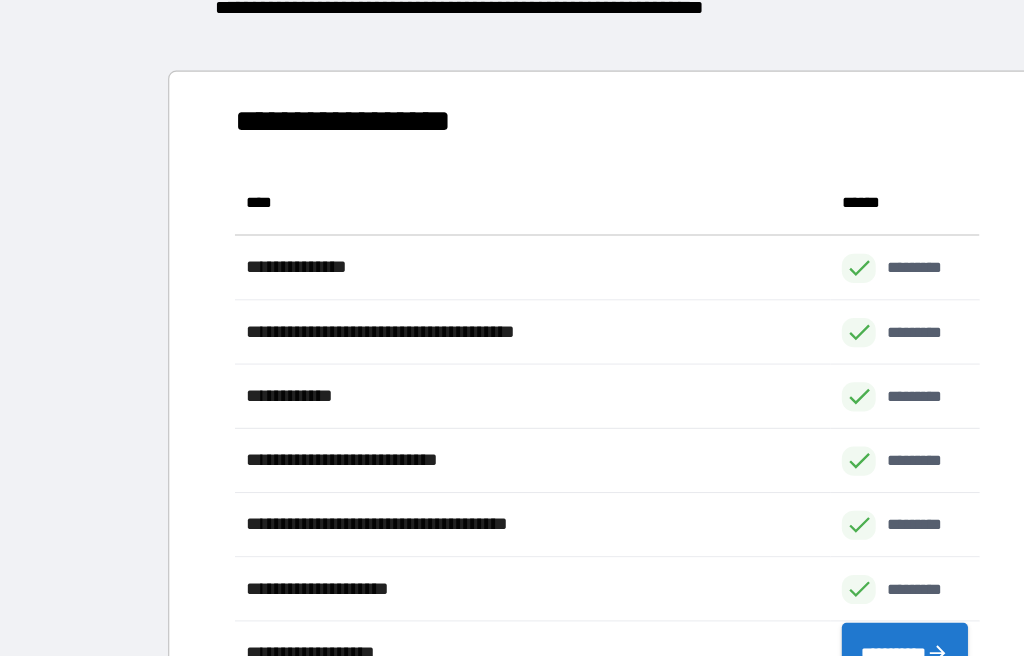 scroll, scrollTop: 441, scrollLeft: 638, axis: both 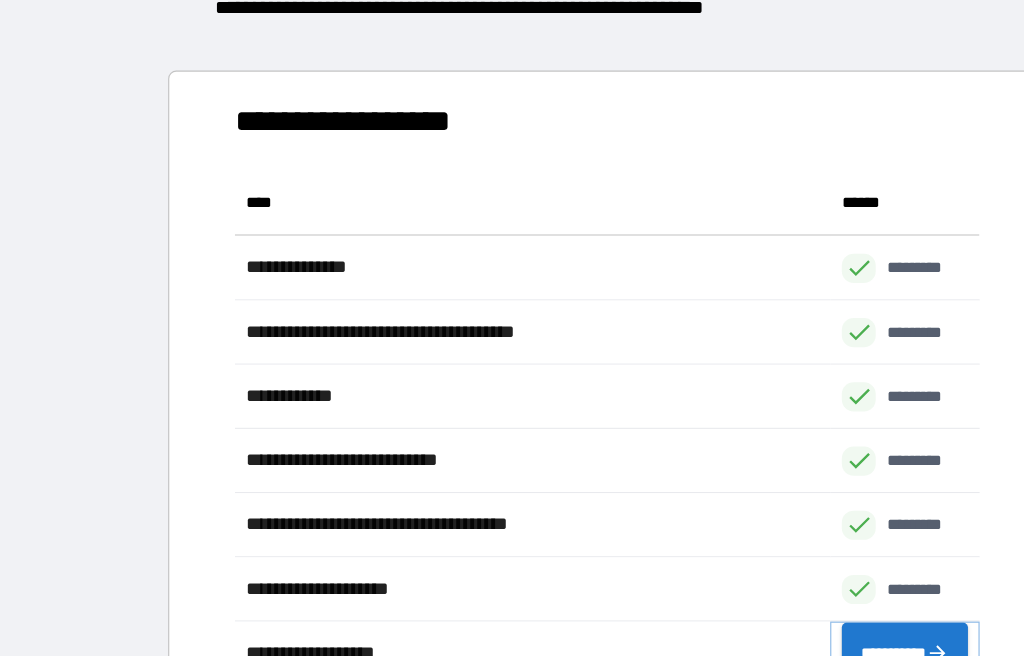 click on "**********" at bounding box center (775, 599) 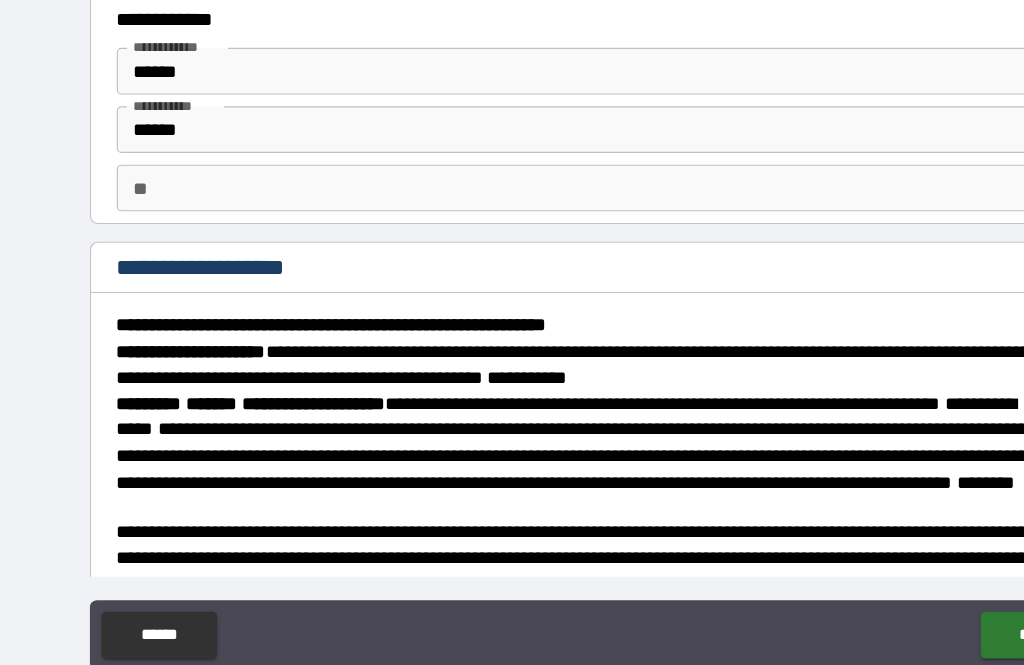 scroll, scrollTop: 0, scrollLeft: 0, axis: both 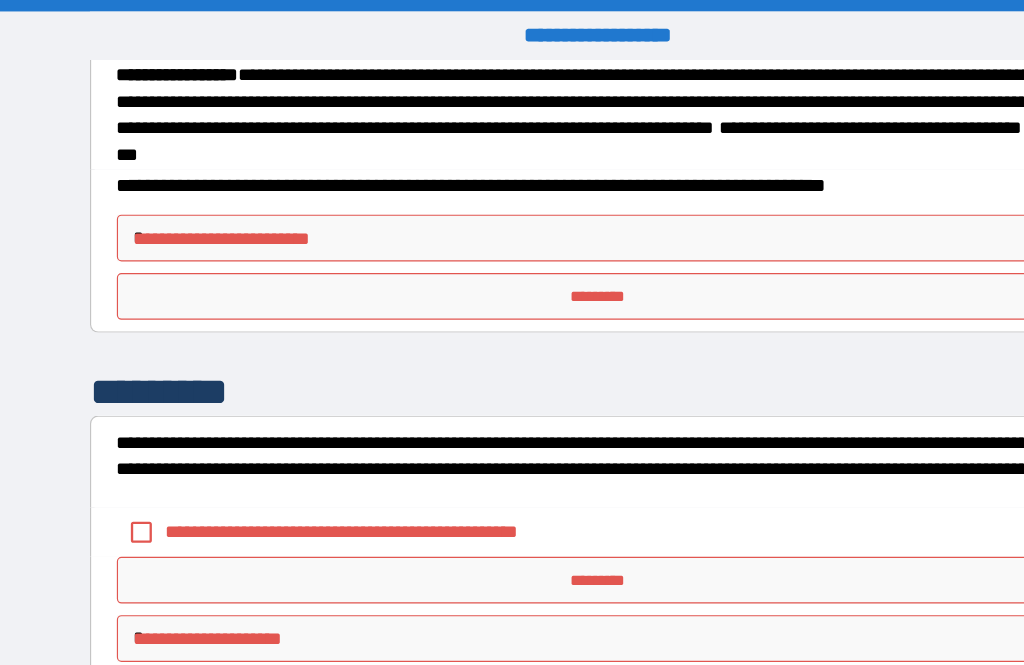 click on "**********" at bounding box center (512, 364) 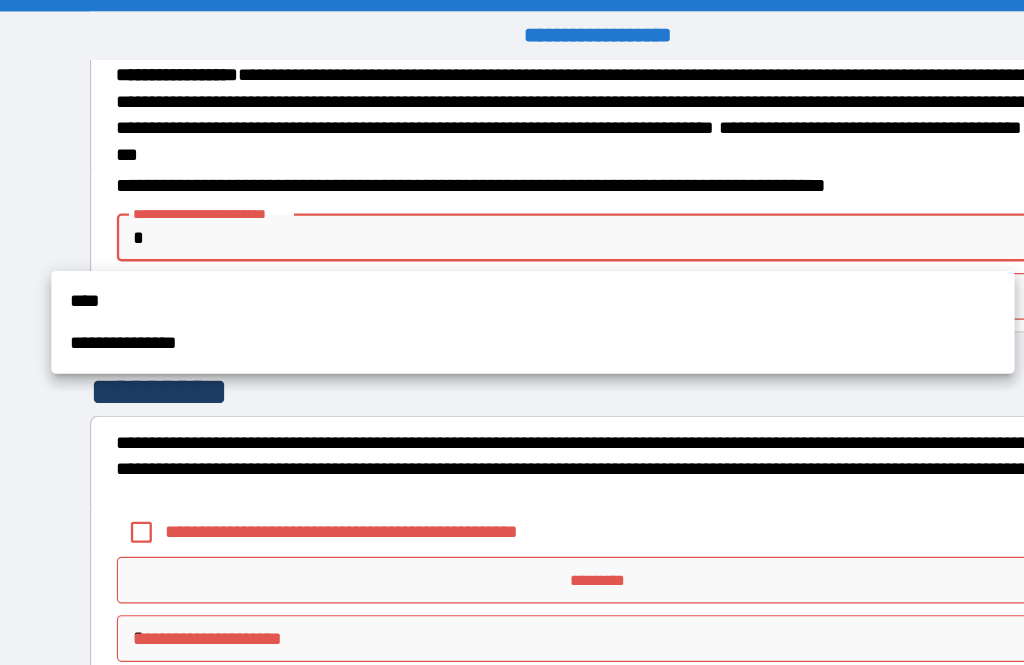click on "****" at bounding box center (456, 258) 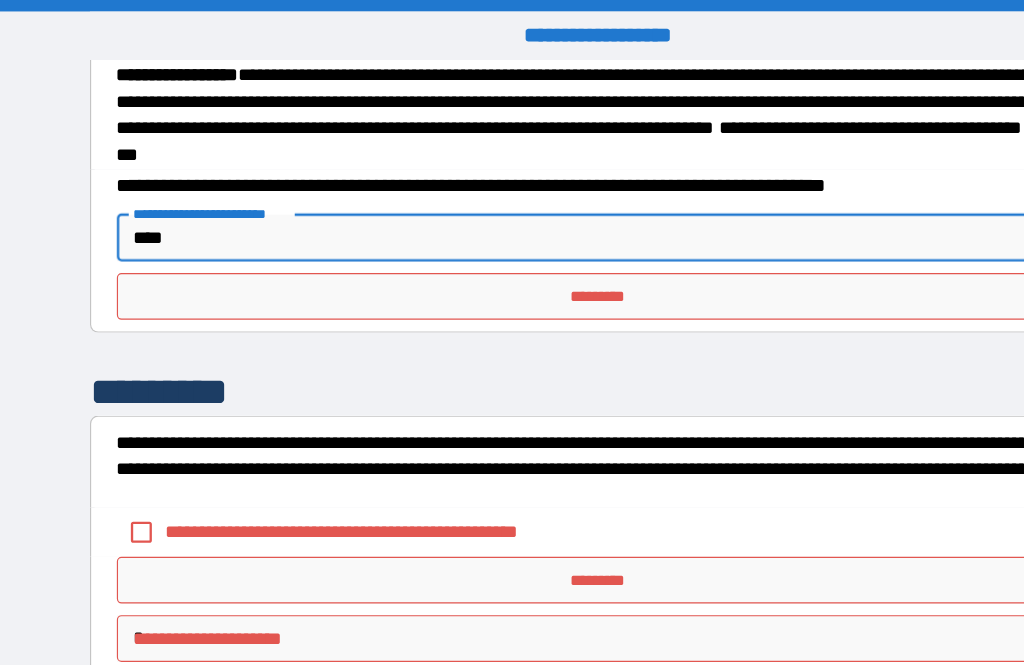 click on "*********" at bounding box center [512, 254] 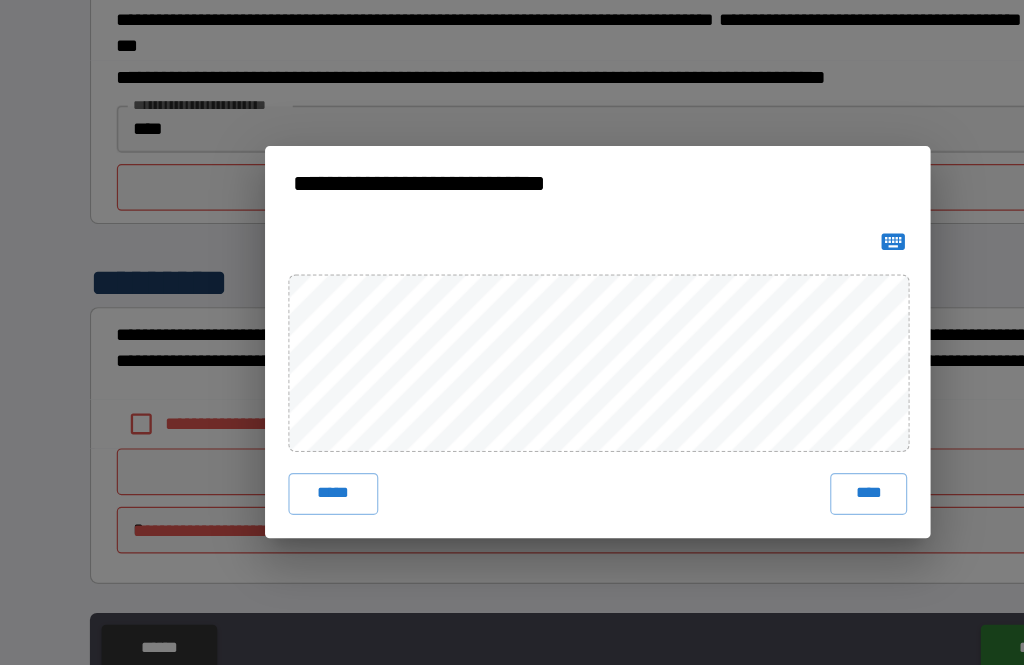 scroll, scrollTop: 64, scrollLeft: 0, axis: vertical 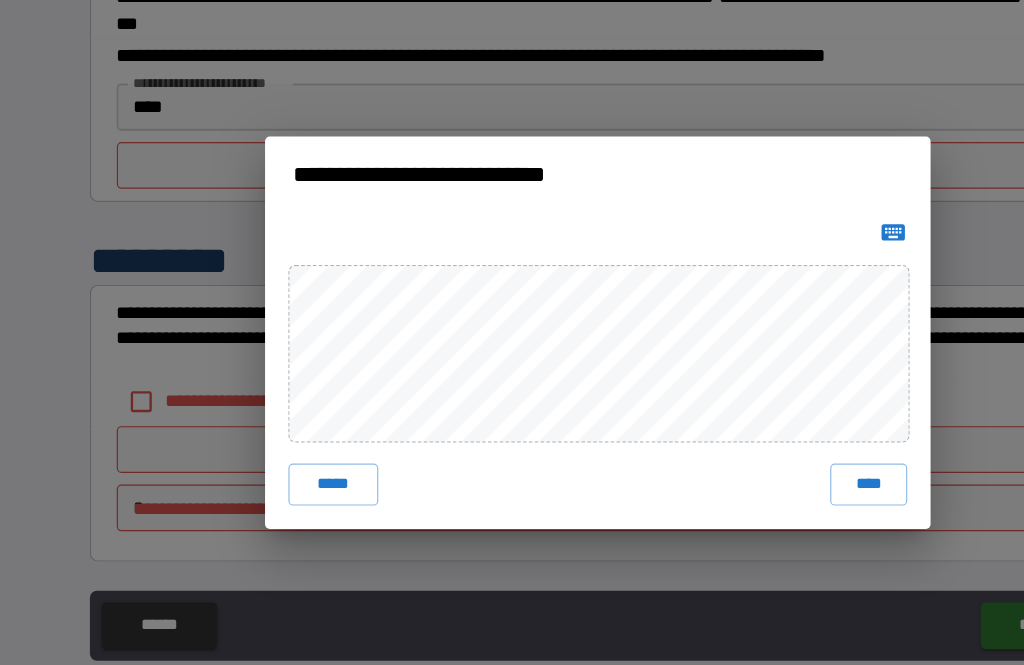 click on "**********" at bounding box center [512, 268] 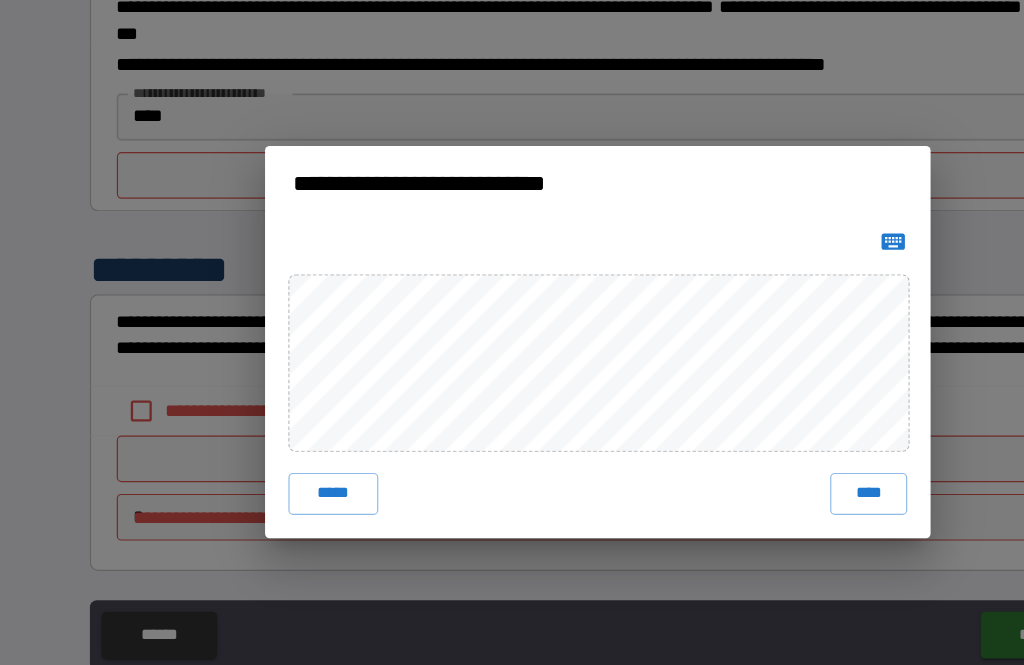 click on "****" at bounding box center (744, 463) 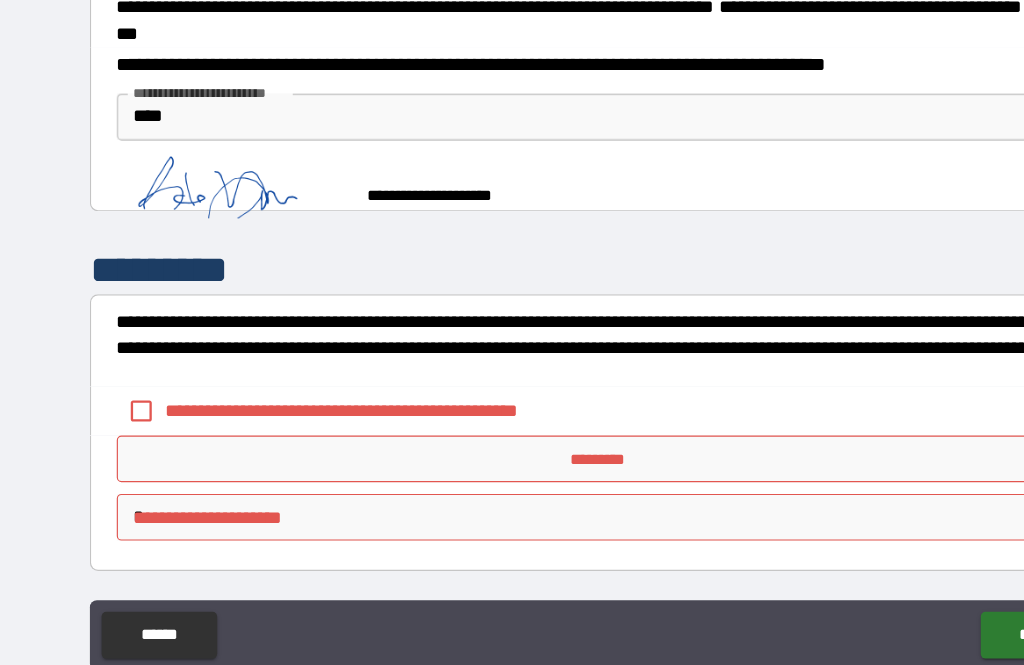 scroll, scrollTop: 2289, scrollLeft: 0, axis: vertical 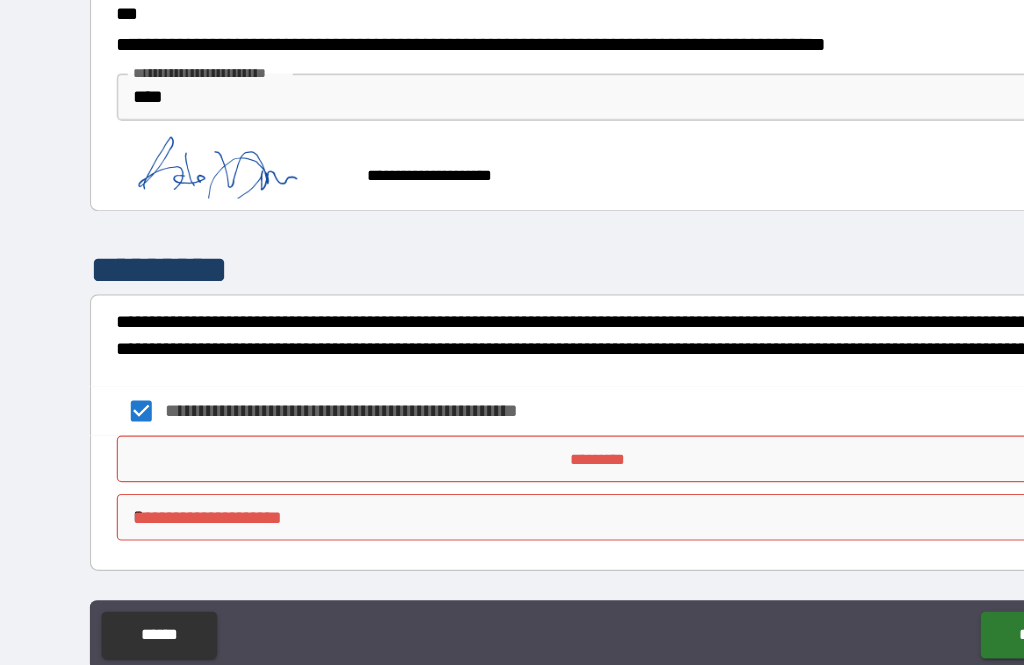 click on "**********" at bounding box center (512, 300) 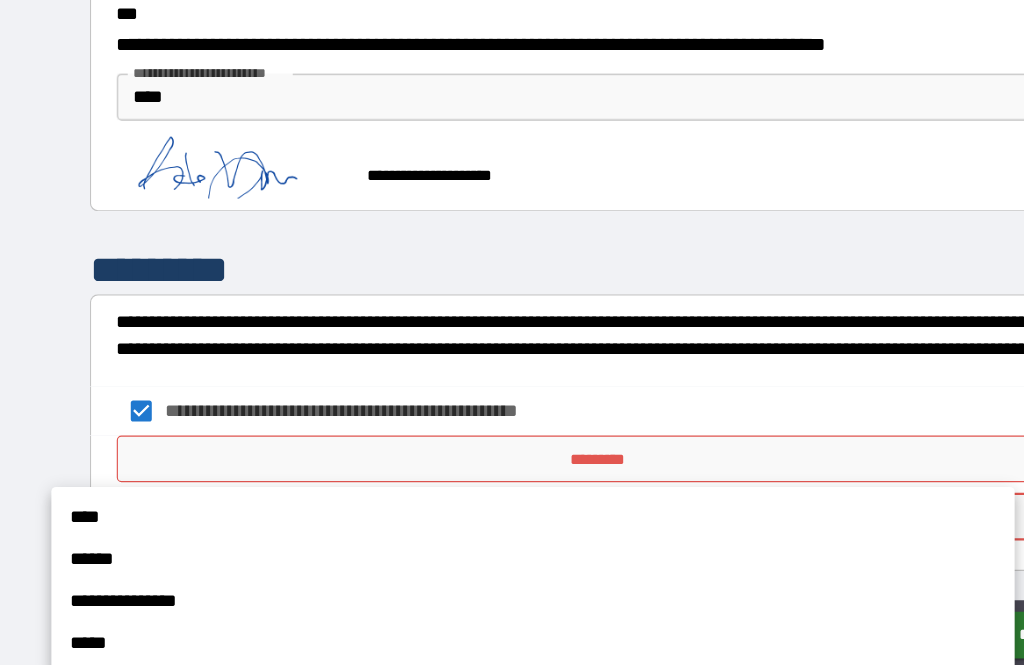 click on "****" at bounding box center [456, 483] 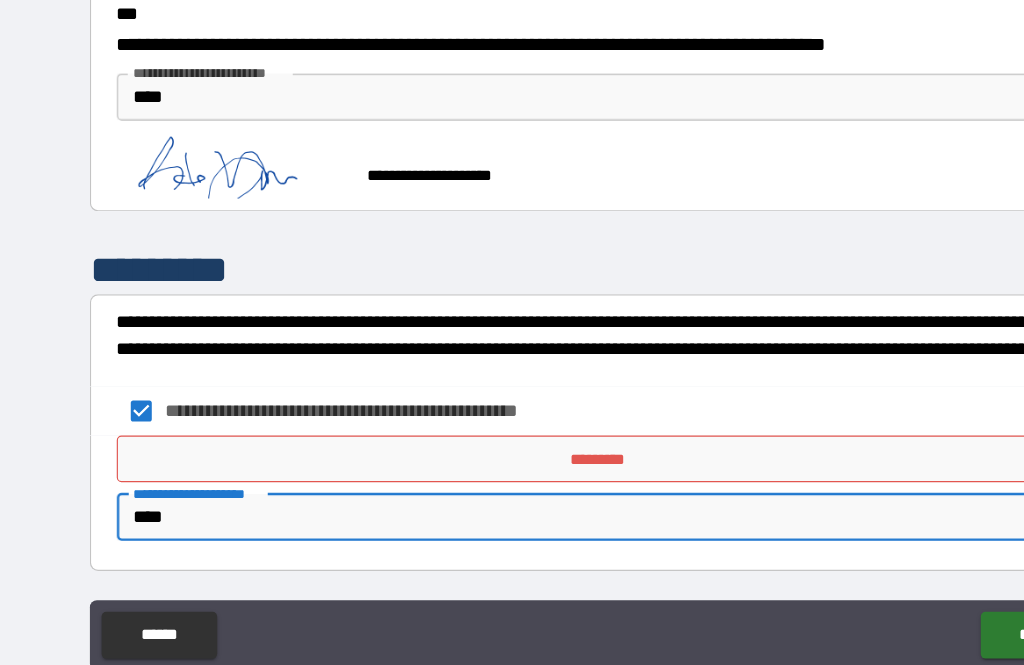 click on "*********" at bounding box center [512, 433] 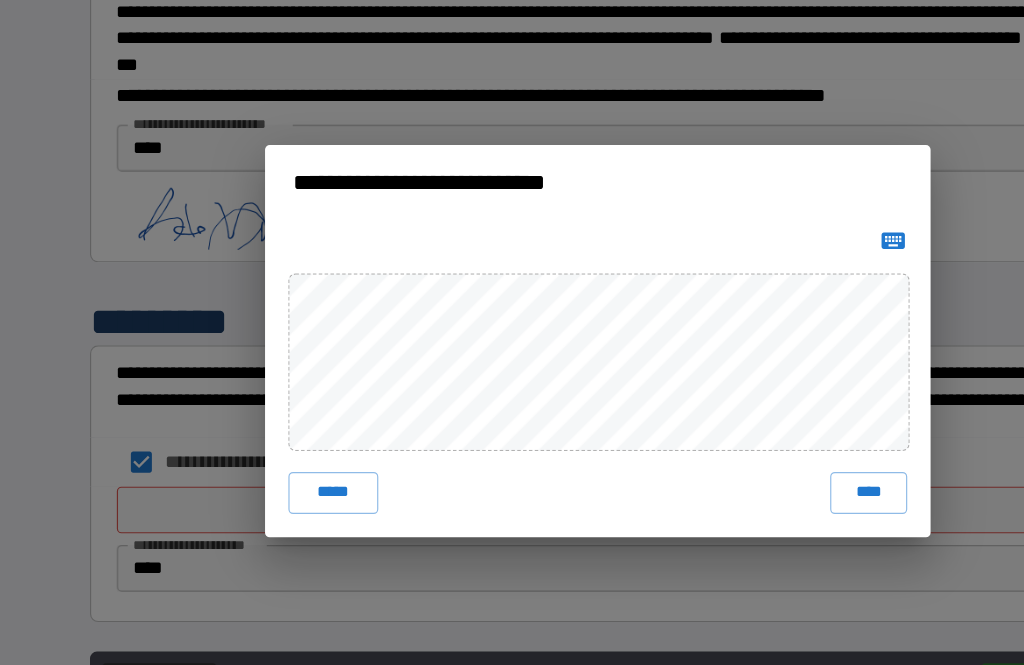 scroll, scrollTop: 22, scrollLeft: 0, axis: vertical 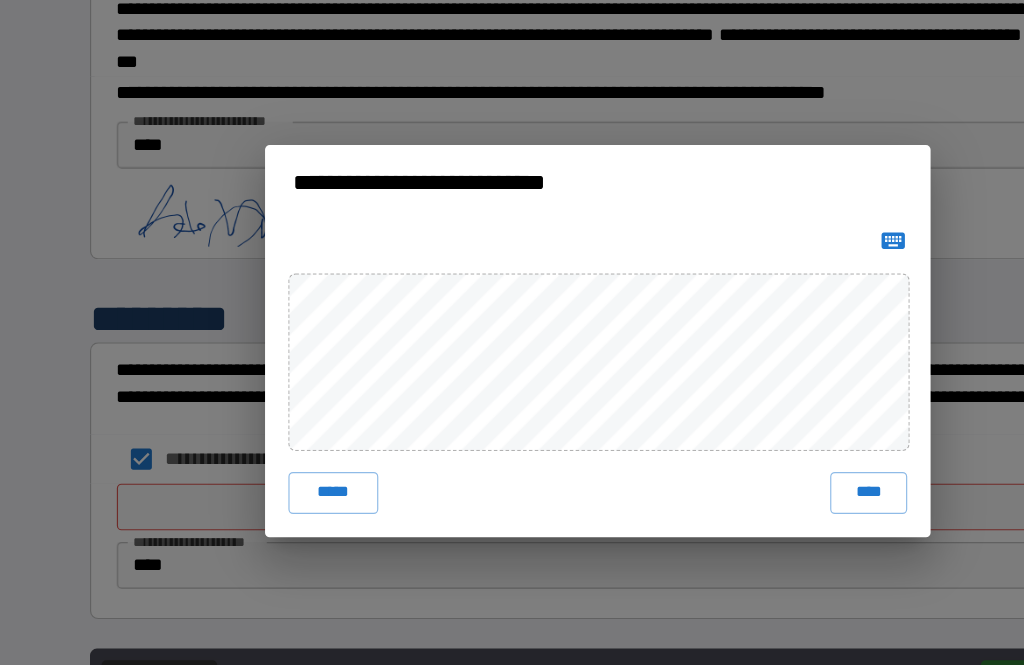 click on "****" at bounding box center [744, 463] 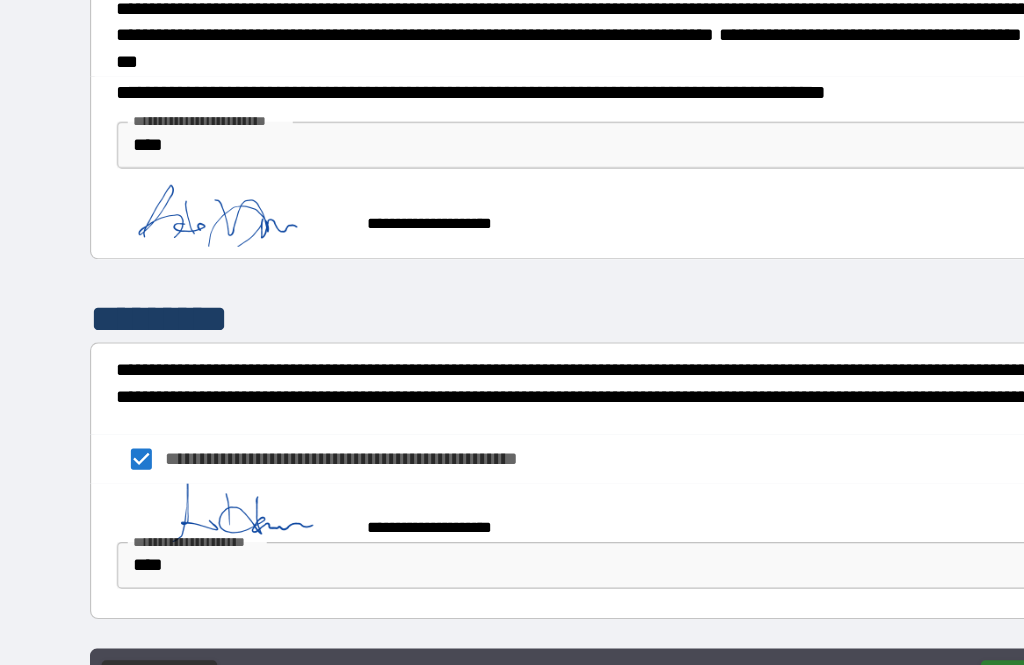 scroll, scrollTop: 23, scrollLeft: 0, axis: vertical 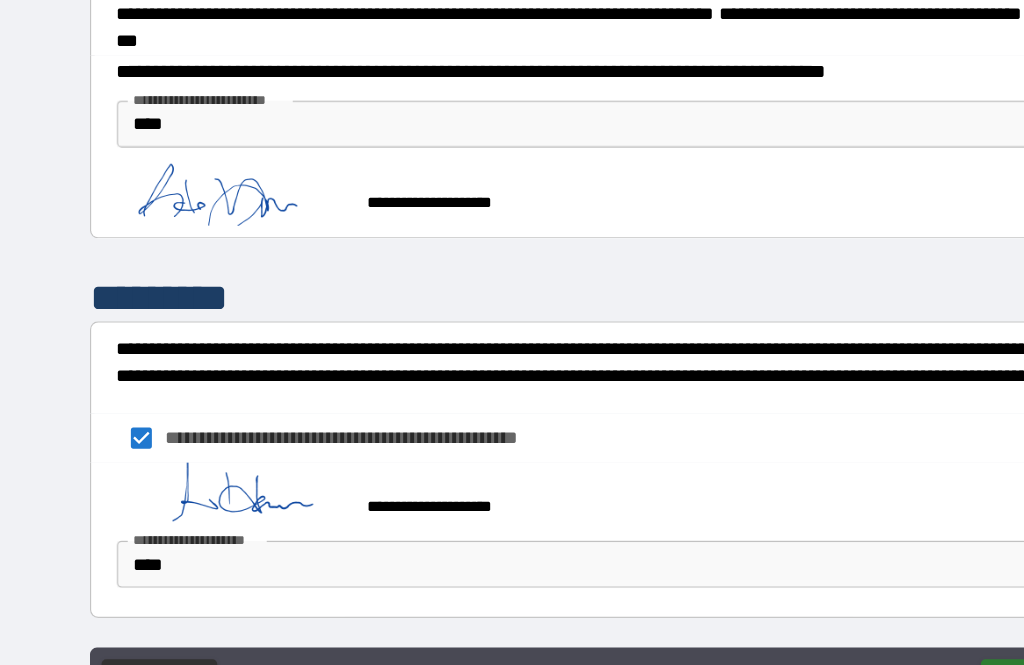 click on "******" at bounding box center [888, 625] 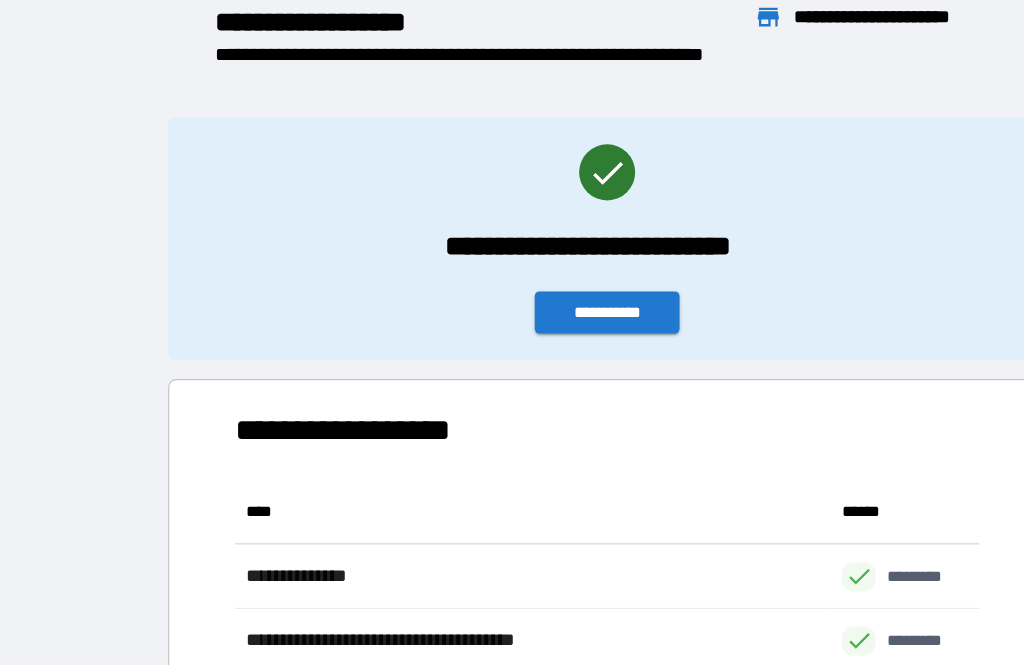 scroll, scrollTop: 1, scrollLeft: 1, axis: both 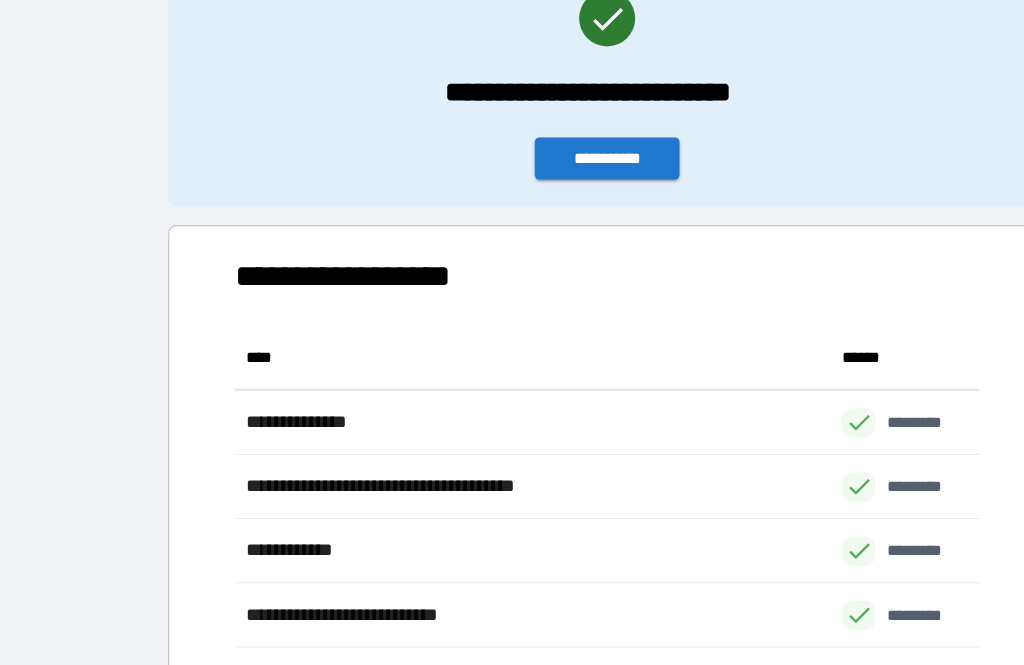 click on "**********" at bounding box center (520, 176) 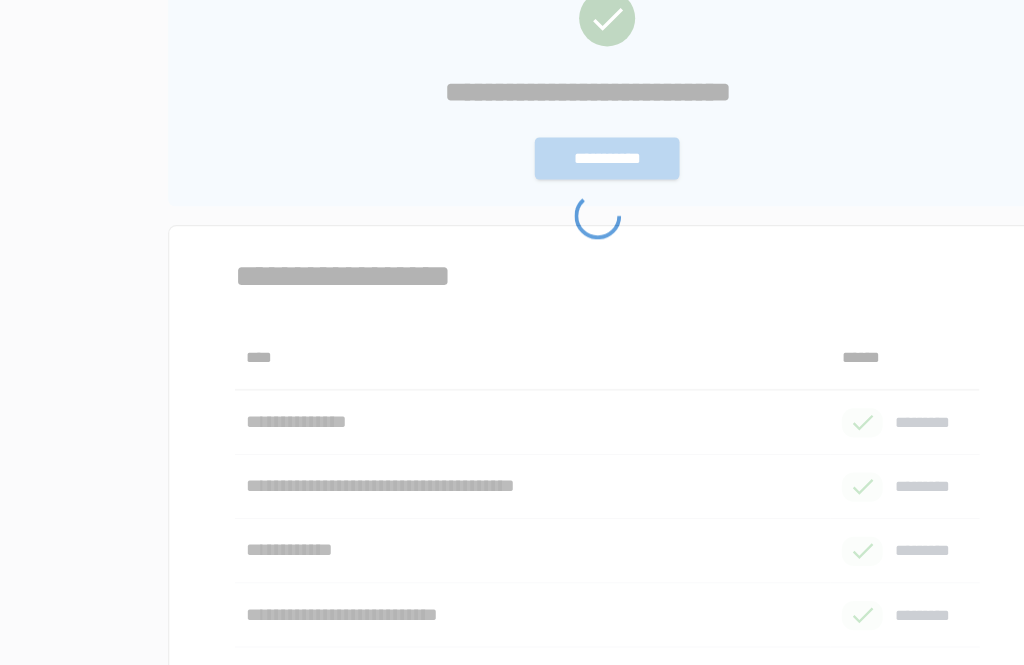 scroll, scrollTop: 0, scrollLeft: 0, axis: both 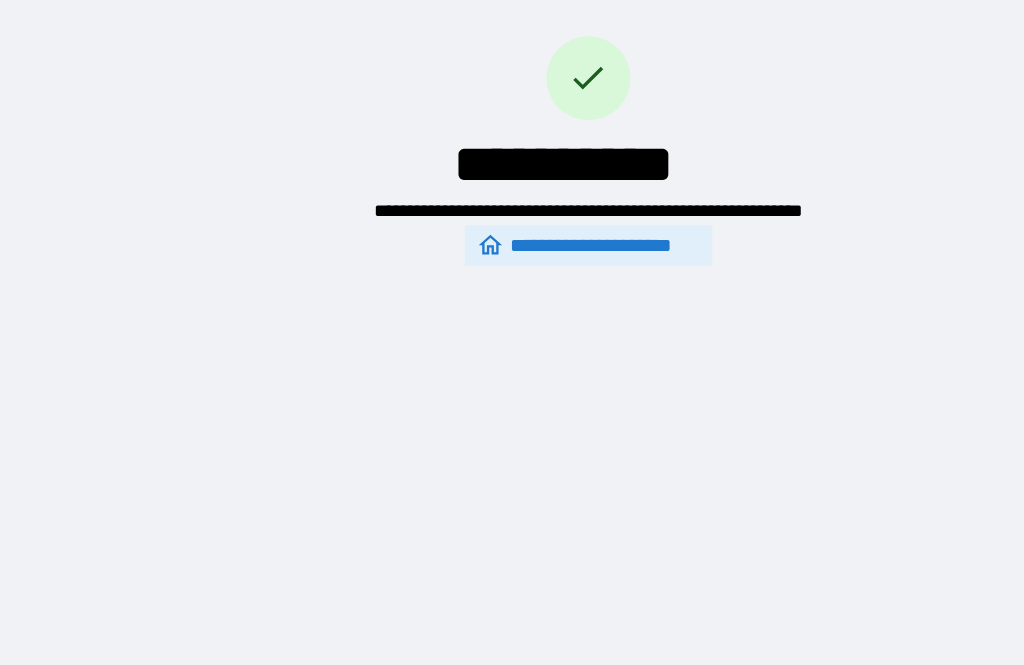 click on "**********" at bounding box center (512, 341) 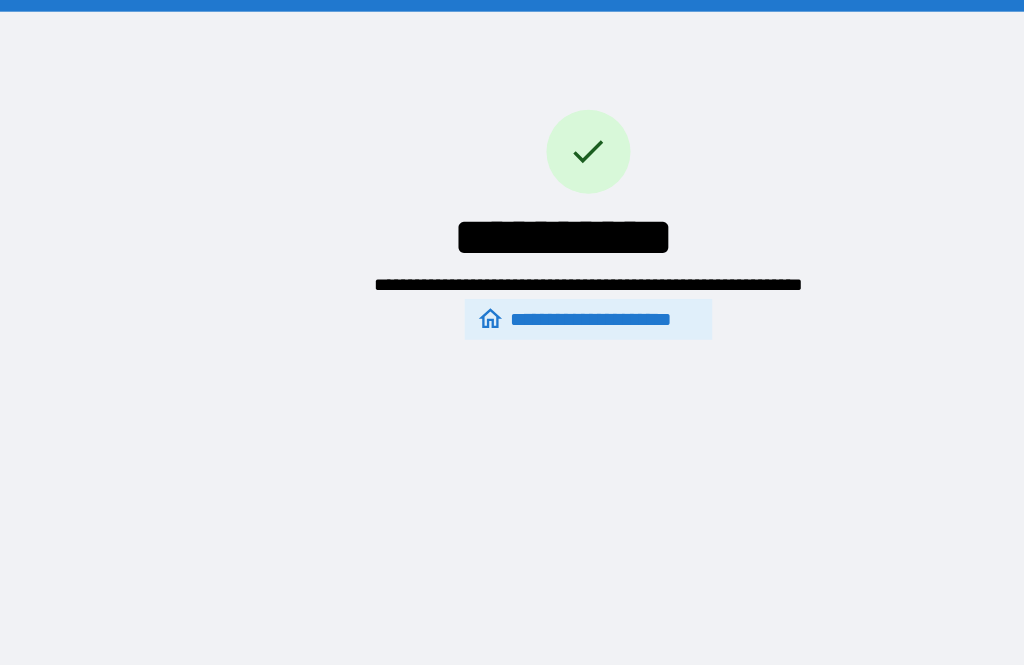 click on "**********" at bounding box center (504, 273) 